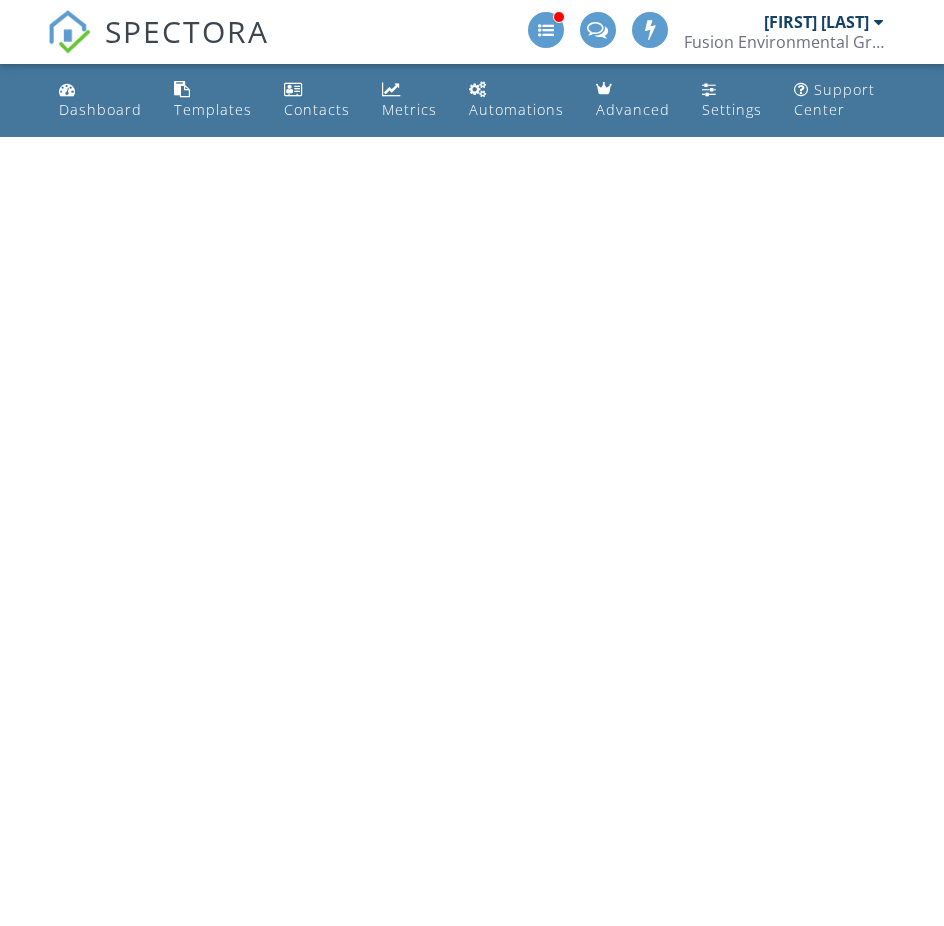 scroll, scrollTop: 0, scrollLeft: 0, axis: both 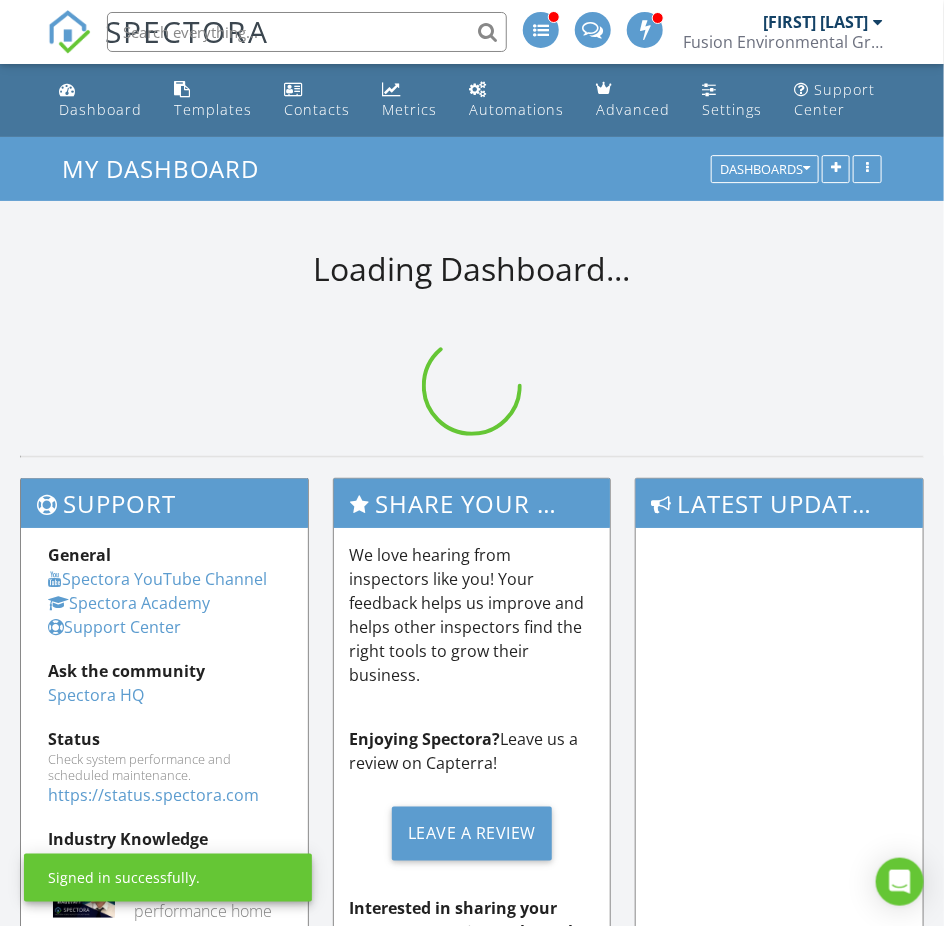 click at bounding box center (307, 32) 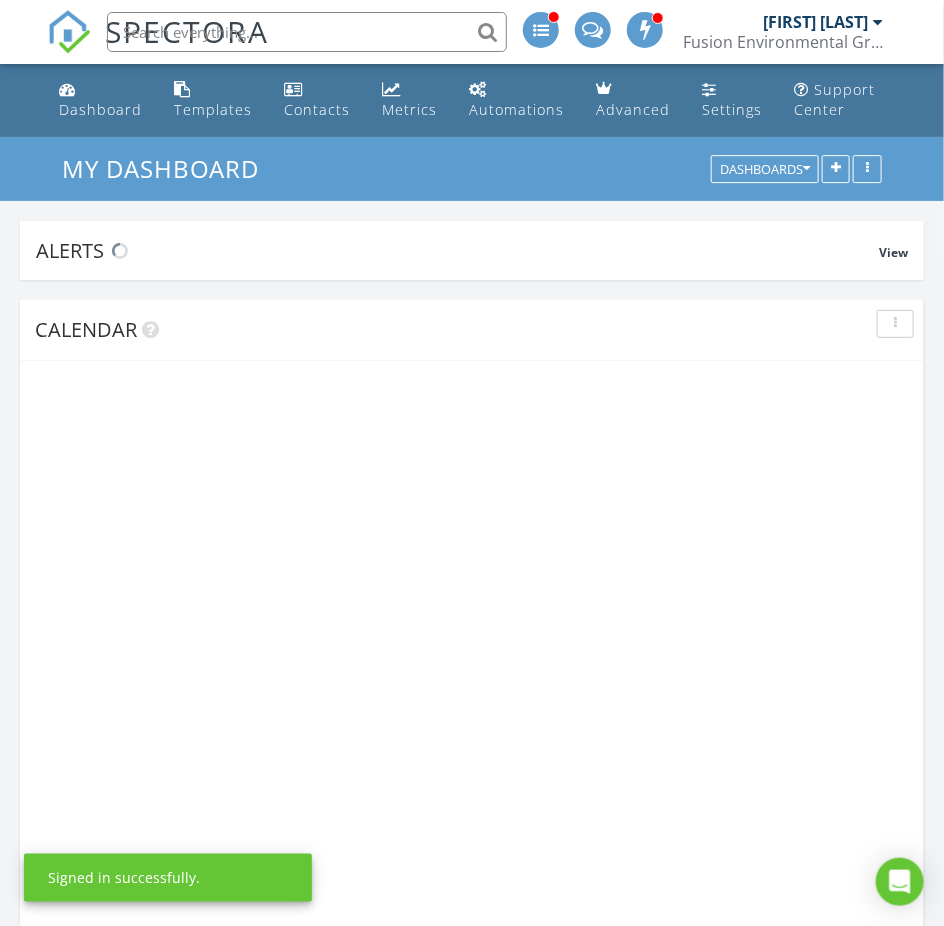 scroll, scrollTop: 10, scrollLeft: 9, axis: both 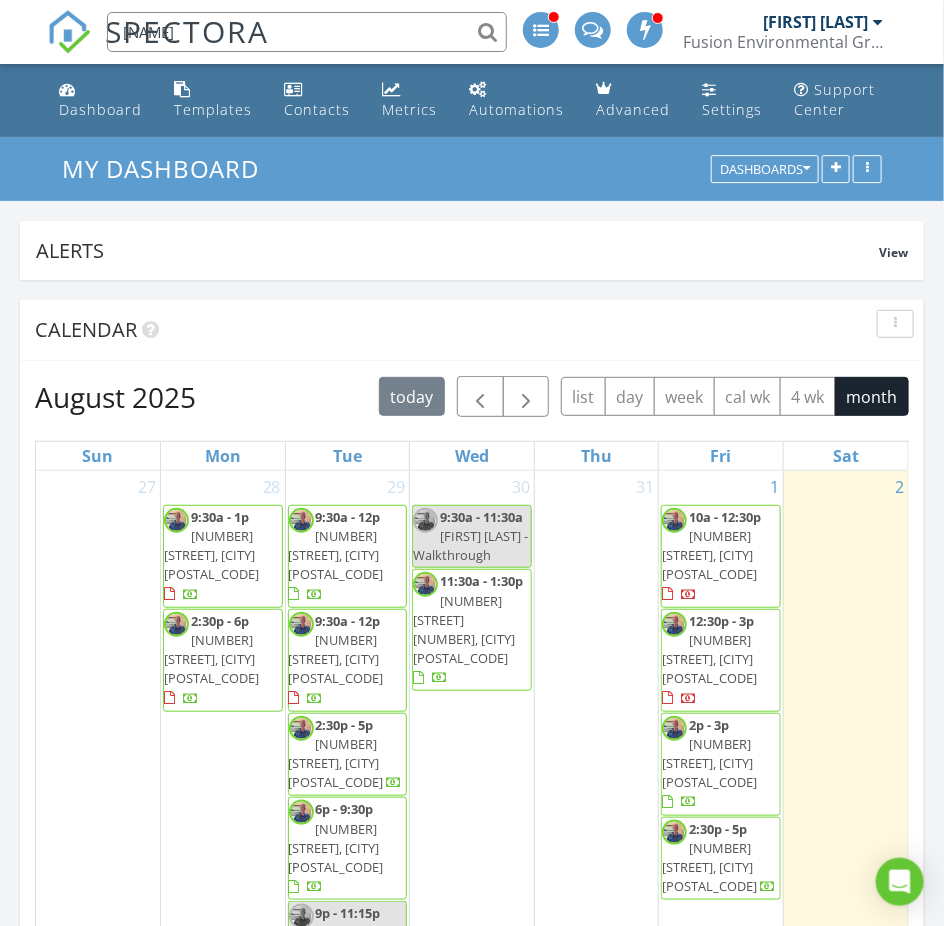type on "[NAME]" 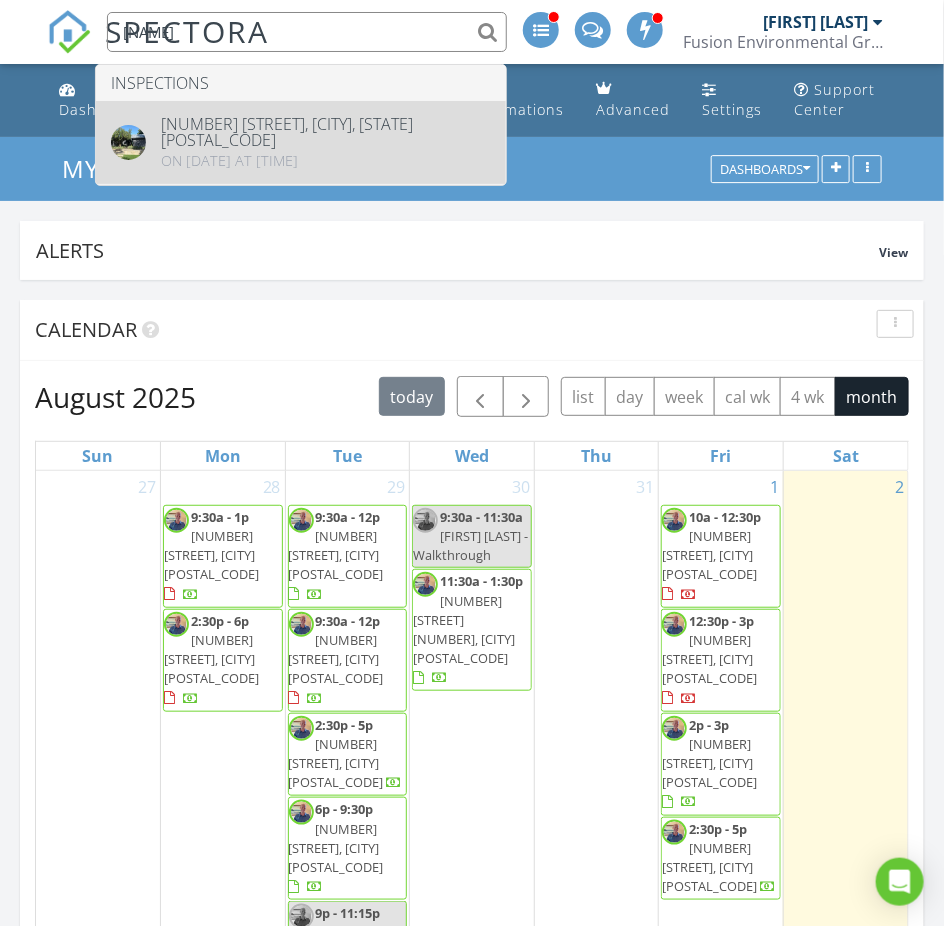 type 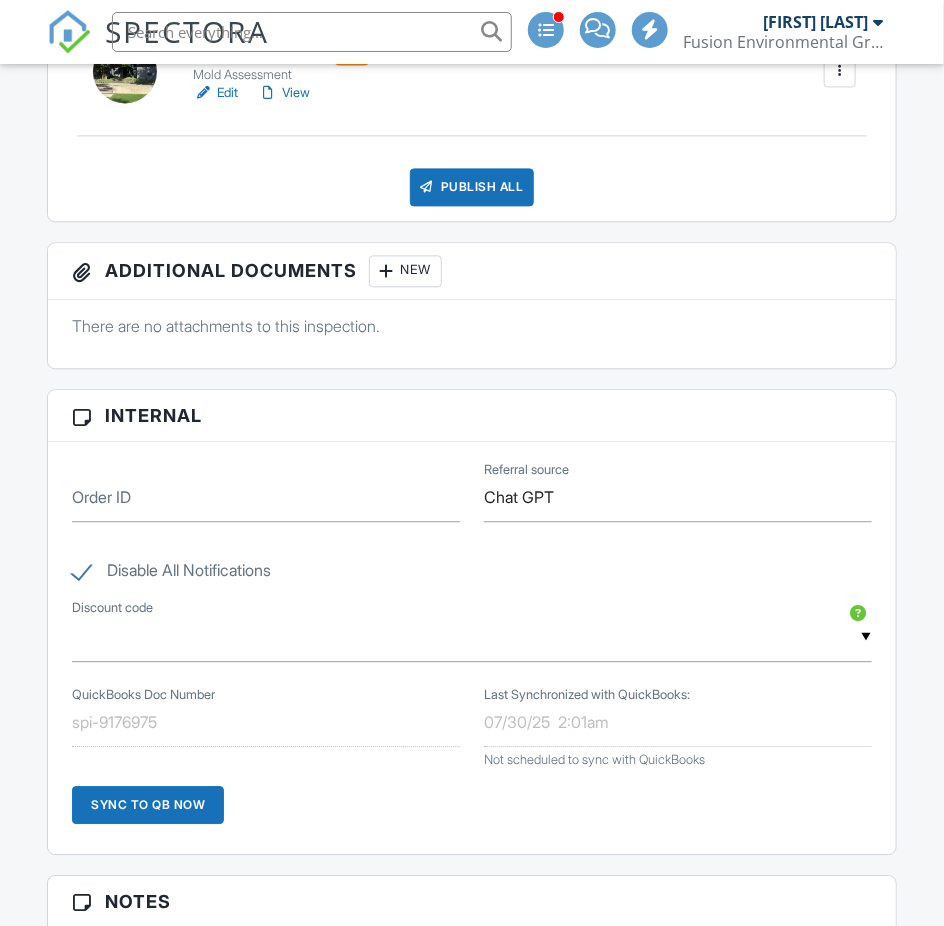 scroll, scrollTop: 1111, scrollLeft: 0, axis: vertical 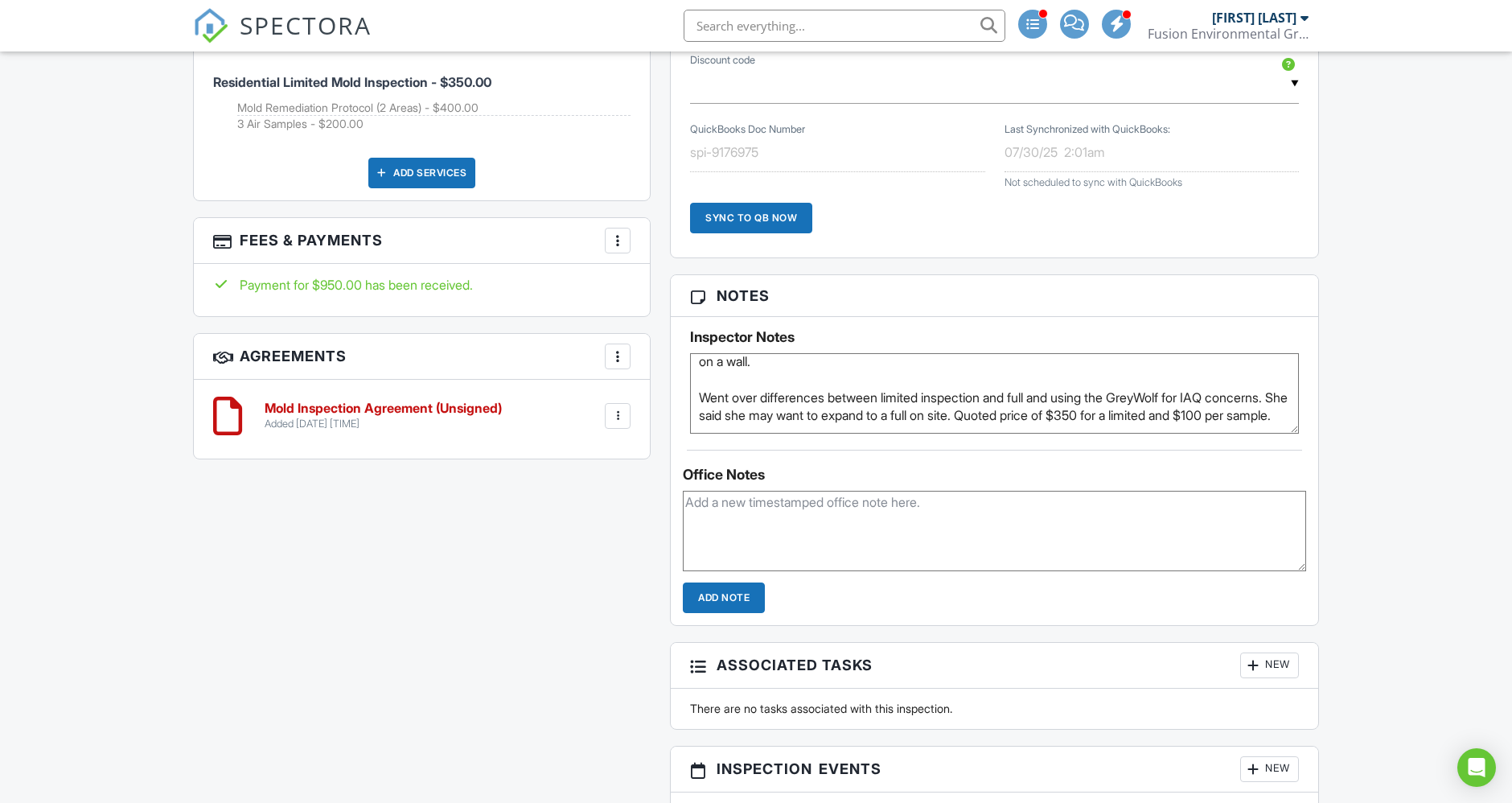 click at bounding box center [994, 531] 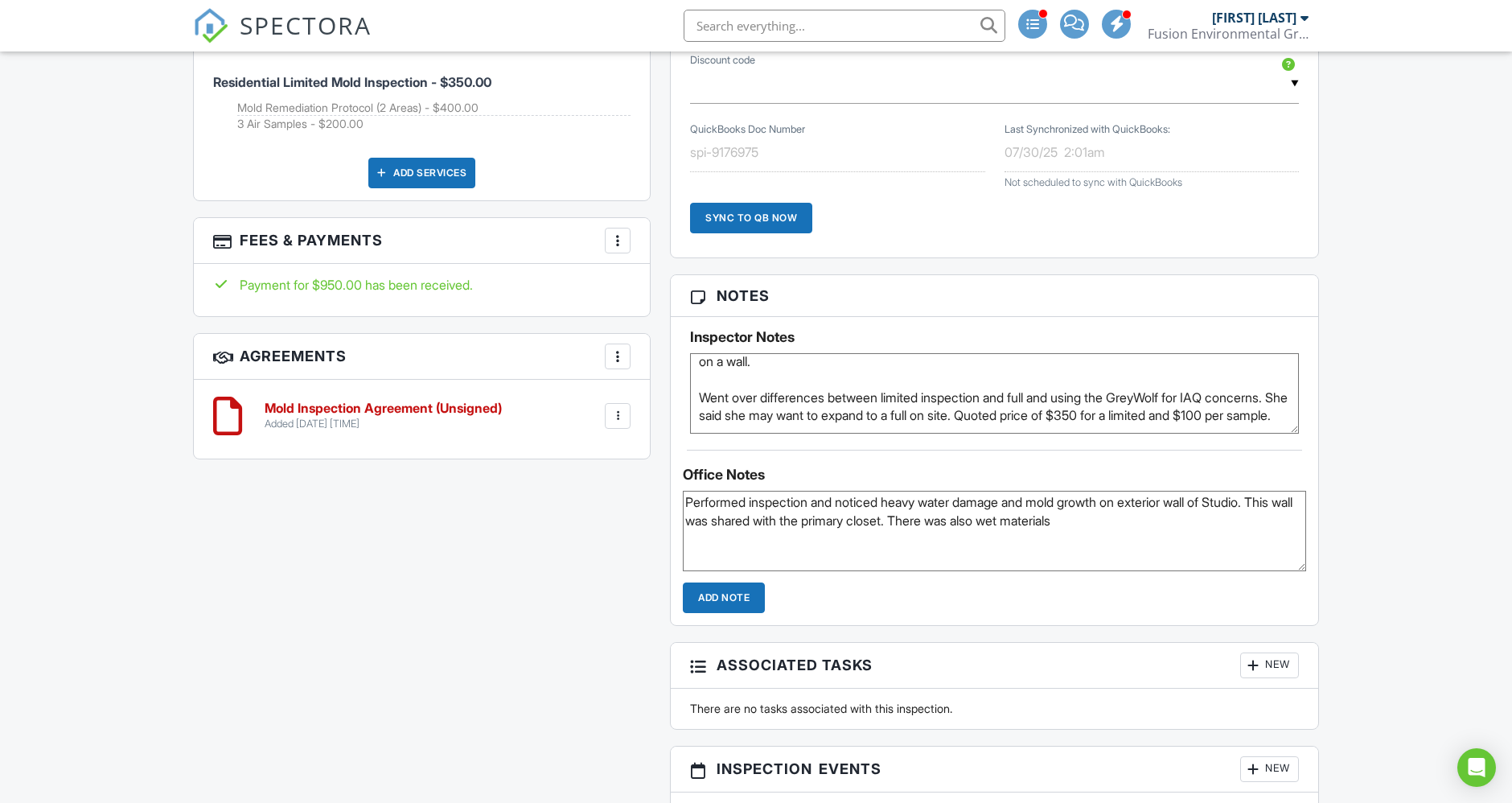 click on "Performed inspection and noticed heavy water damage and mold growth on exterior wall of Studio.  This wall was shared with the primary closet.  There was also wet materials" at bounding box center (994, 531) 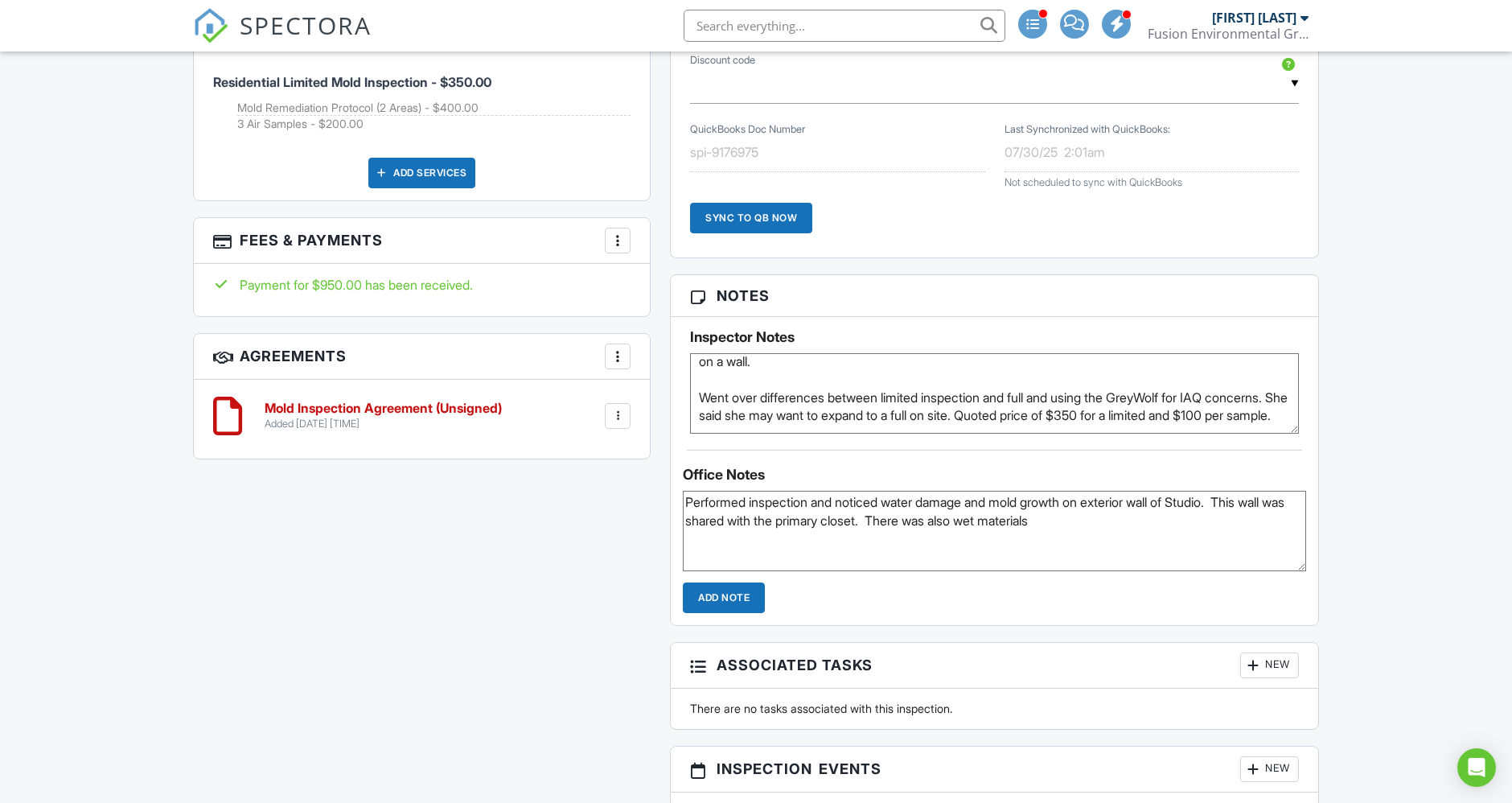 click on "Performed inspection and noticed water damage and mold growth on exterior wall of Studio.  This wall was shared with the primary closet.  There was also wet materials" at bounding box center [994, 531] 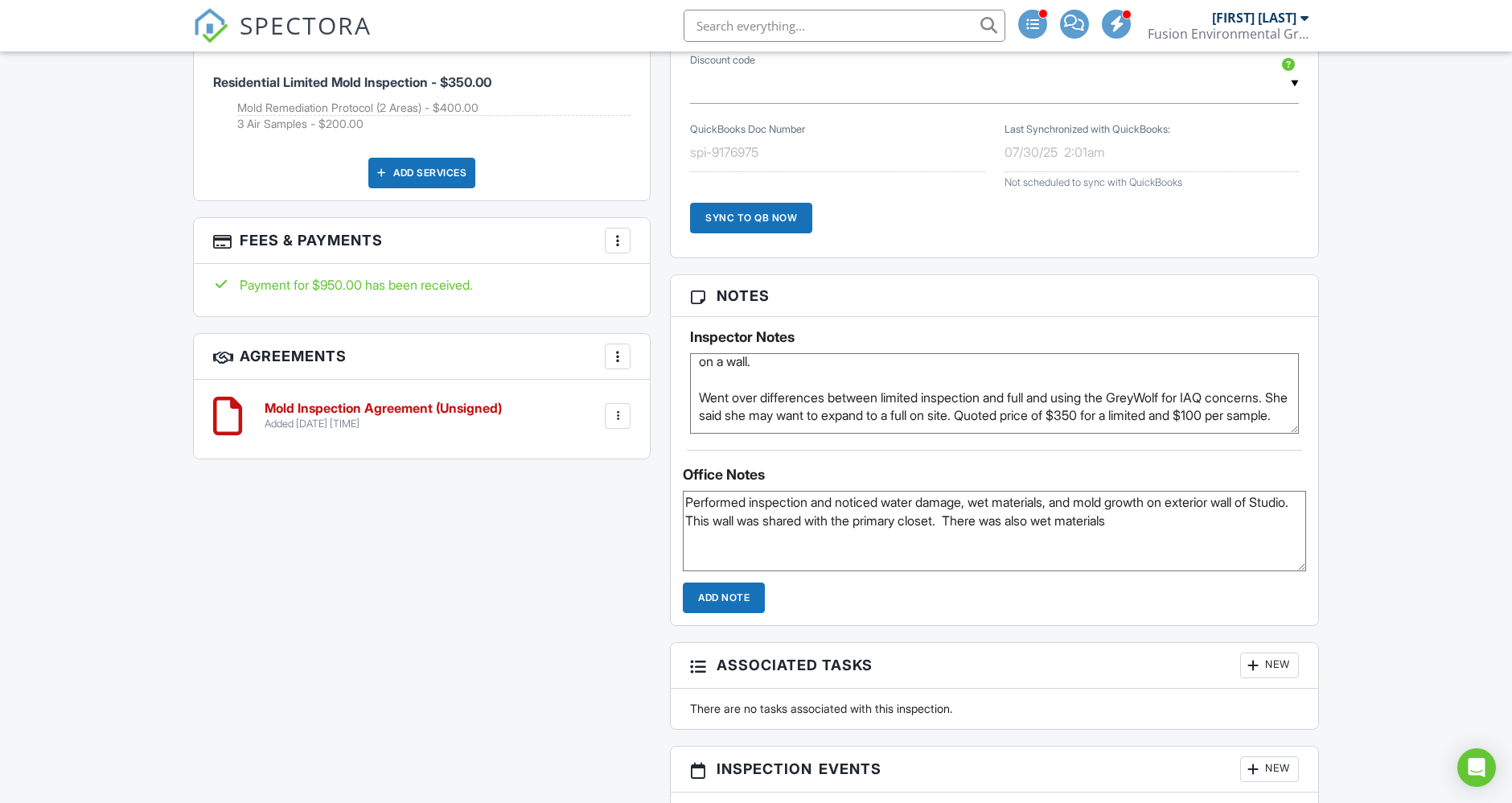 click on "Performed inspection and noticed water damage, wet materials, and mold growth on exterior wall of Studio.  This wall was shared with the primary closet.  There was also wet materials" at bounding box center (994, 531) 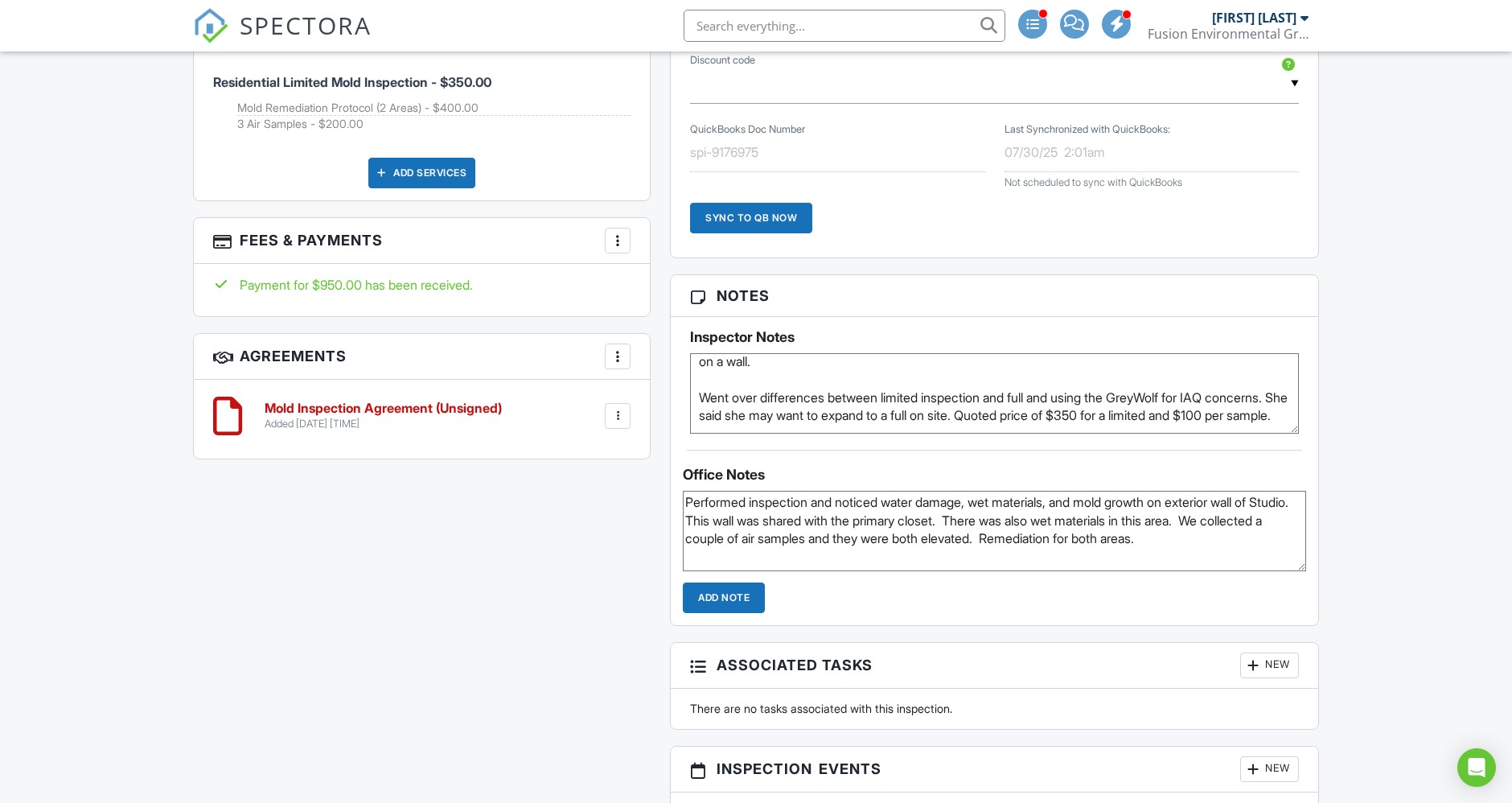 type on "Performed inspection and noticed water damage, wet materials, and mold growth on exterior wall of Studio.  This wall was shared with the primary closet.  There was also wet materials in this area.  We collected a couple of air samples and they were both elevated.  Remediation for both areas." 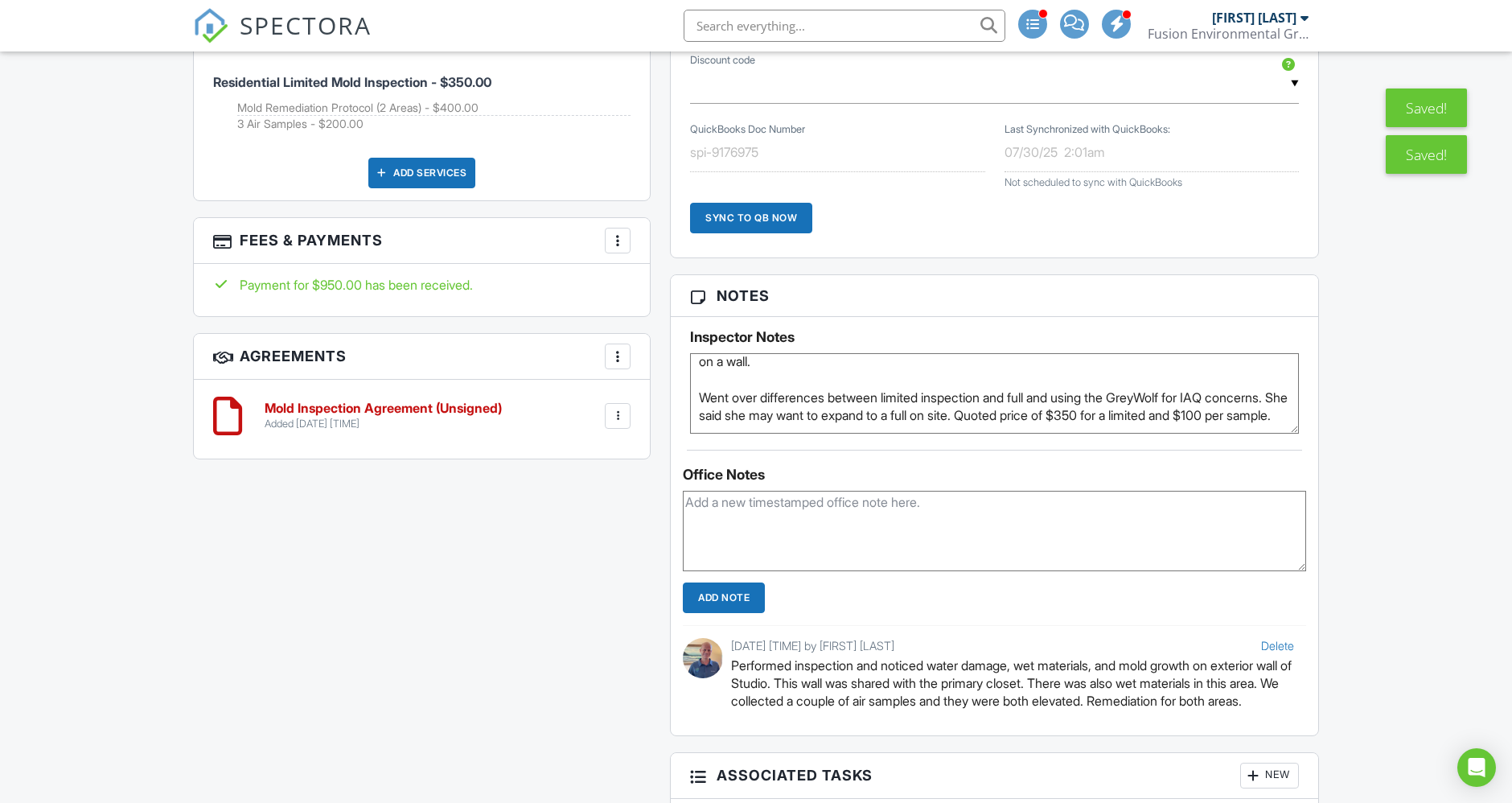 click at bounding box center (994, 531) 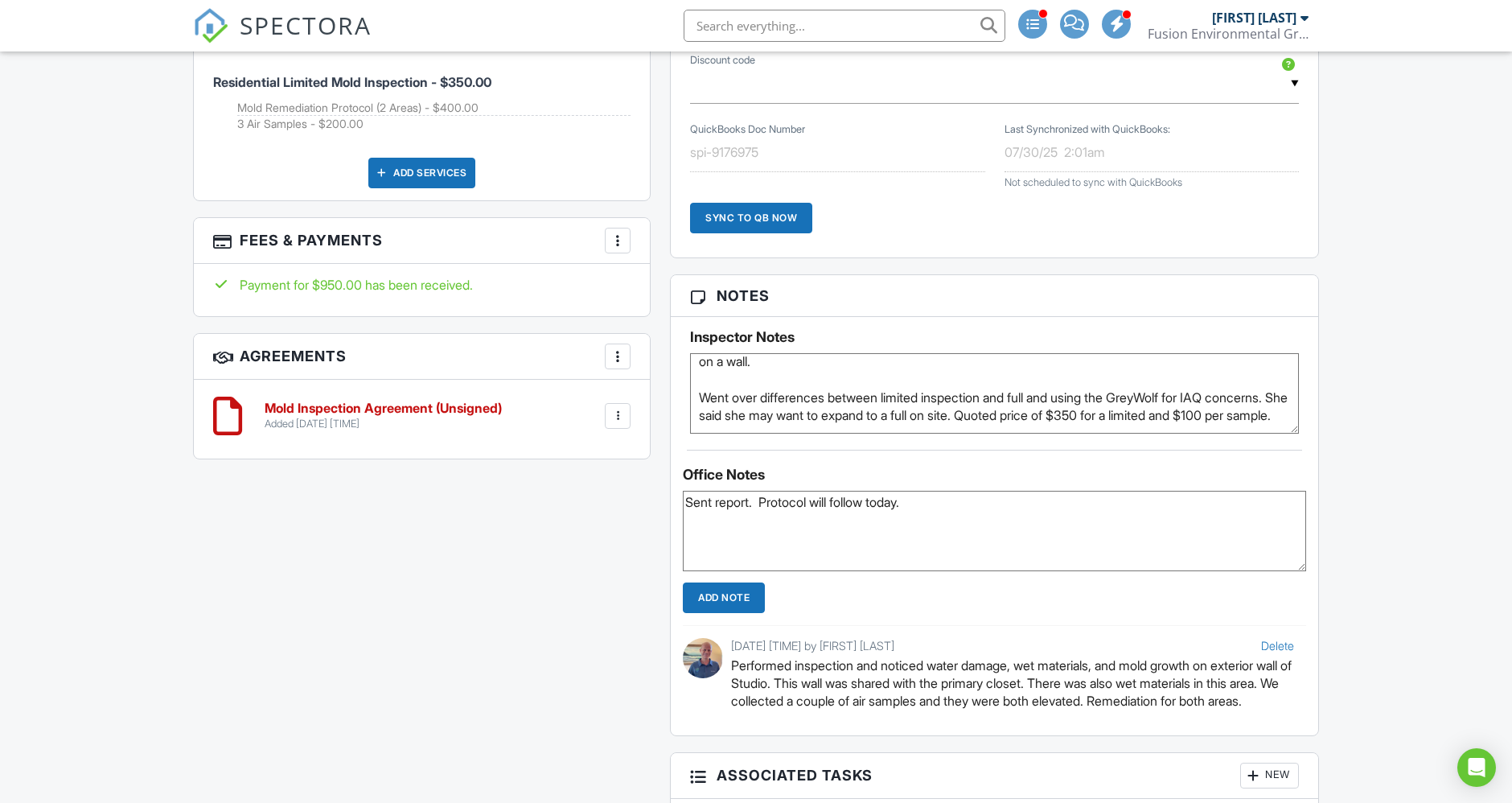 type on "Sent report.  Protocol will follow today." 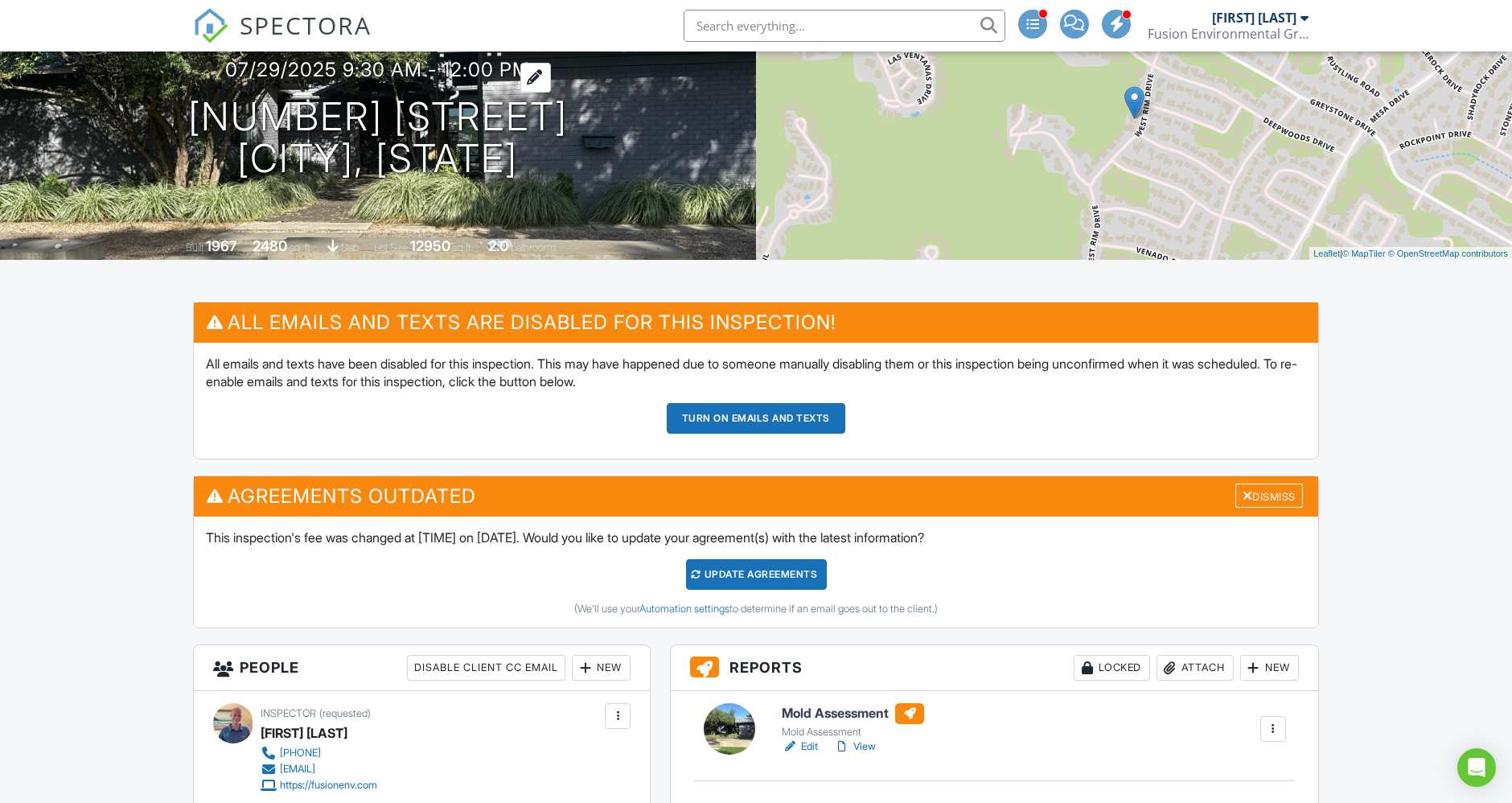 scroll, scrollTop: 0, scrollLeft: 0, axis: both 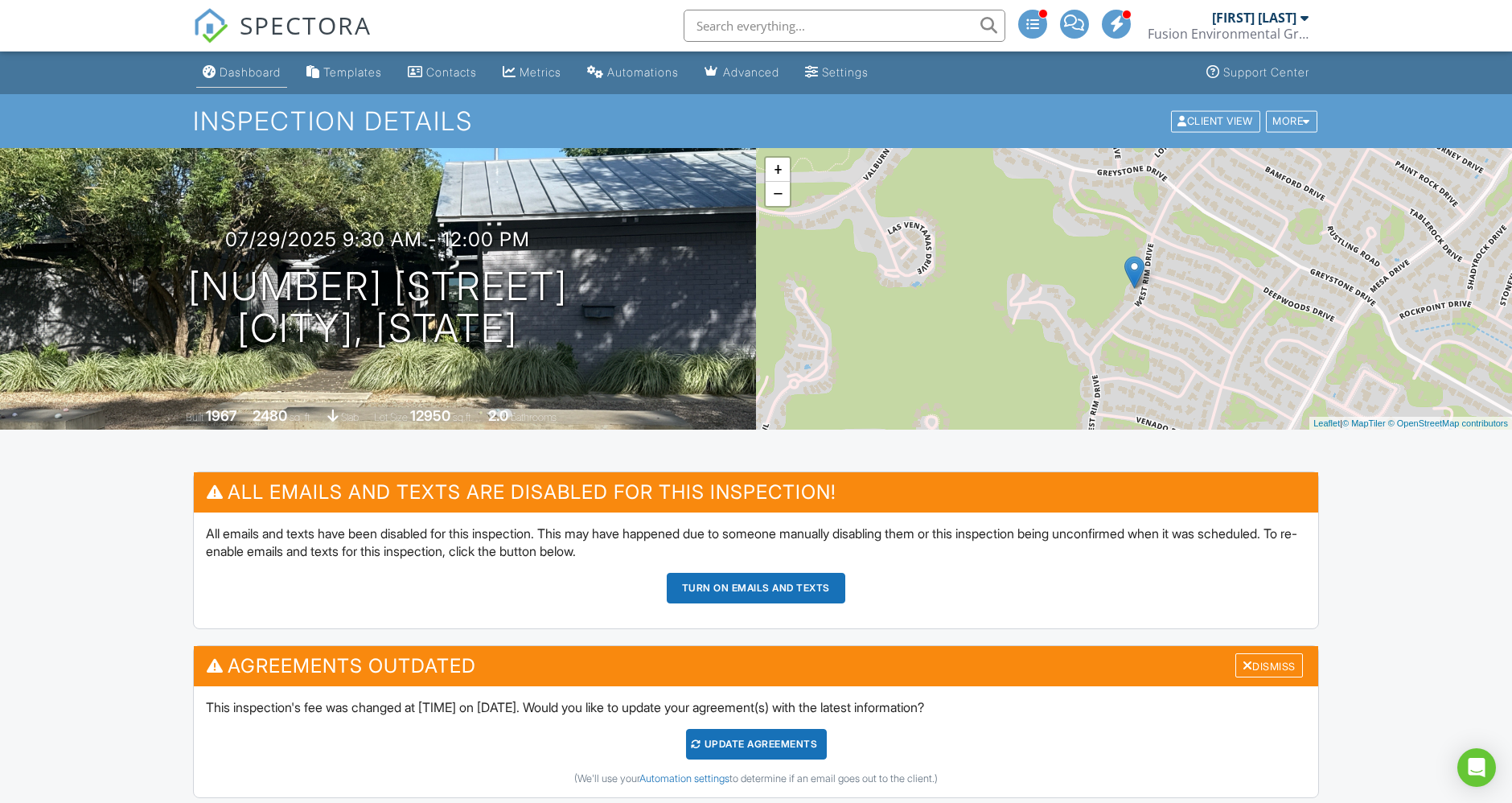 click on "Dashboard" at bounding box center [250, 72] 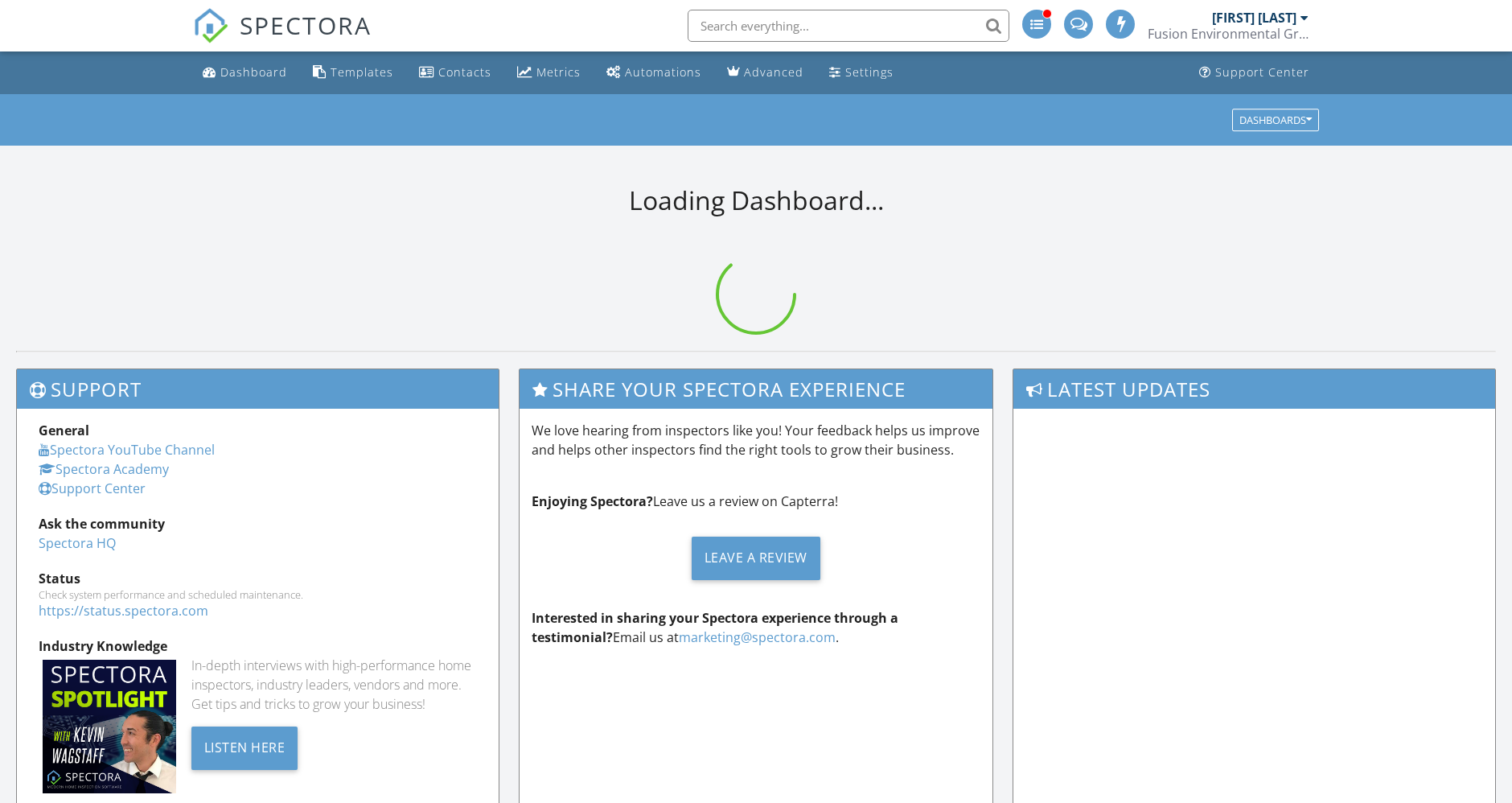 scroll, scrollTop: 0, scrollLeft: 0, axis: both 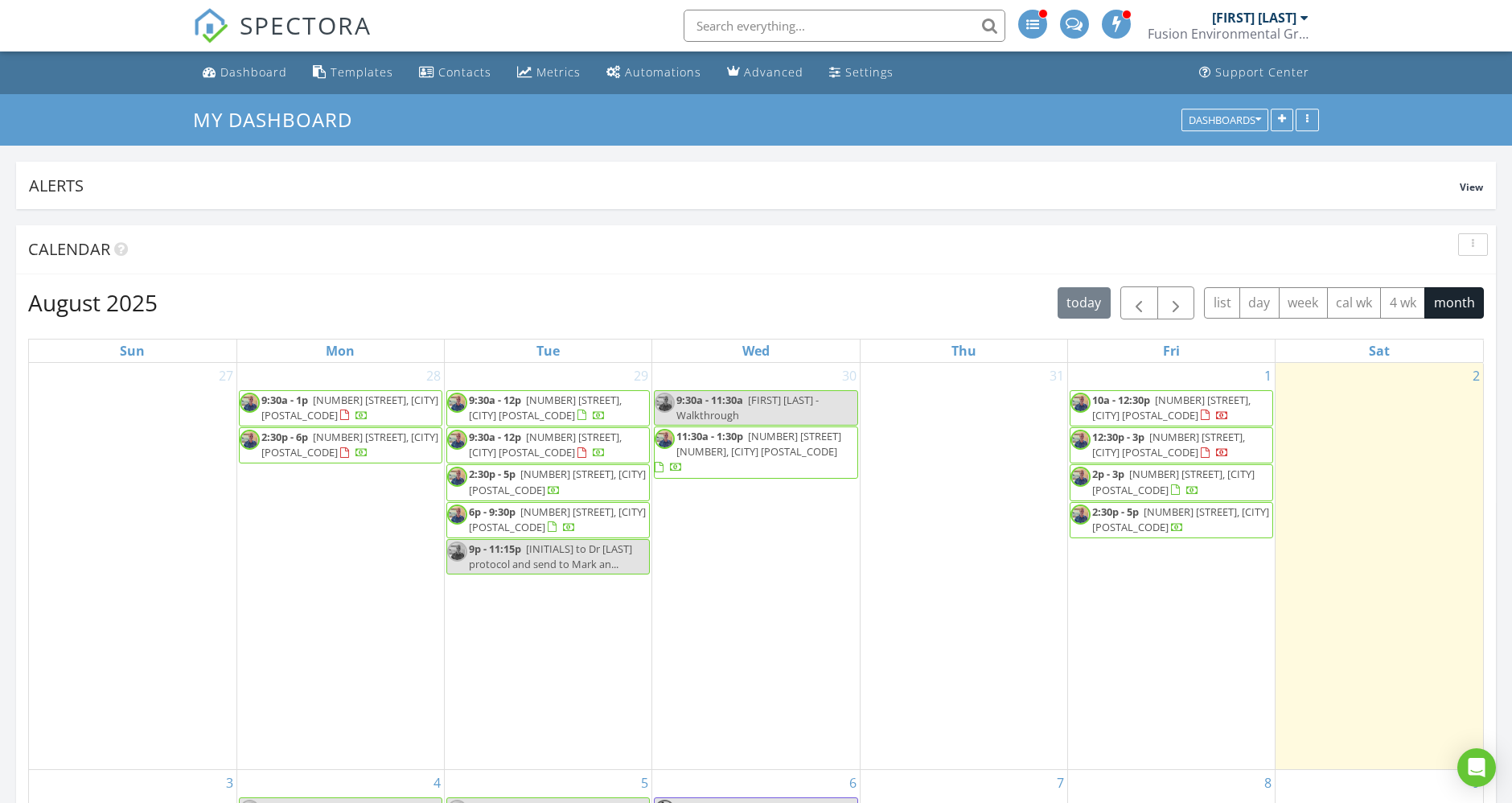 click on "10a - 12:30p
339 Timberlane Dr, San Antonio 78218" at bounding box center (1171, 408) 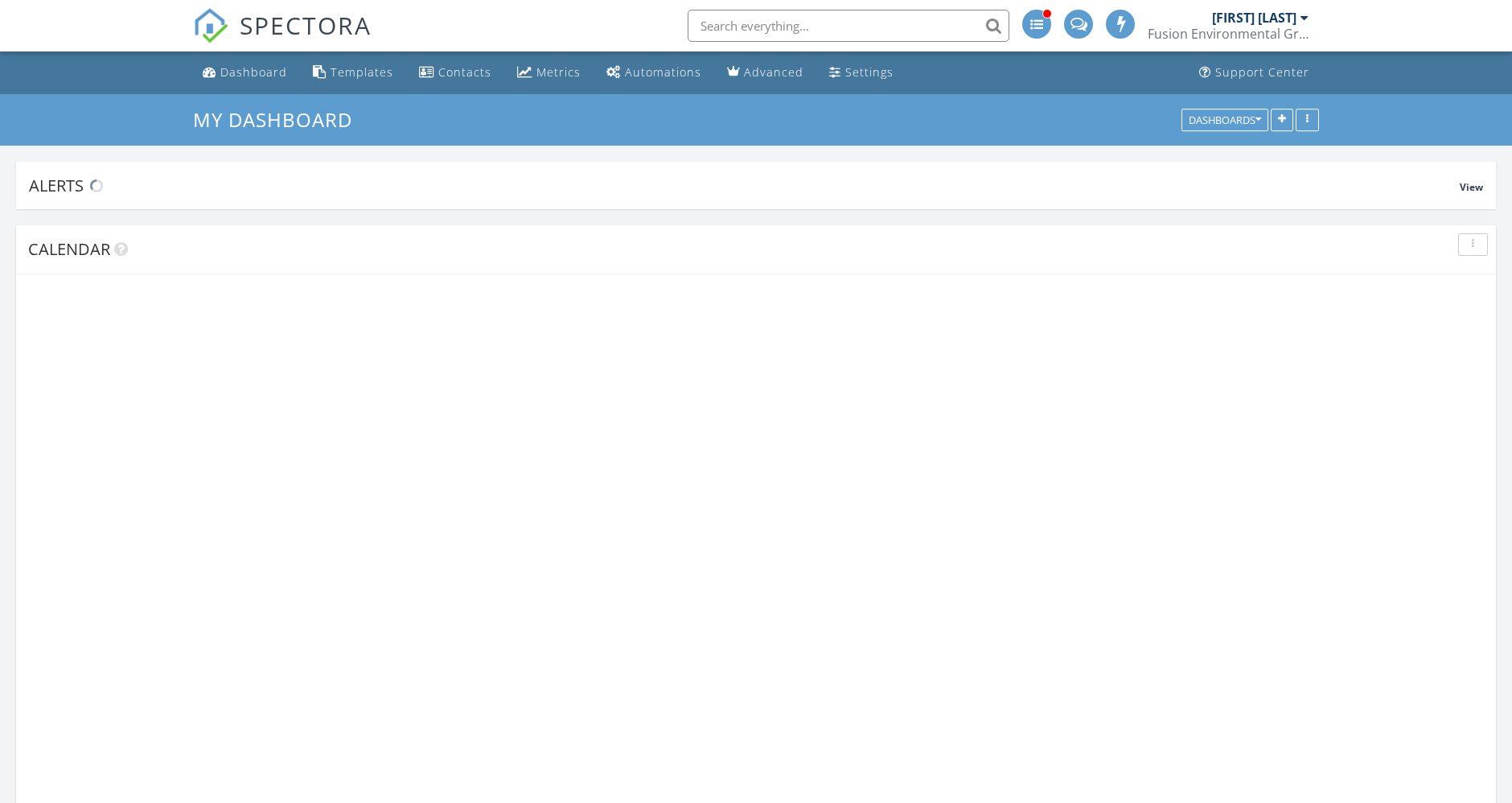 scroll, scrollTop: 0, scrollLeft: 0, axis: both 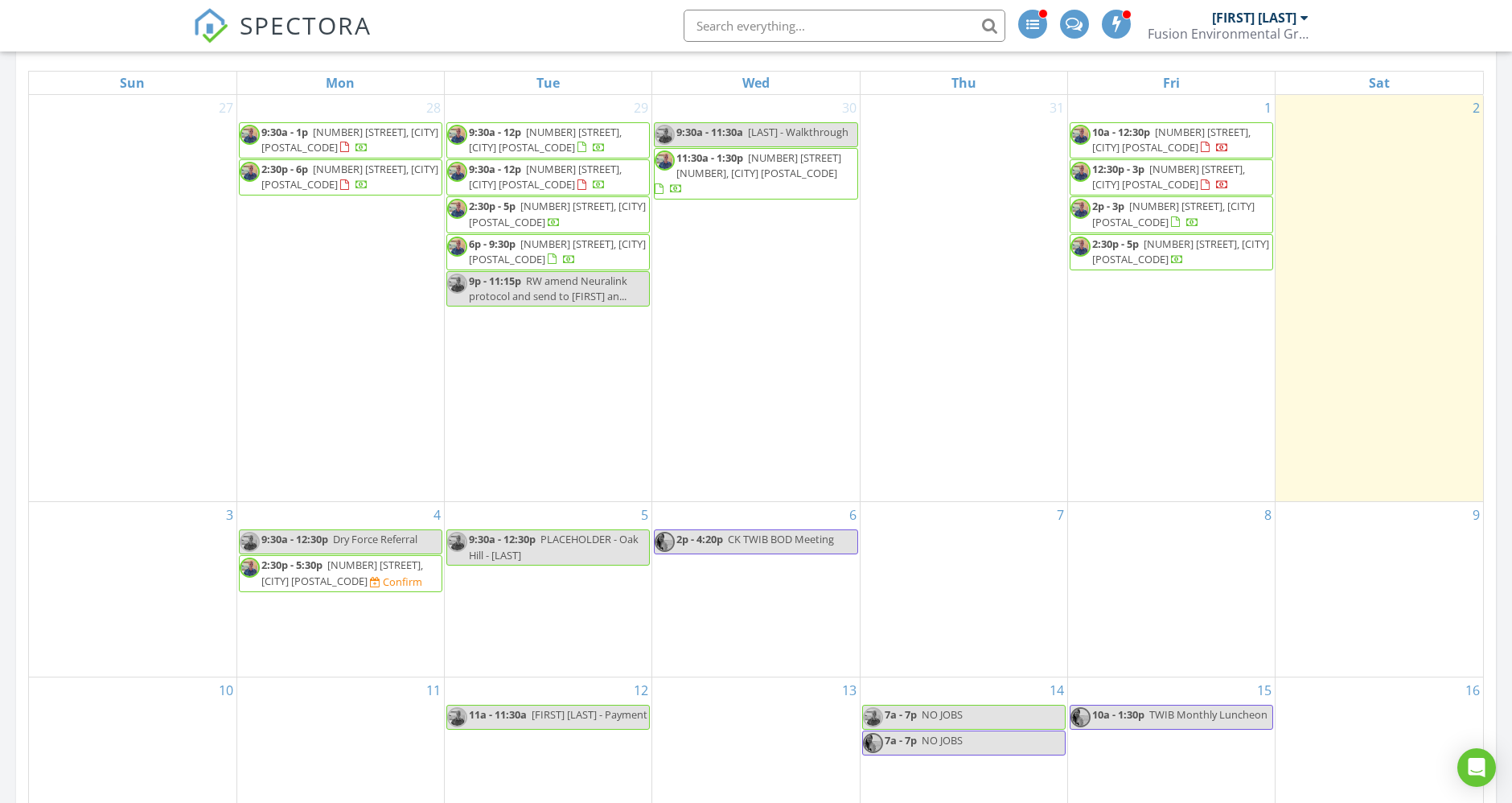 click on "[NUMBER] [STREET], [CITY] [POSTAL_CODE]" at bounding box center [1169, 176] 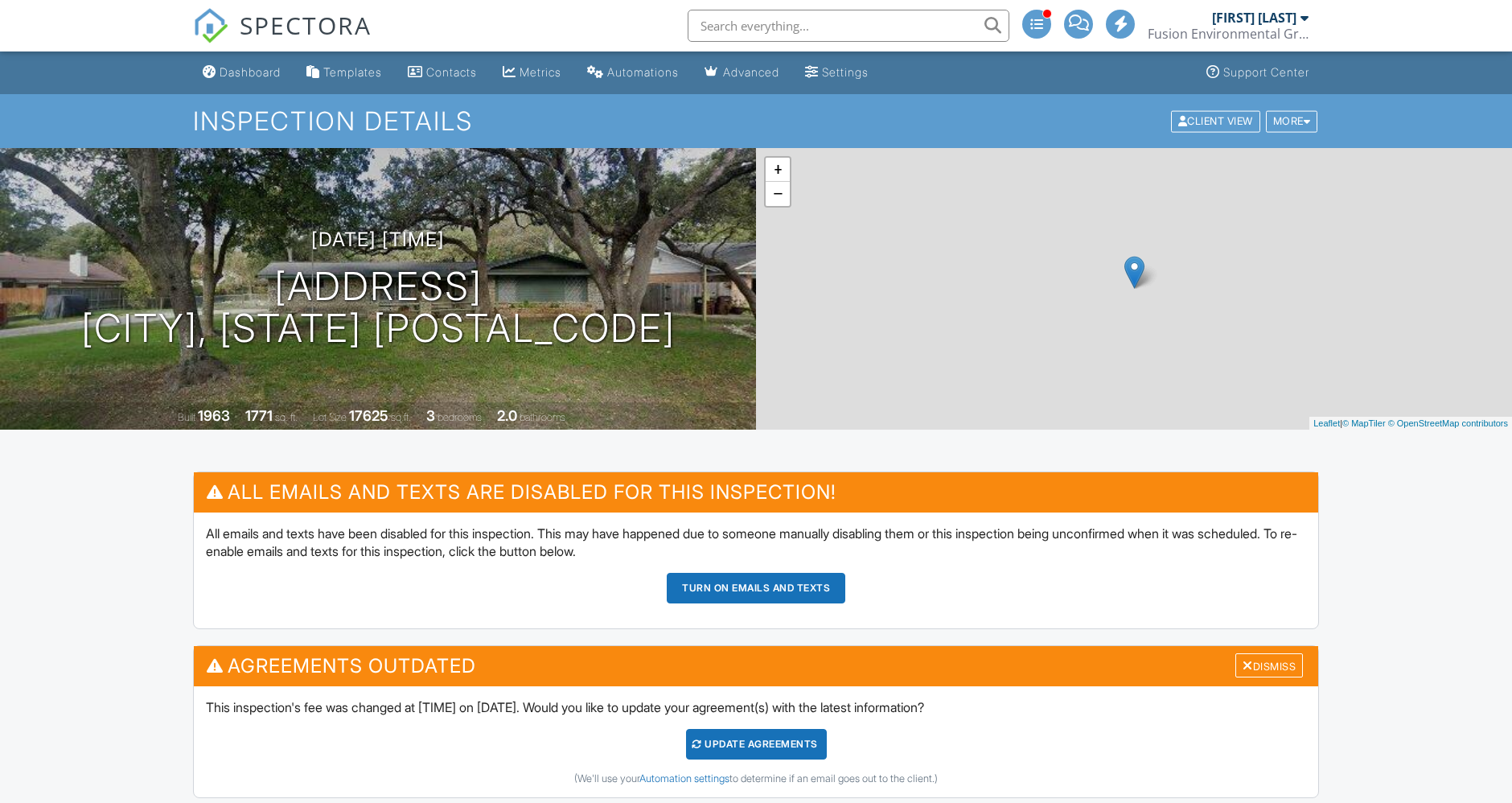 scroll, scrollTop: 0, scrollLeft: 0, axis: both 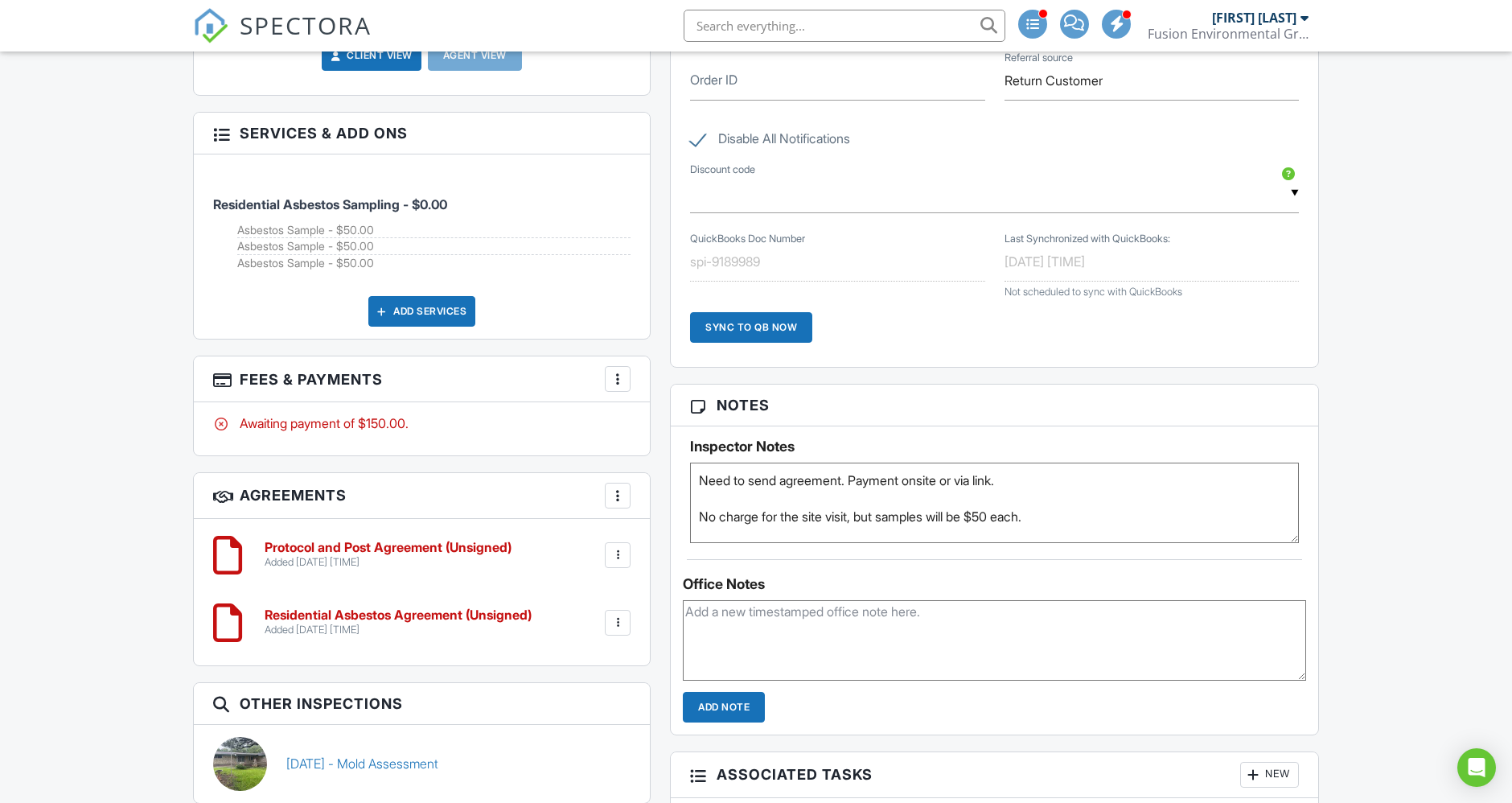 click at bounding box center (618, 555) 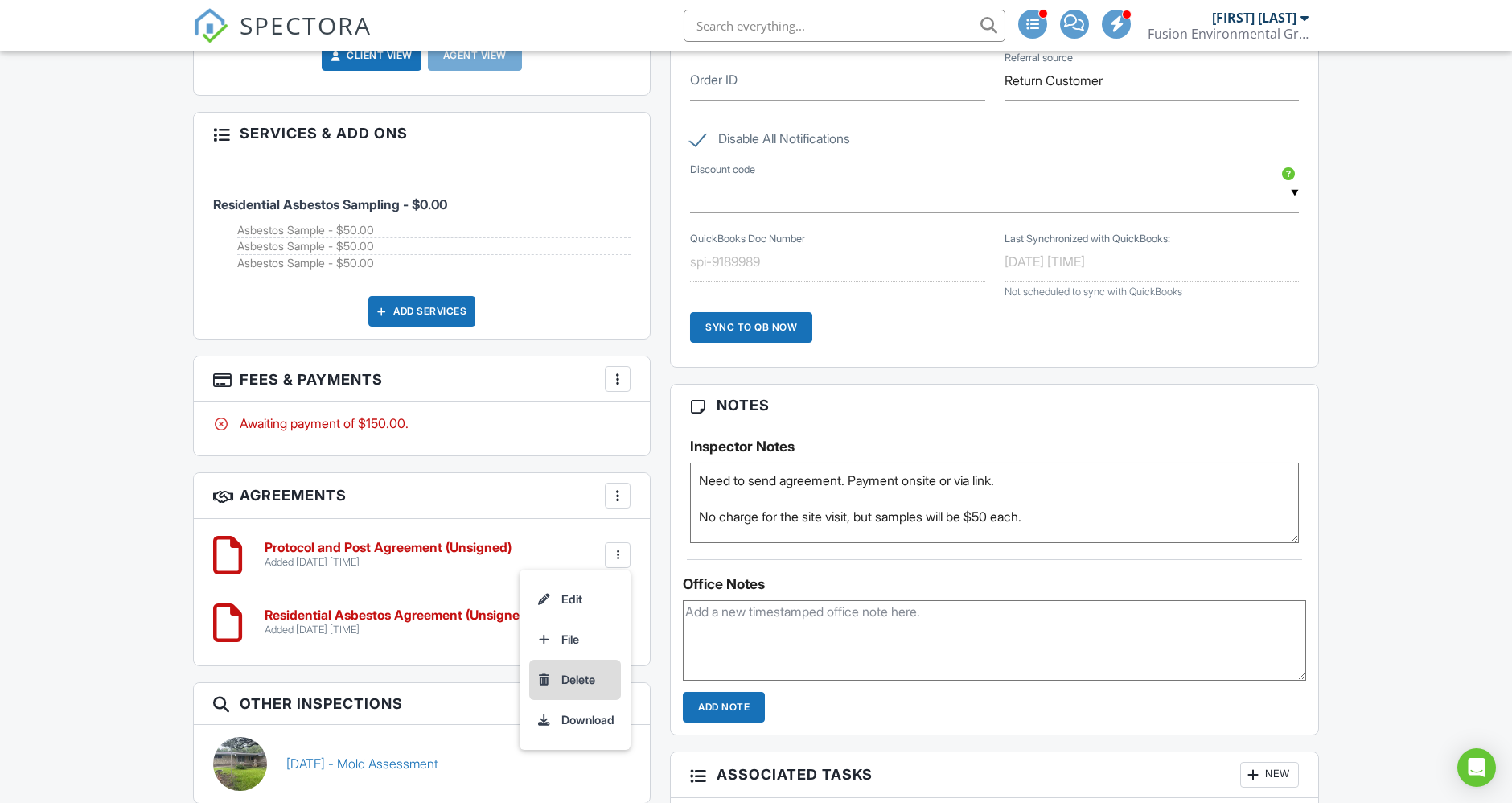 click on "Delete" at bounding box center [575, 680] 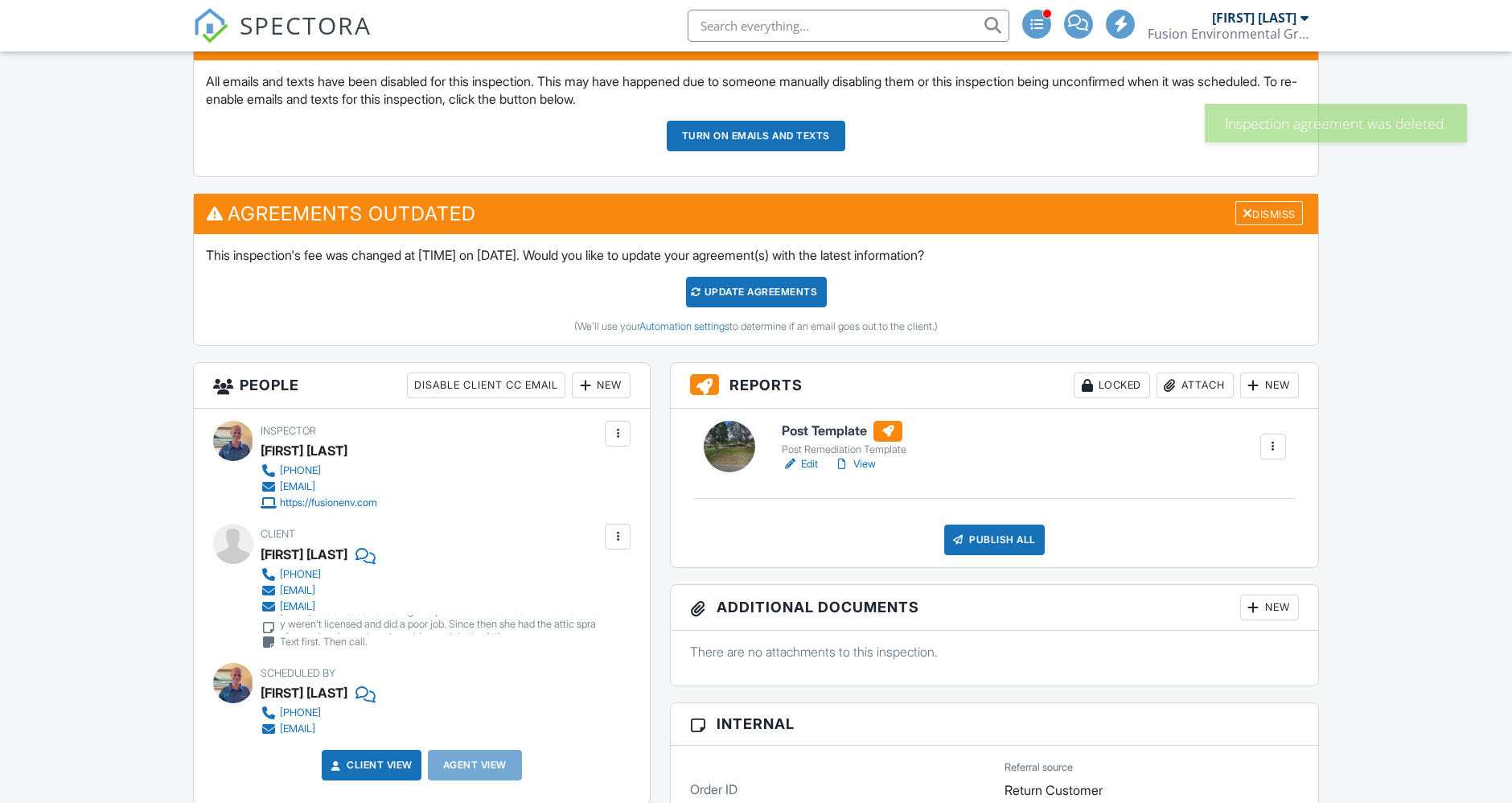 scroll, scrollTop: 805, scrollLeft: 0, axis: vertical 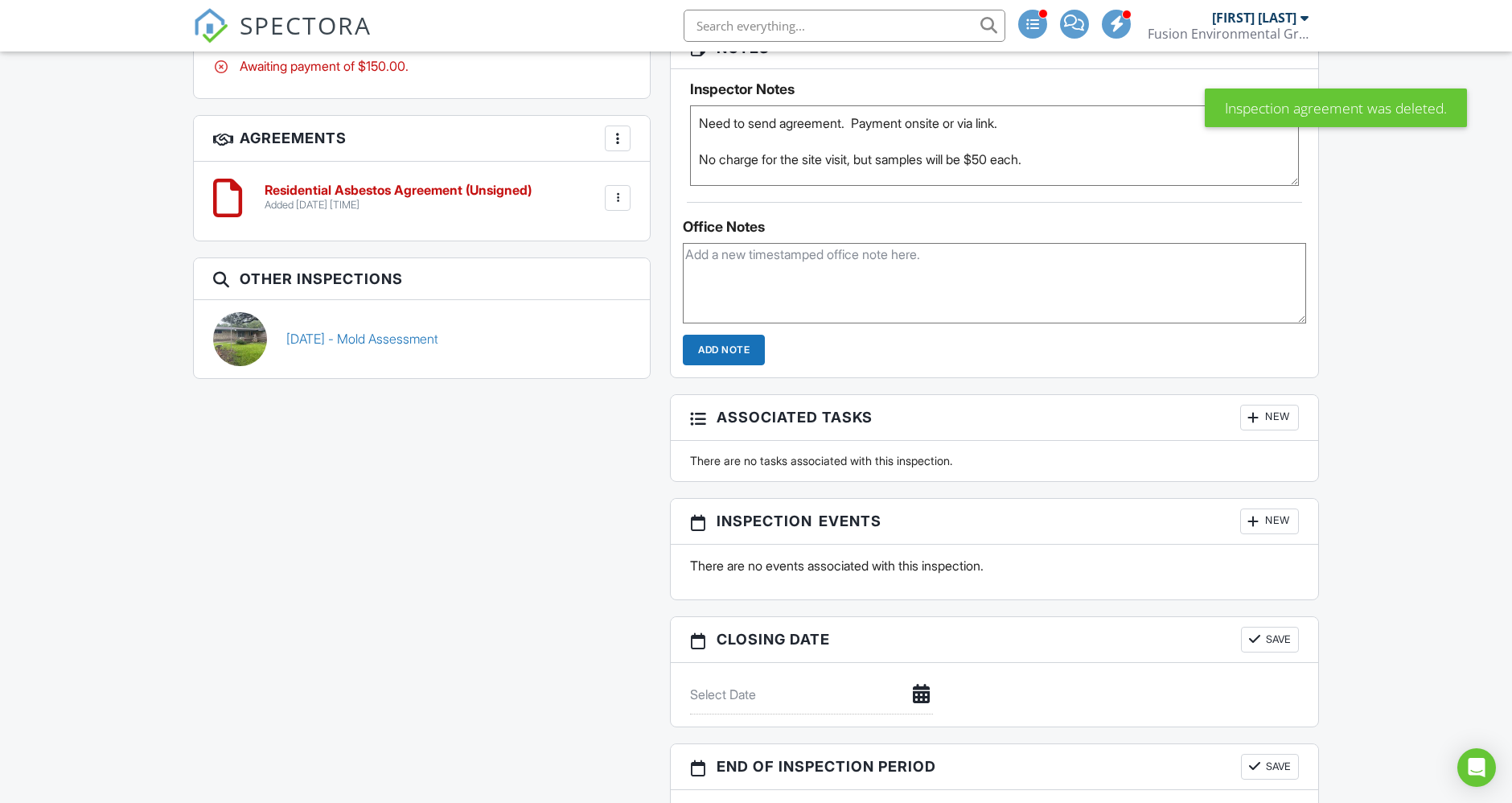 click at bounding box center (618, 198) 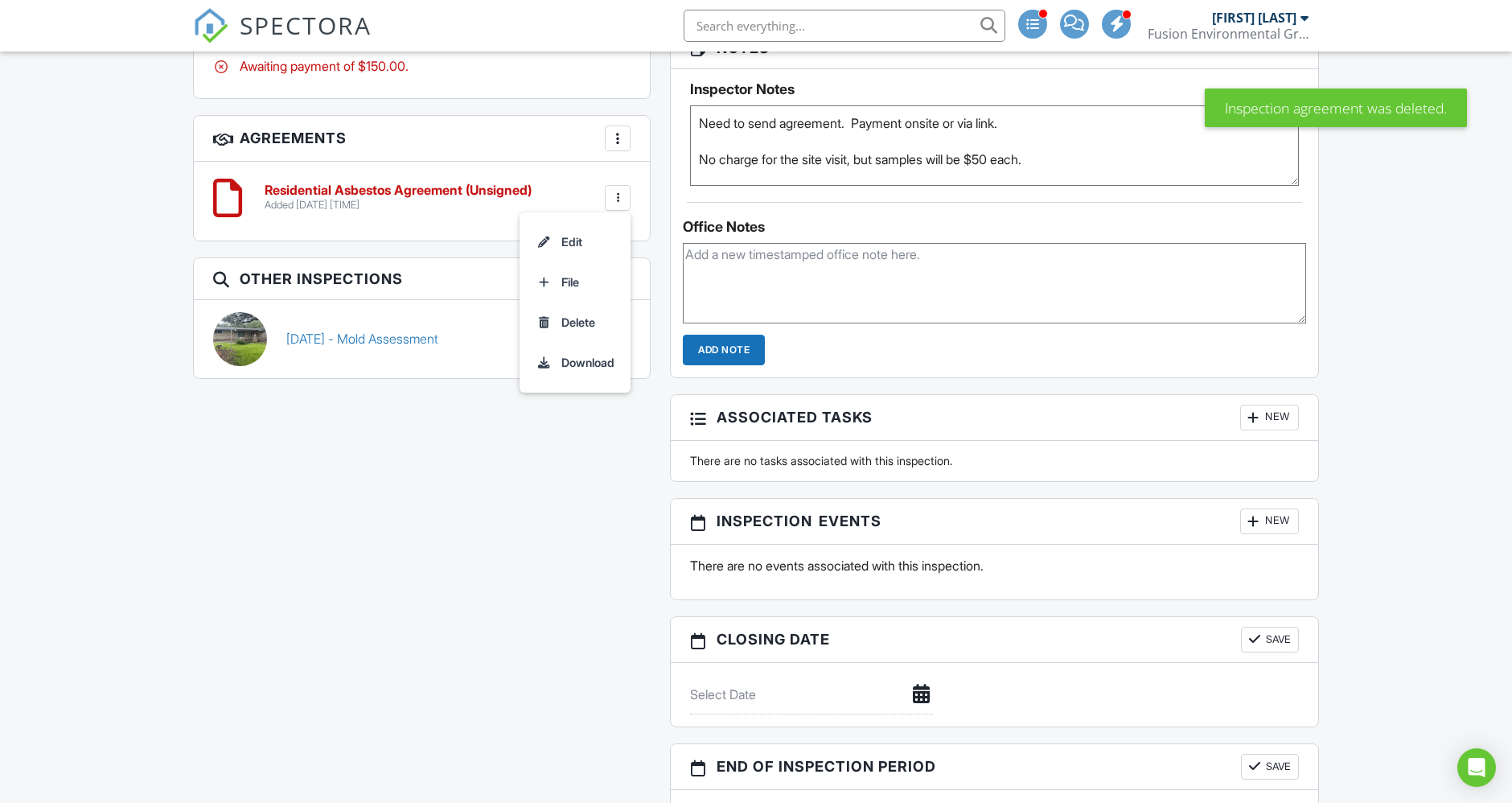 click on "Residential Asbestos Agreement
(Unsigned)" at bounding box center [398, 191] 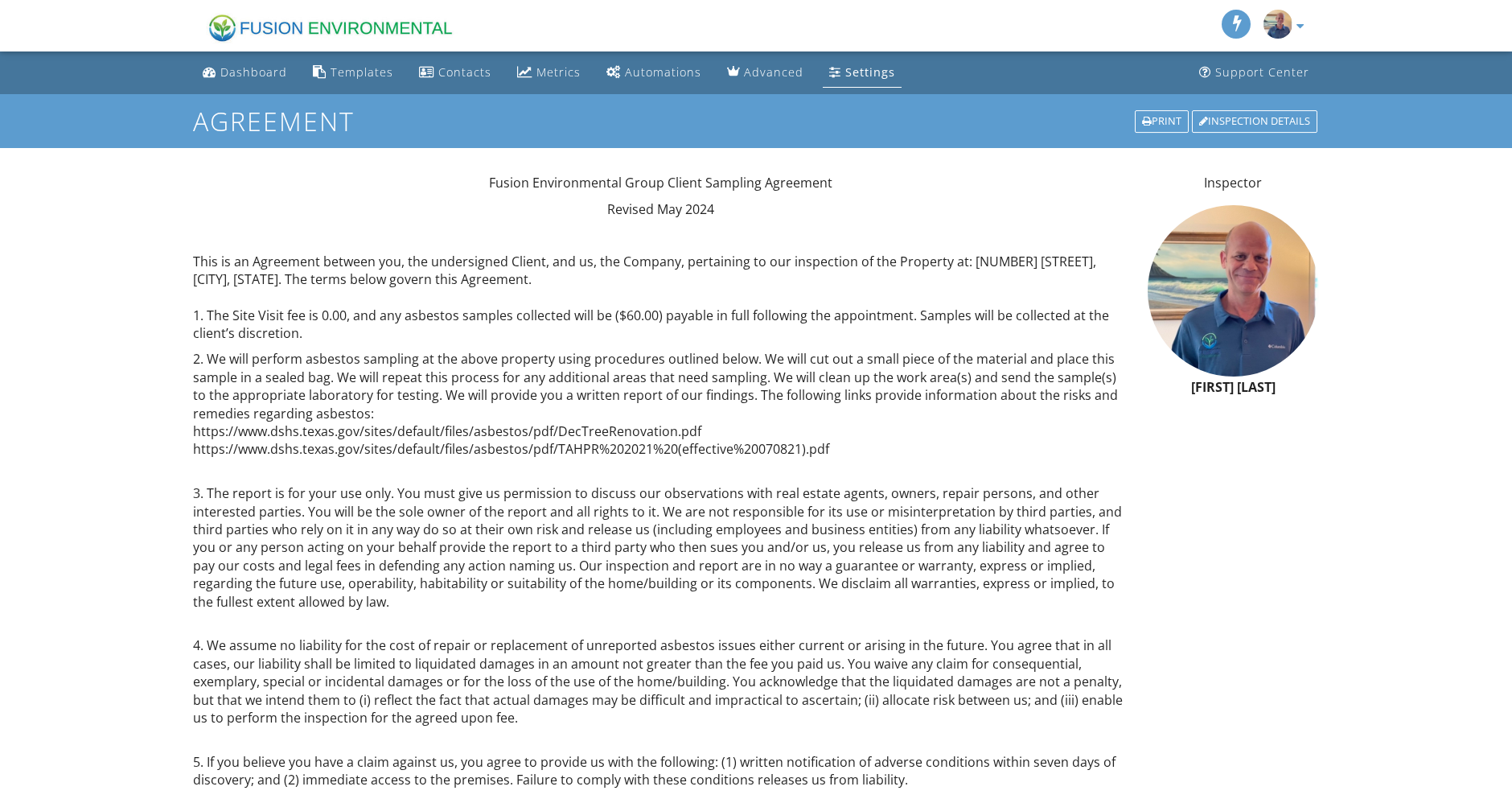 scroll, scrollTop: 0, scrollLeft: 0, axis: both 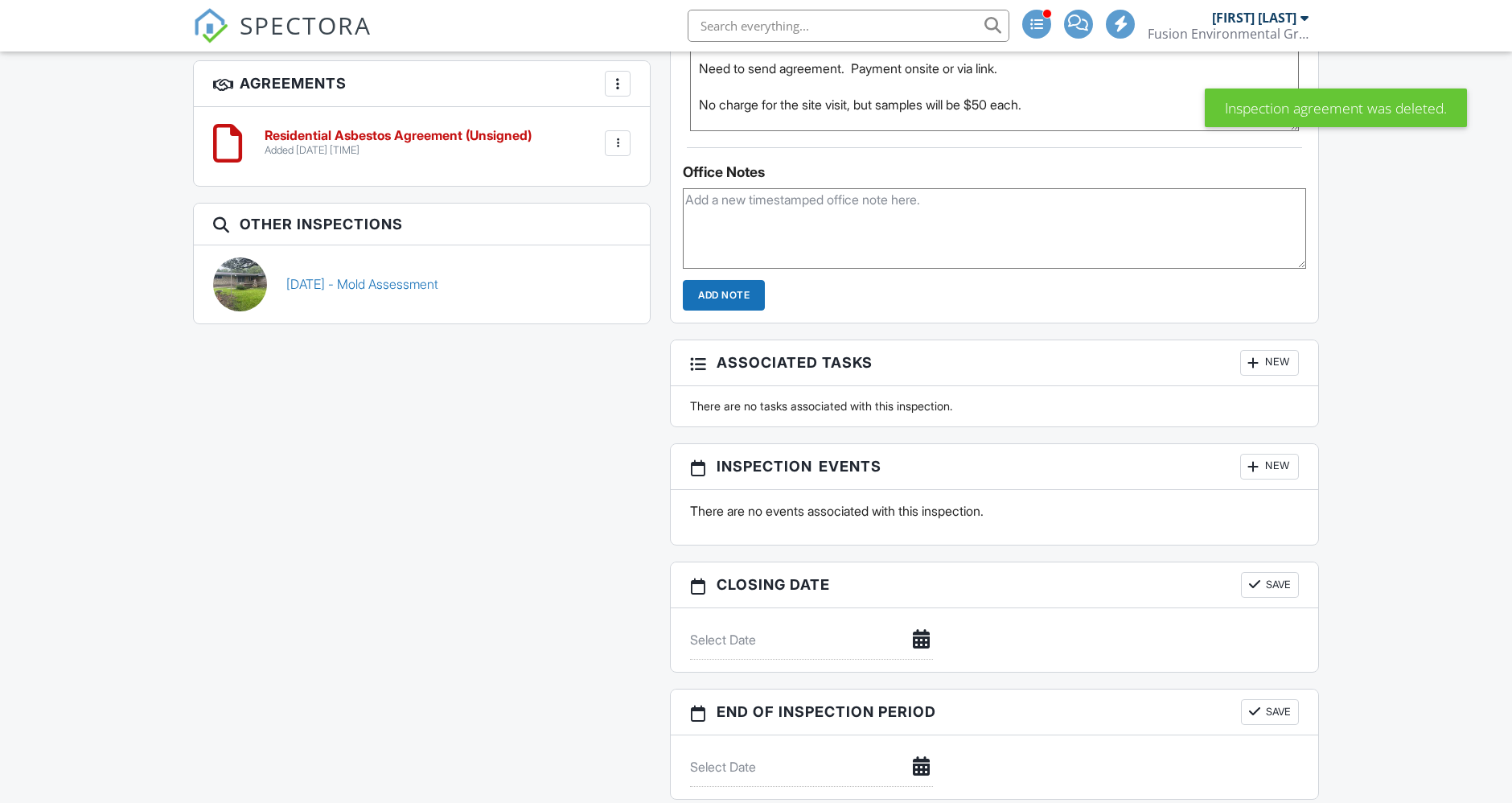 click at bounding box center (618, 143) 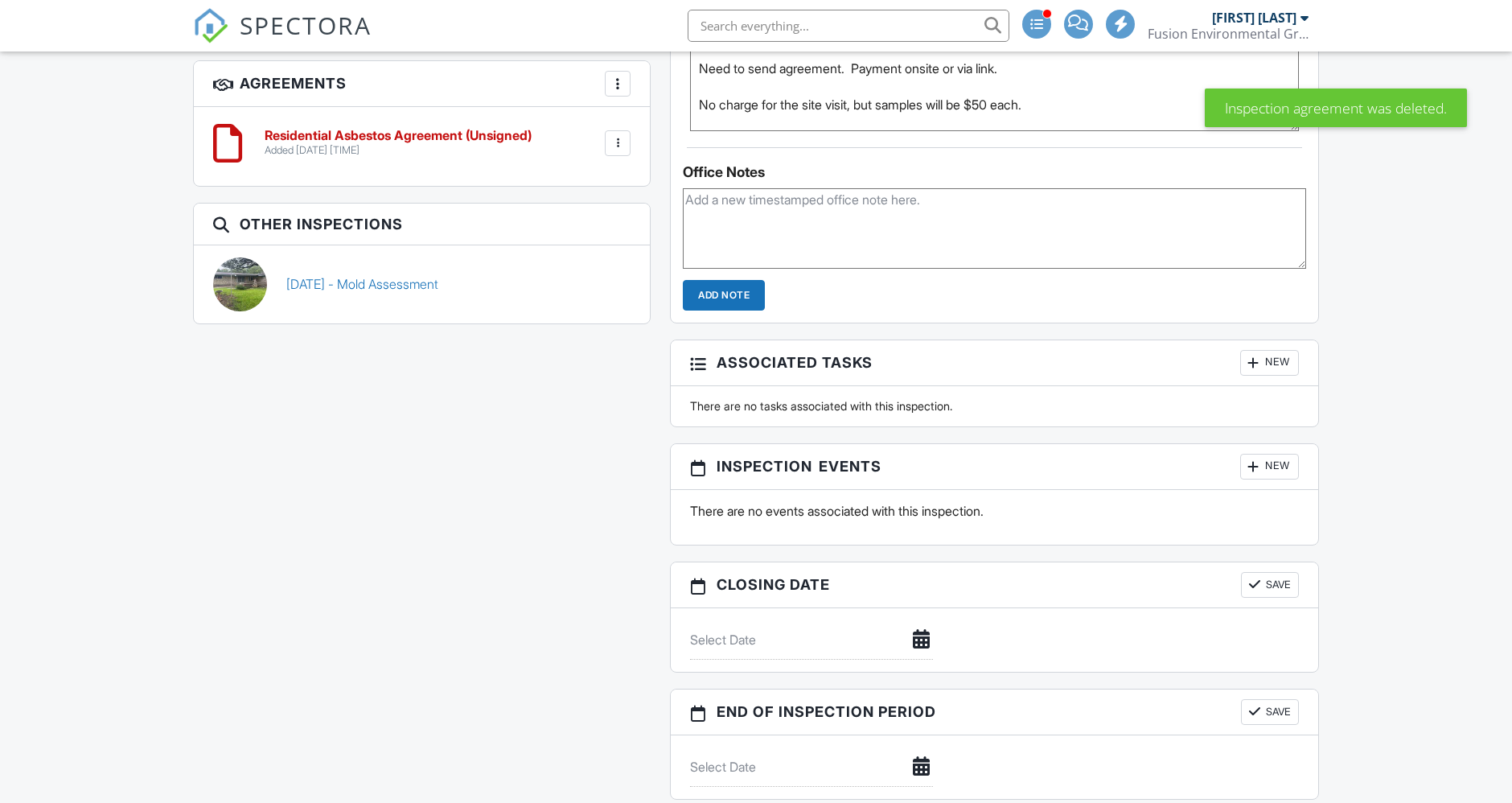 scroll, scrollTop: 1574, scrollLeft: 0, axis: vertical 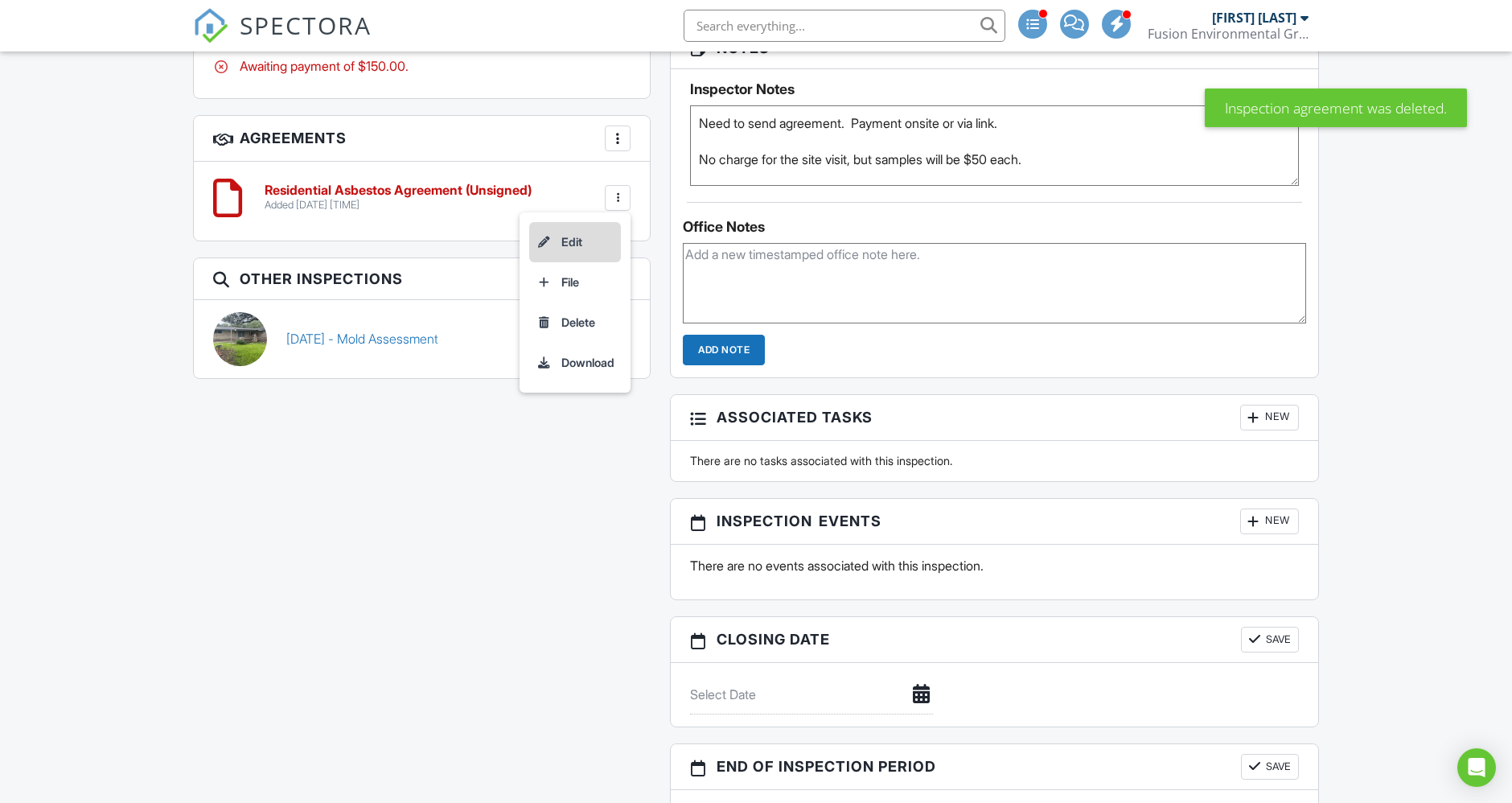 click on "Edit" at bounding box center [575, 242] 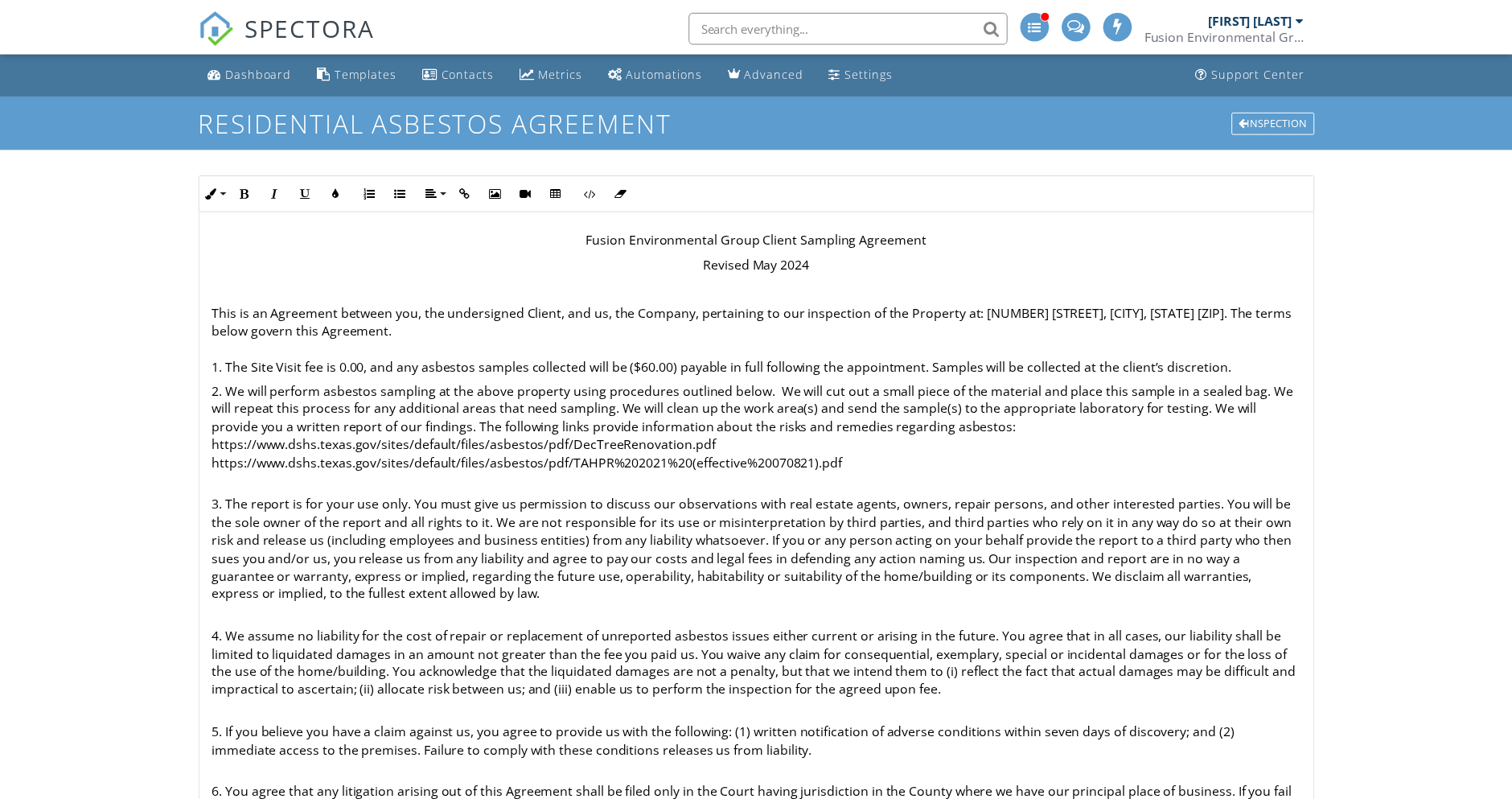 scroll, scrollTop: 0, scrollLeft: 0, axis: both 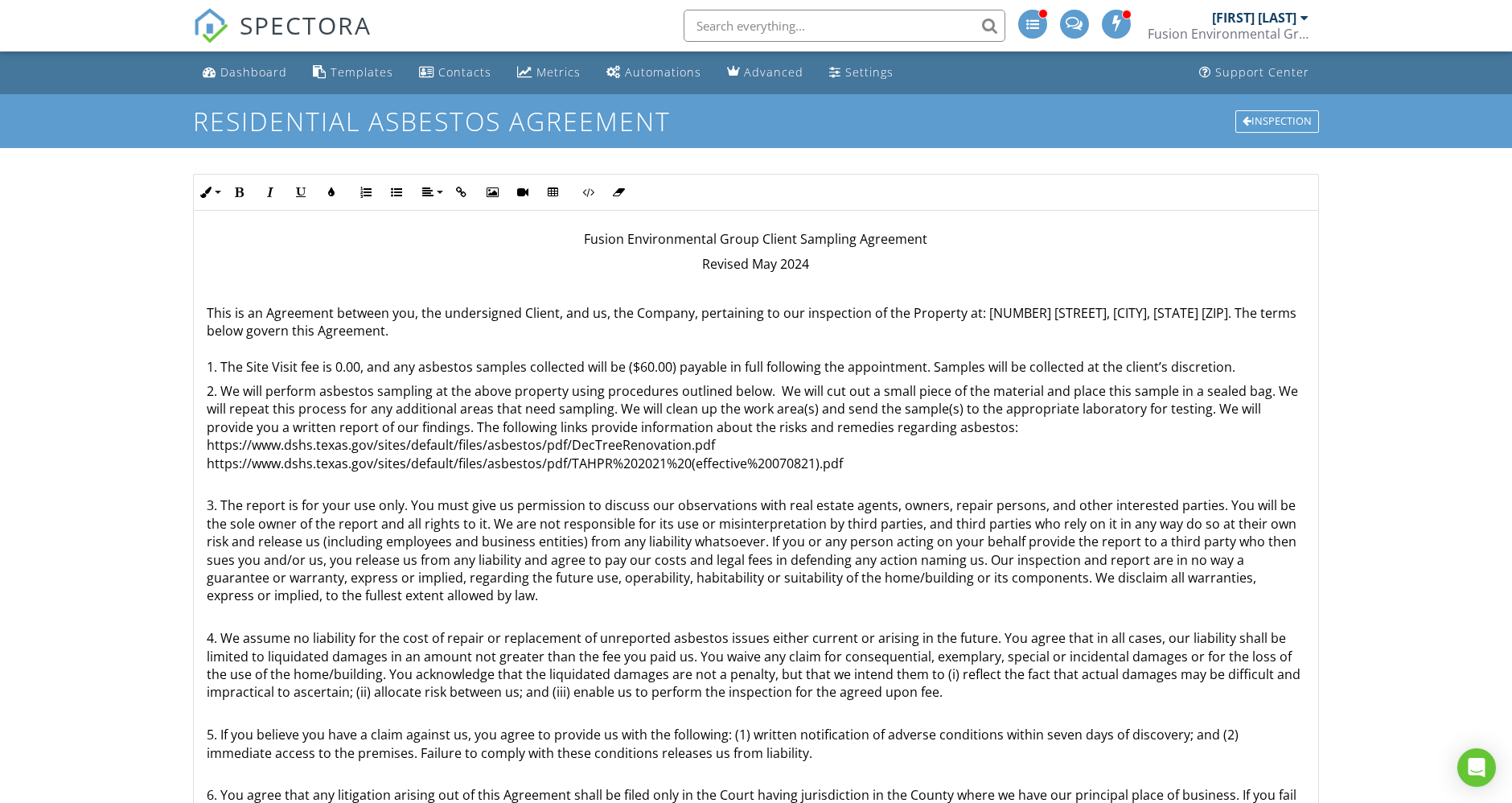 drag, startPoint x: 645, startPoint y: 371, endPoint x: 679, endPoint y: 371, distance: 34 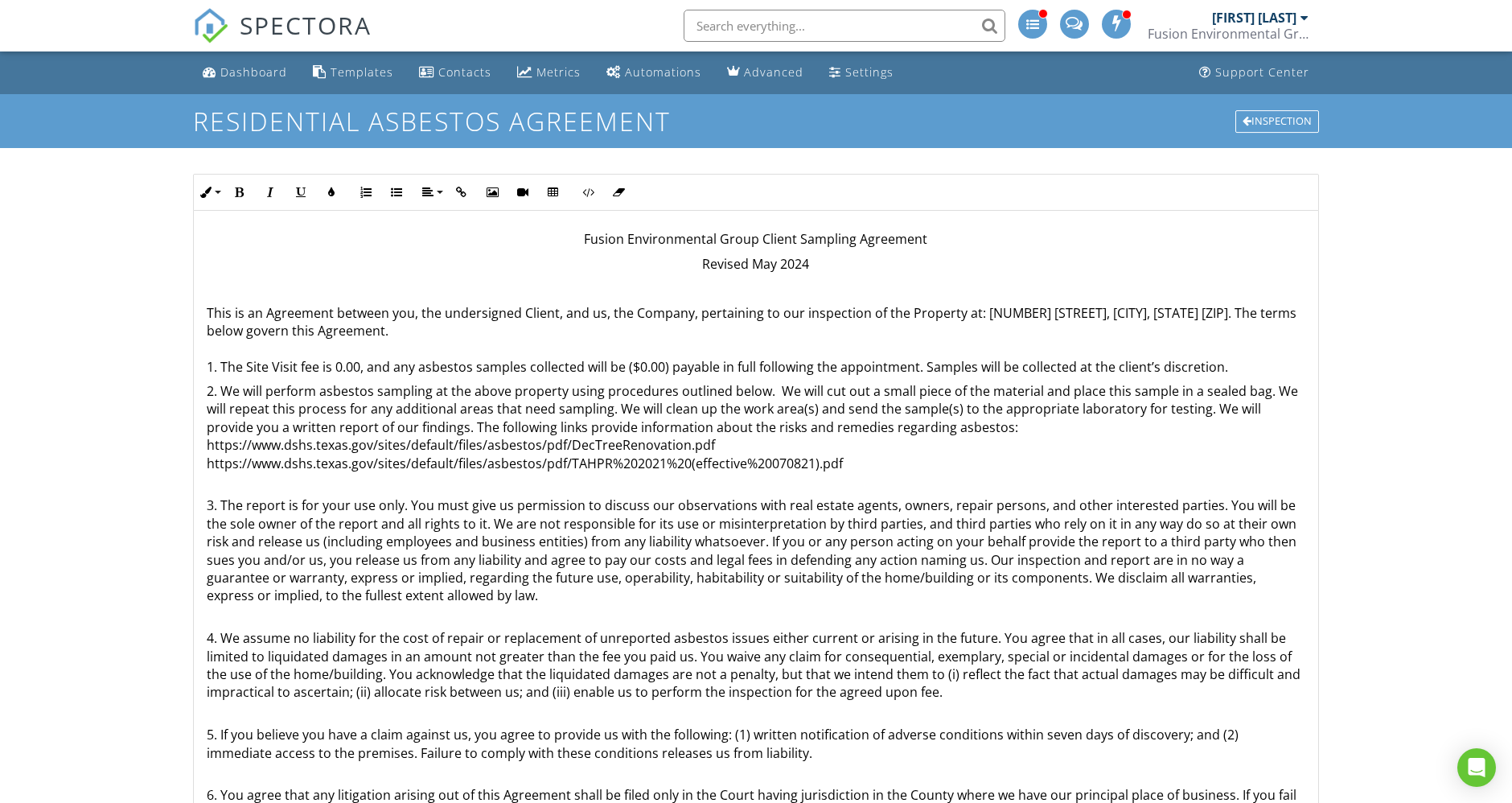 type 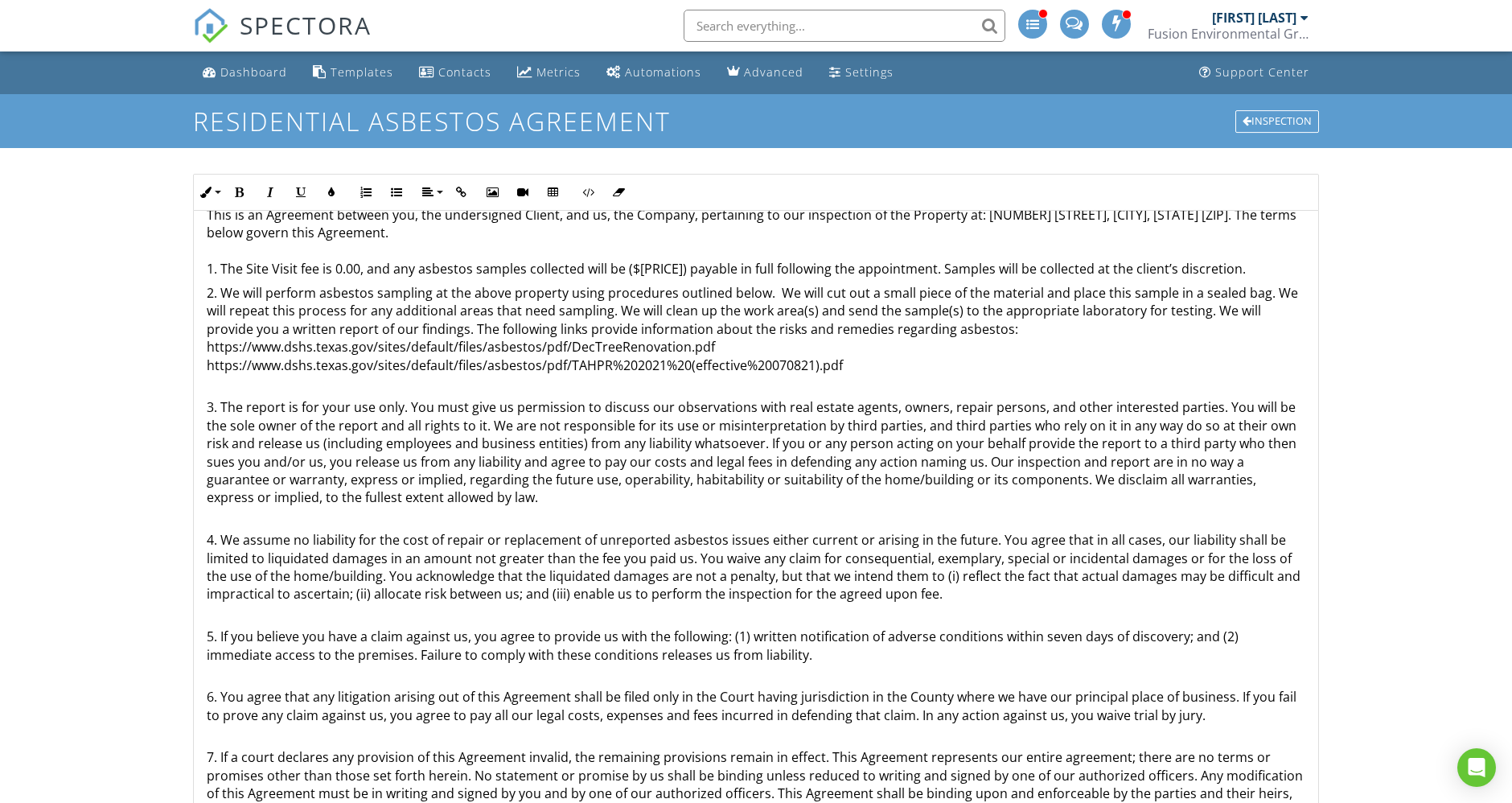 scroll, scrollTop: 229, scrollLeft: 0, axis: vertical 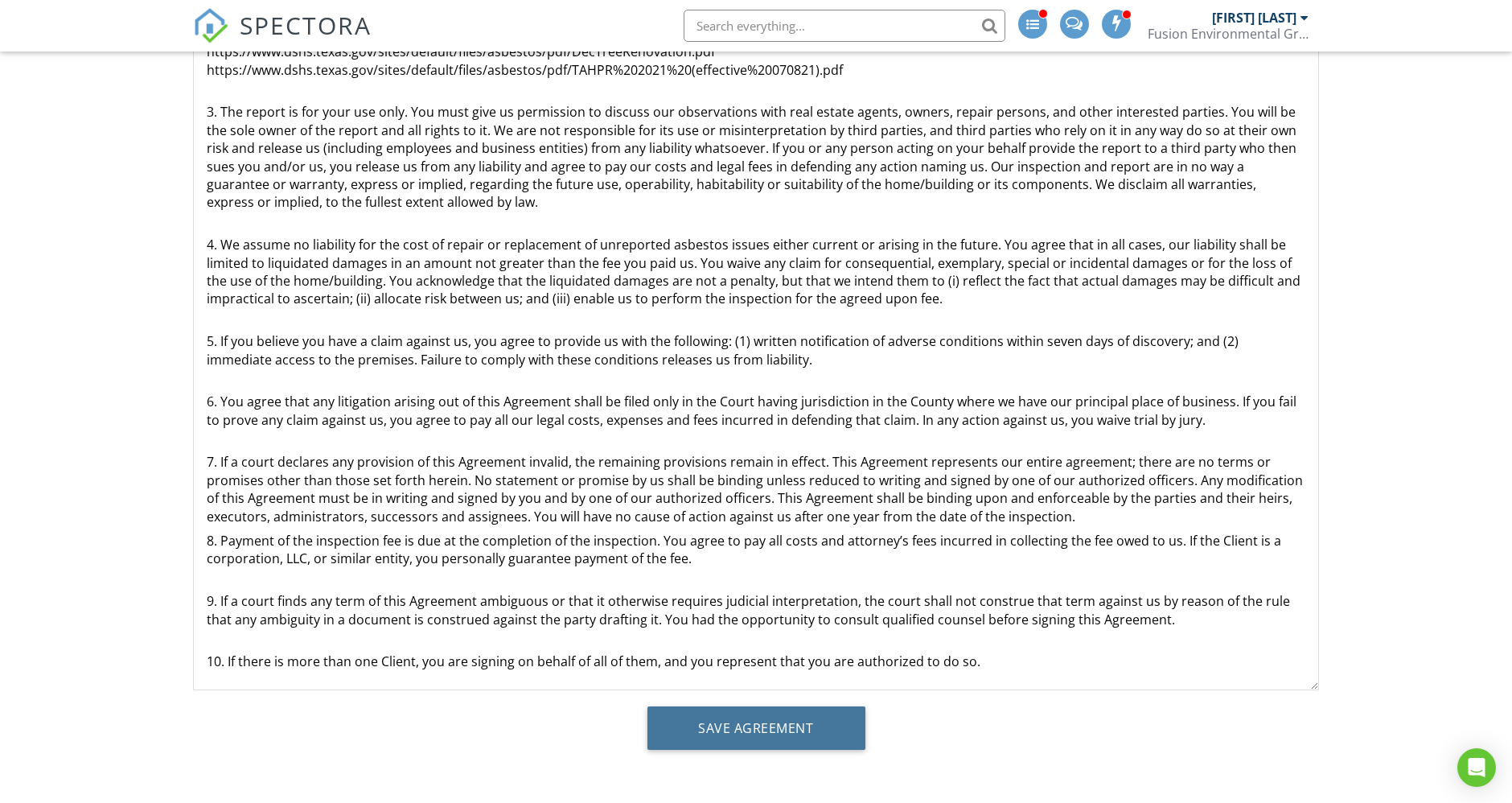 click on "Save Agreement" at bounding box center (756, 728) 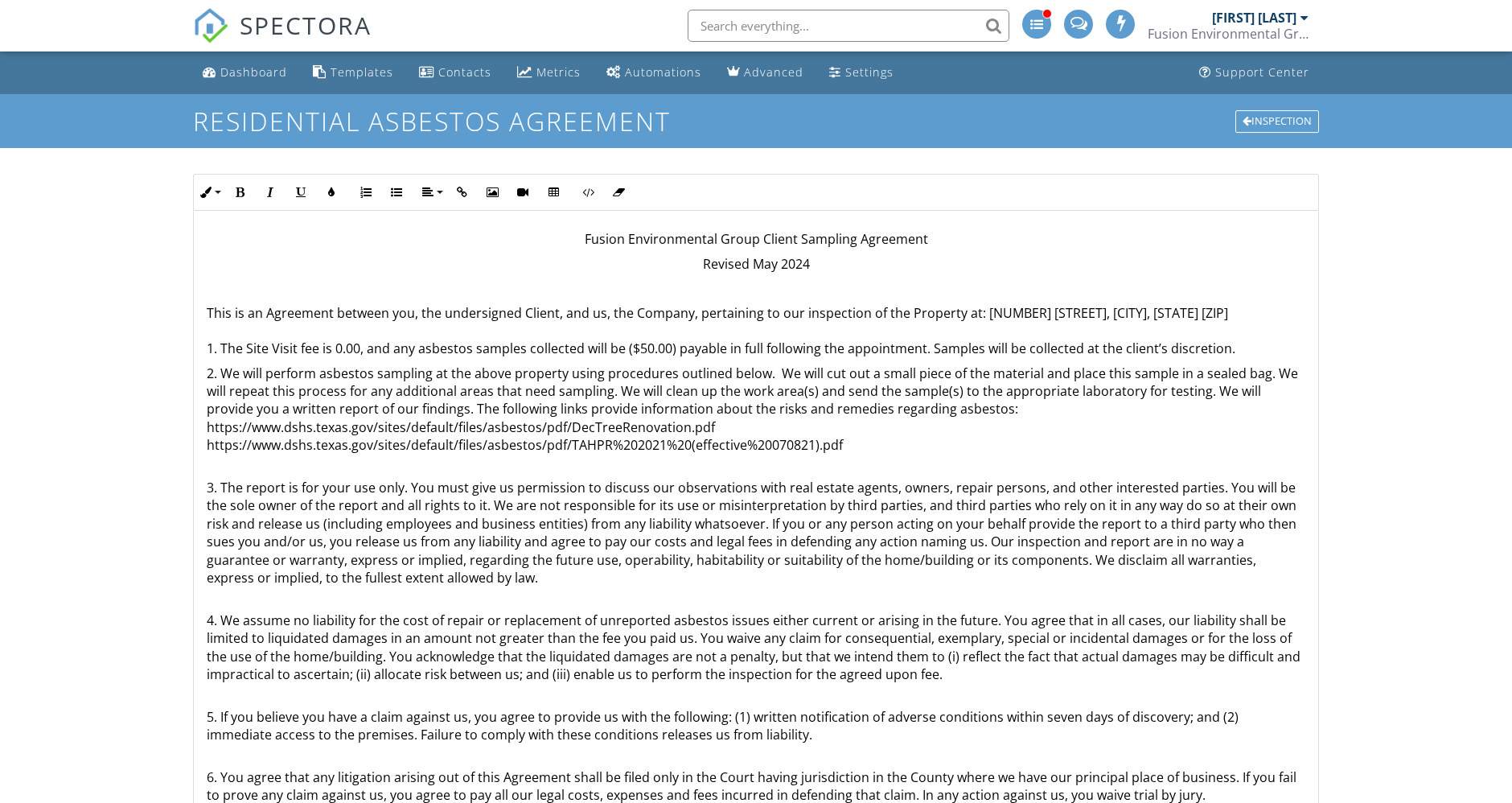 scroll, scrollTop: 164, scrollLeft: 0, axis: vertical 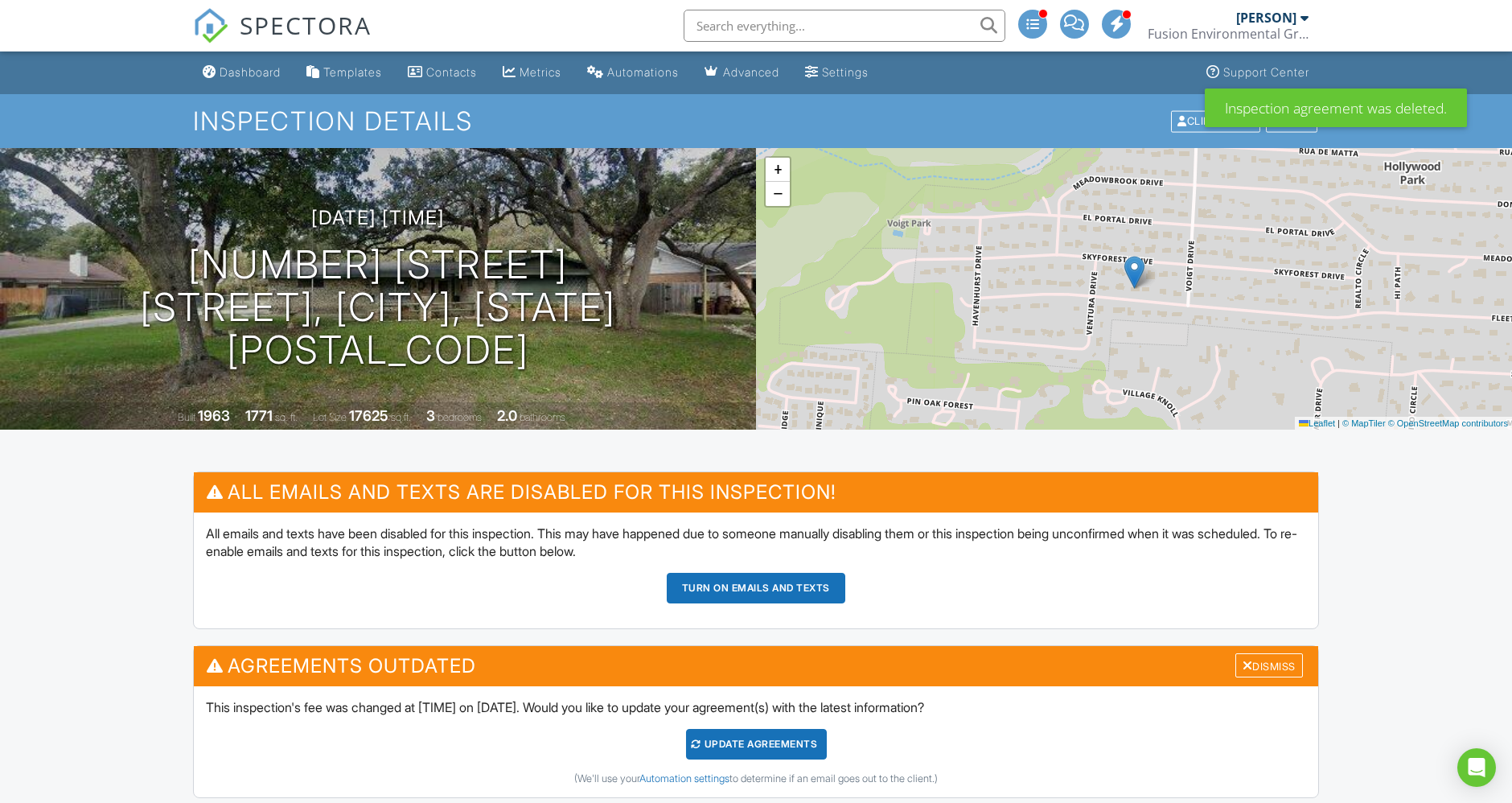 click on "Inspection Details
Client View
More
Property Details
Reschedule
Reorder / Copy
Share
Cancel
Delete
Print Order
Convert to V9
Enable Pass on CC Fees
View Change Log" at bounding box center [756, 121] 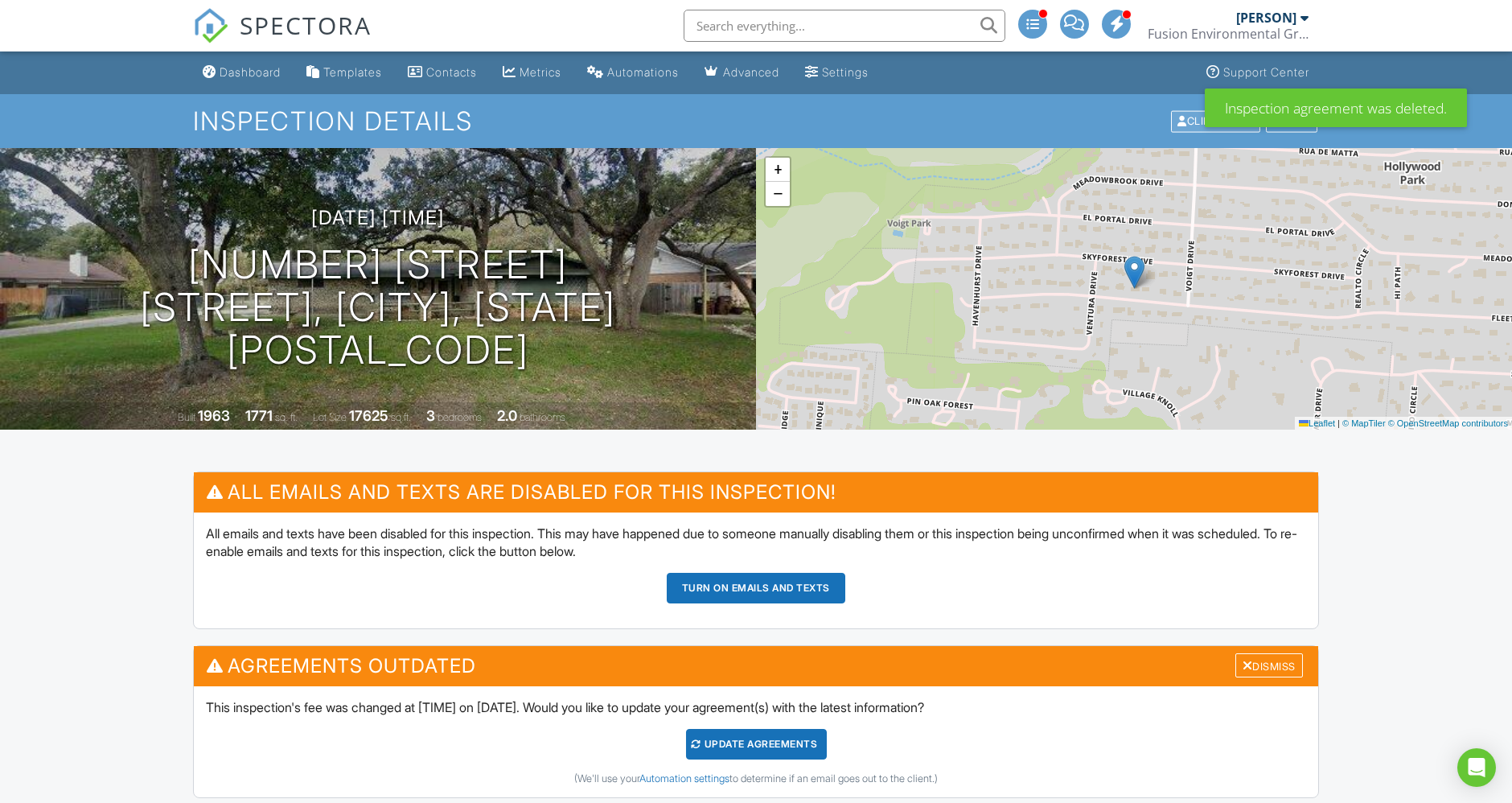 click on "Client View" at bounding box center [1215, 121] 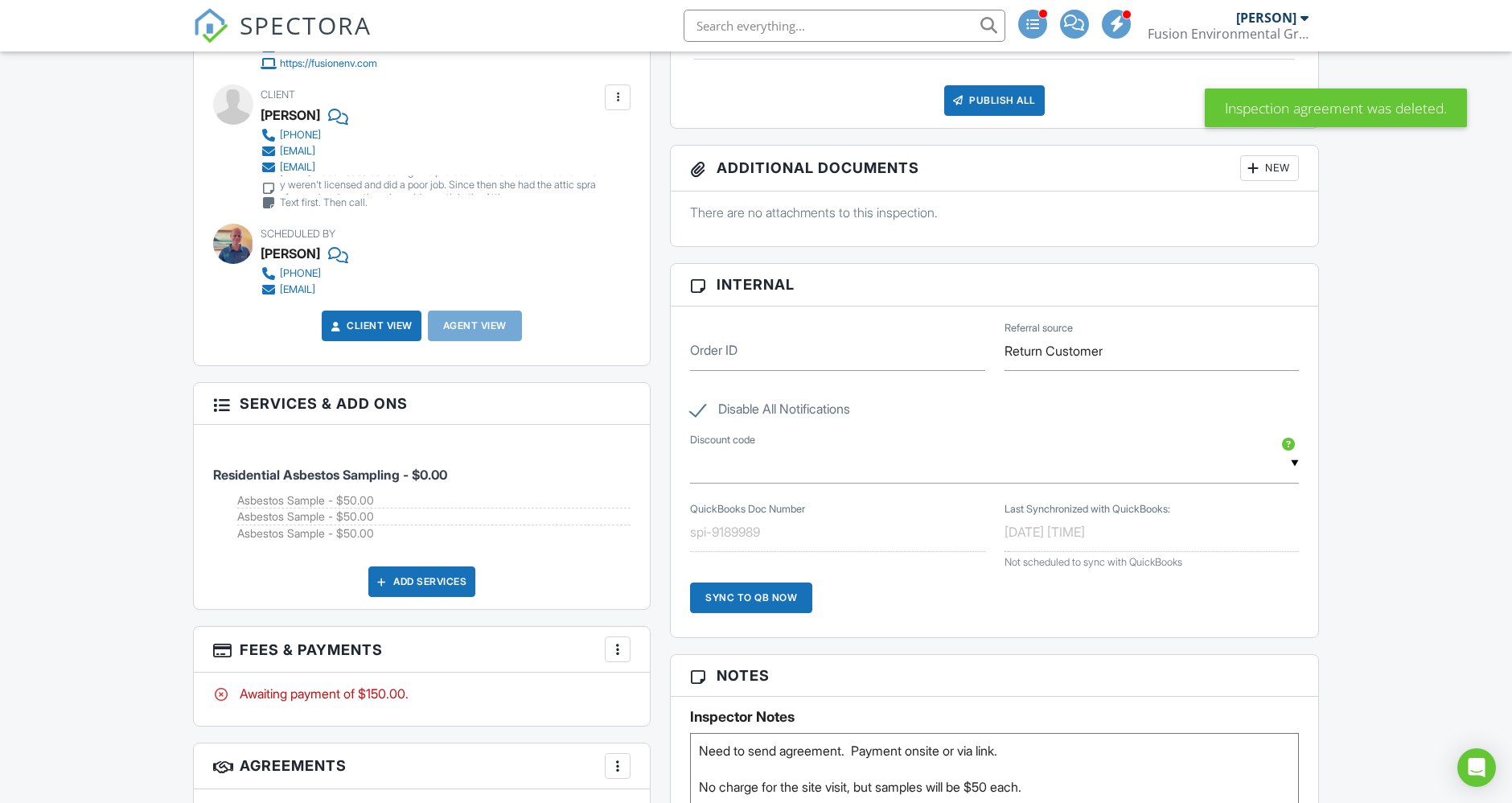 scroll, scrollTop: 805, scrollLeft: 0, axis: vertical 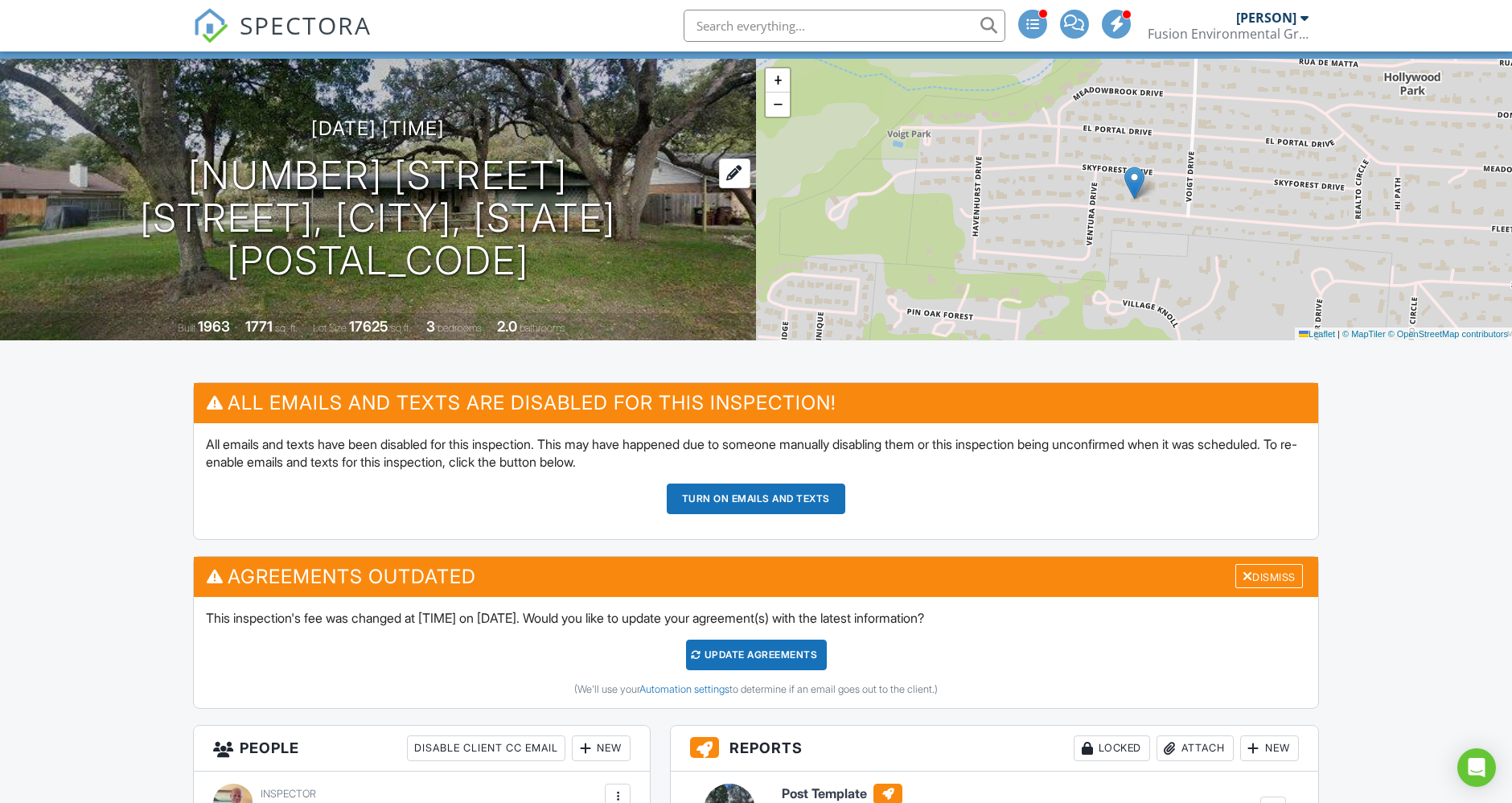 click on "[NUMBER] [STREET]
[CITY], [STATE] [POSTAL_CODE]" at bounding box center (378, 218) 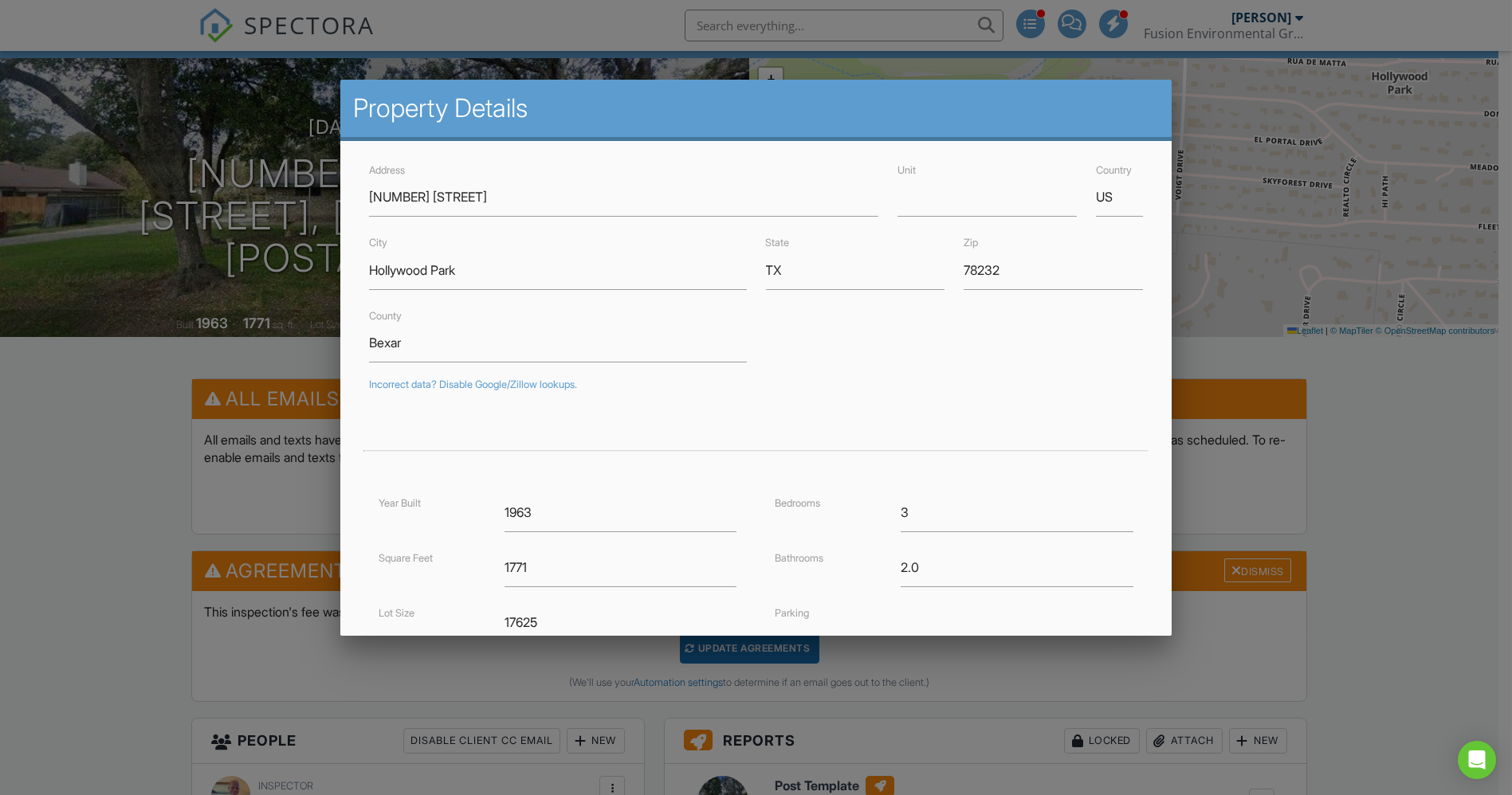 click at bounding box center (756, 417) 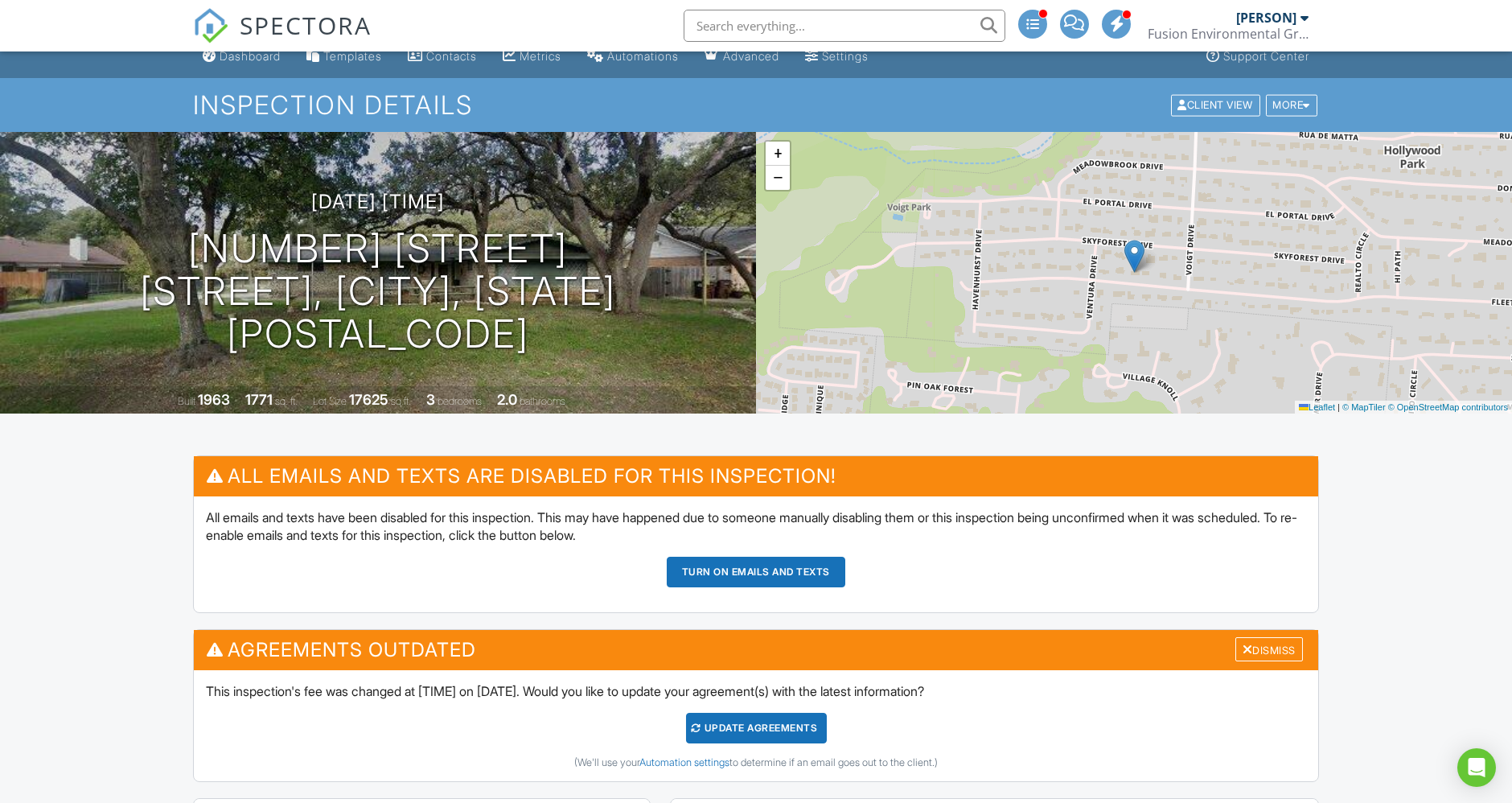 scroll, scrollTop: 0, scrollLeft: 0, axis: both 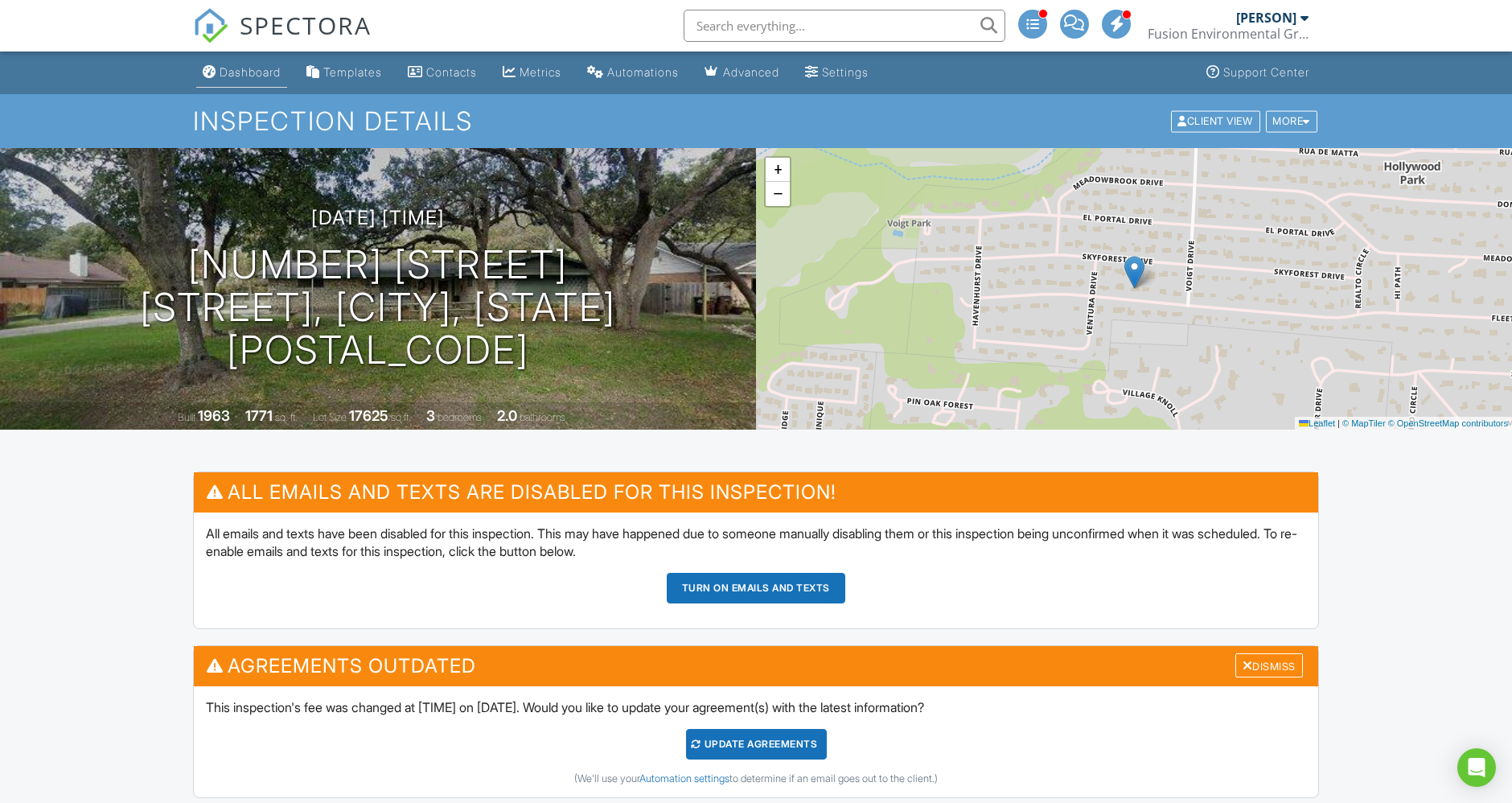 click on "Dashboard" at bounding box center (250, 72) 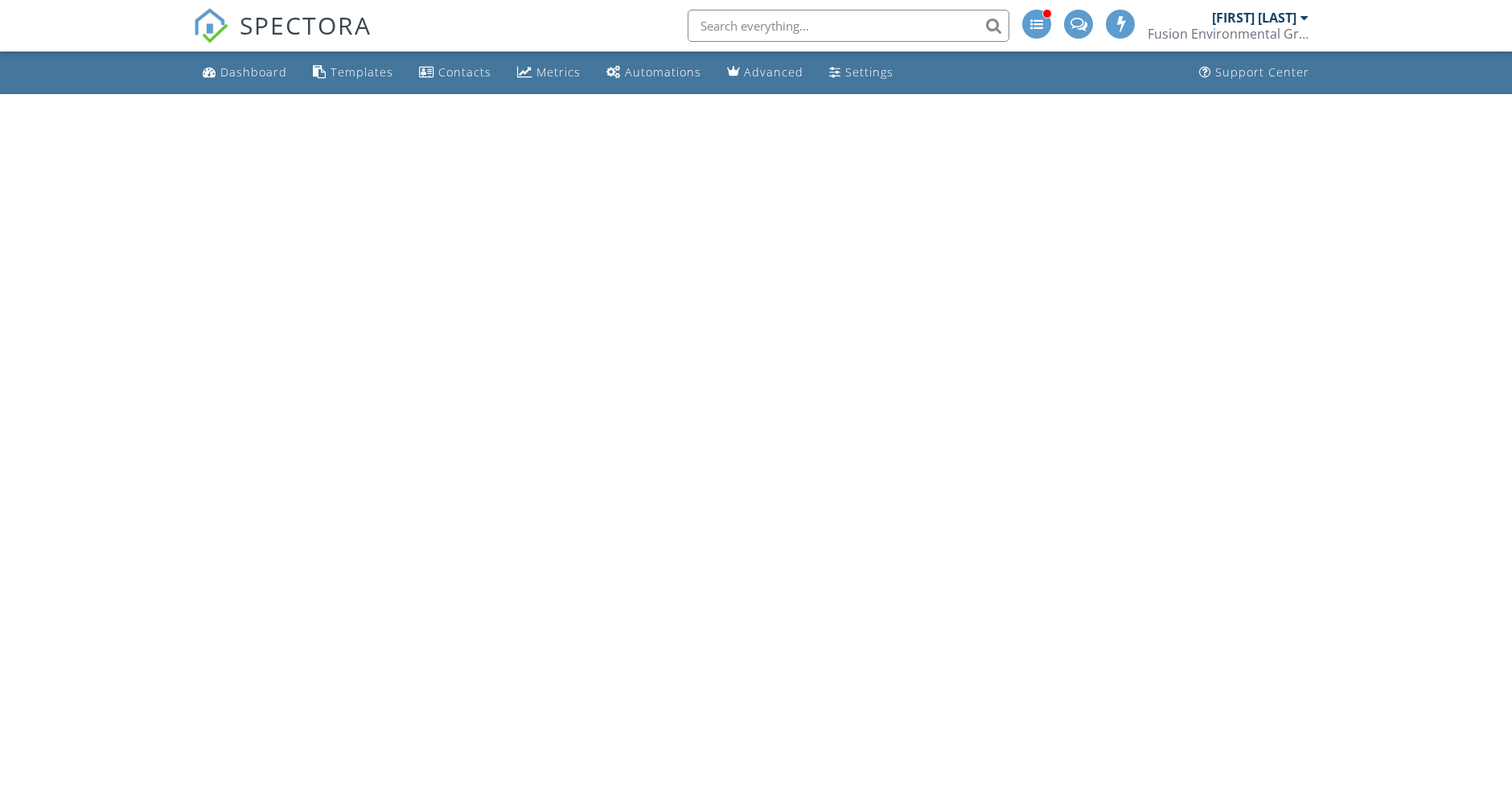 scroll, scrollTop: 0, scrollLeft: 0, axis: both 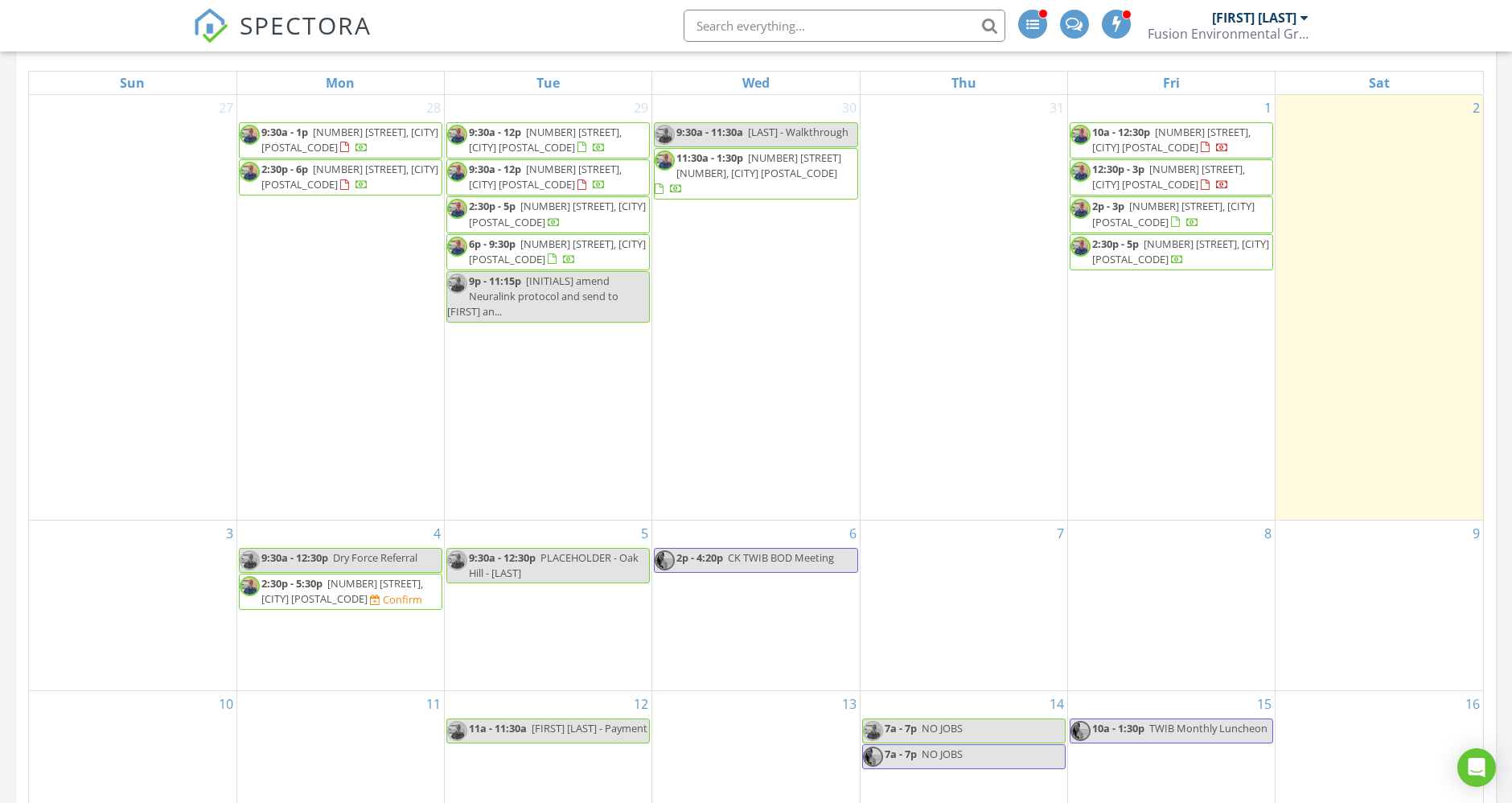 click on "1
10a - 12:30p
339 Timberlane Dr, San Antonio 78218
12:30p - 3p
413 Fleetwood Dr, Hollywood Park 78232
2p - 3p
5659 Oak Blvd, Austin 78735
2:30p - 5p
3410 Copper Acres, Bulverde 78163" at bounding box center (1171, 307) 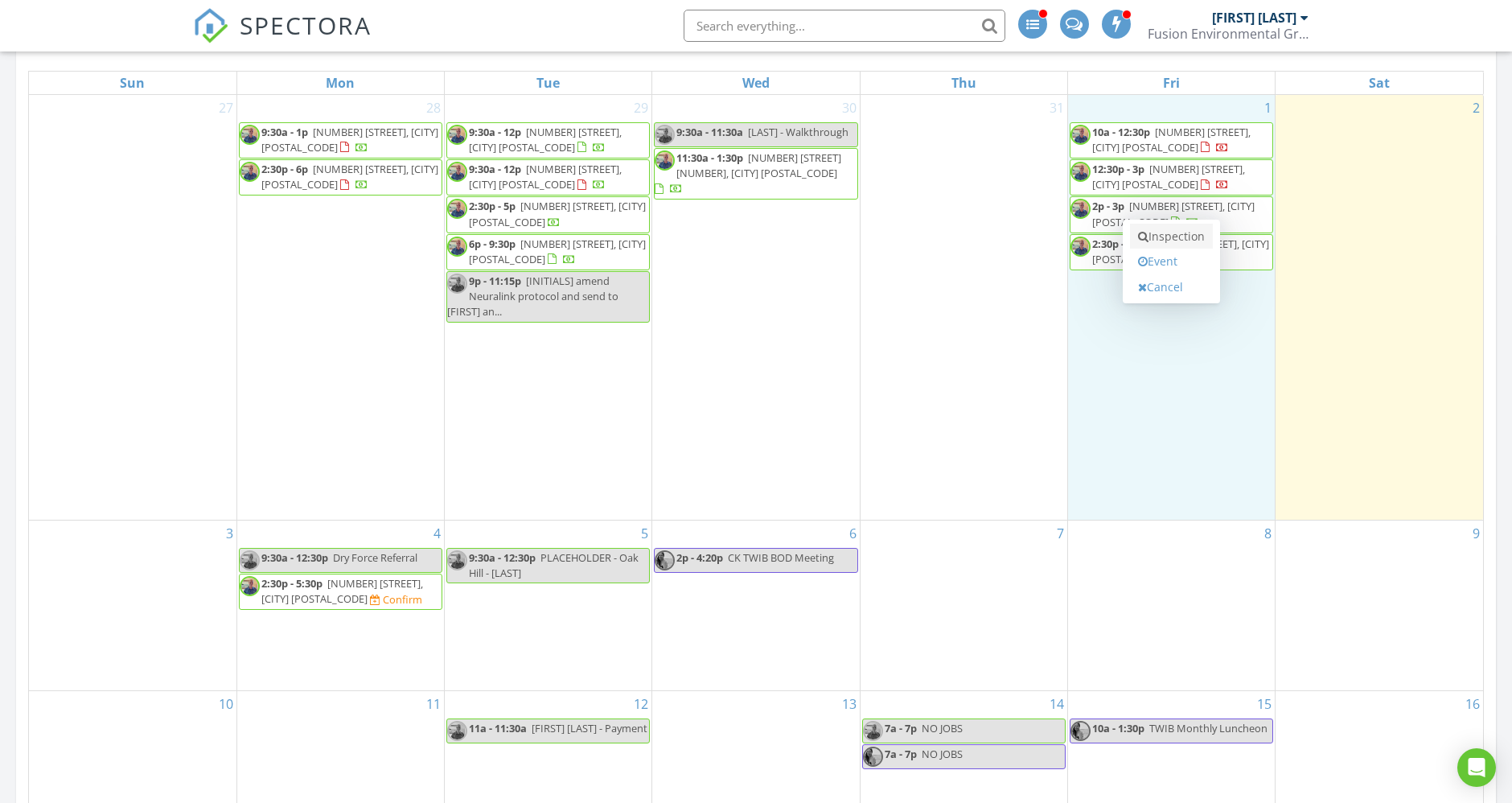 click on "Inspection" at bounding box center (1171, 237) 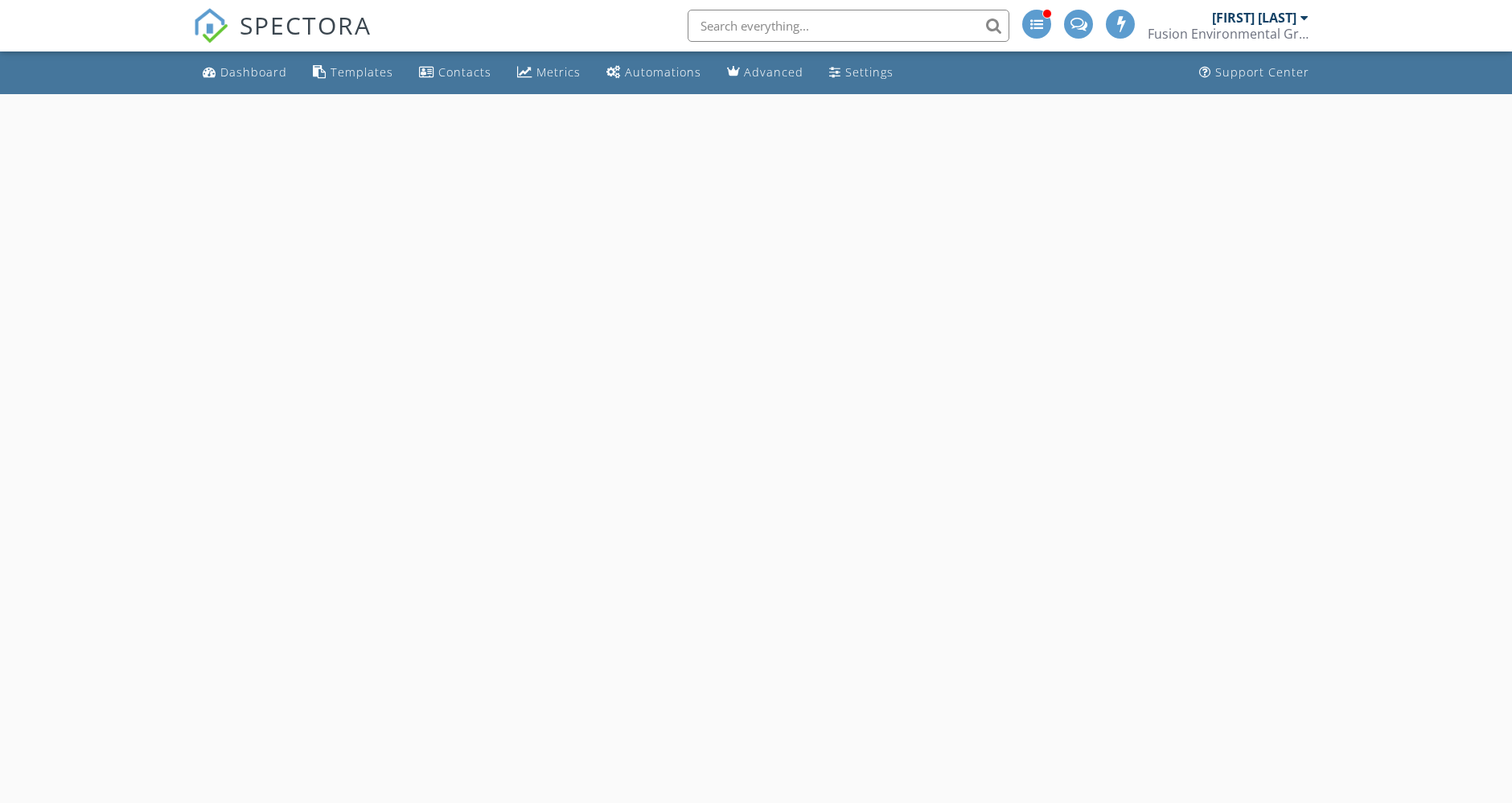 scroll, scrollTop: 0, scrollLeft: 0, axis: both 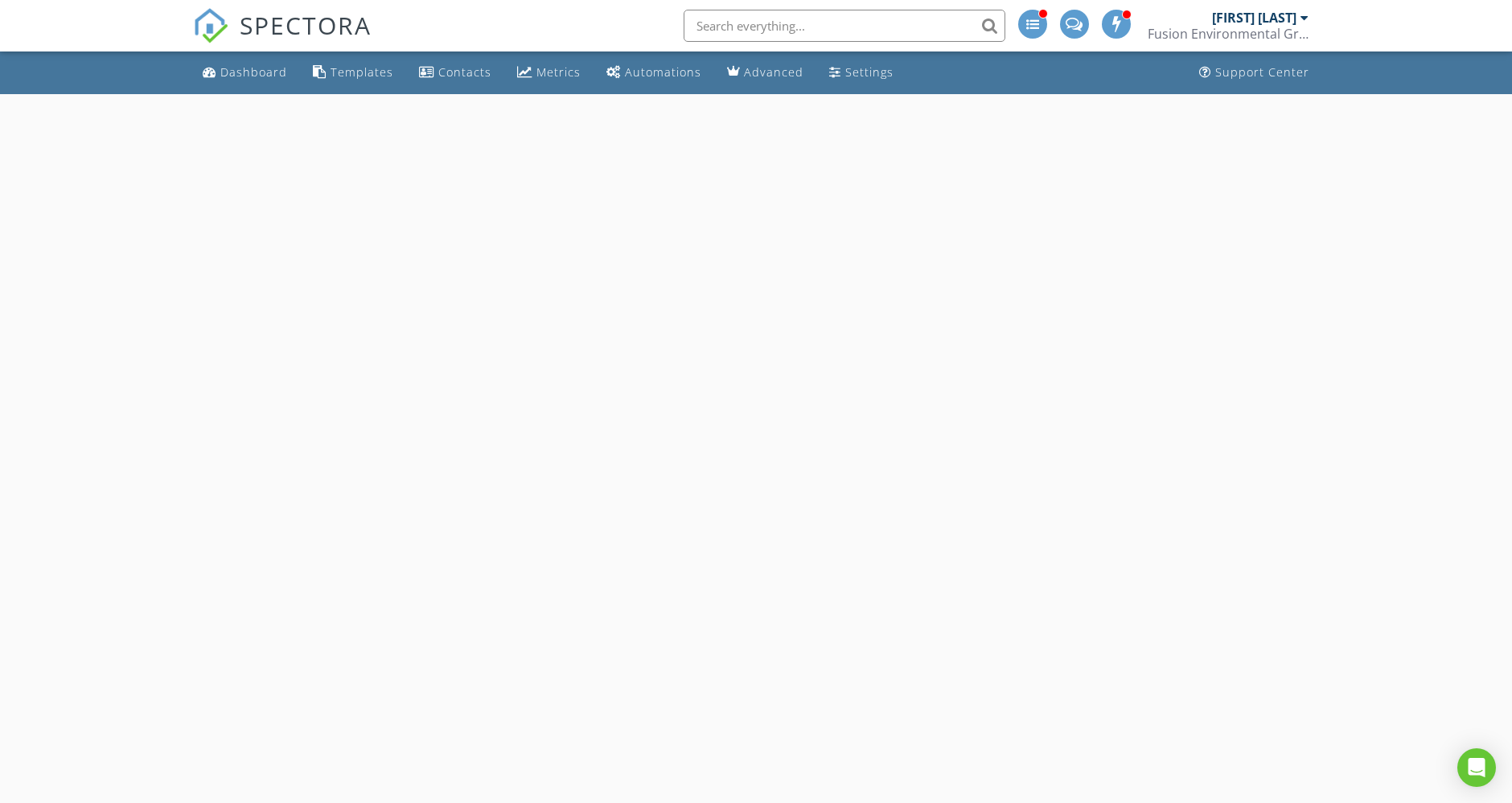 select on "7" 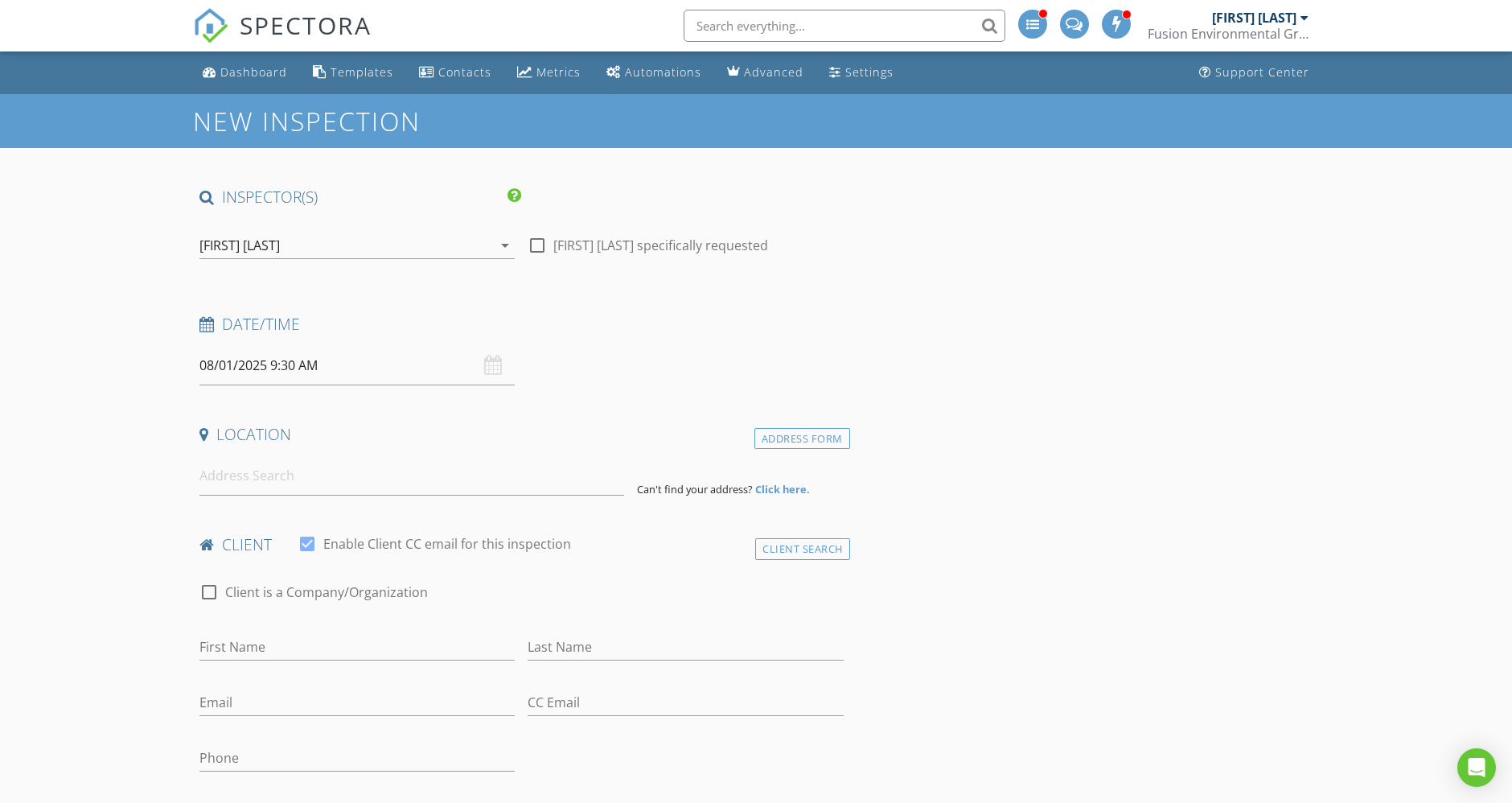 click on "08/01/2025 9:30 AM" at bounding box center [357, 365] 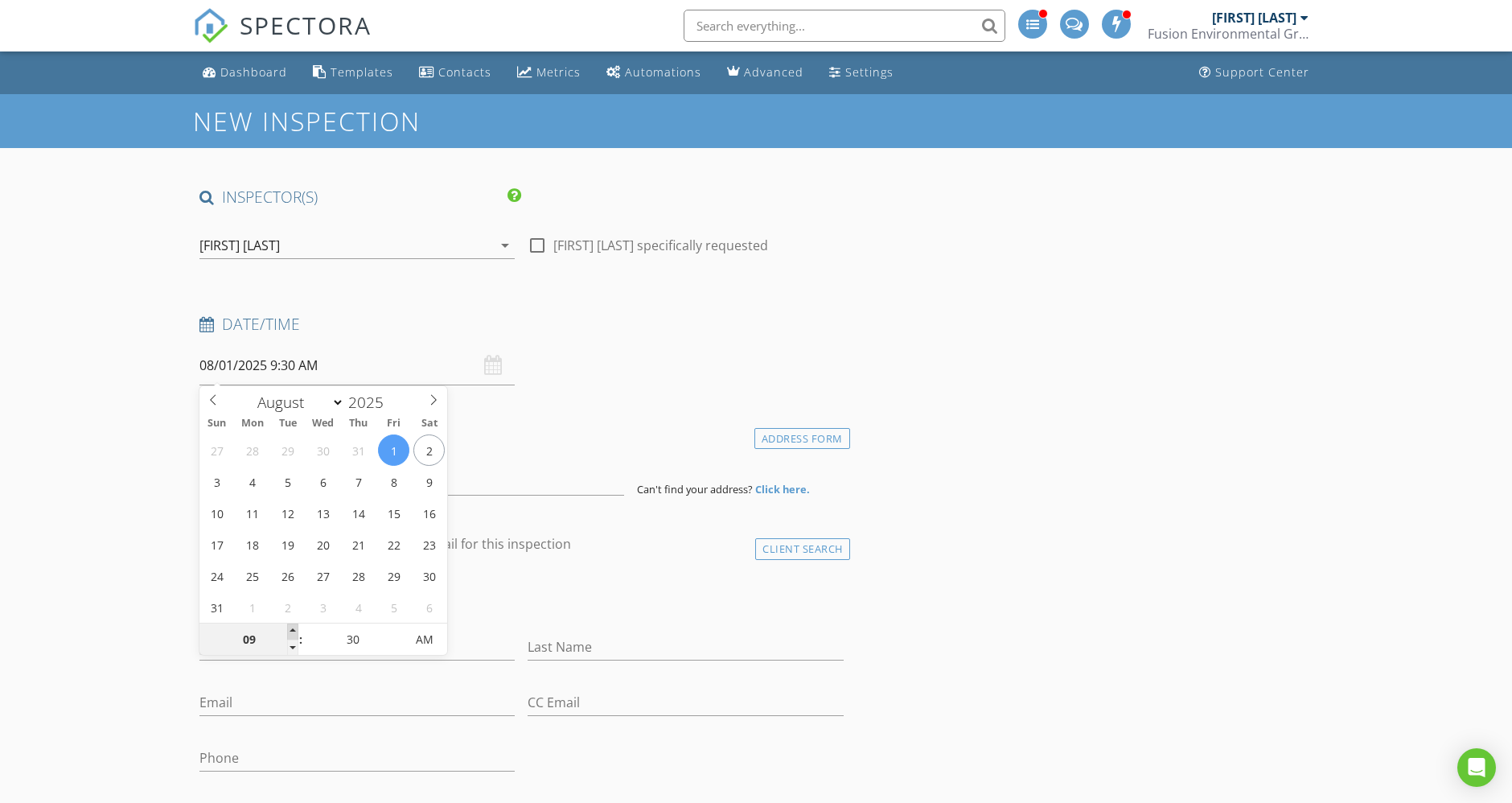 type on "10" 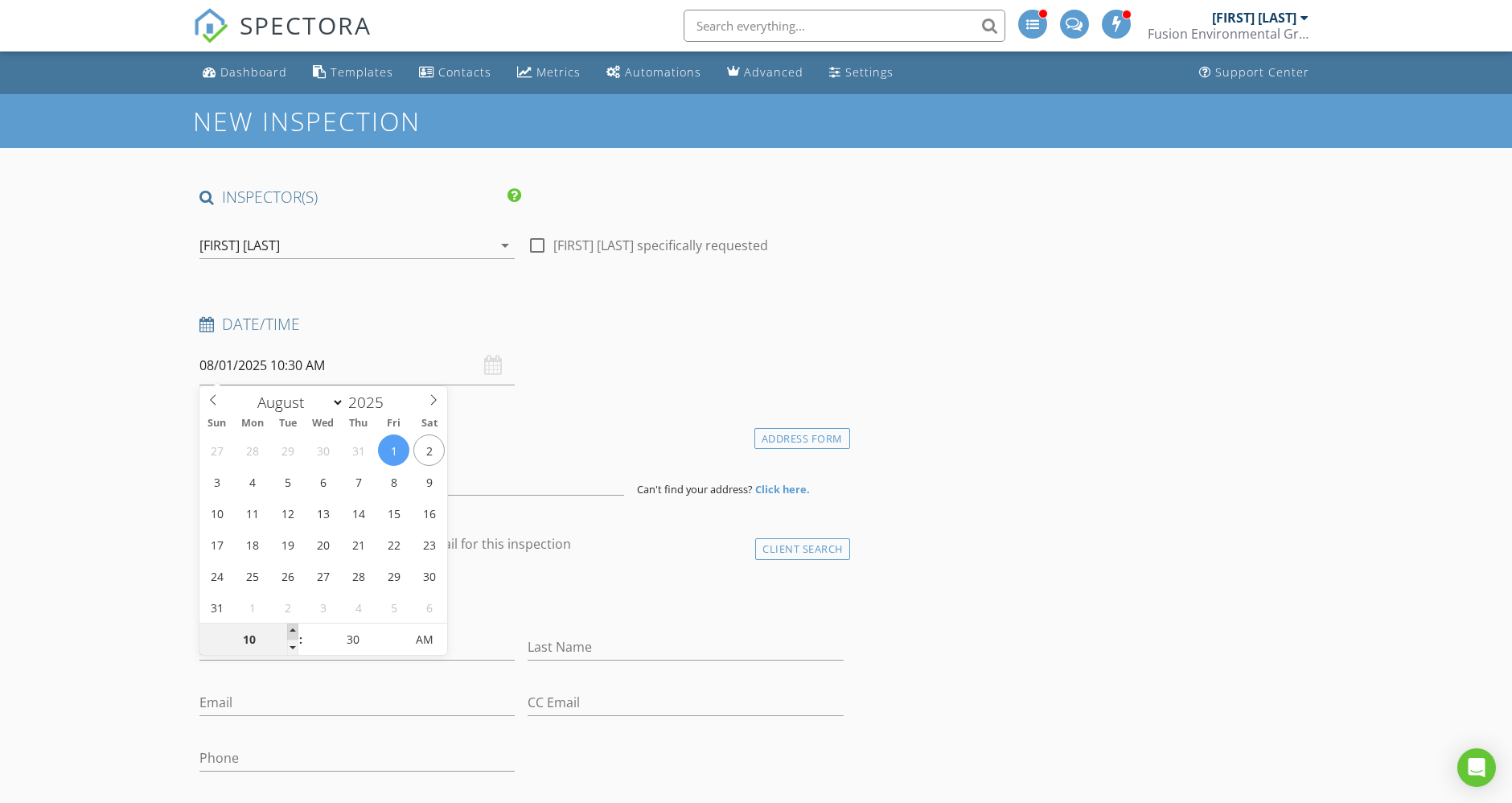 click at bounding box center (293, 632) 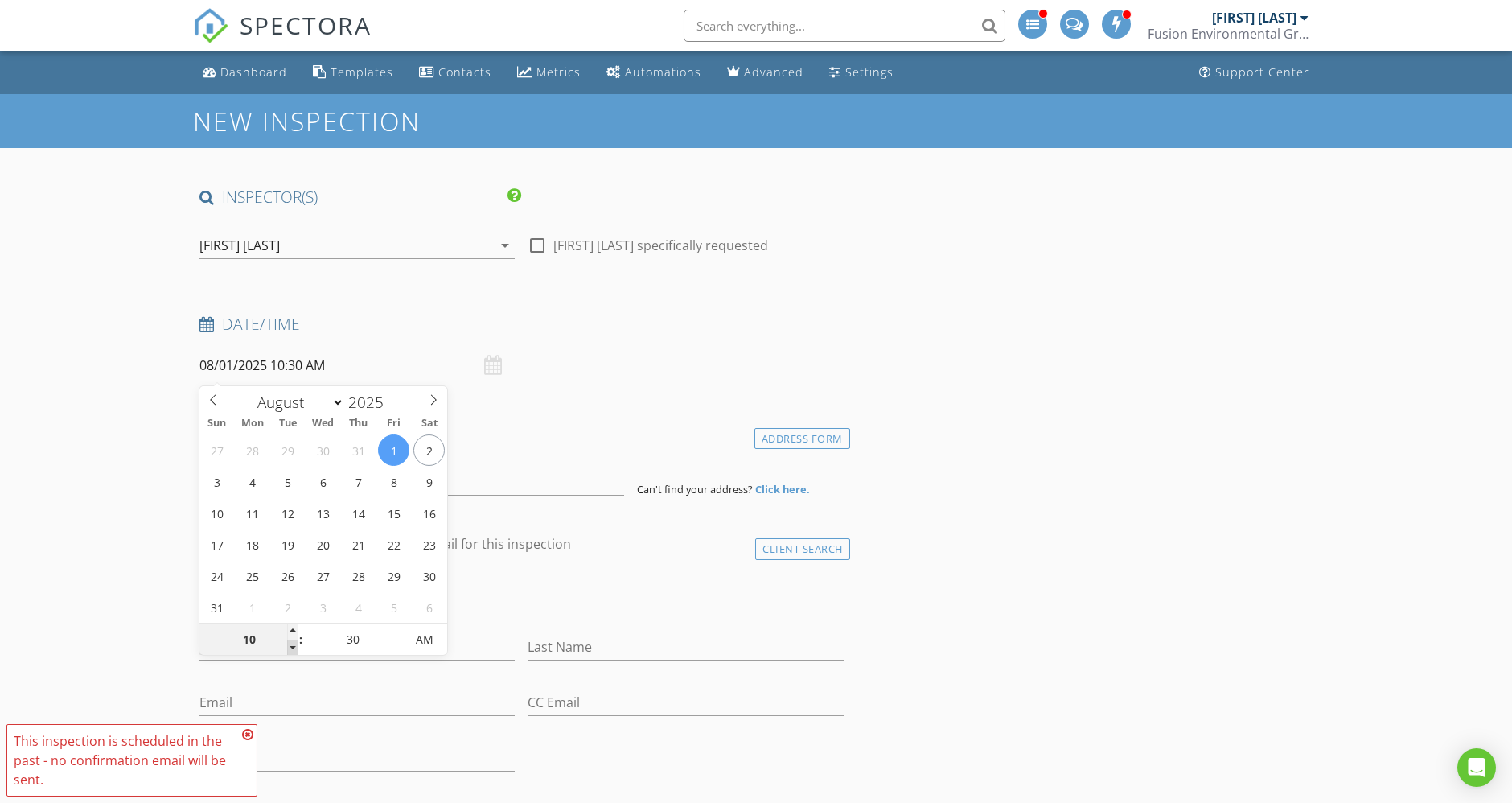 type on "09" 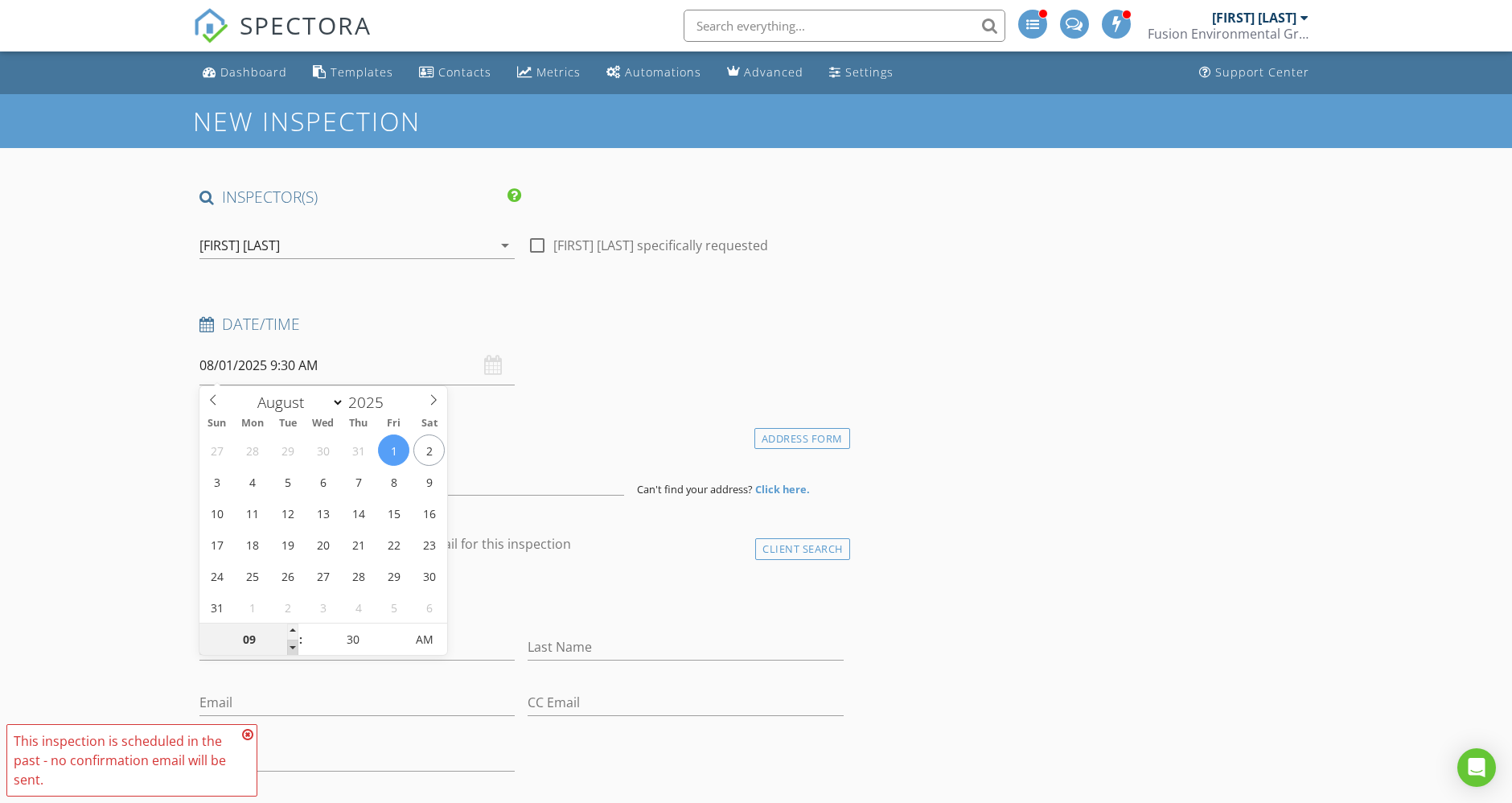 click at bounding box center [293, 648] 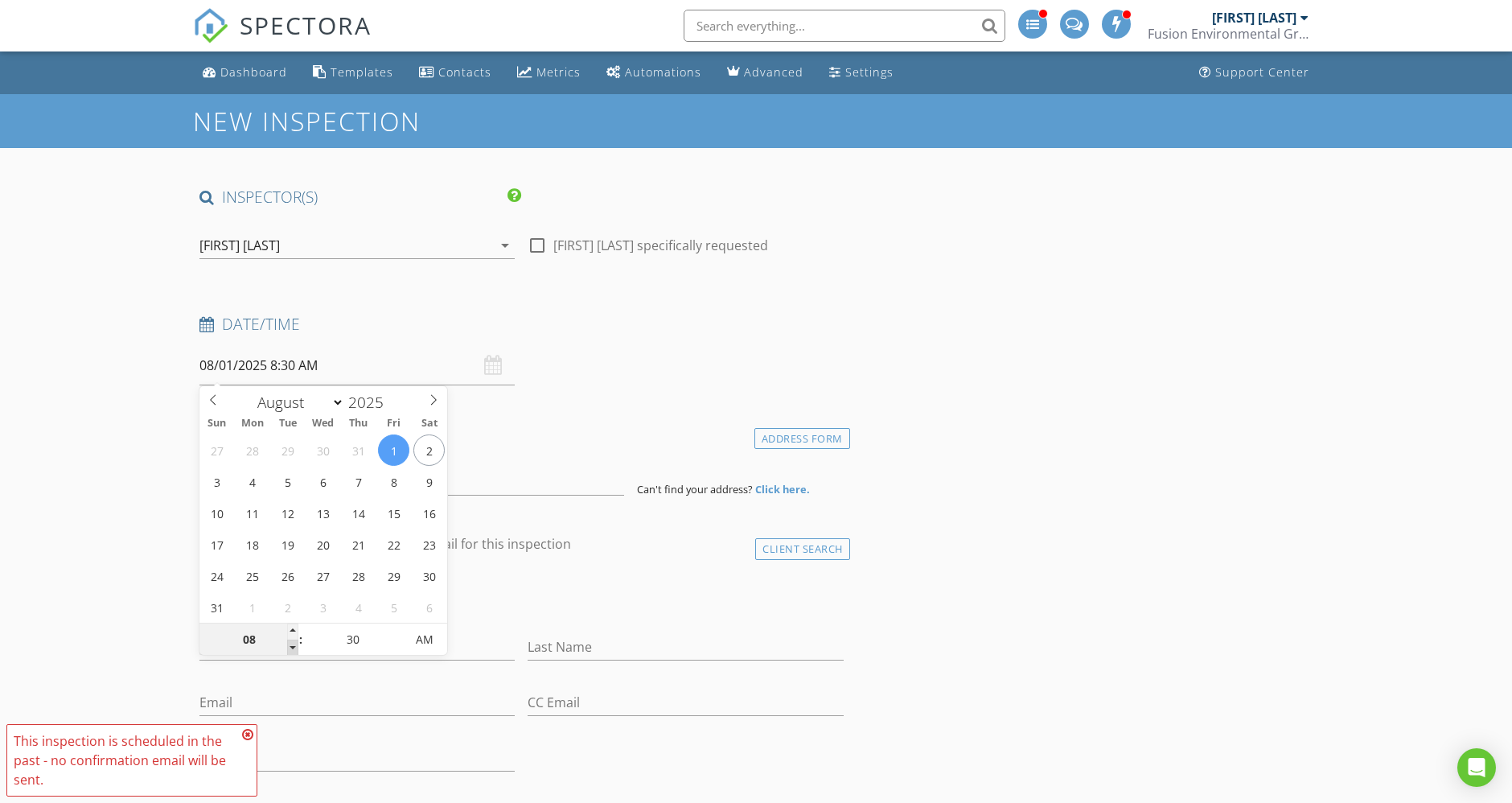click at bounding box center [293, 648] 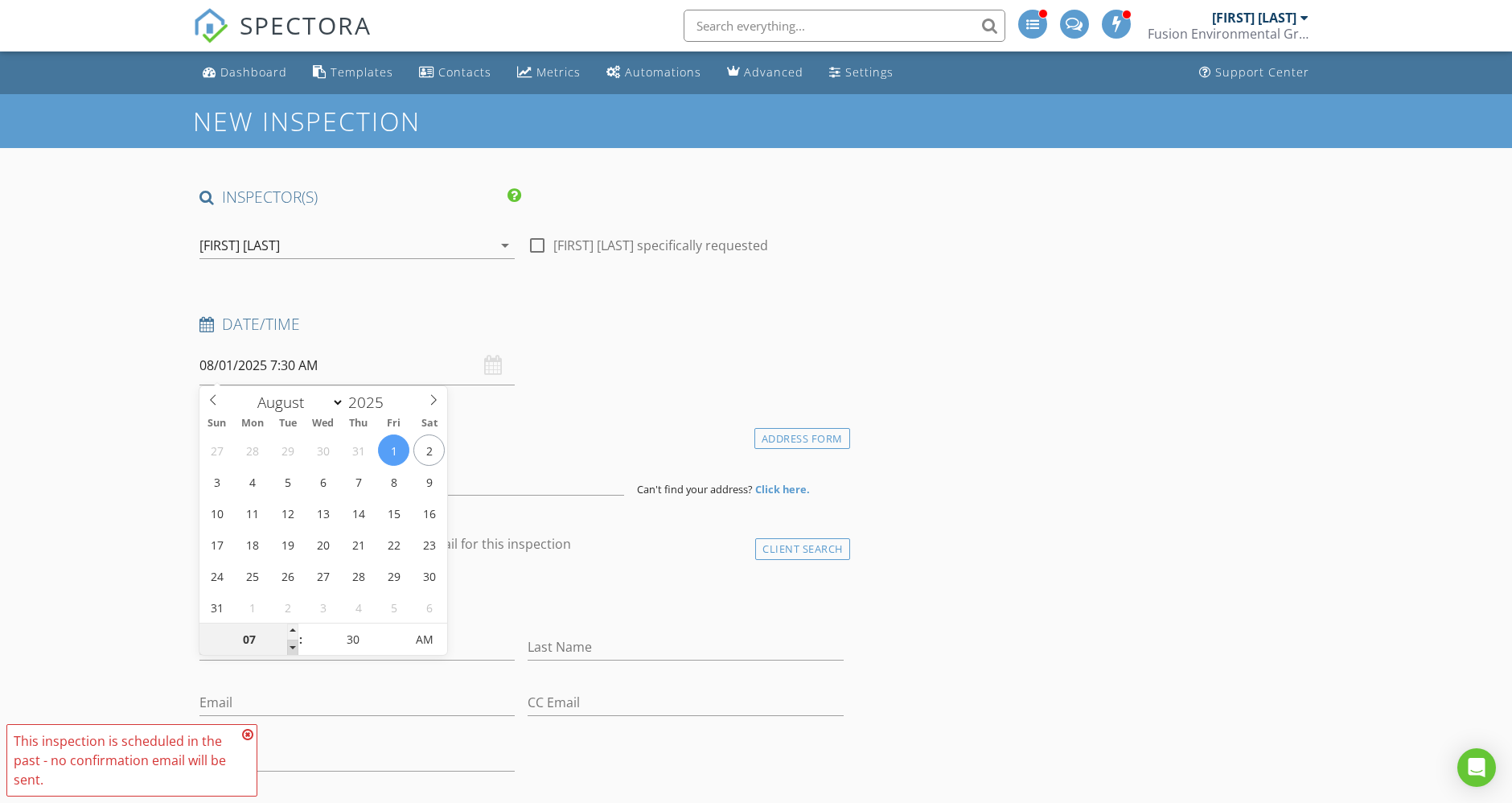 click at bounding box center (293, 648) 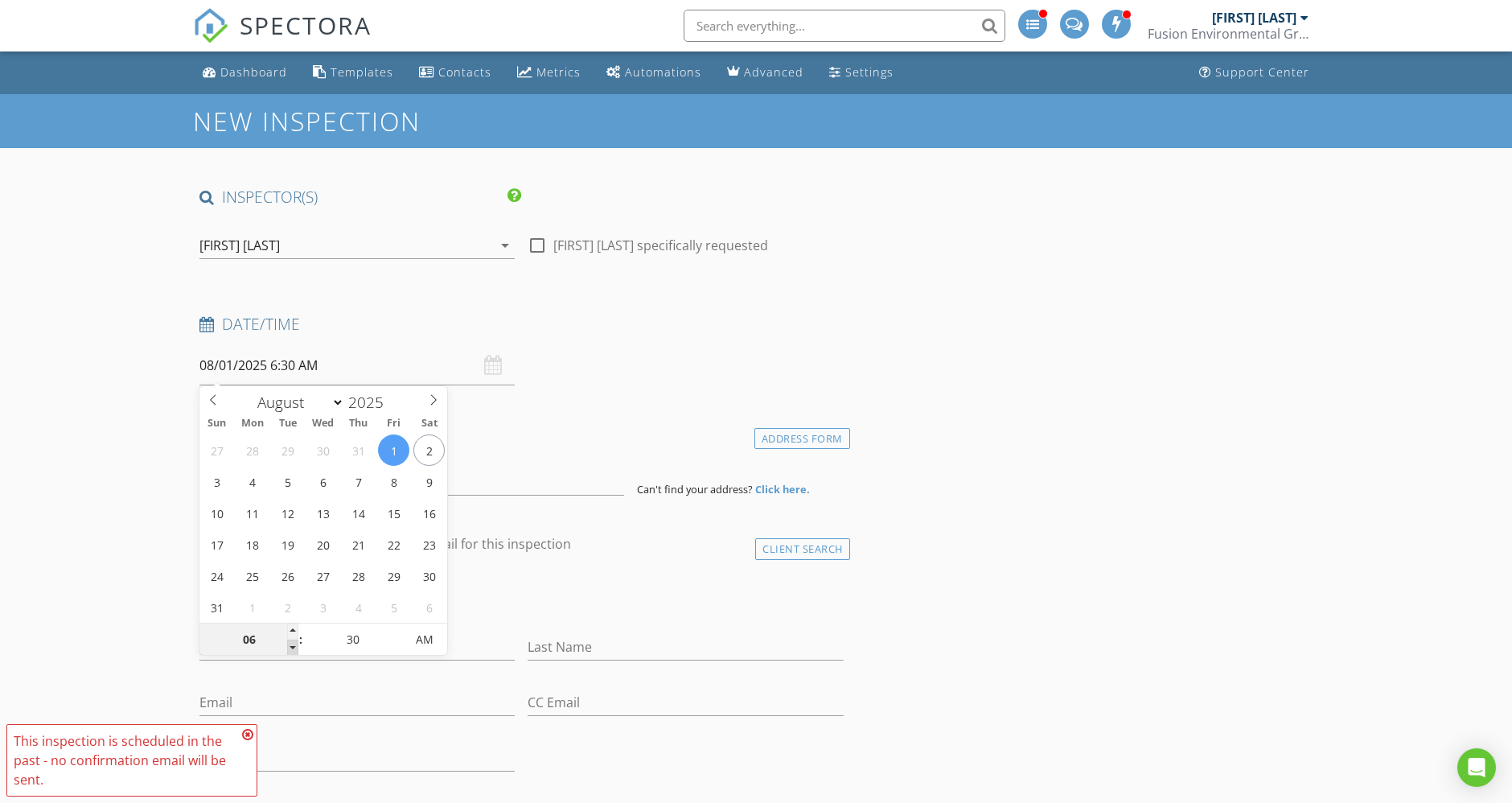 click at bounding box center (293, 648) 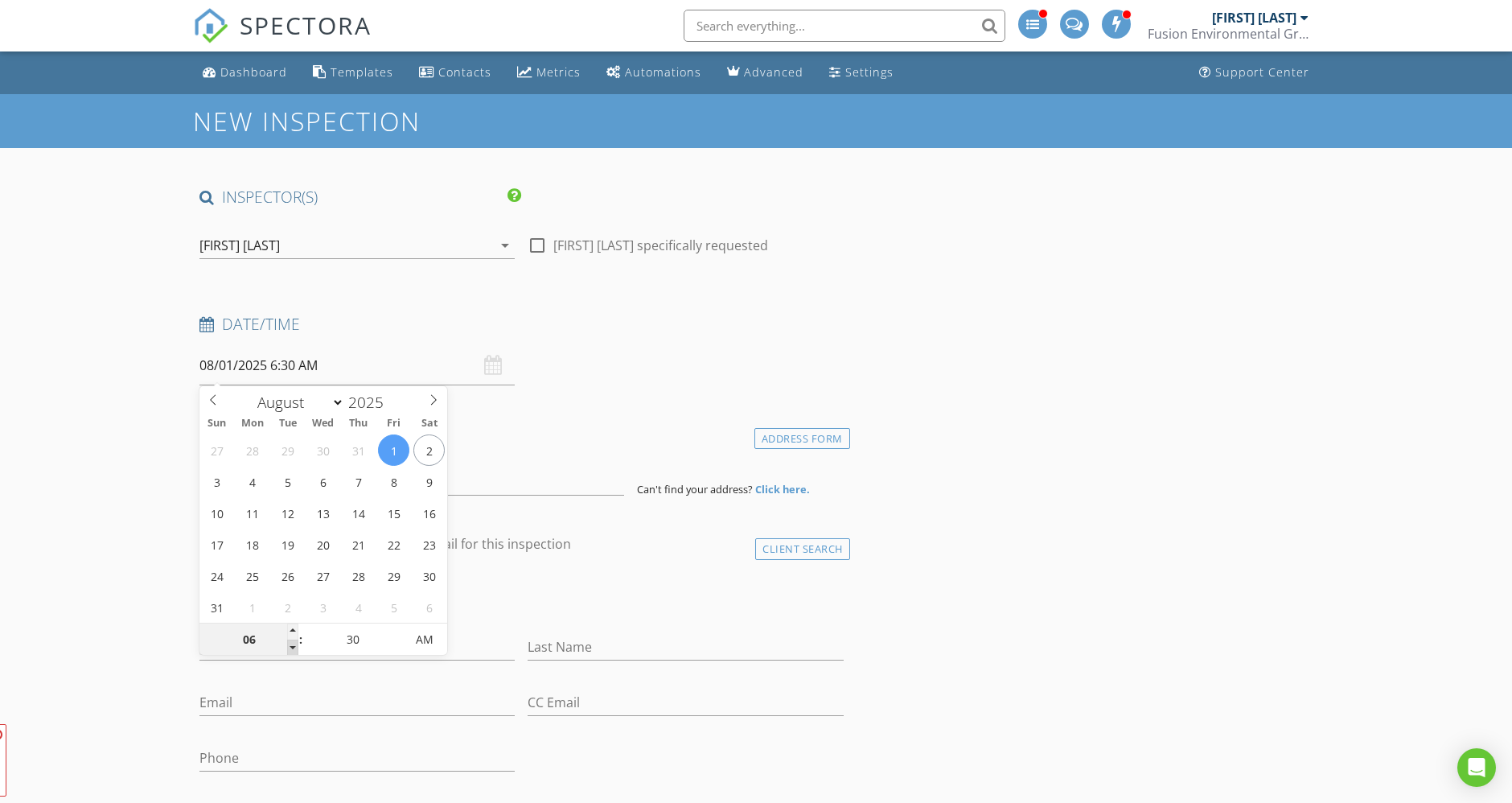 type on "05" 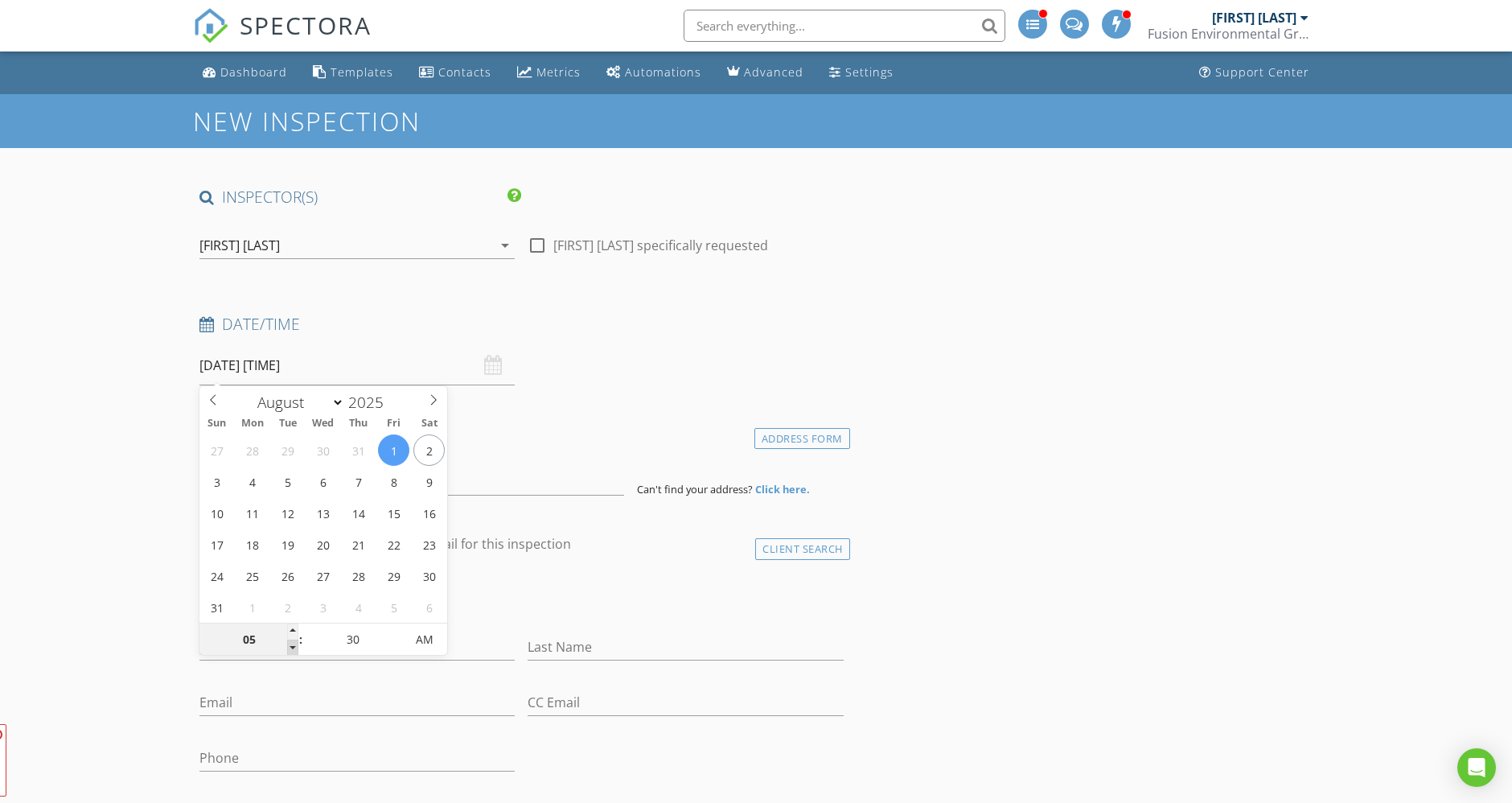click at bounding box center [293, 648] 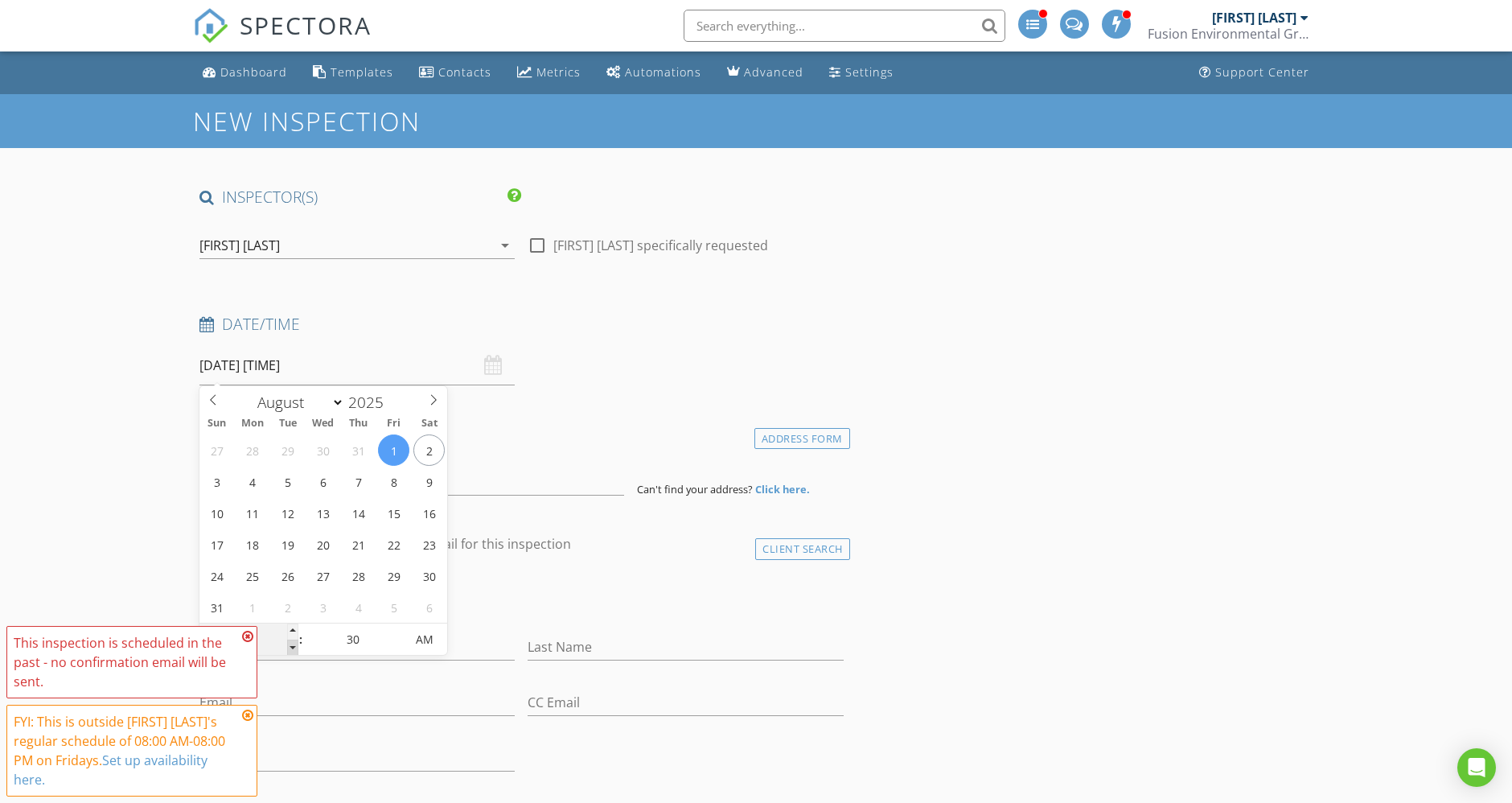 click at bounding box center [293, 648] 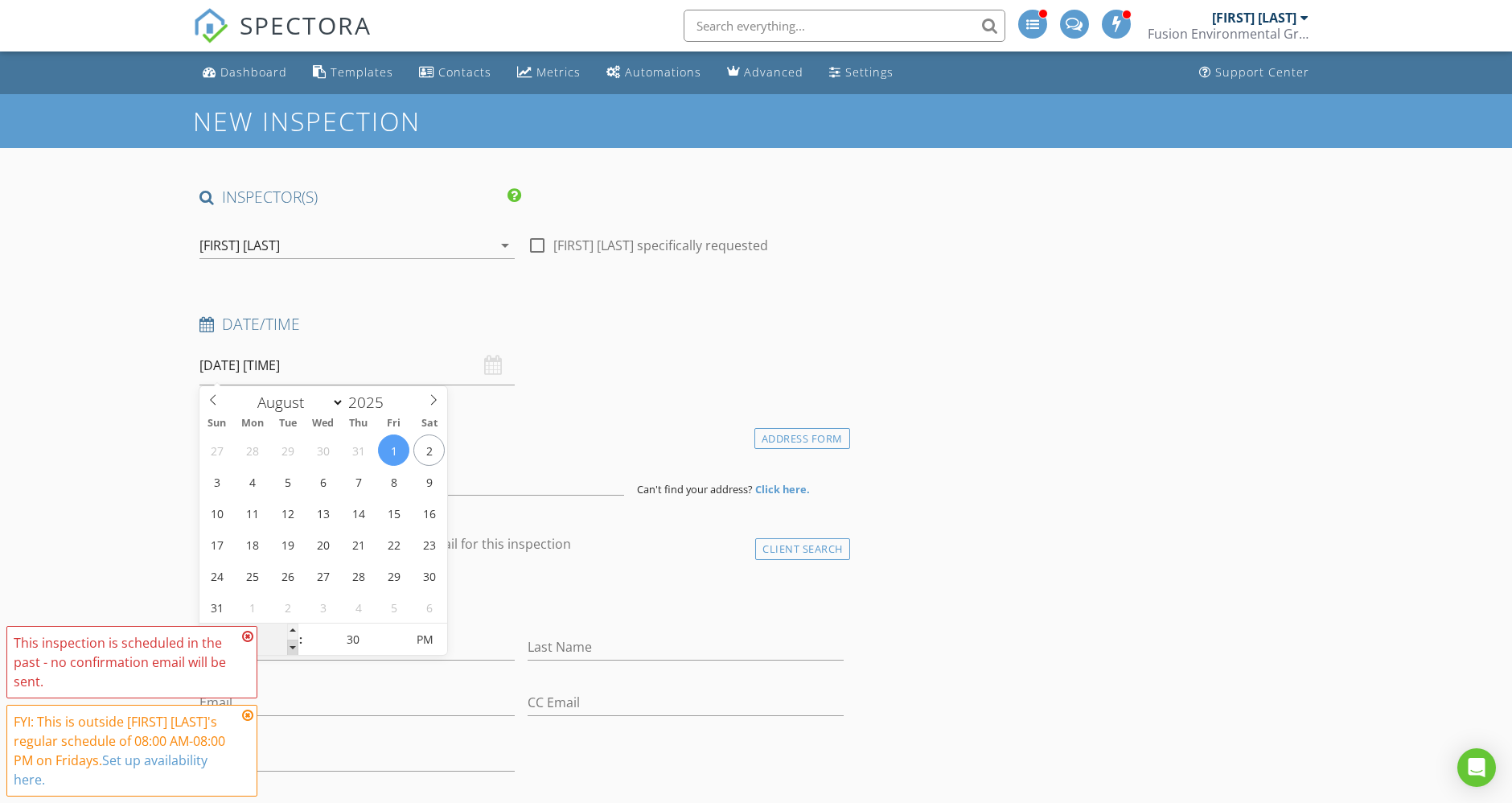 type on "10" 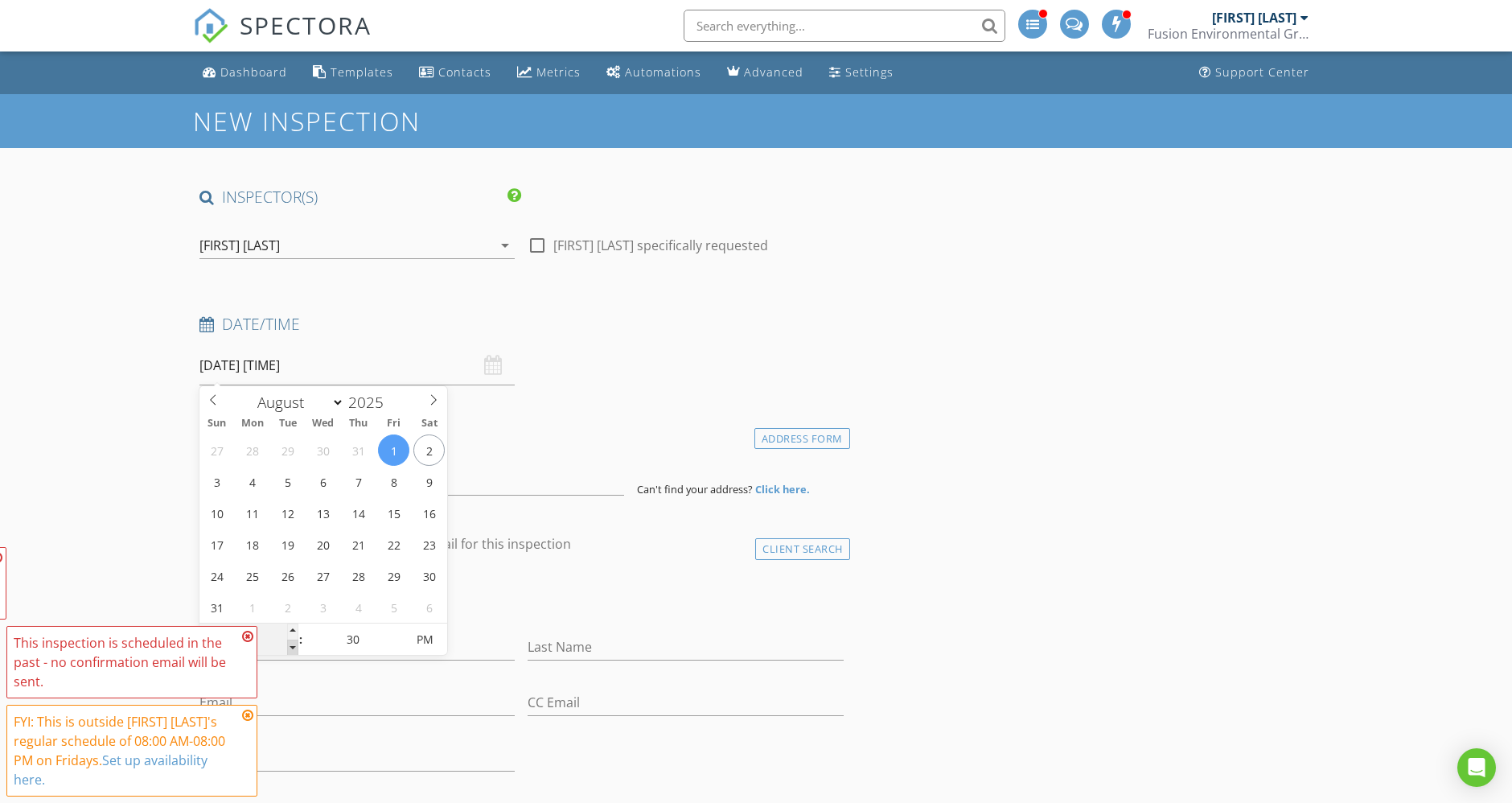 type on "09" 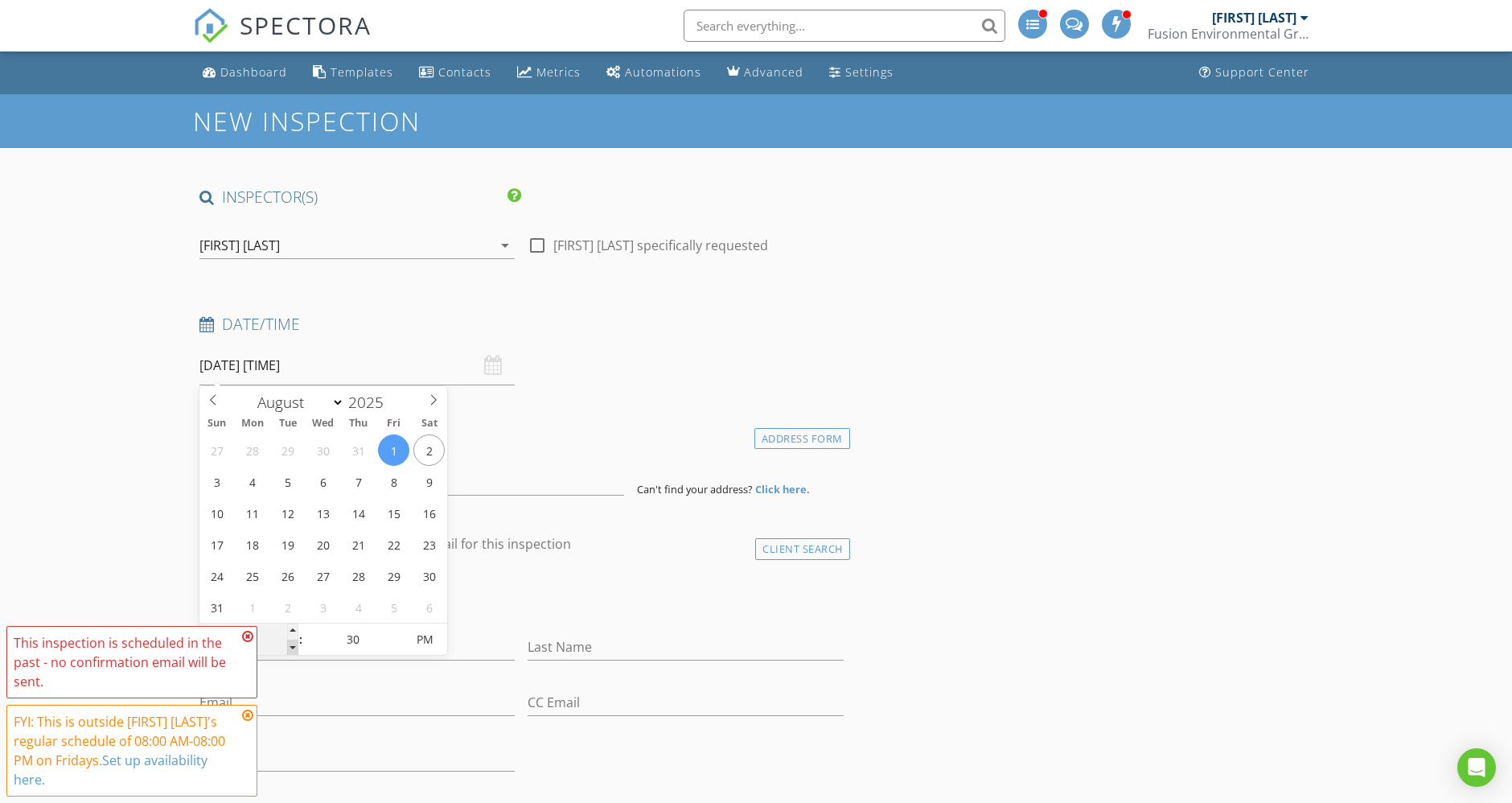 click at bounding box center [293, 648] 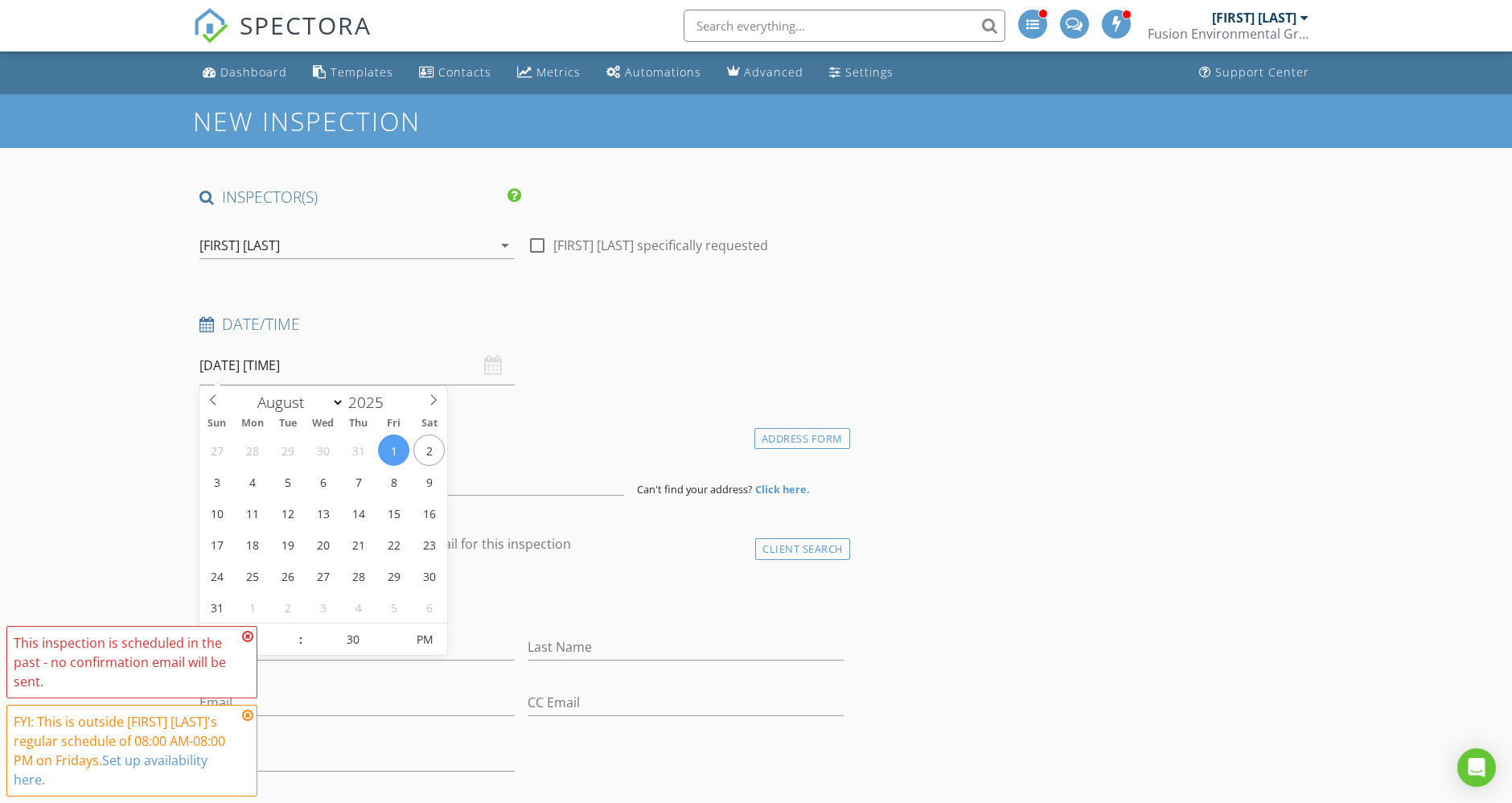 click on "Date/Time" at bounding box center [521, 330] 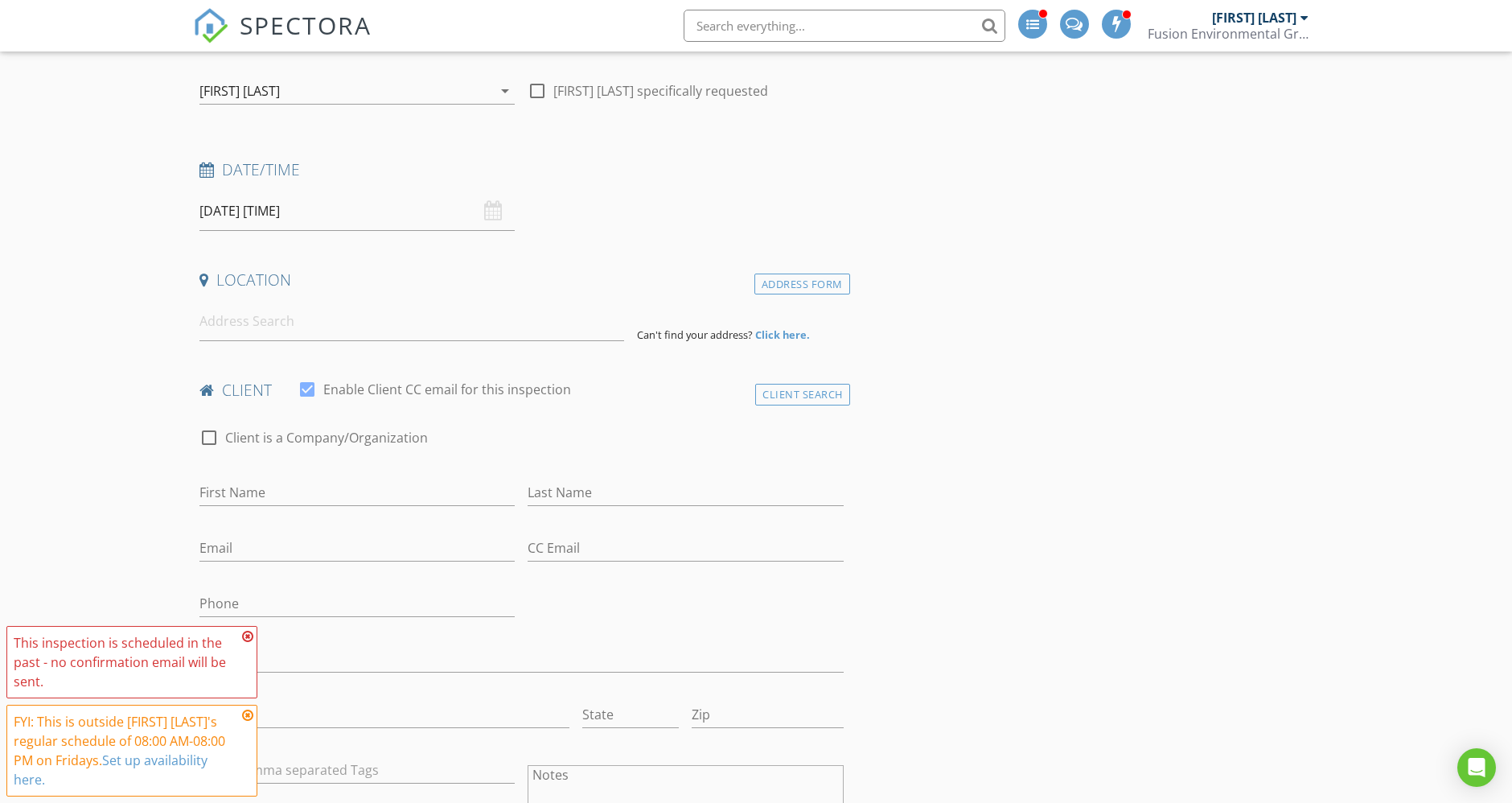 scroll, scrollTop: 268, scrollLeft: 0, axis: vertical 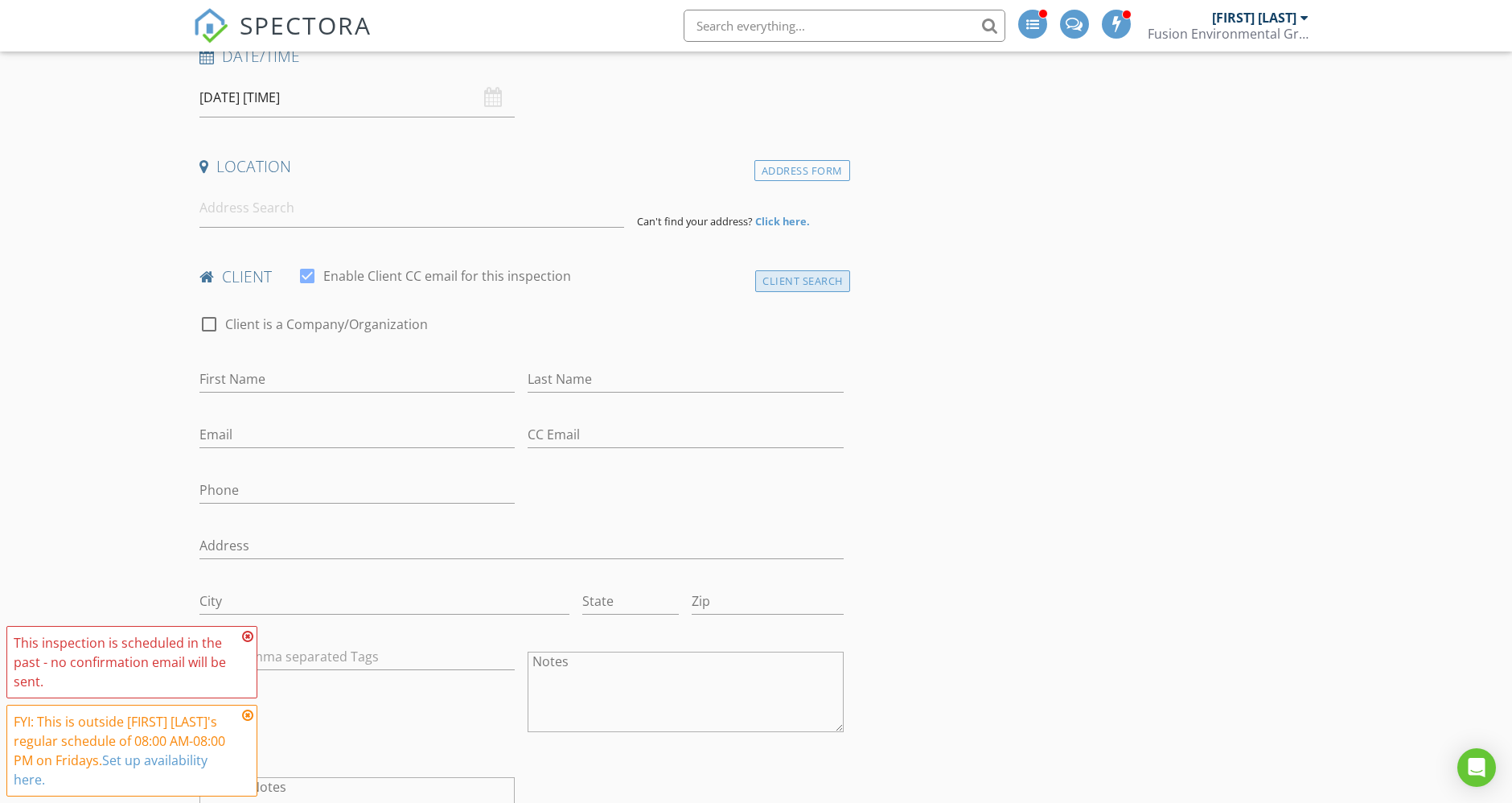 click on "Client Search" at bounding box center [803, 281] 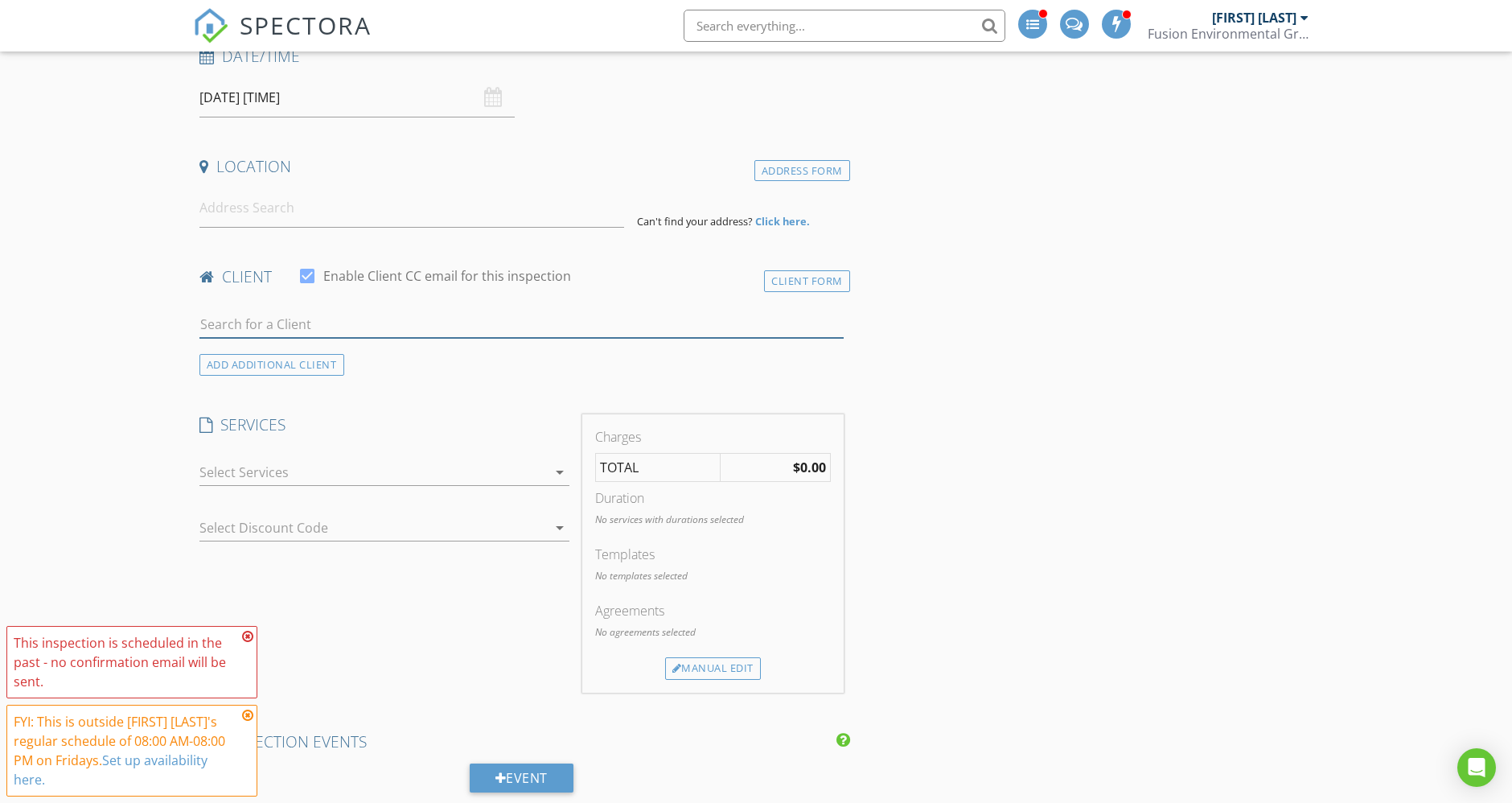 click at bounding box center (521, 324) 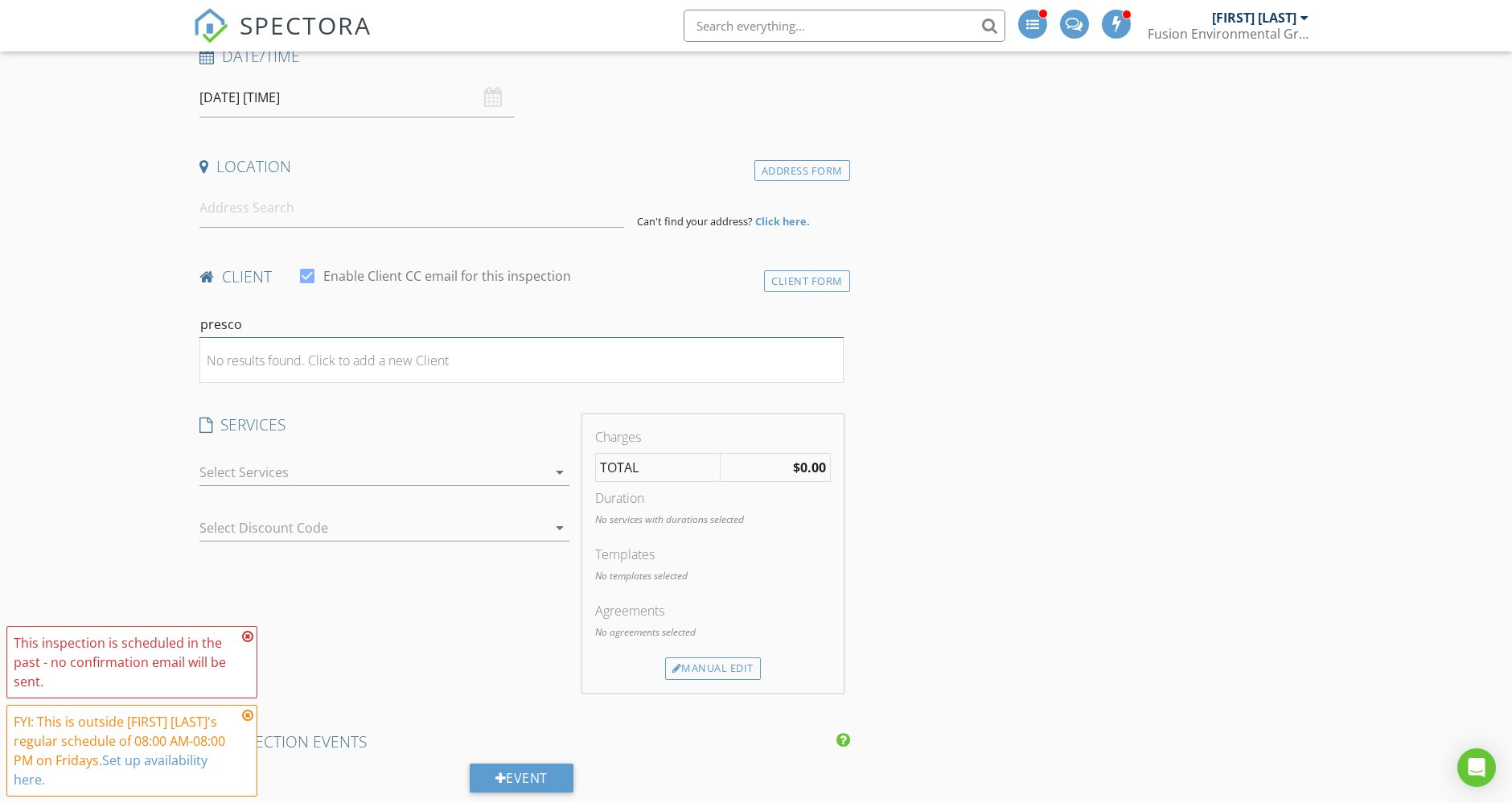 click on "presco" at bounding box center [521, 324] 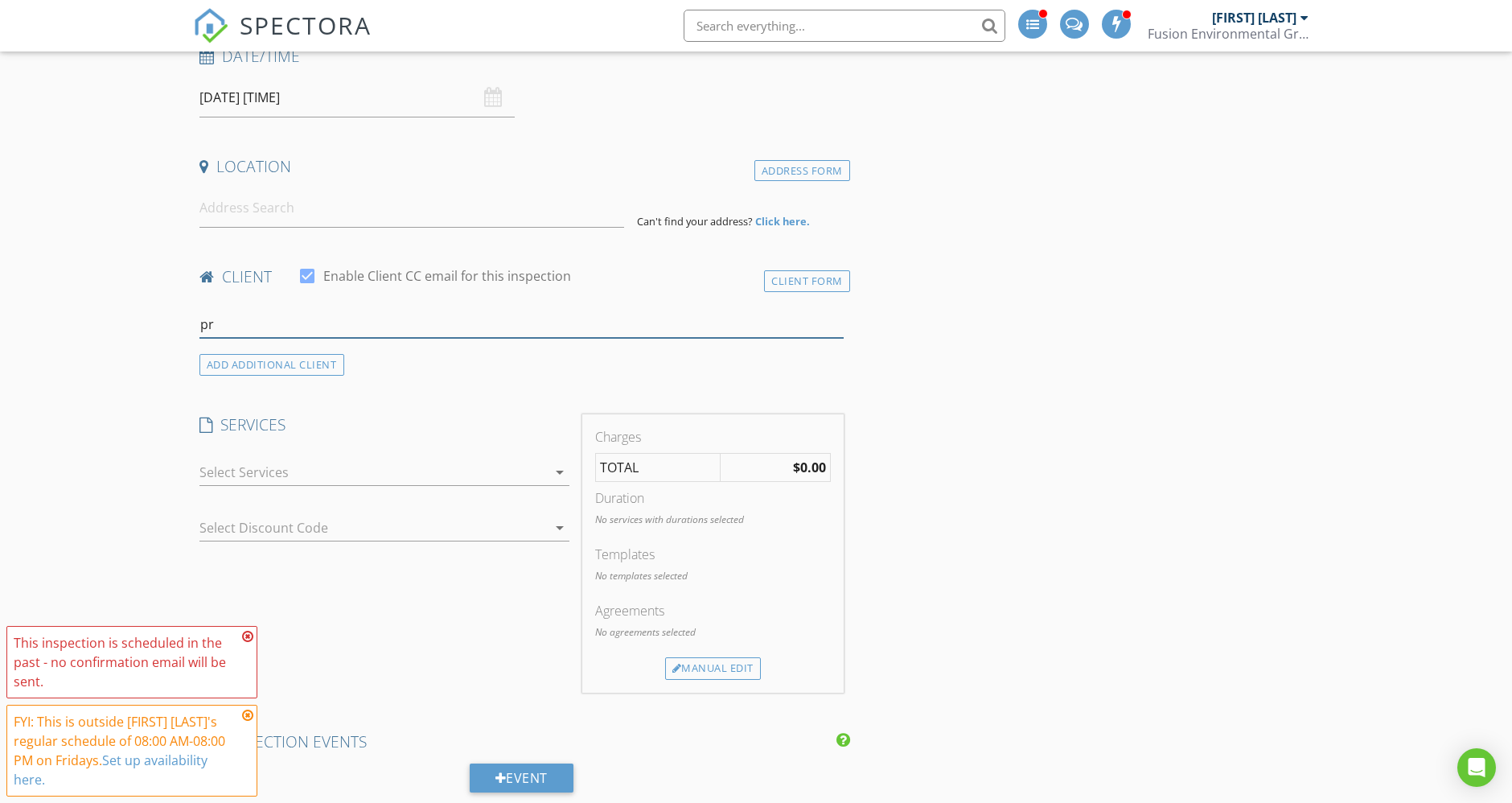 click on "pr" at bounding box center [521, 324] 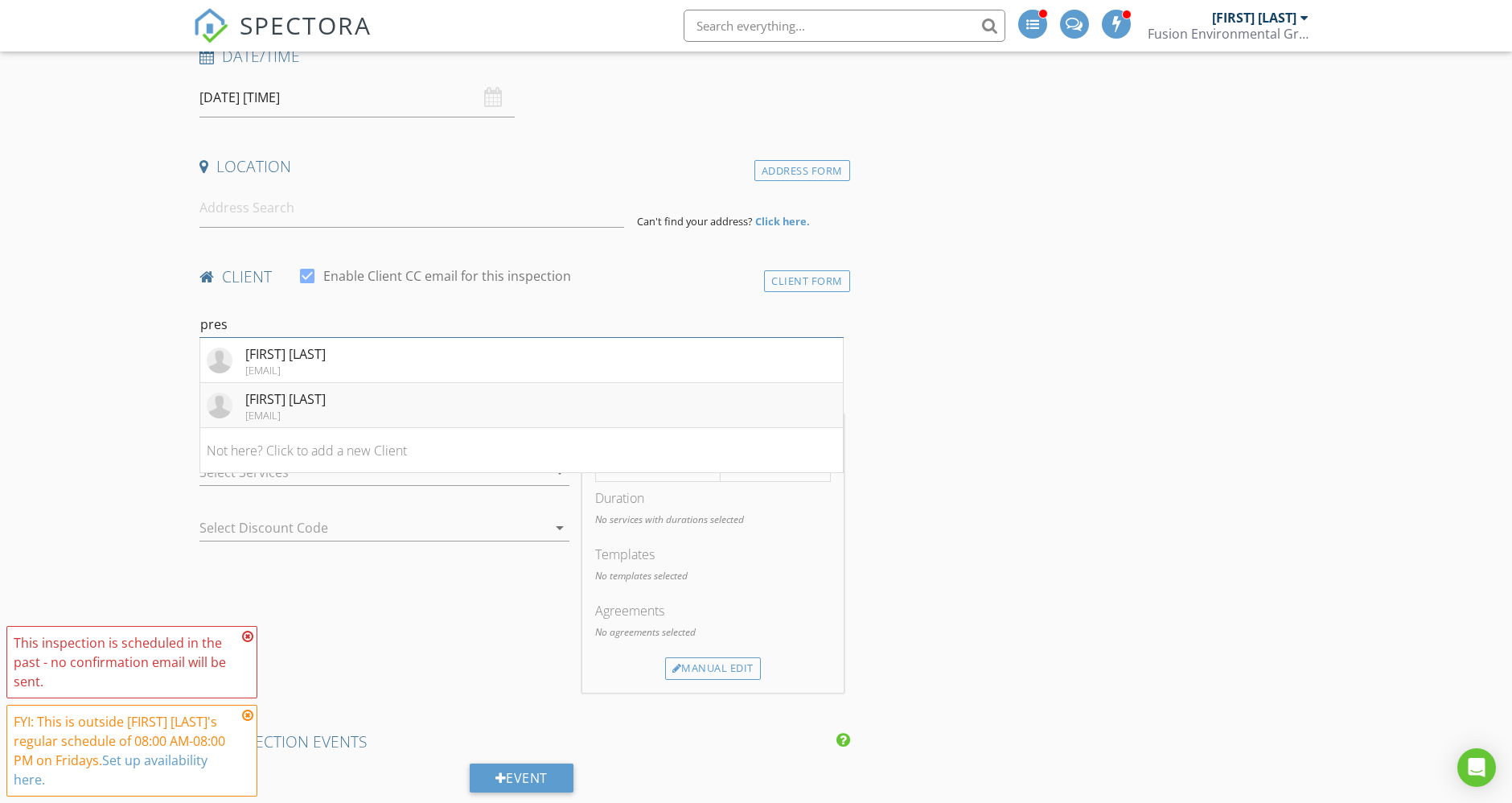 type on "pres" 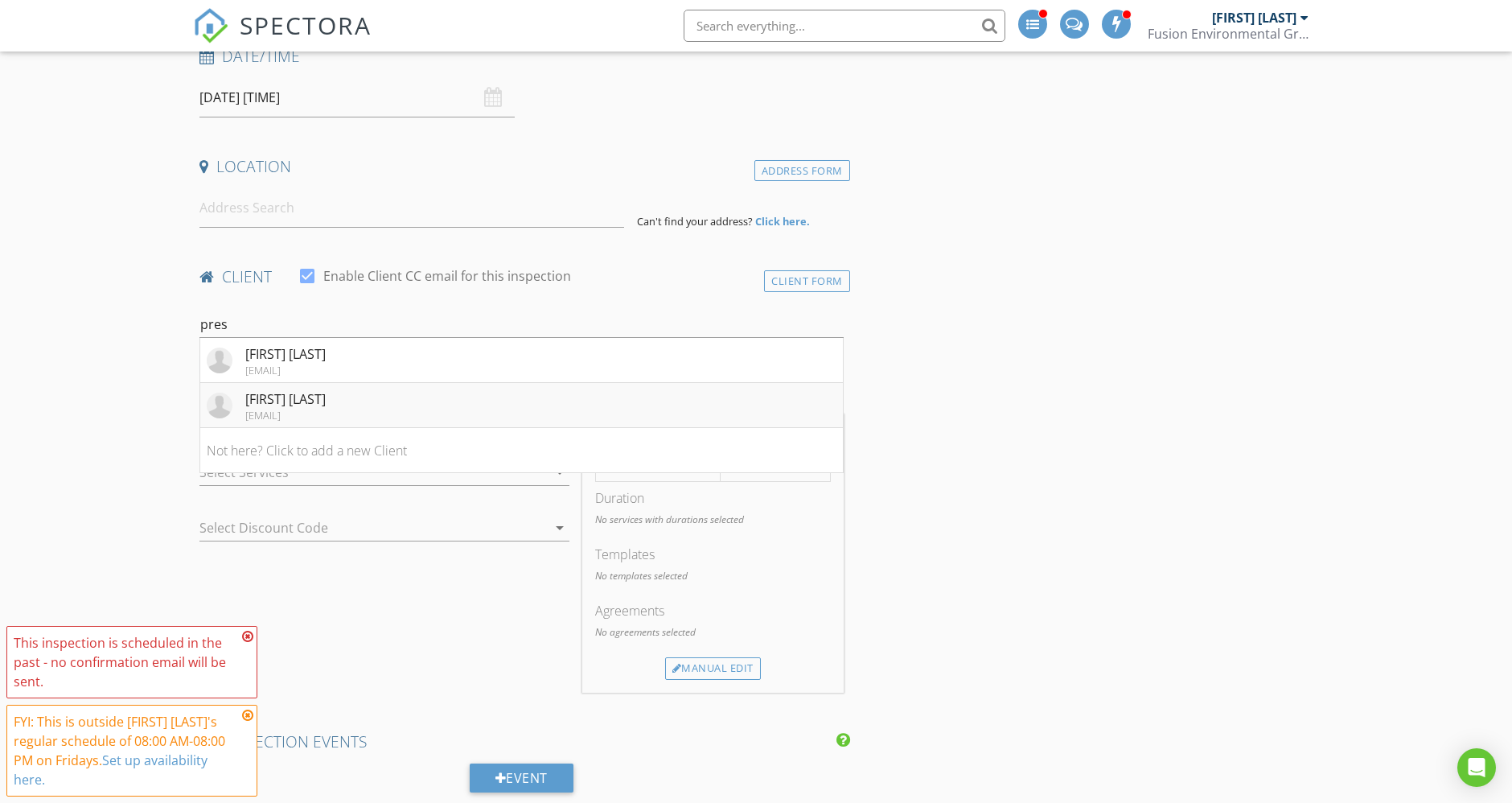 click on "Mary Prestcott" at bounding box center (286, 399) 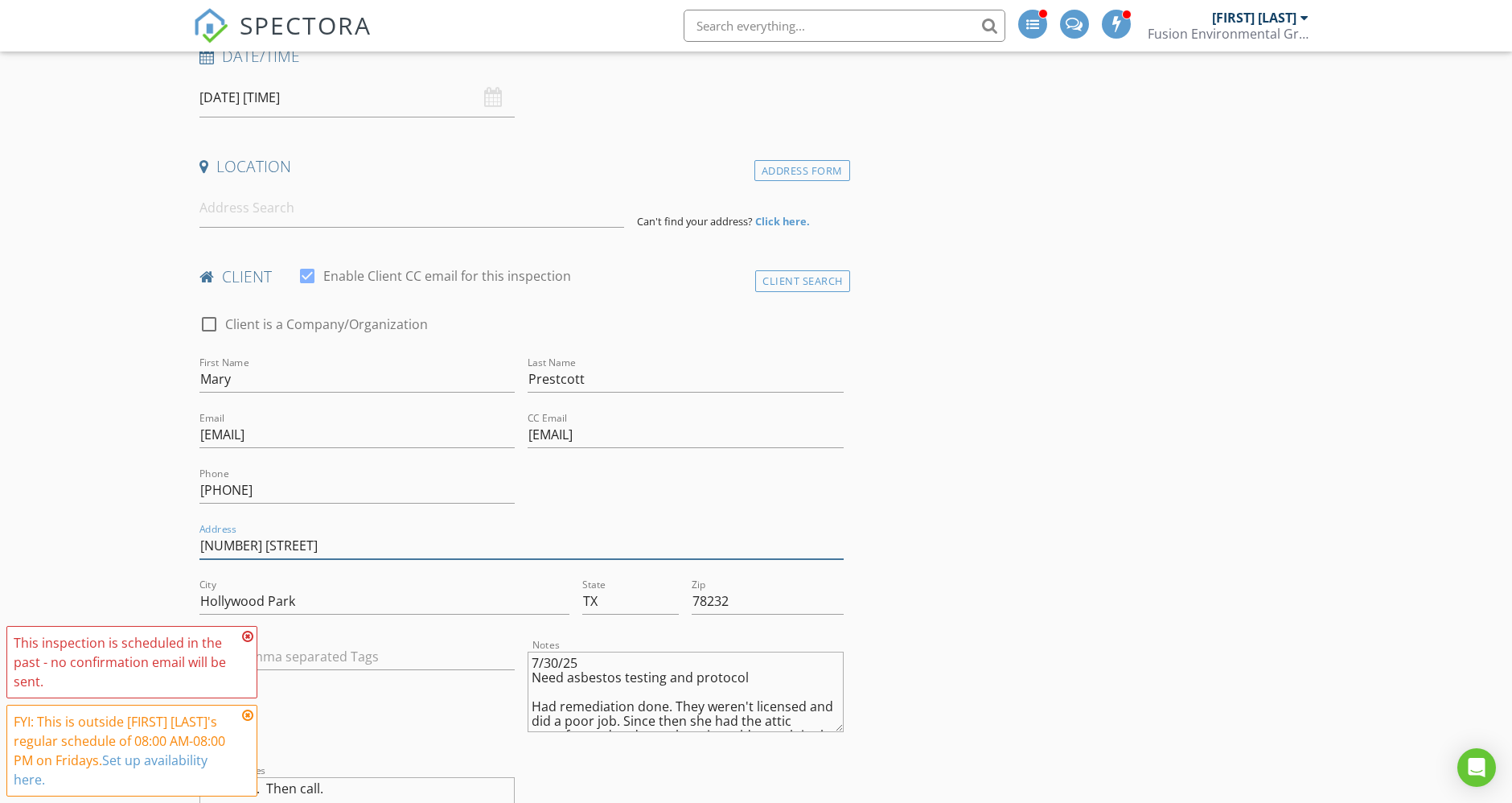 drag, startPoint x: 312, startPoint y: 539, endPoint x: 182, endPoint y: 542, distance: 130.03461 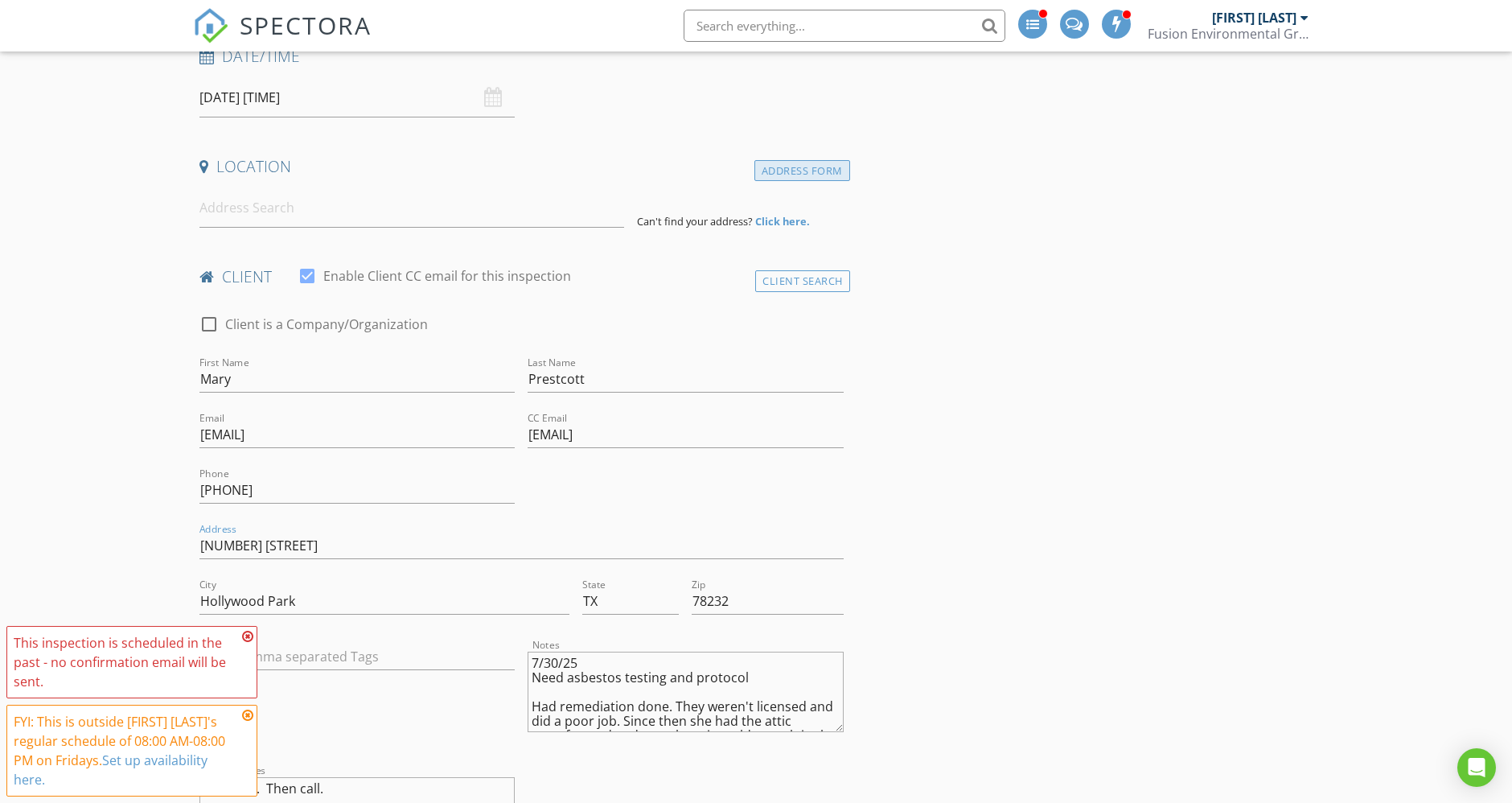 click on "Address Form" at bounding box center [802, 171] 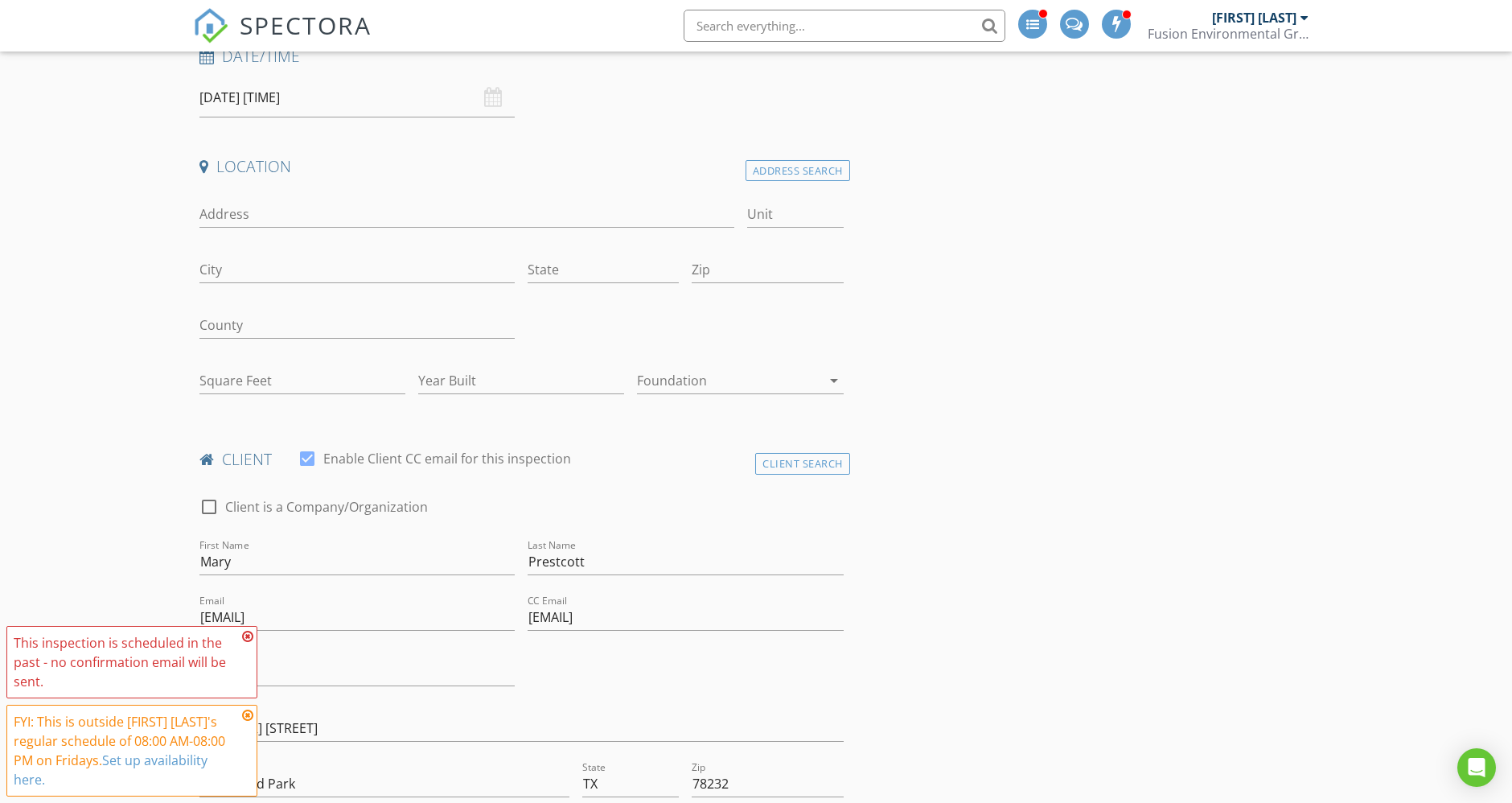 click on "INSPECTOR(S)
check_box   Rick Weir   PRIMARY   check_box_outline_blank   Chantell Kirwyn     Rick Weir arrow_drop_down   check_box_outline_blank Rick Weir specifically requested
Date/Time
08/01/2025 8:30 PM
Location
Address Search       Address   Unit   City   State   Zip   County     Square Feet   Year Built   Foundation arrow_drop_down
client
check_box Enable Client CC email for this inspection   Client Search     check_box_outline_blank Client is a Company/Organization     First Name Mary   Last Name Prestcott   Email docsgrammaw@att.net   CC Email cori.jo.mcghee@gmail.com   Phone 210-744-8183   Address 413 Fleetwood Dr   City Hollywood Park   State TX   Zip 78232     Tags         Notes   Private Notes Text first.  Then call.
ADD ADDITIONAL client
SERVICES
check_box_outline_blank" at bounding box center (521, 1319) 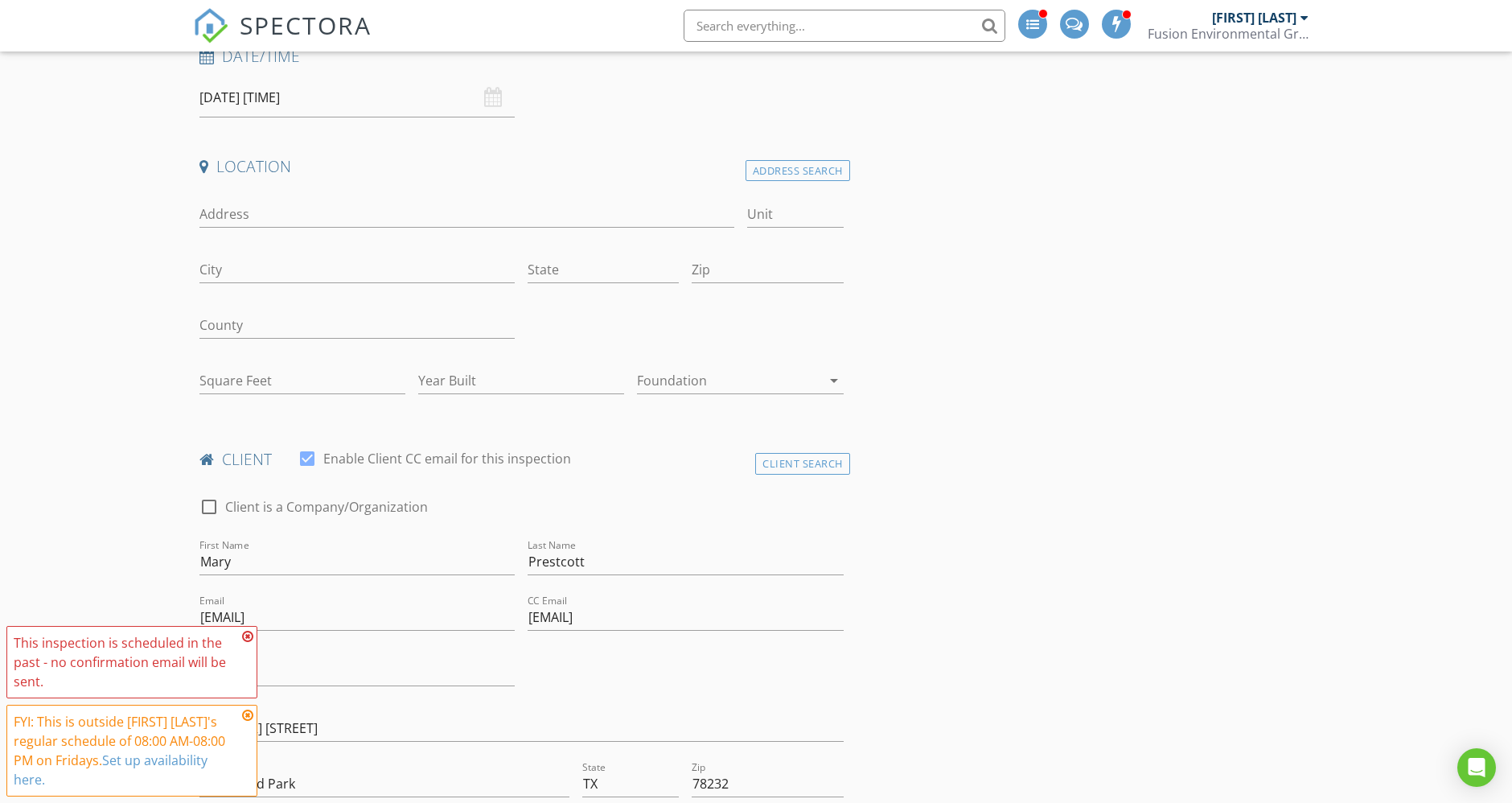 click on "INSPECTOR(S)
check_box   Rick Weir   PRIMARY   check_box_outline_blank   Chantell Kirwyn     Rick Weir arrow_drop_down   check_box_outline_blank Rick Weir specifically requested
Date/Time
08/01/2025 8:30 PM
Location
Address Search       Address   Unit   City   State   Zip   County     Square Feet   Year Built   Foundation arrow_drop_down
client
check_box Enable Client CC email for this inspection   Client Search     check_box_outline_blank Client is a Company/Organization     First Name Mary   Last Name Prestcott   Email docsgrammaw@att.net   CC Email cori.jo.mcghee@gmail.com   Phone 210-744-8183   Address 413 Fleetwood Dr   City Hollywood Park   State TX   Zip 78232     Tags         Notes   Private Notes Text first.  Then call.
ADD ADDITIONAL client
SERVICES
check_box_outline_blank" at bounding box center [521, 1319] 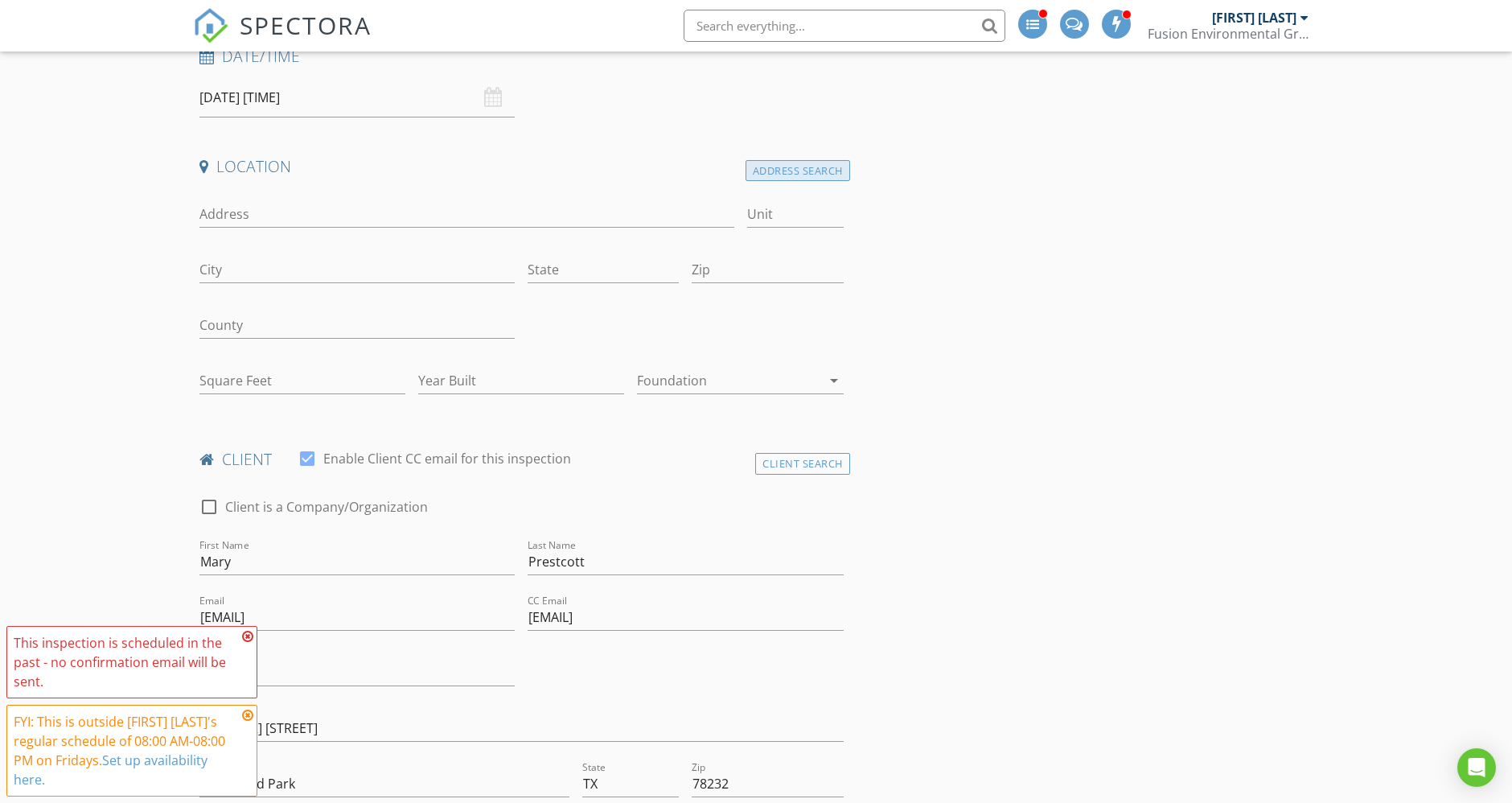 click on "Address Search" at bounding box center [798, 171] 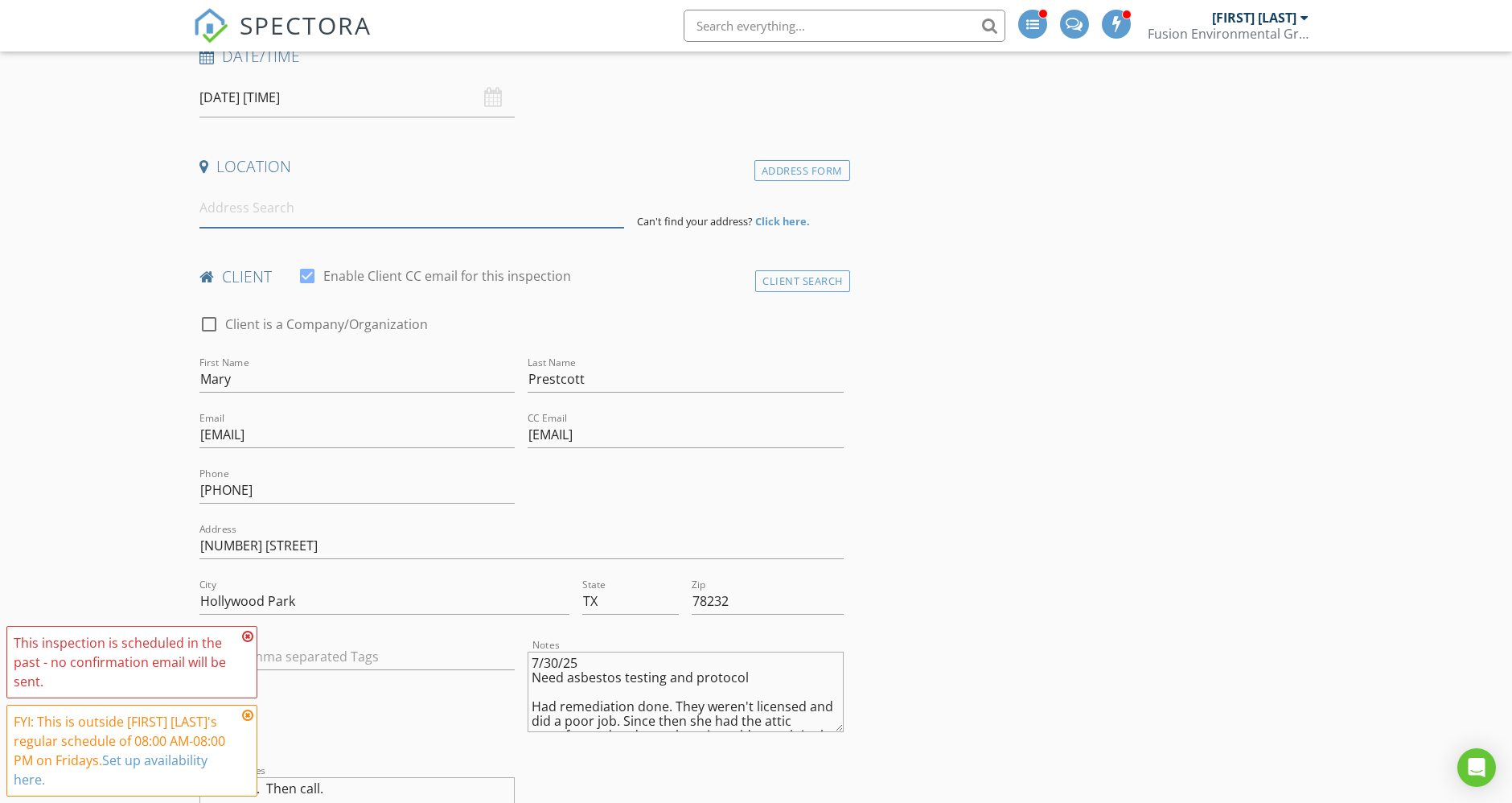 click at bounding box center (412, 208) 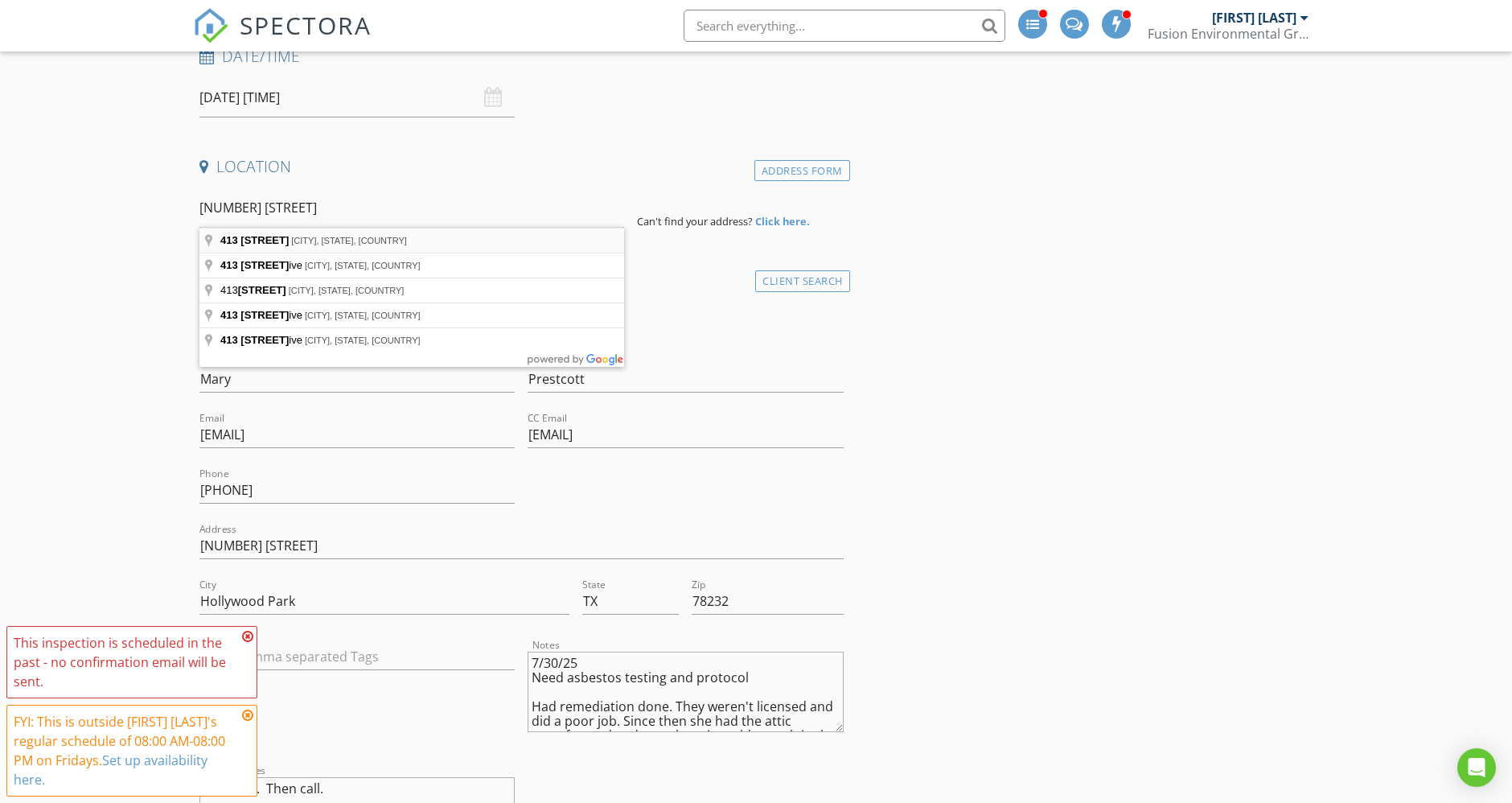 type on "413 Fleetwood Dr, Hollywood Park, TX, USA" 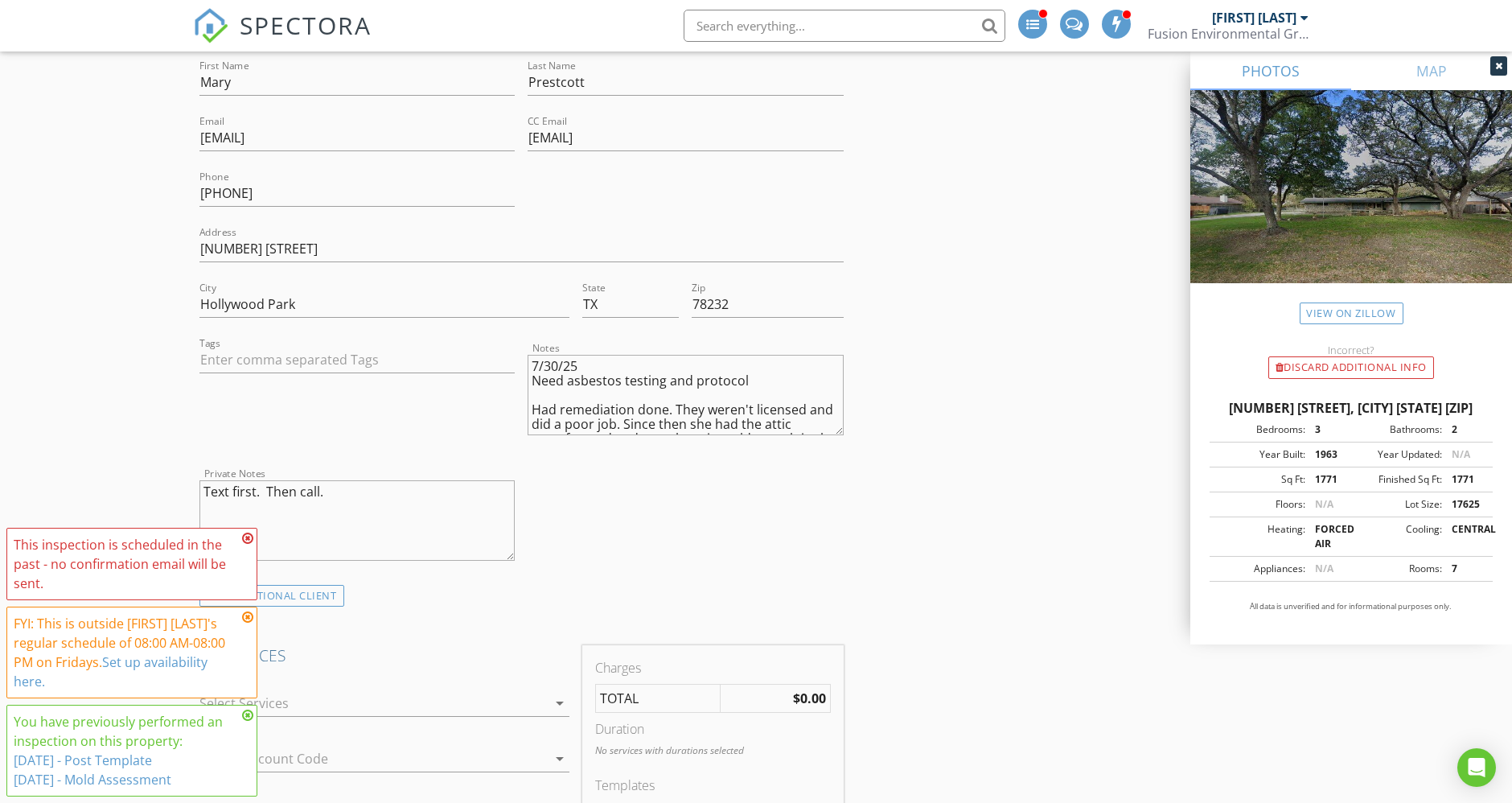 scroll, scrollTop: 983, scrollLeft: 0, axis: vertical 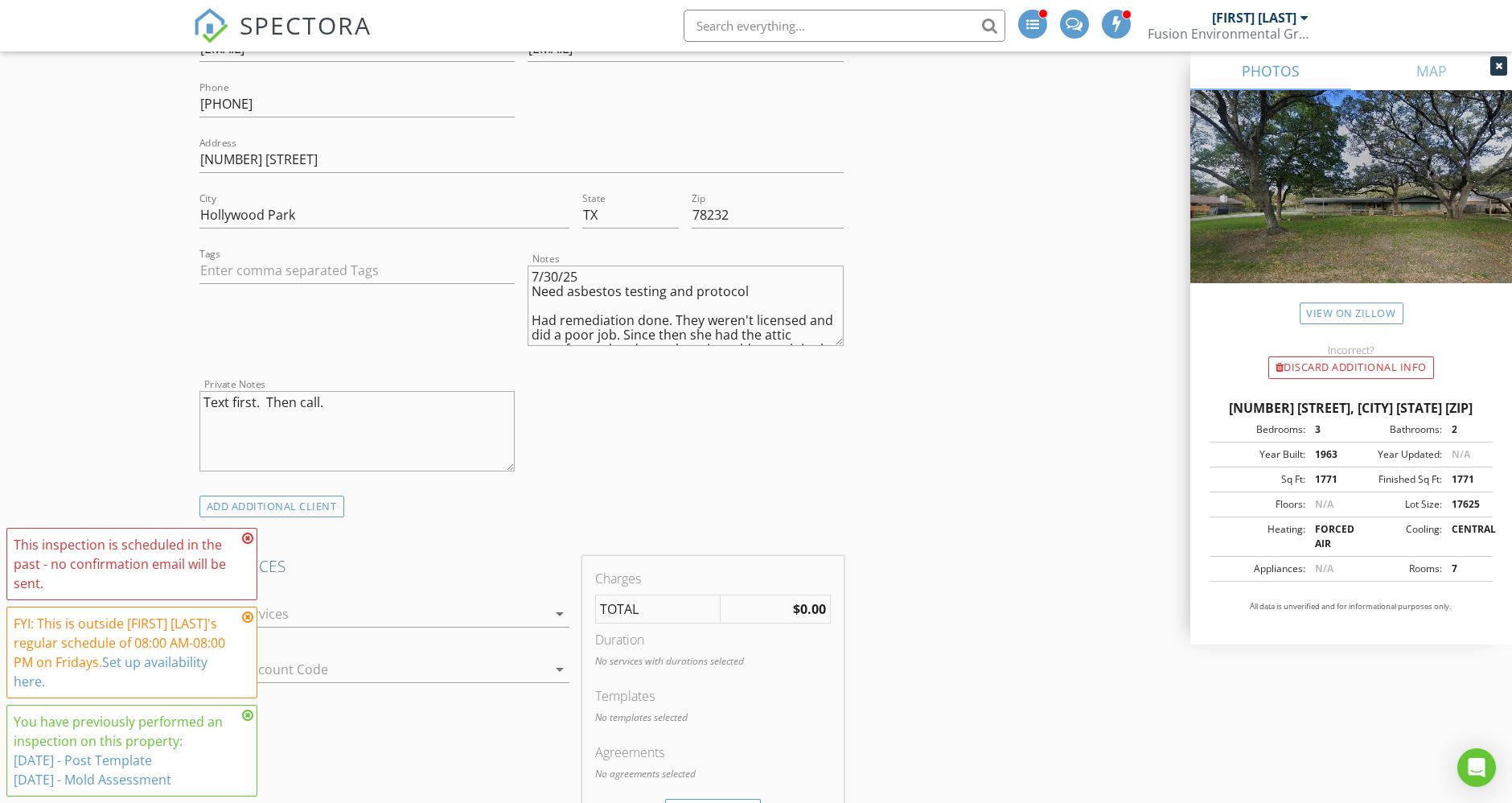 click at bounding box center [373, 614] 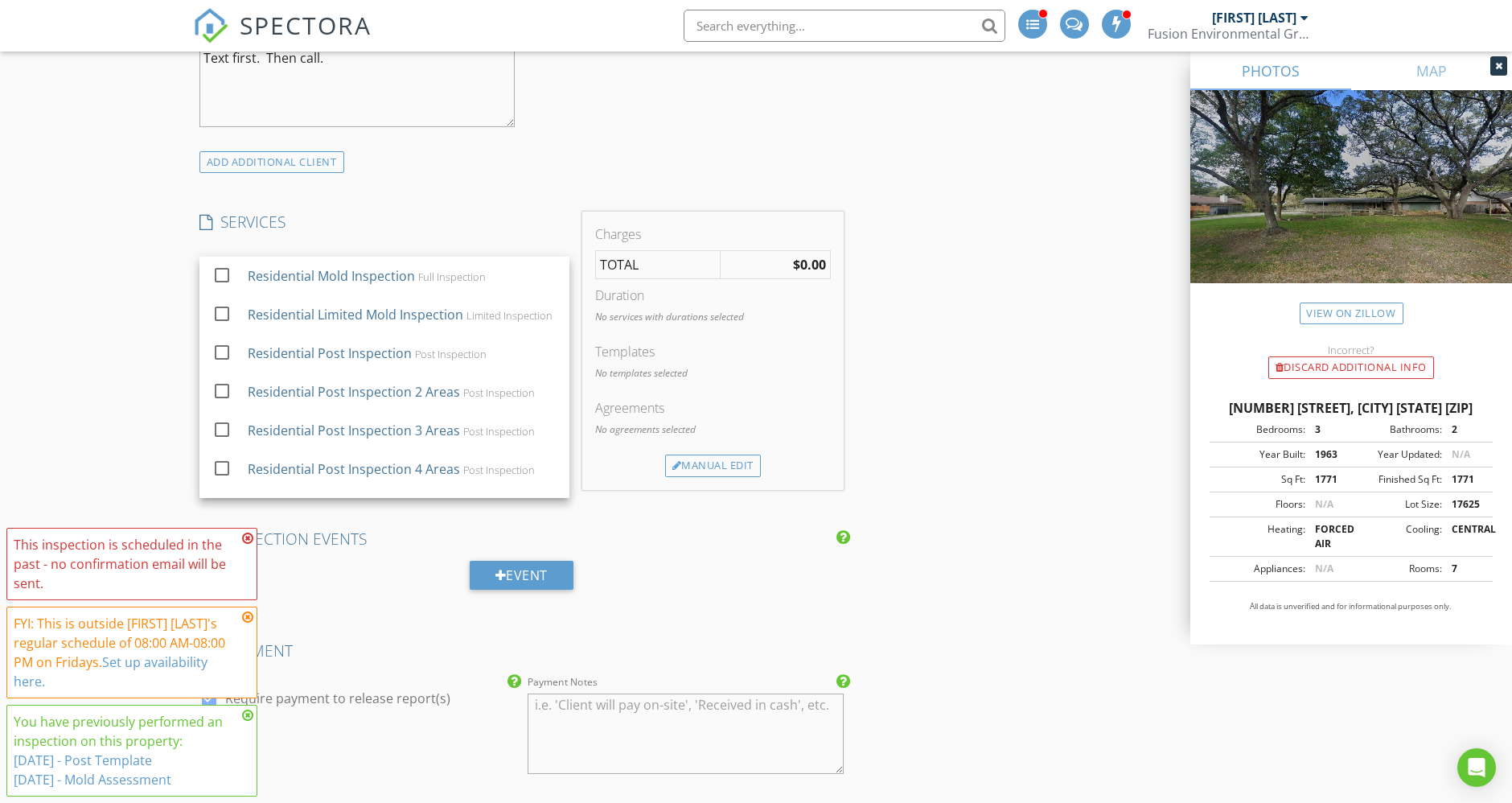 scroll, scrollTop: 1430, scrollLeft: 0, axis: vertical 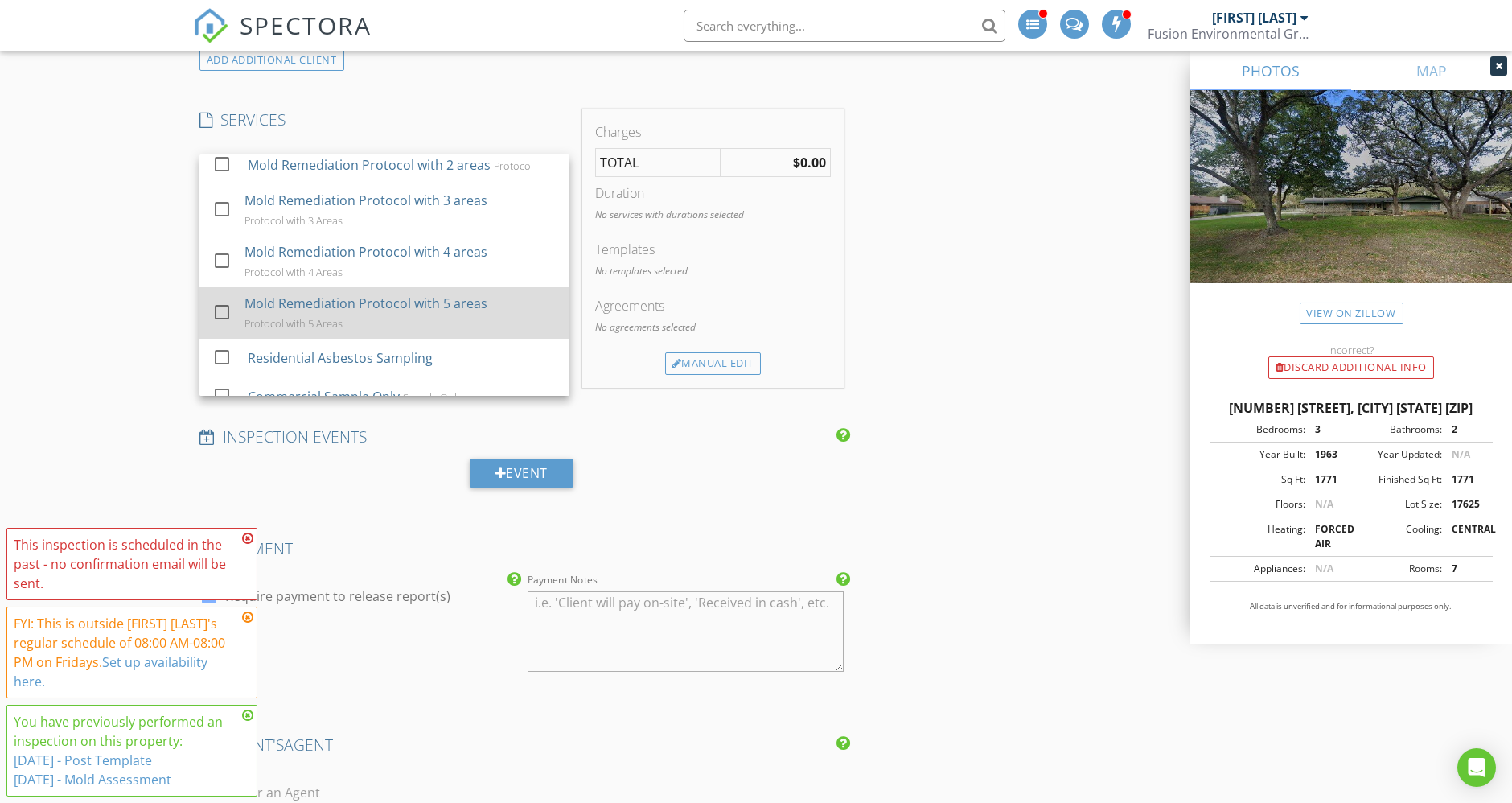 click on "Mold Remediation Protocol with 5 areas" at bounding box center (366, 303) 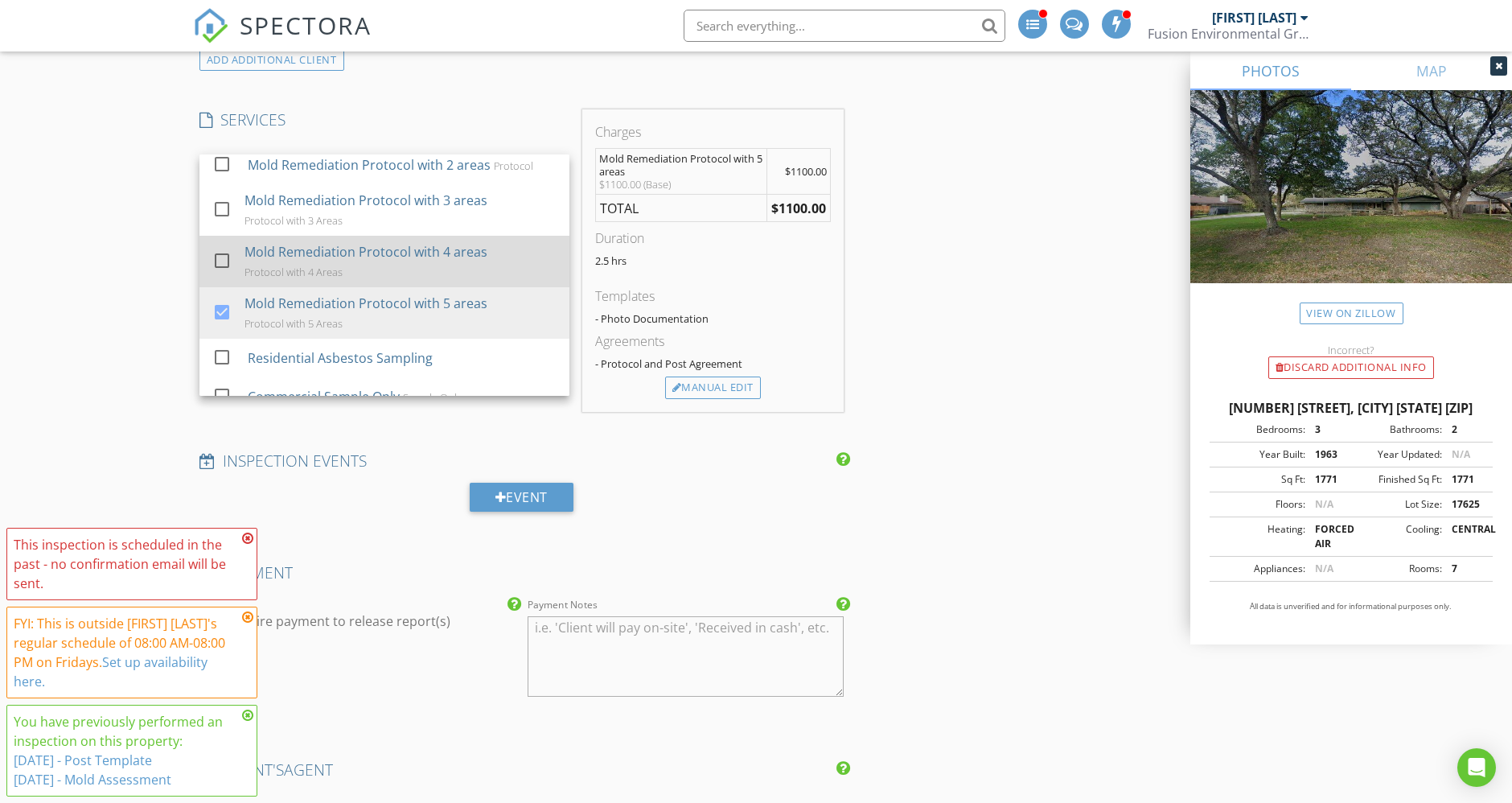 click on "Mold Remediation Protocol with 4 areas" at bounding box center [366, 252] 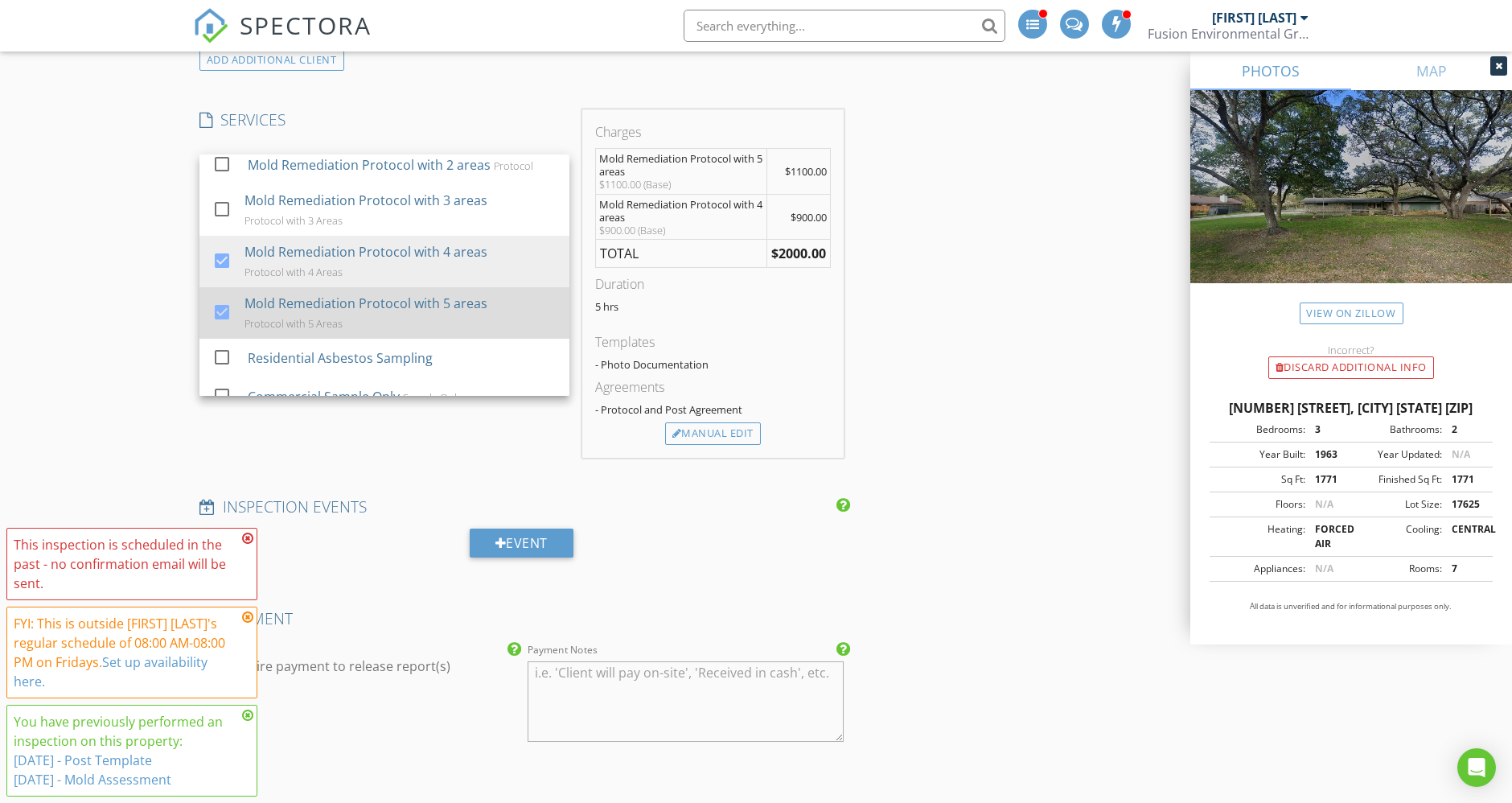 click on "Mold Remediation Protocol with 5 areas" at bounding box center (366, 303) 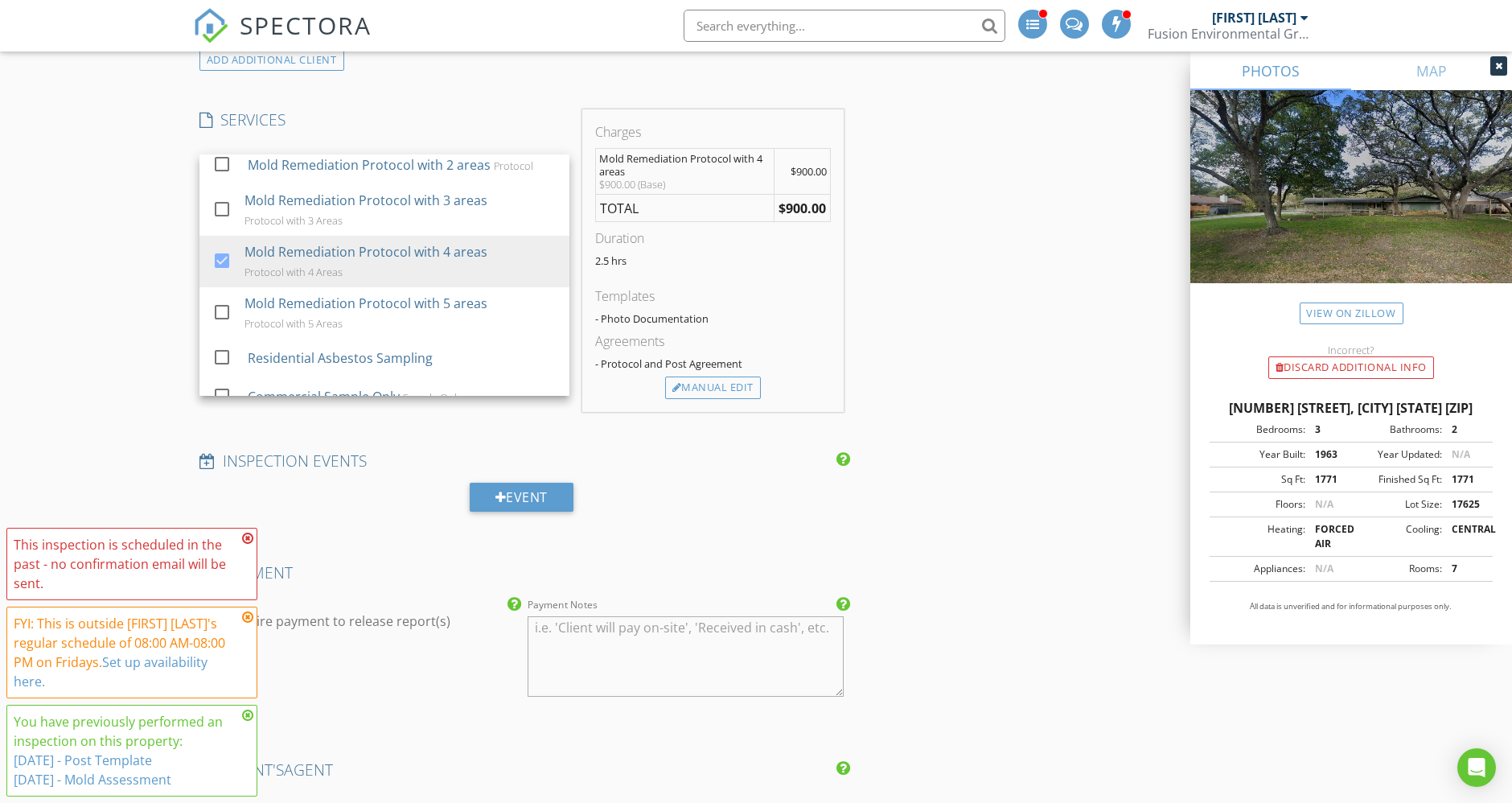click on "INSPECTOR(S)
check_box   Rick Weir   PRIMARY   check_box_outline_blank   Chantell Kirwyn     Rick Weir arrow_drop_down   check_box_outline_blank Rick Weir specifically requested
Date/Time
08/01/2025 8:30 PM
Location
Address Search       Address 413 Fleetwood Dr   Unit   City Hollywood Park   State TX   Zip 78232   County Bexar     Square Feet 1771   Year Built 1963   Foundation arrow_drop_down     Rick Weir     75.7 miles     (an hour)
client
check_box Enable Client CC email for this inspection   Client Search     check_box_outline_blank Client is a Company/Organization     First Name Mary   Last Name Prestcott   Email docsgrammaw@att.net   CC Email cori.jo.mcghee@gmail.com   Phone 210-744-8183   Address 413 Fleetwood Dr   City Hollywood Park   State TX   Zip 78232     Tags         Notes   Private Notes Text first.  Then call.              Full Inspection" at bounding box center (756, 289) 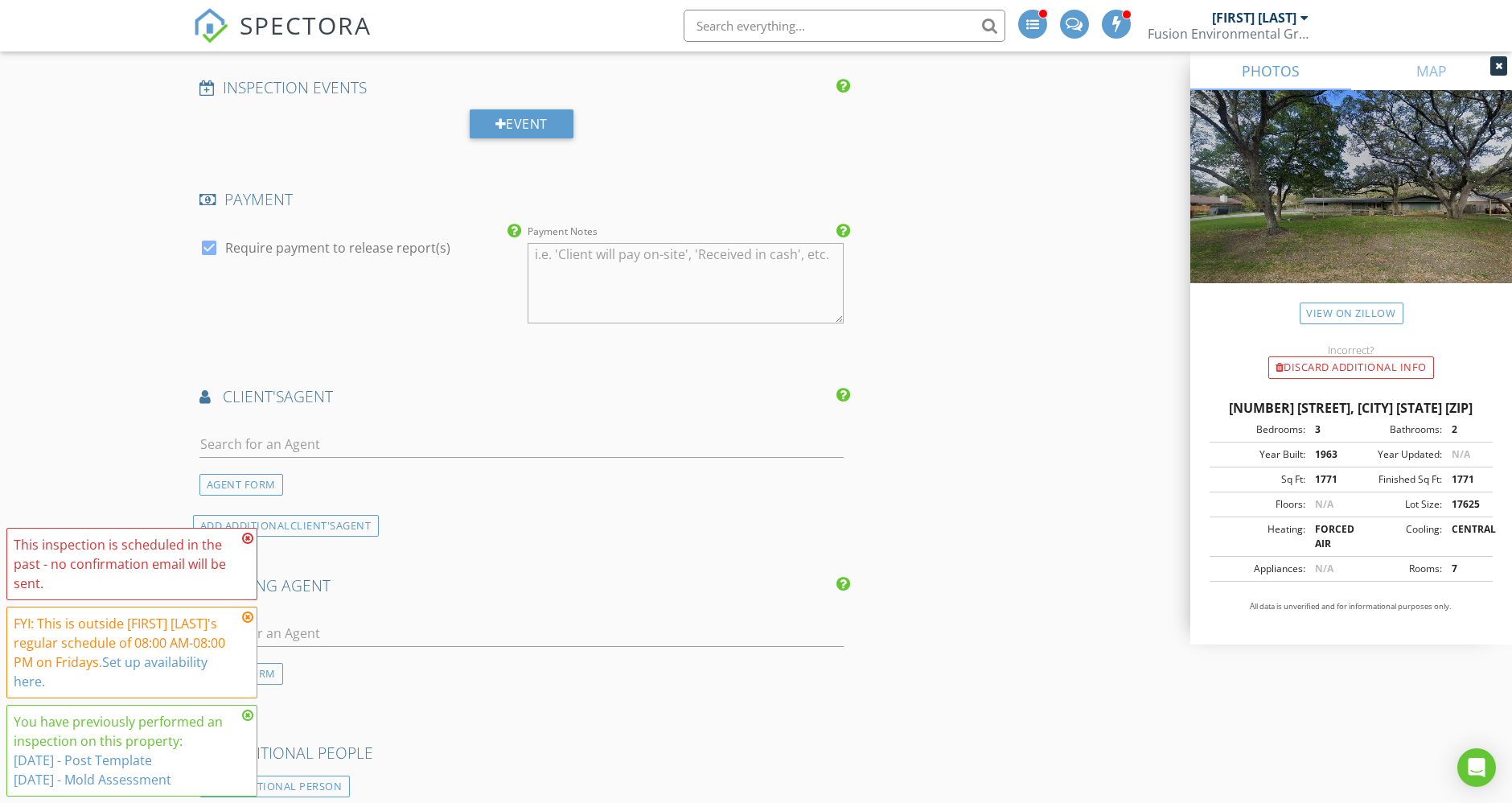 scroll, scrollTop: 1966, scrollLeft: 0, axis: vertical 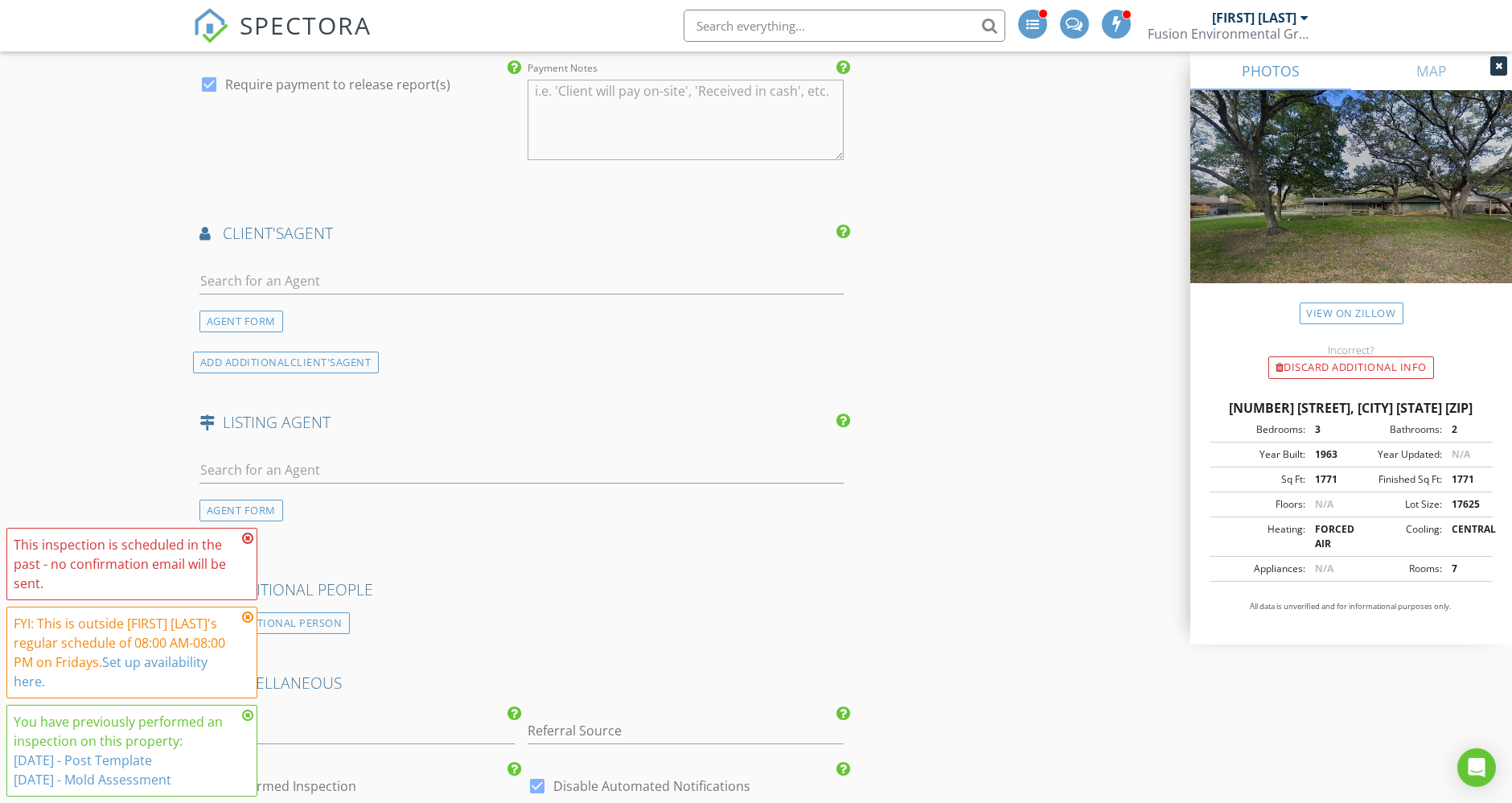 click at bounding box center (248, 538) 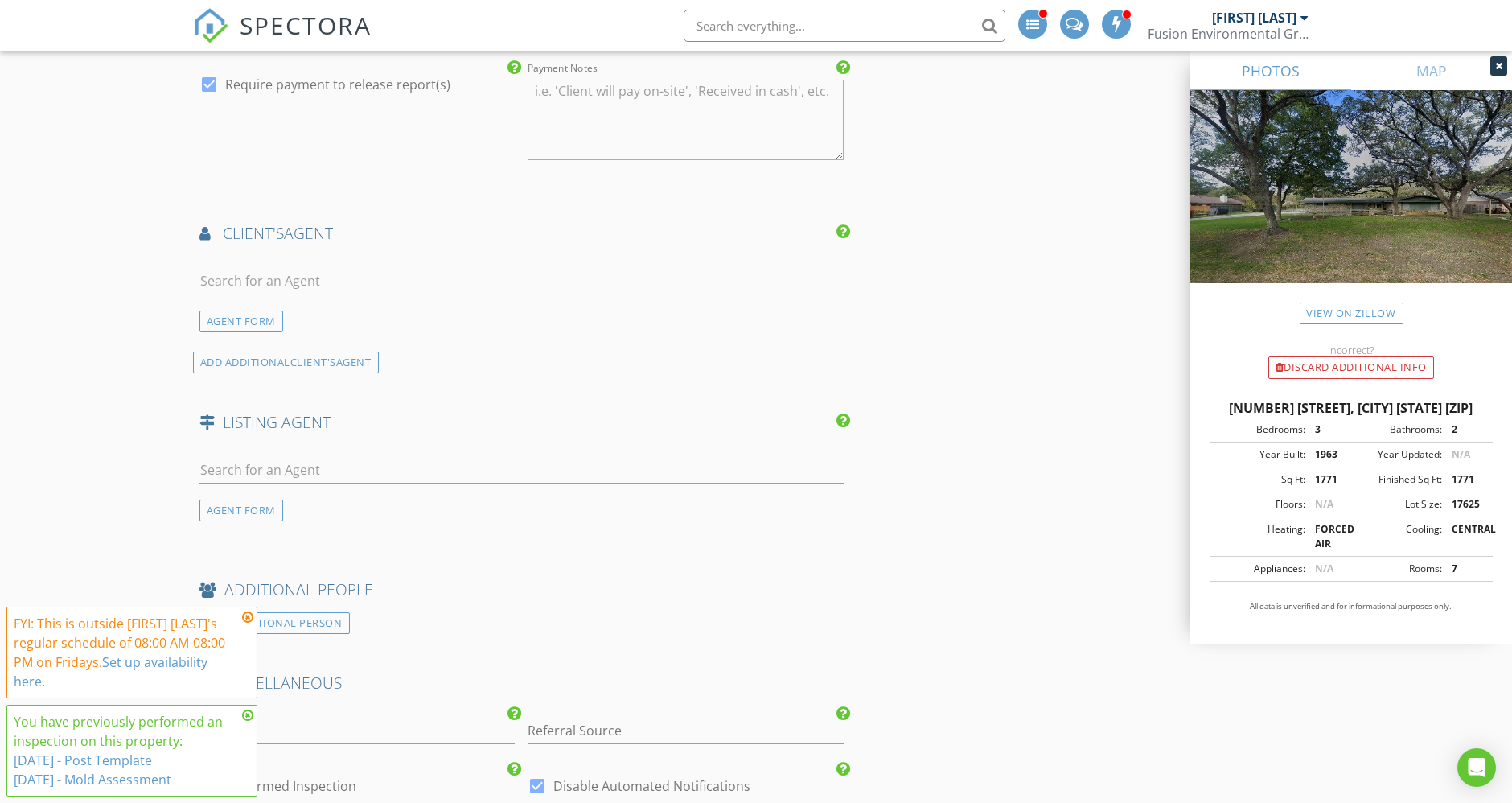 click at bounding box center (248, 617) 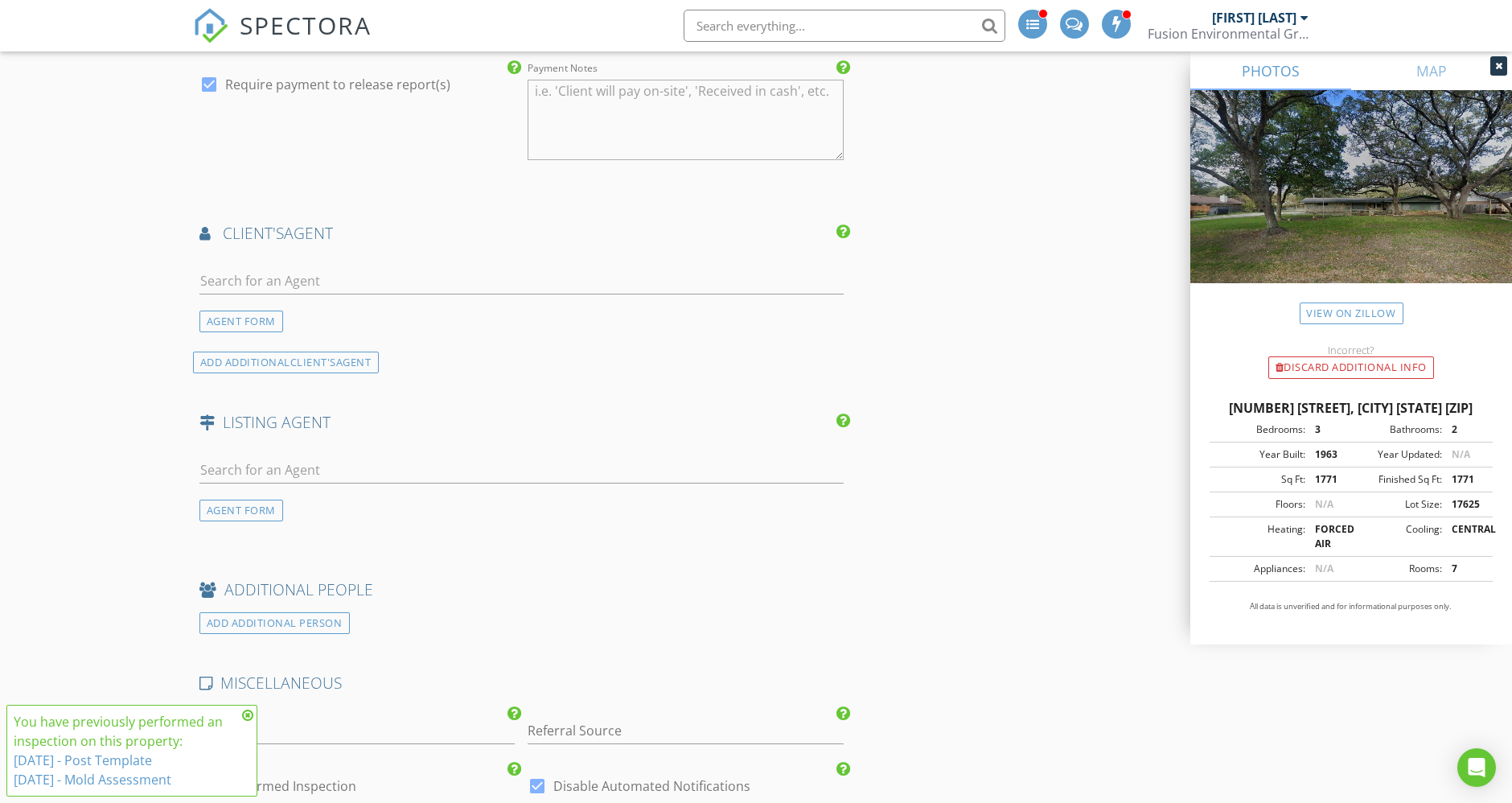 click at bounding box center [248, 715] 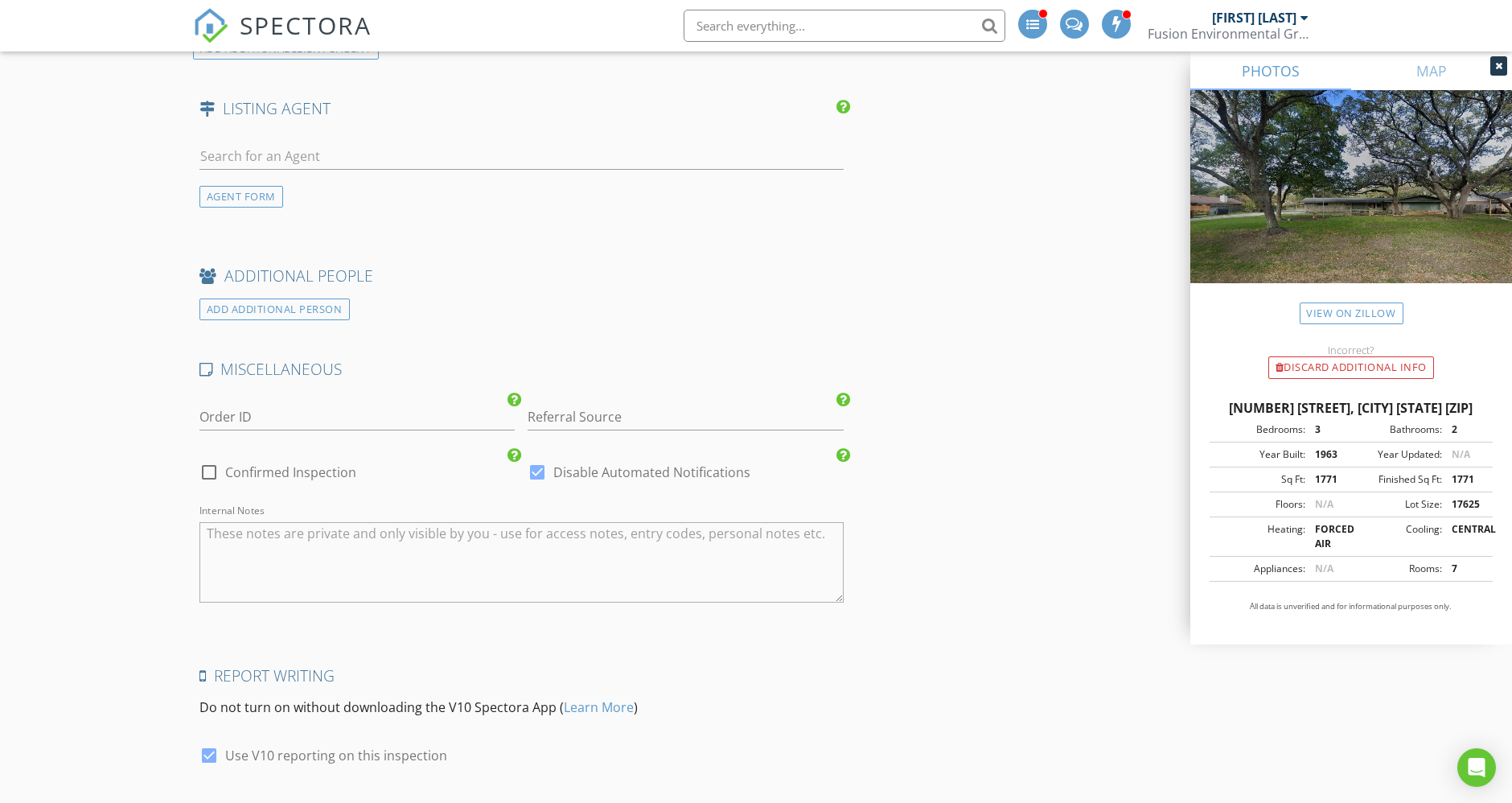 scroll, scrollTop: 2324, scrollLeft: 0, axis: vertical 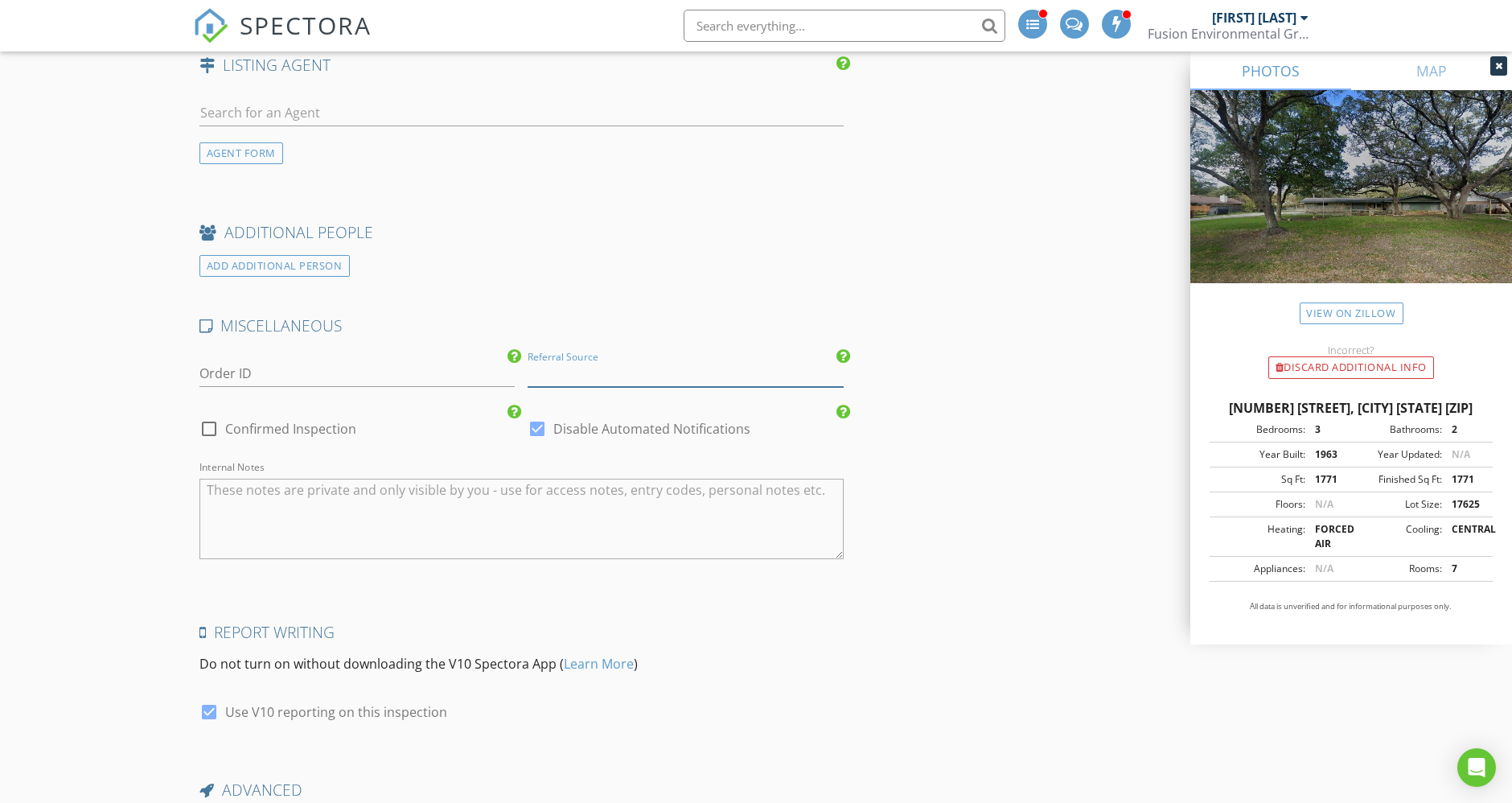 click at bounding box center [685, 373] 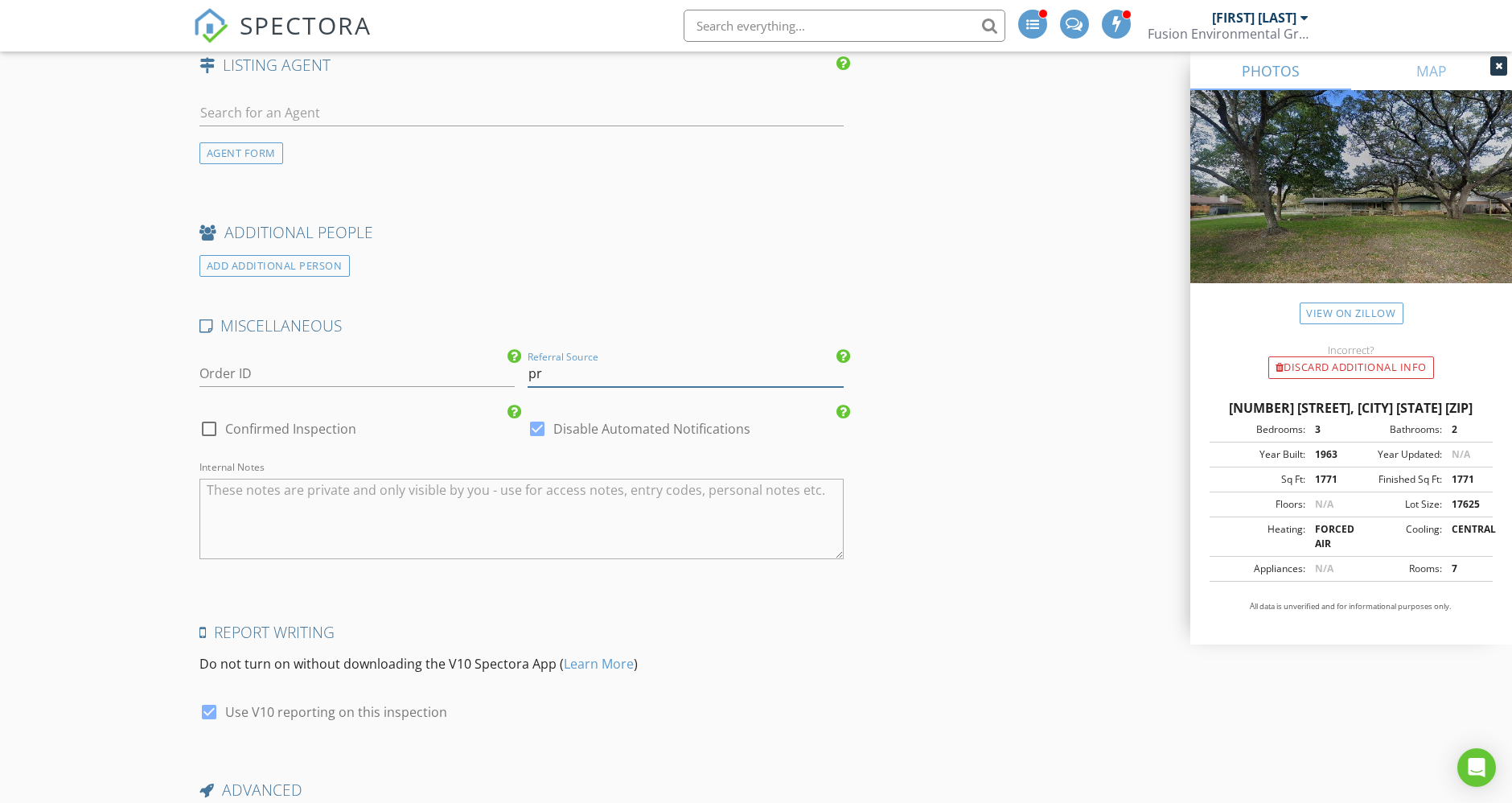 type on "p" 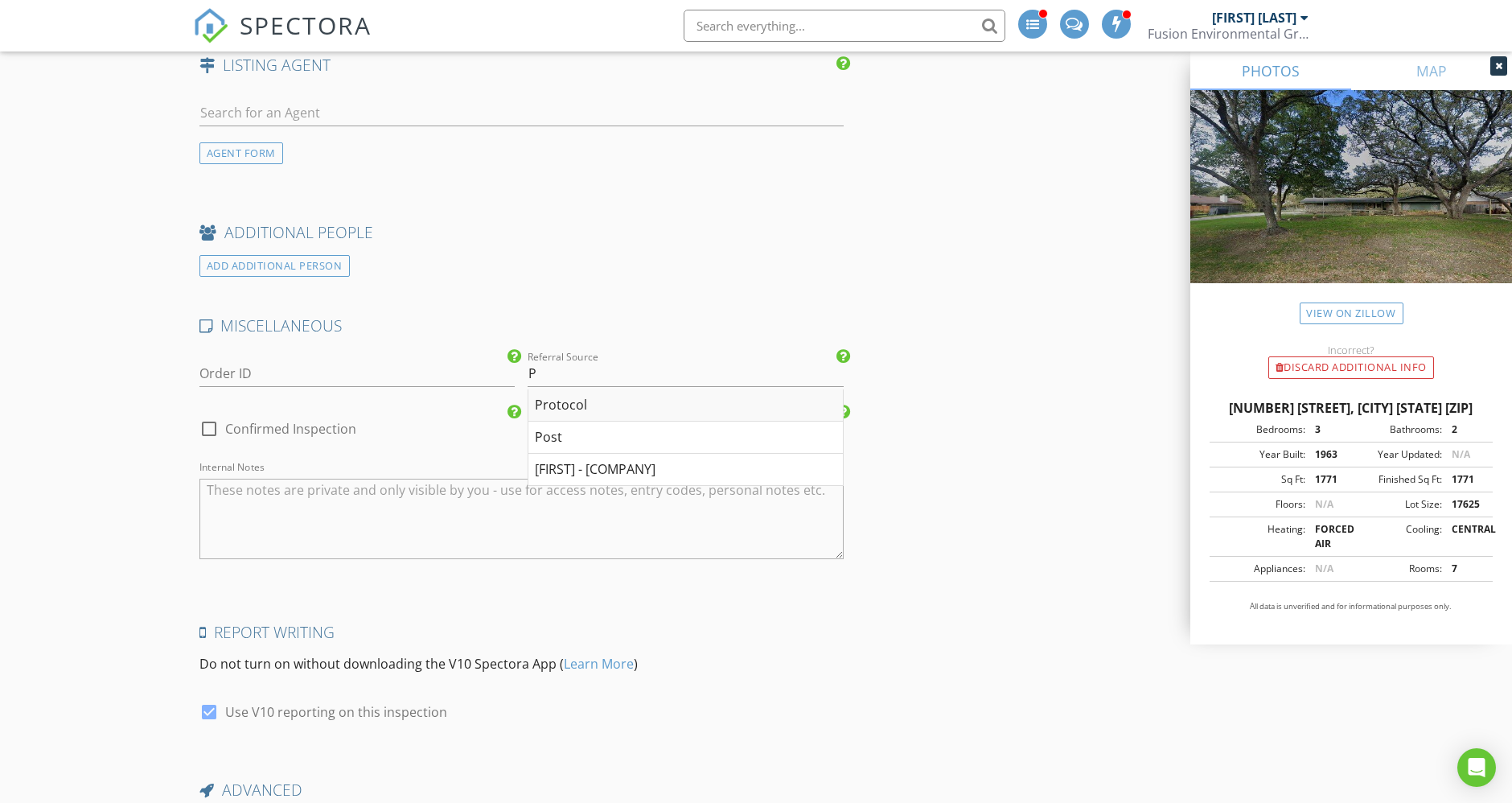 click on "Protocol" at bounding box center [685, 406] 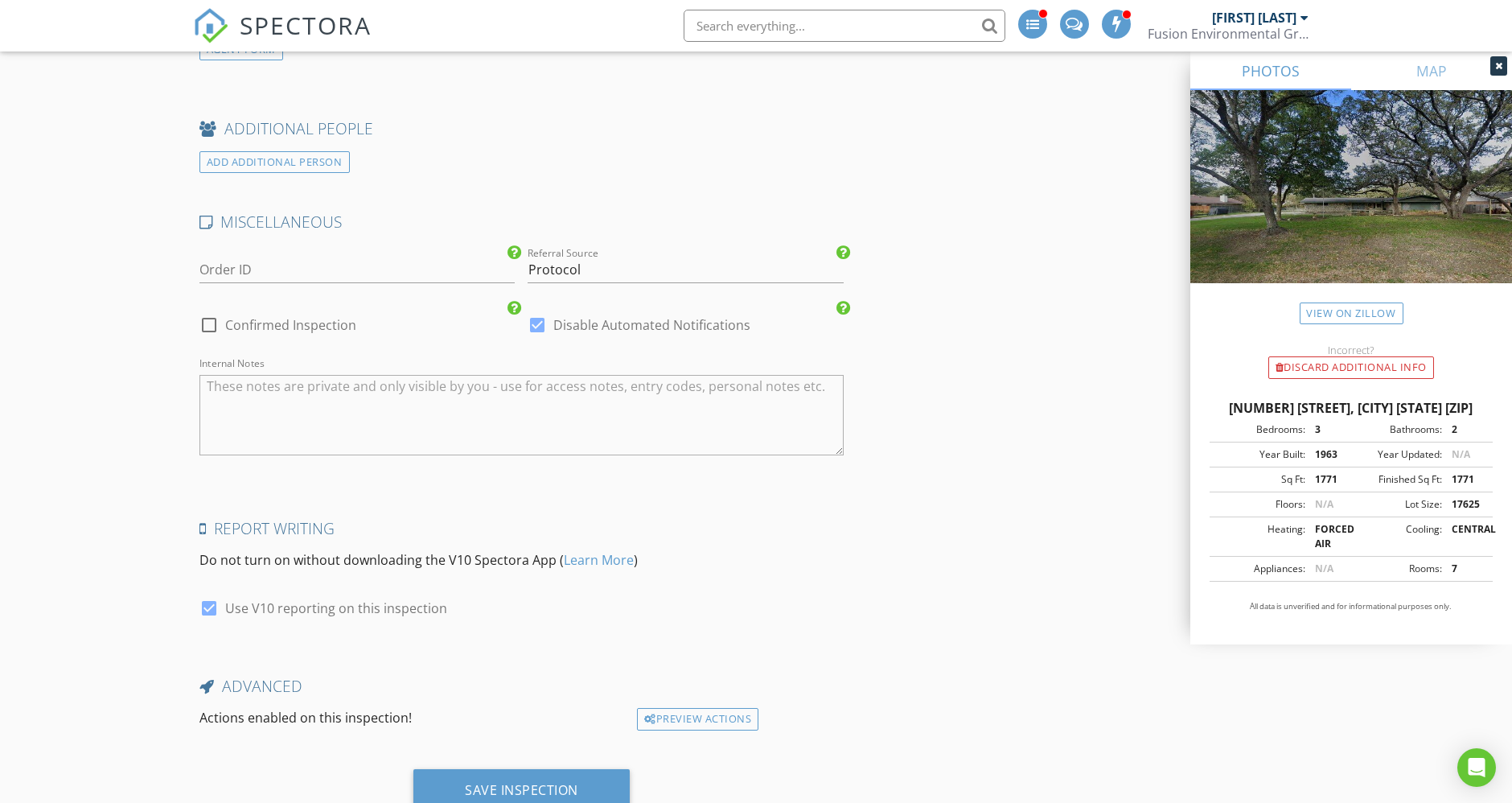 scroll, scrollTop: 2480, scrollLeft: 0, axis: vertical 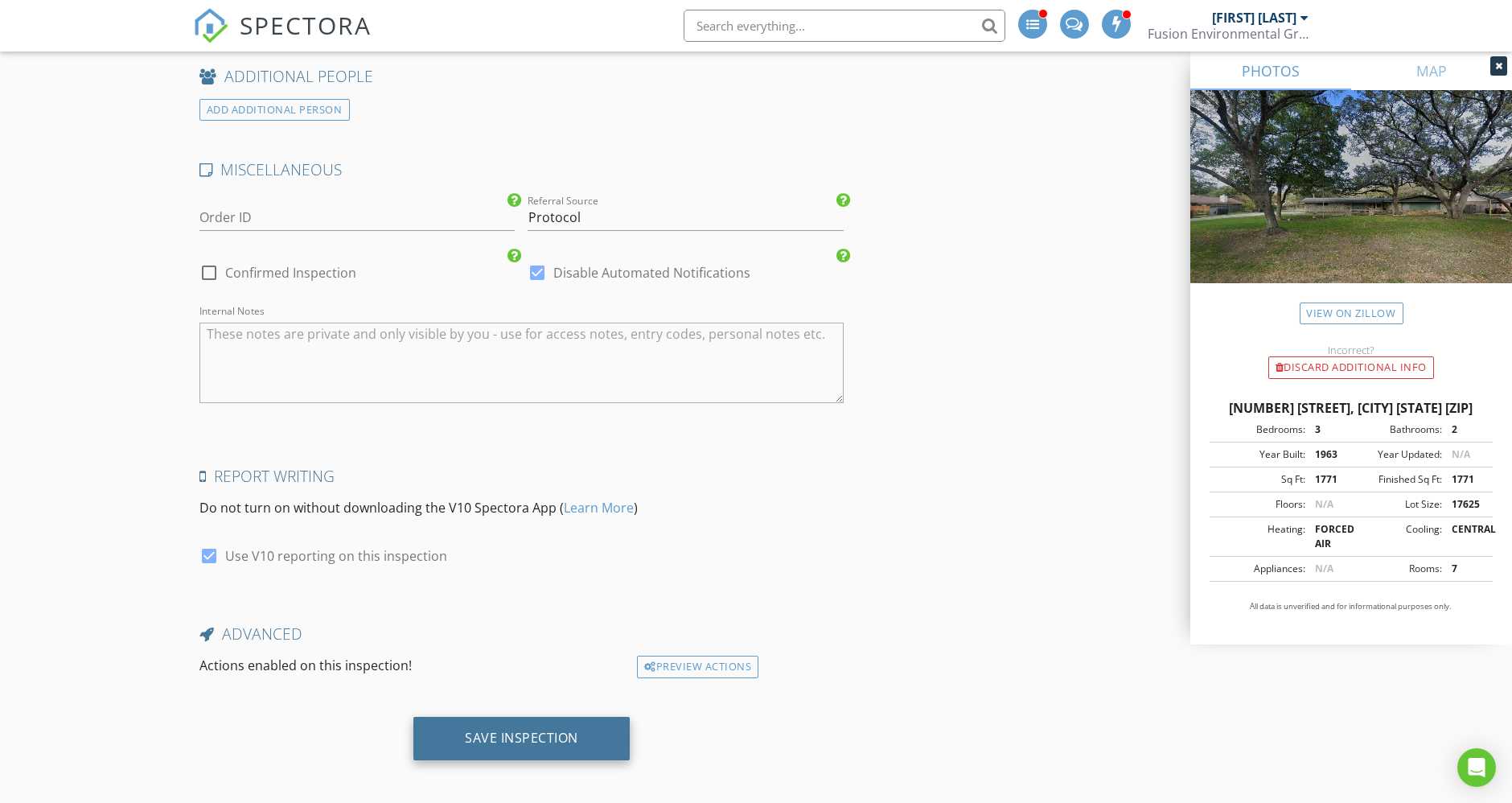 click on "Save Inspection" at bounding box center (521, 738) 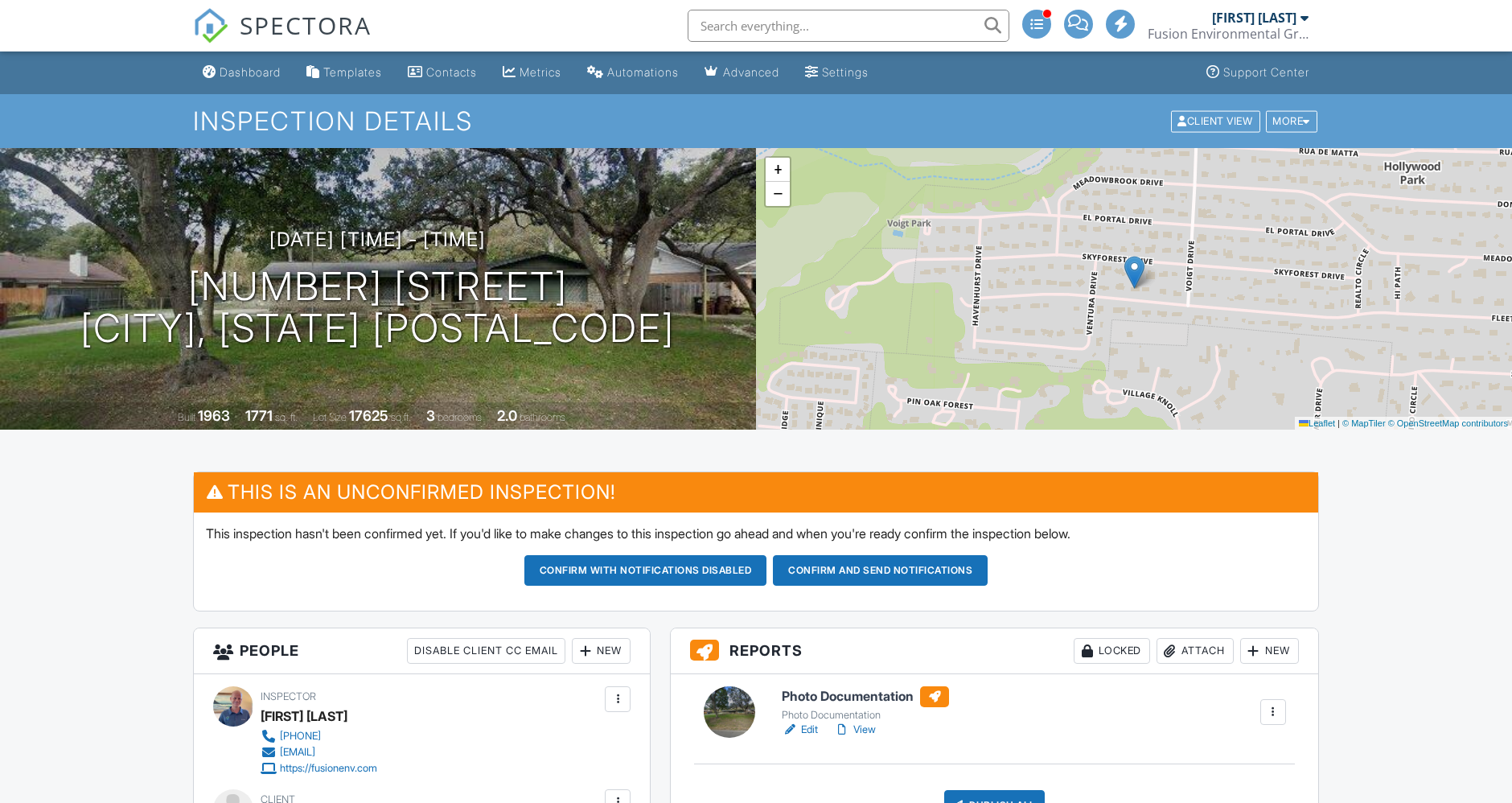 scroll, scrollTop: 805, scrollLeft: 0, axis: vertical 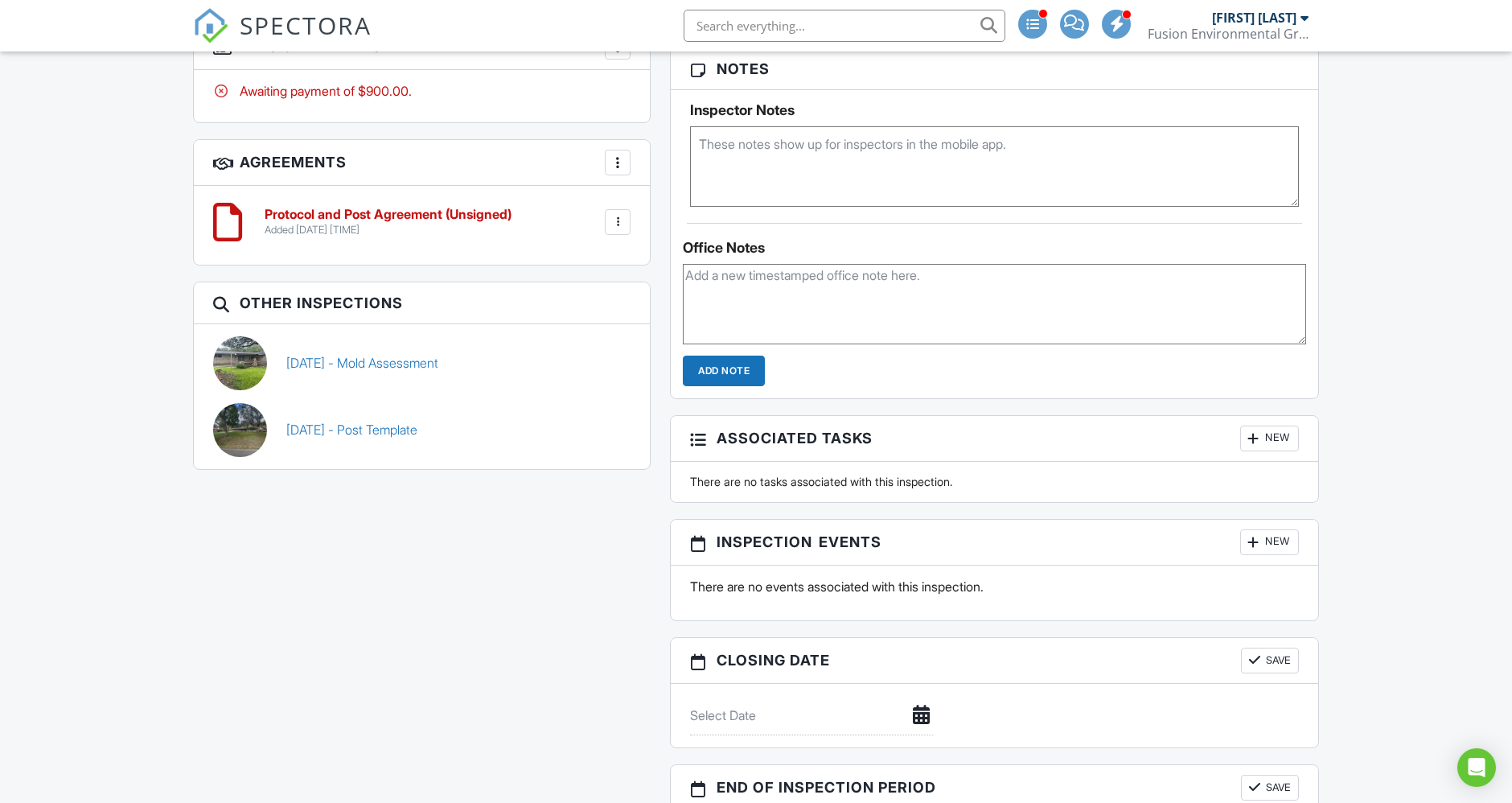 click on "Protocol and Post Agreement
(Unsigned)" at bounding box center [388, 215] 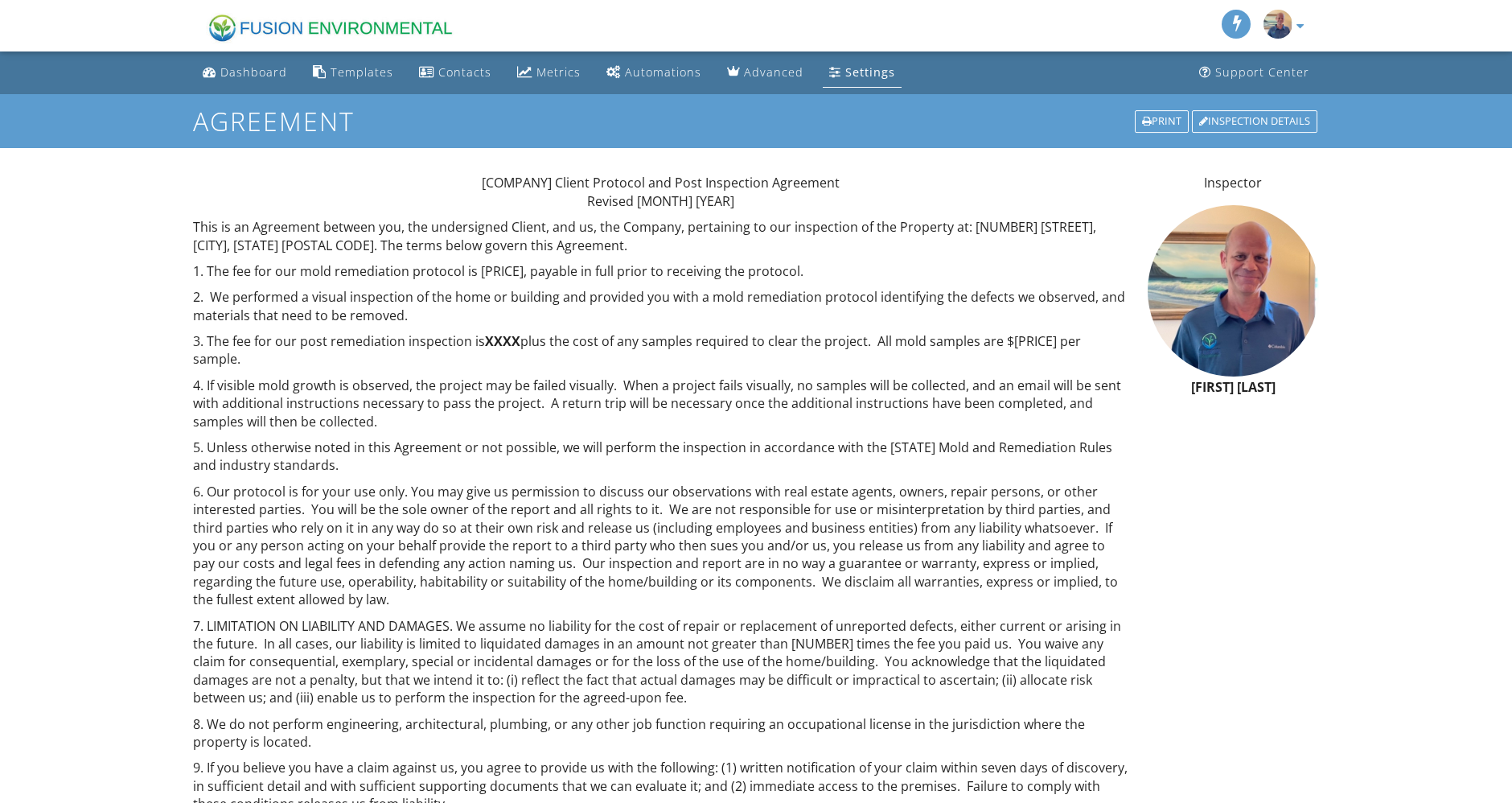 scroll, scrollTop: 0, scrollLeft: 0, axis: both 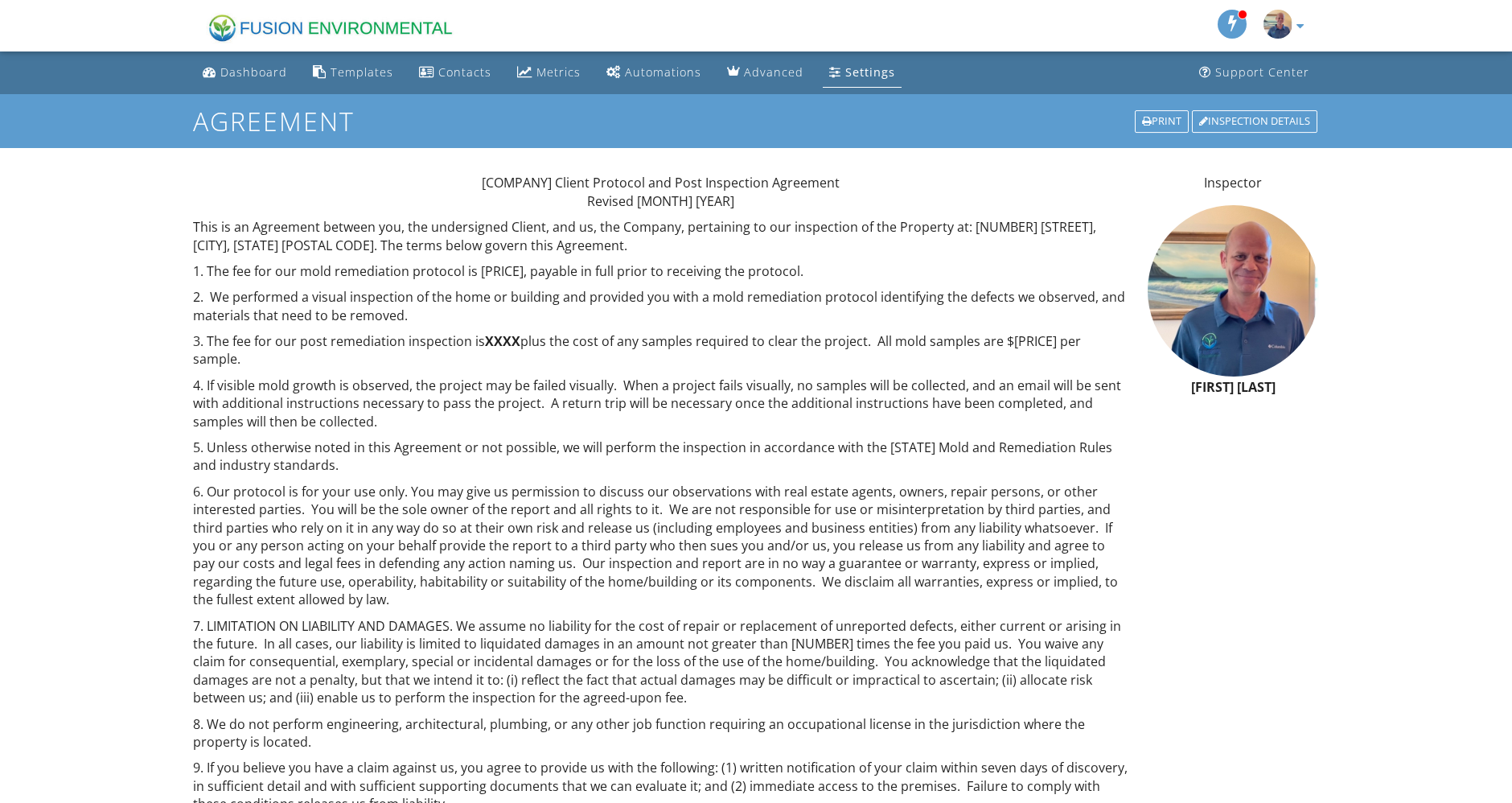 click on "XXXX" at bounding box center (503, 341) 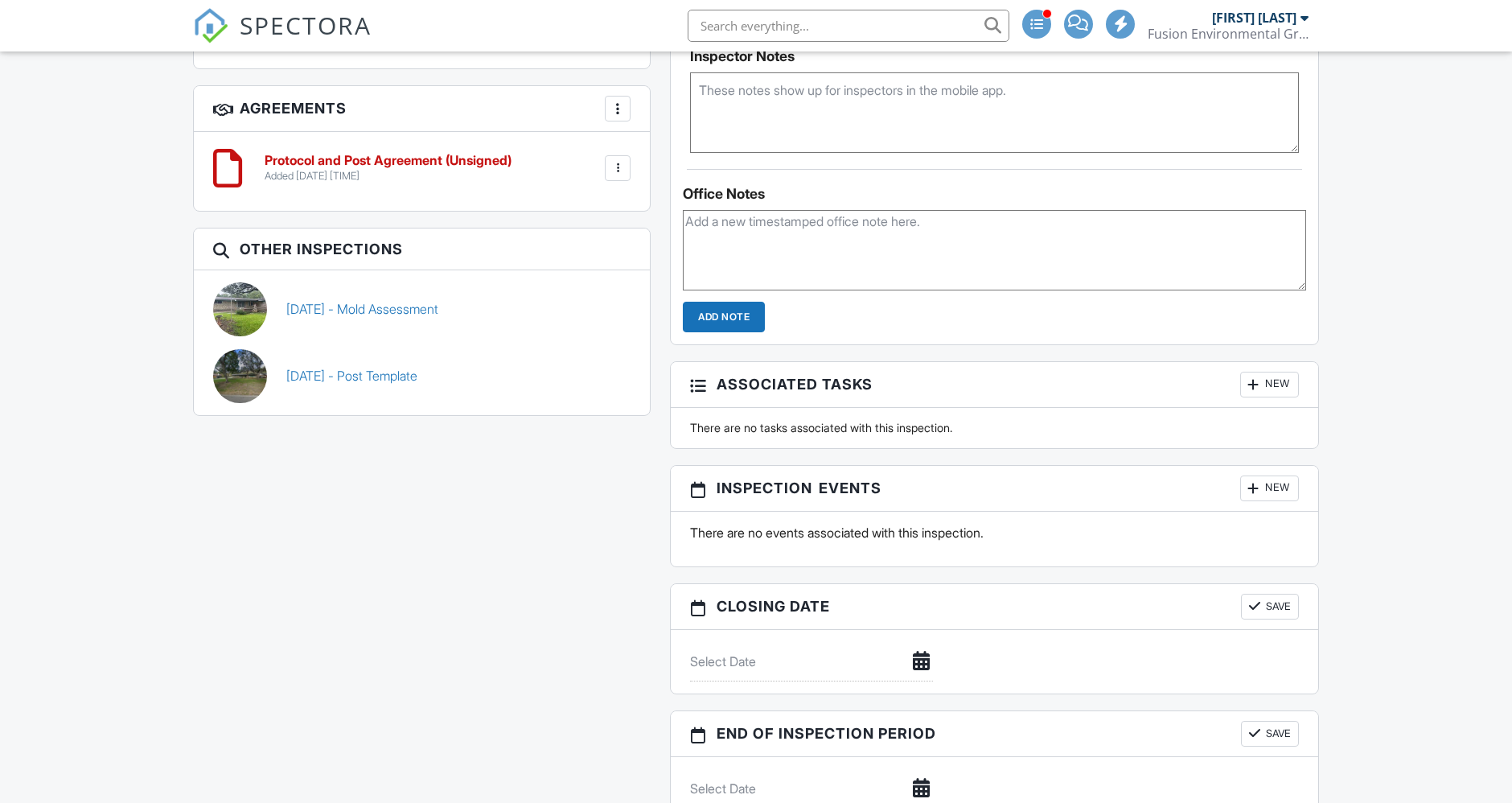 scroll, scrollTop: 1305, scrollLeft: 0, axis: vertical 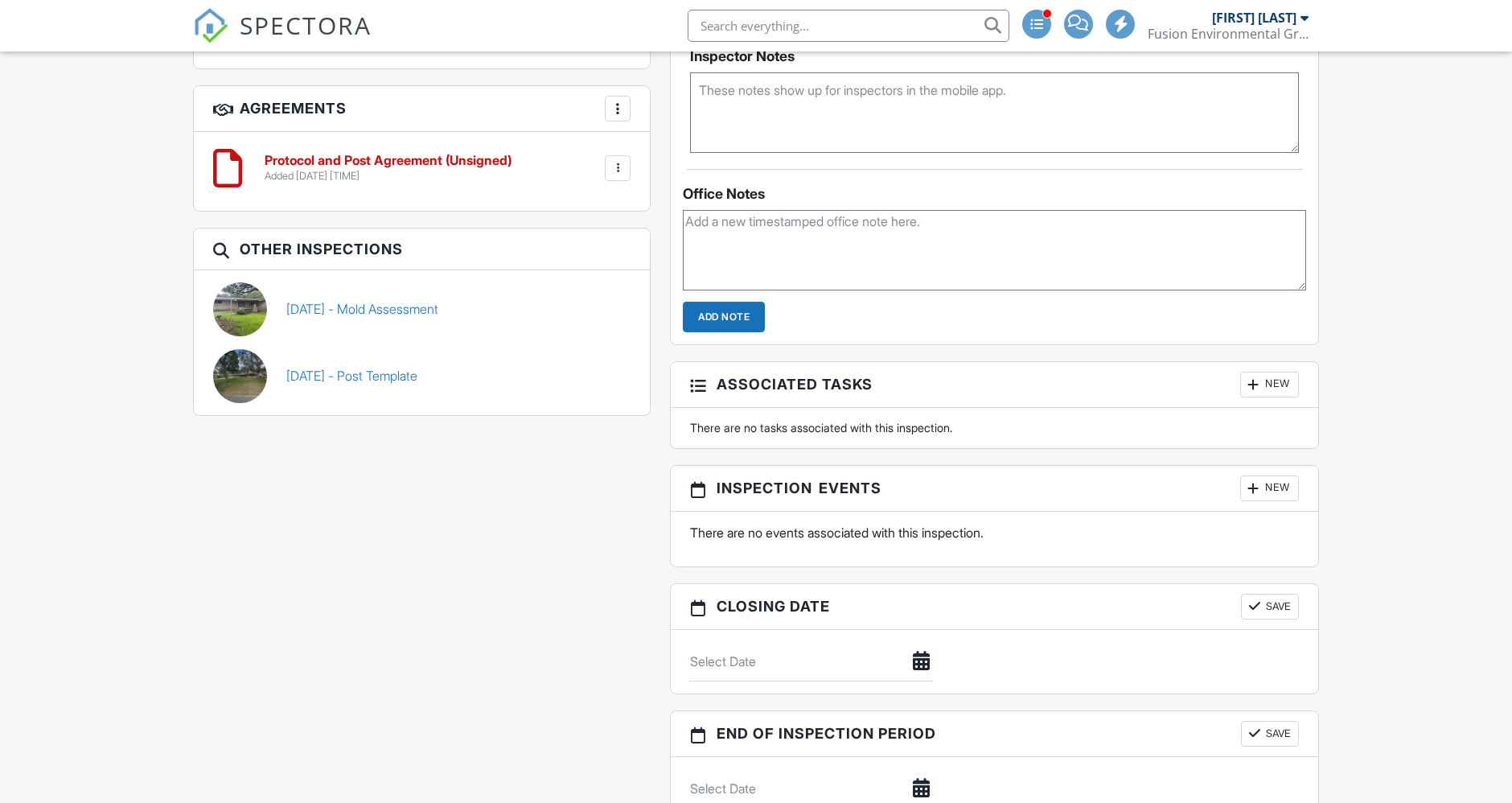 click on "People
Disable Client CC Email
New
Inspector
Client
Client's Agent
Listing Agent
Add Another Person
Inspector
Rick Weir
512-229-1199
connect@fusionenv.com
https://fusionenv.com
Make Invisible
Mark As Requested
Remove
Update Client
First name
Mary
Last name
Prestcott
Email (required)
docsgrammaw@att.net
CC Email
cori.jo.mcghee@gmail.com
Phone
210-744-8183
Address
413 Fleetwood Dr
City
Hollywood Park
State
TX
Zip
78232
Tags
Internal notes visible only to the company
7/30/25
Need asbestos testing and protocol
Had remediation done.  They weren't licensed and did a poor job.  Since then she had the attic sprayfoamed and now there is mold growth in the Attic." at bounding box center (421, -123) 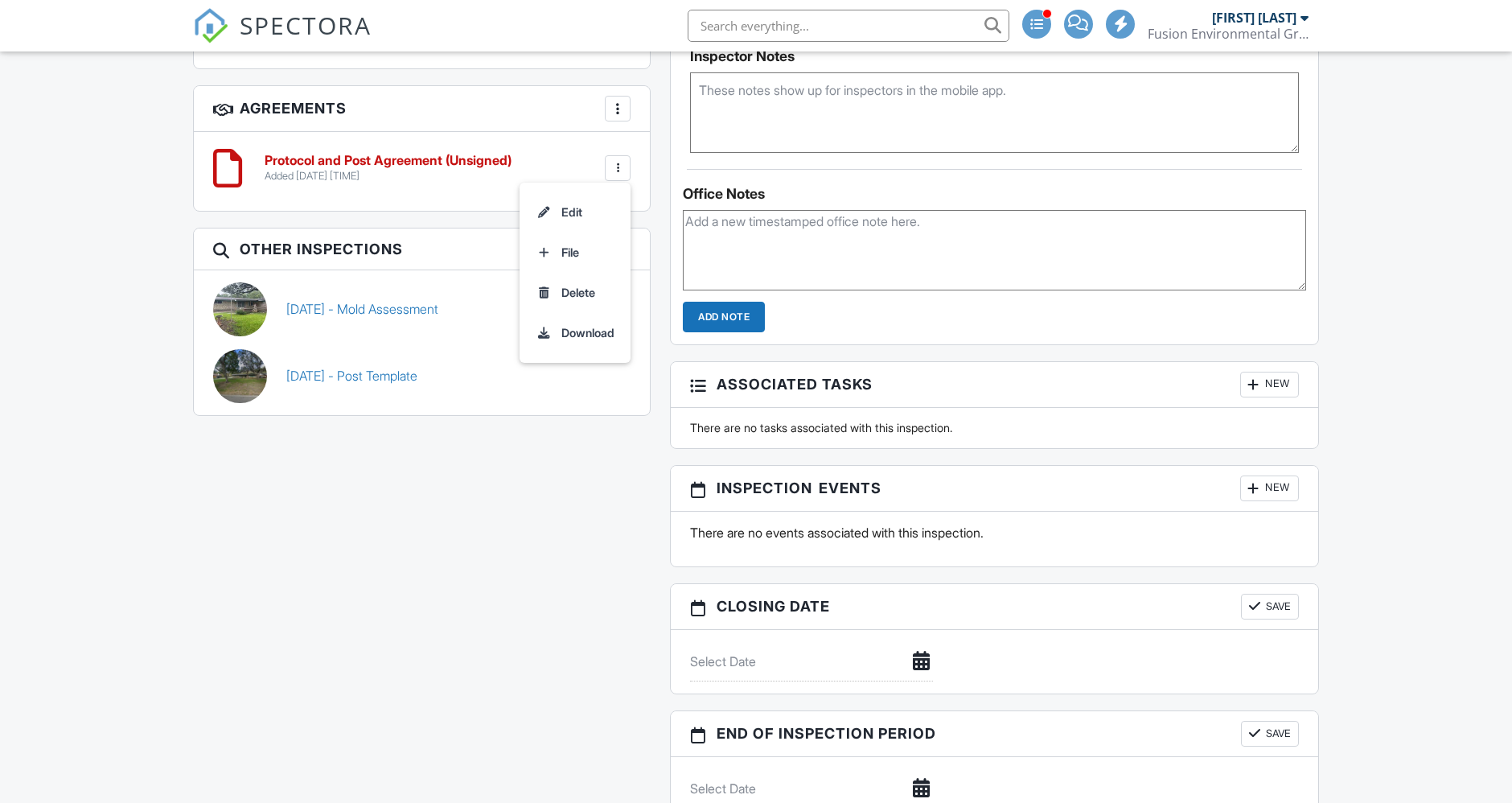 scroll, scrollTop: 1251, scrollLeft: 0, axis: vertical 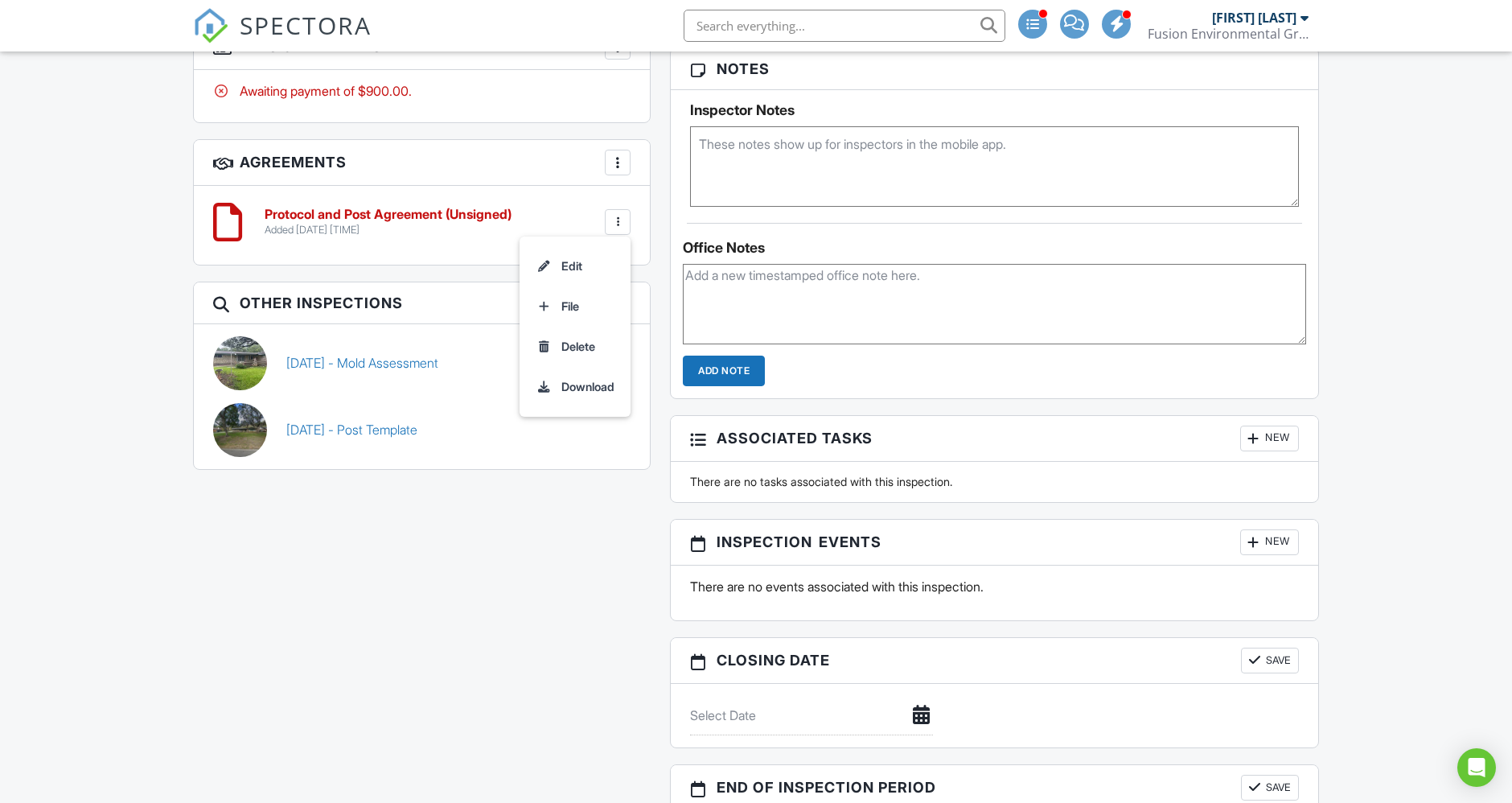 click on "Edit" at bounding box center (575, 266) 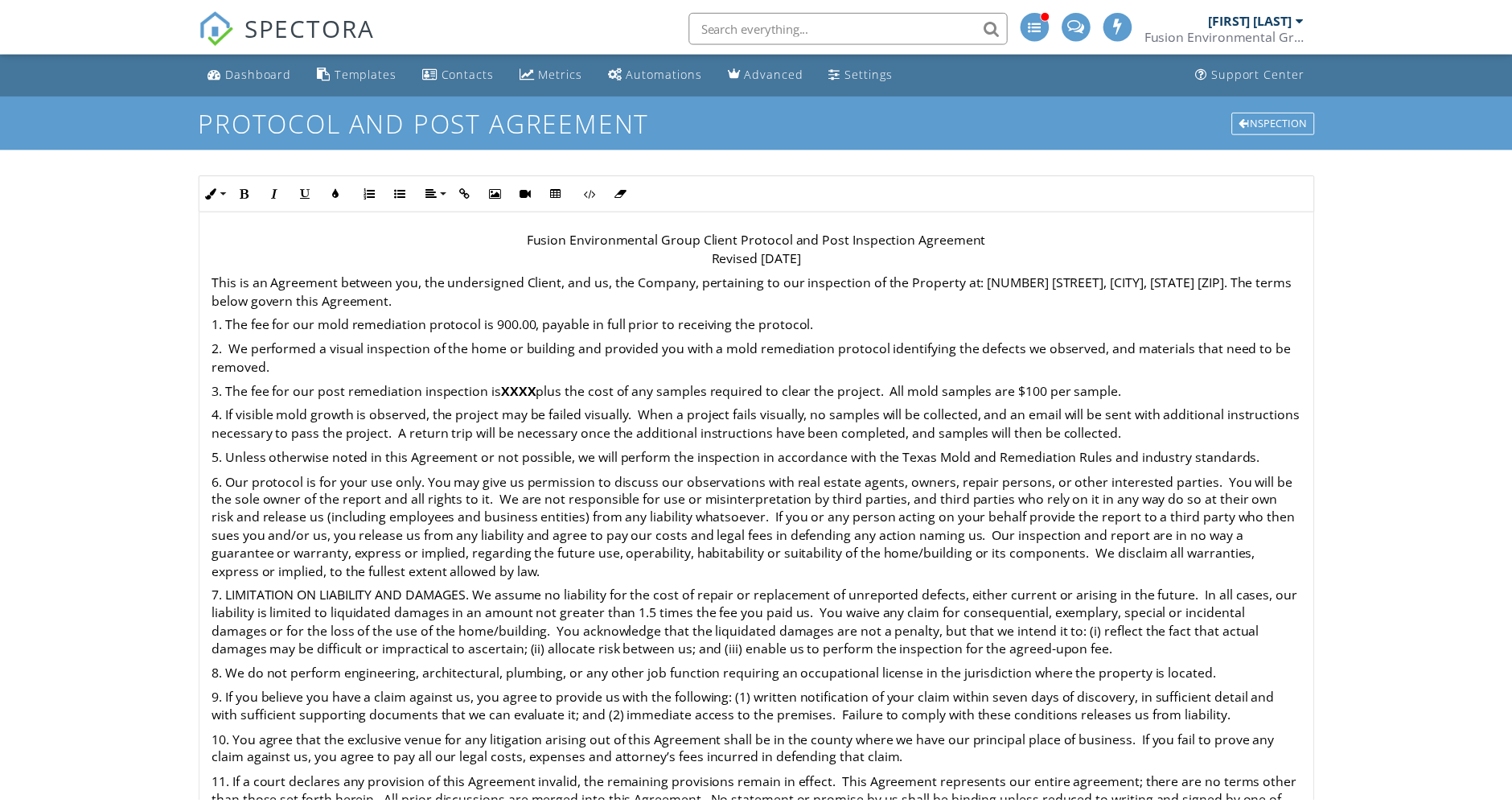 scroll, scrollTop: 0, scrollLeft: 0, axis: both 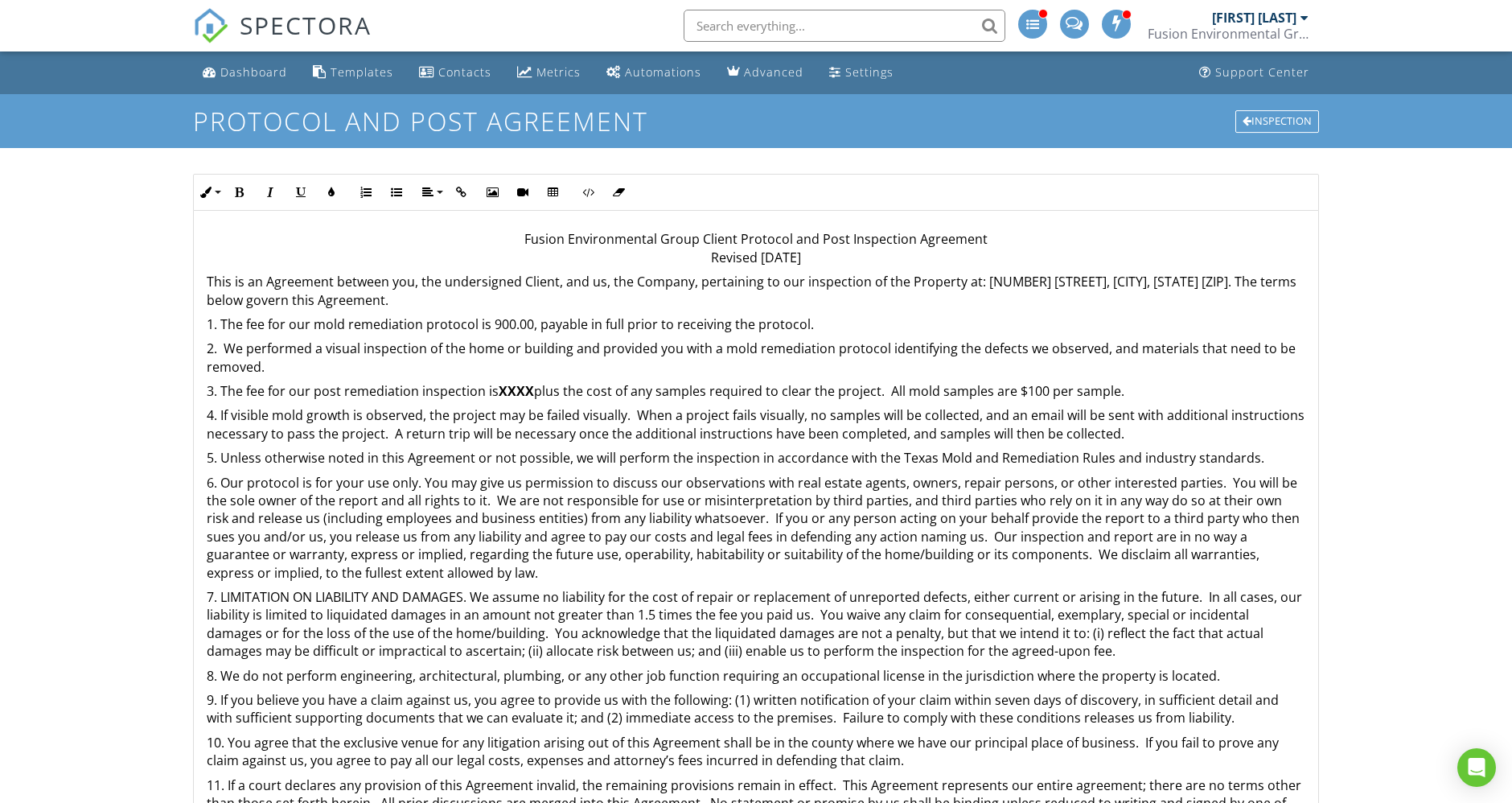 click on "XXXX" at bounding box center [516, 391] 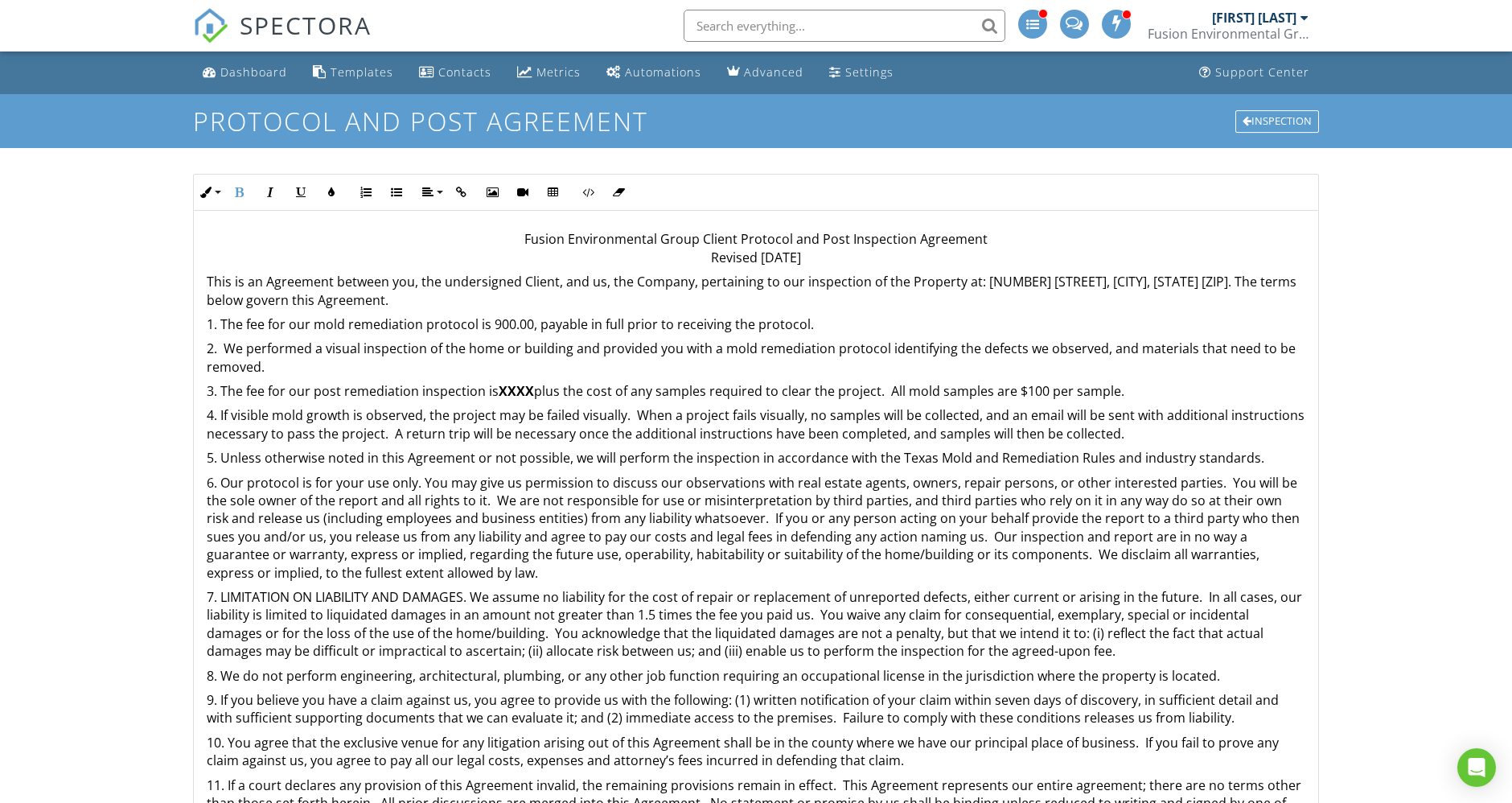 type 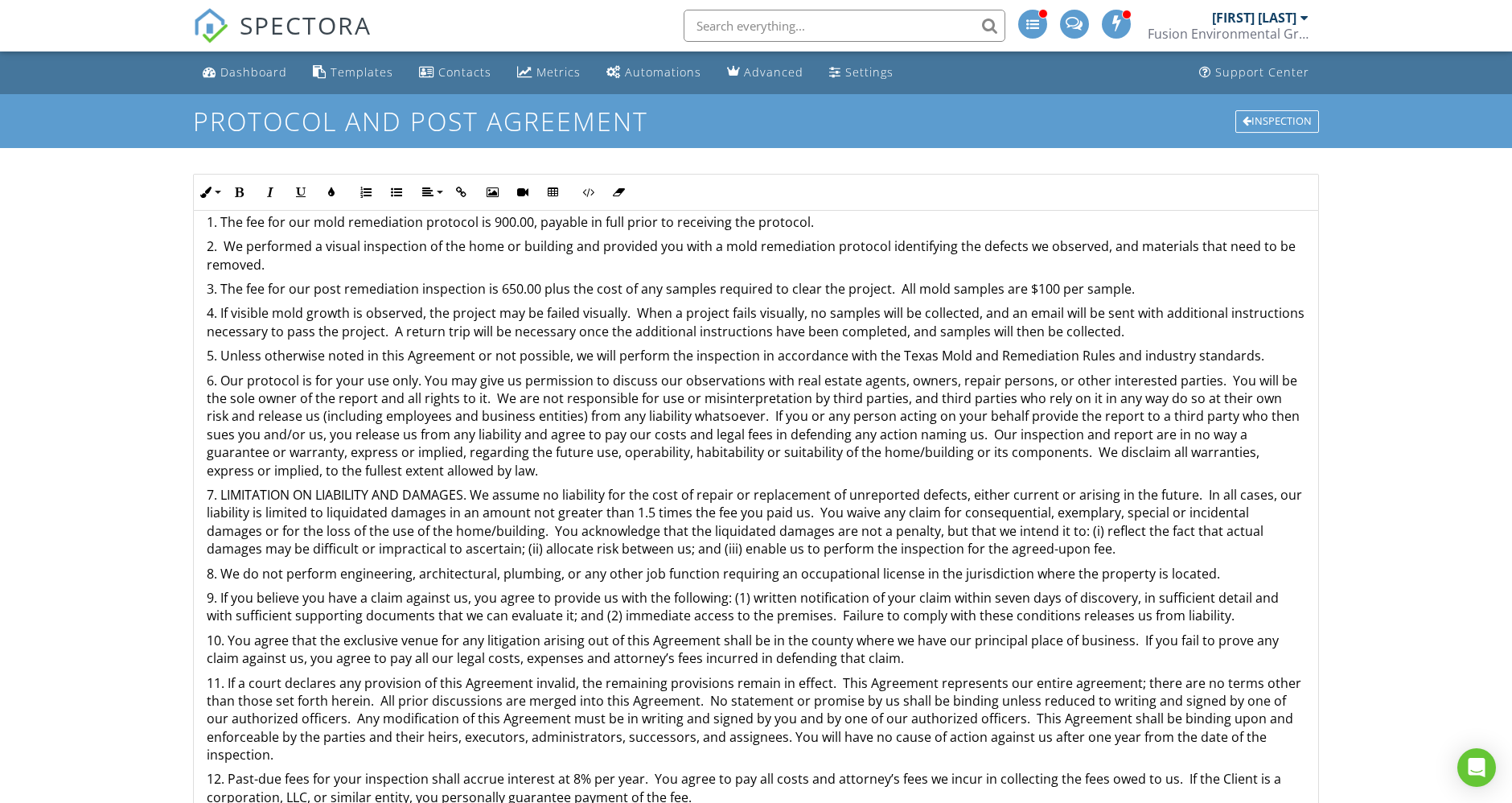 scroll, scrollTop: 165, scrollLeft: 0, axis: vertical 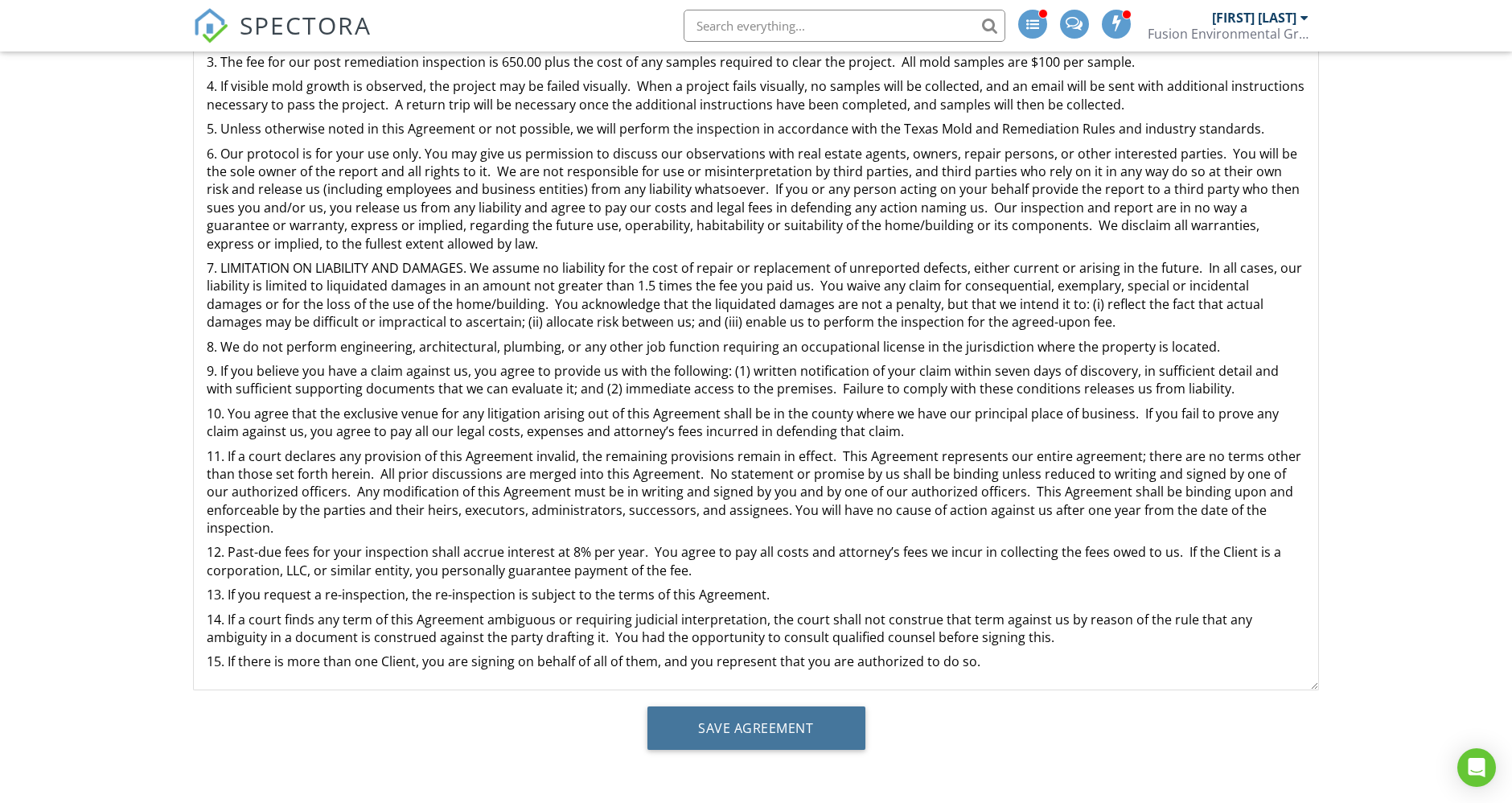 click on "Save Agreement" at bounding box center [756, 728] 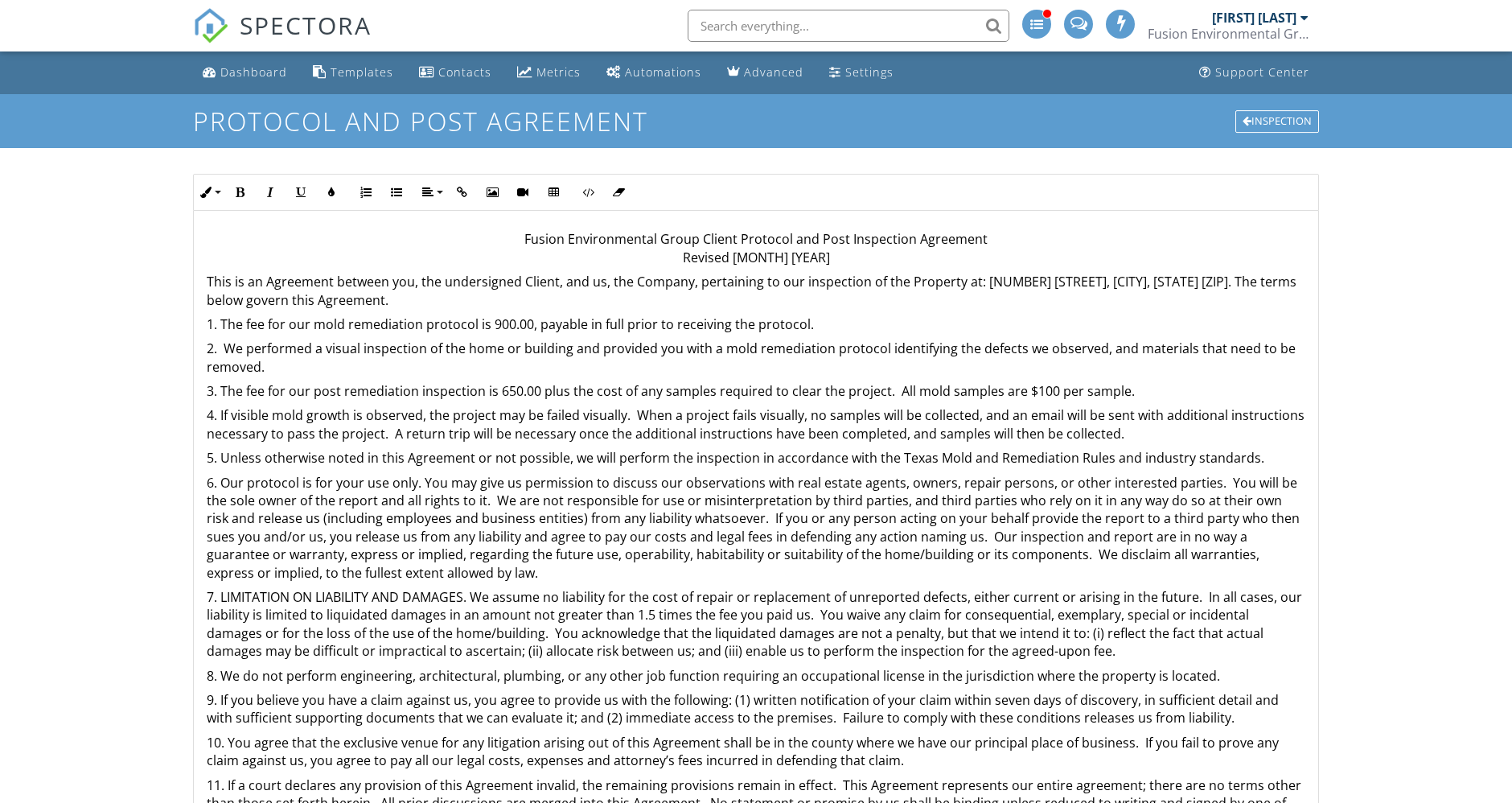 scroll, scrollTop: 164, scrollLeft: 0, axis: vertical 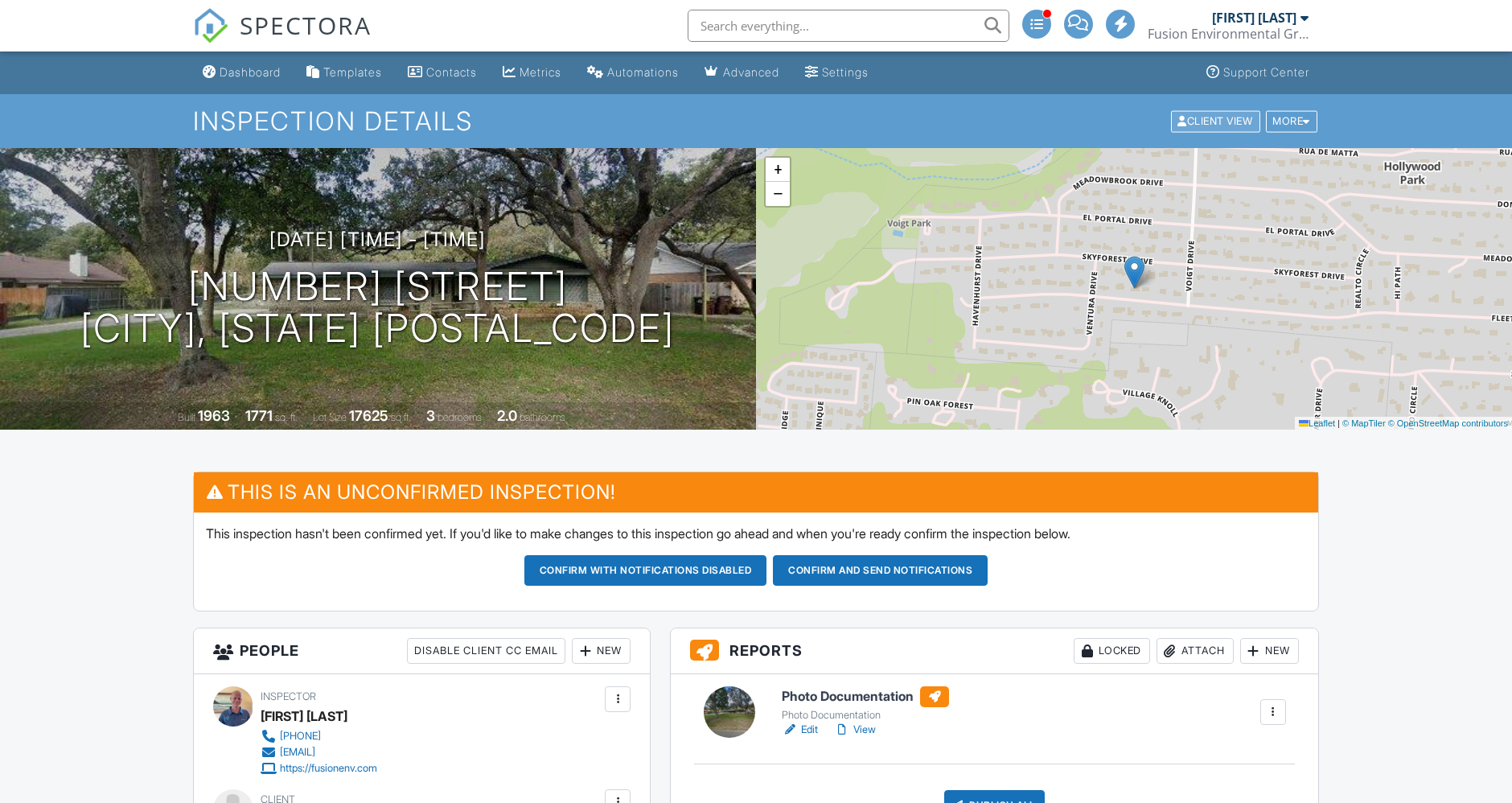 click on "Client View" at bounding box center (1215, 121) 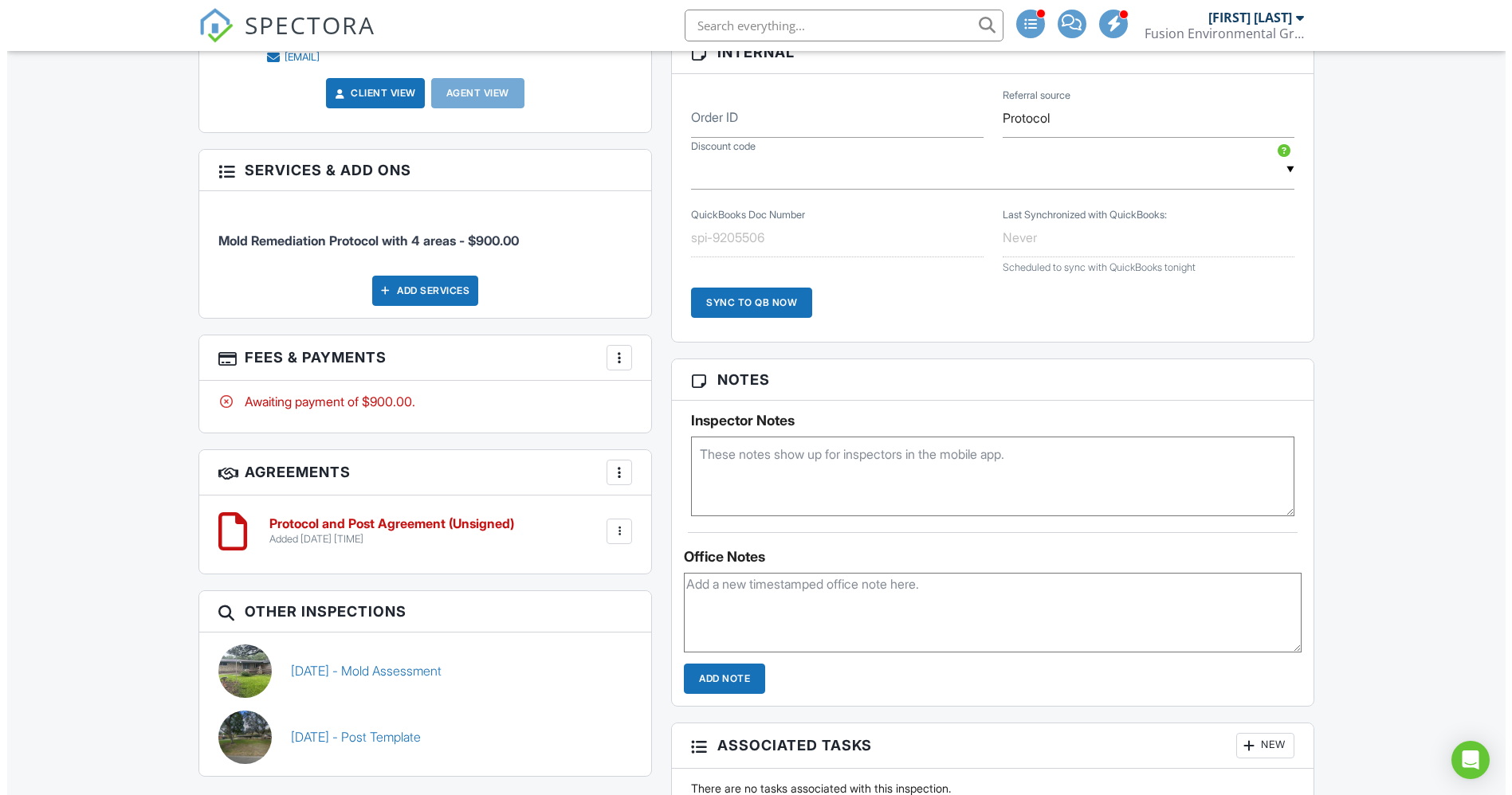 scroll, scrollTop: 1062, scrollLeft: 0, axis: vertical 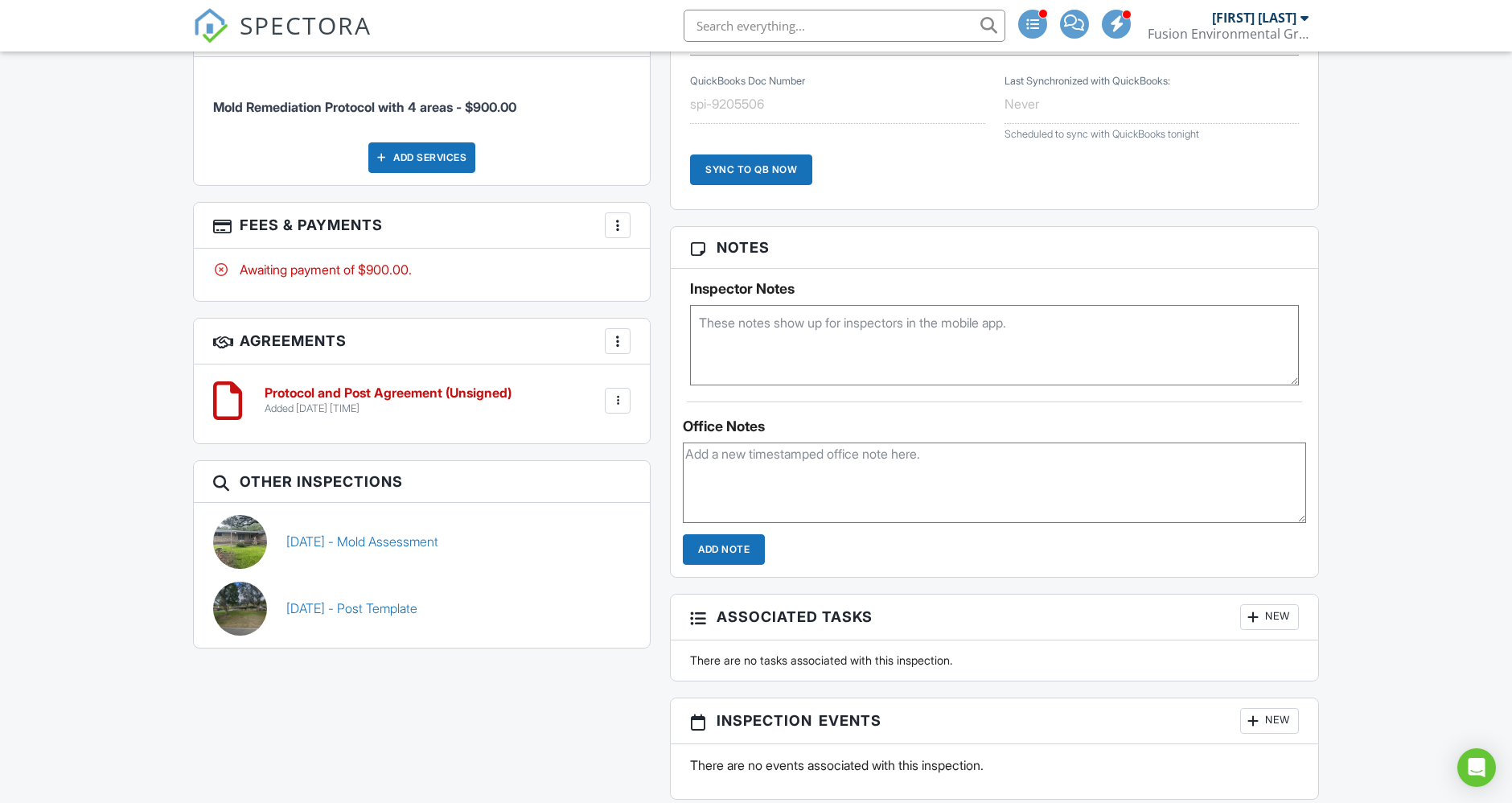 click on "Add Services" at bounding box center [421, 158] 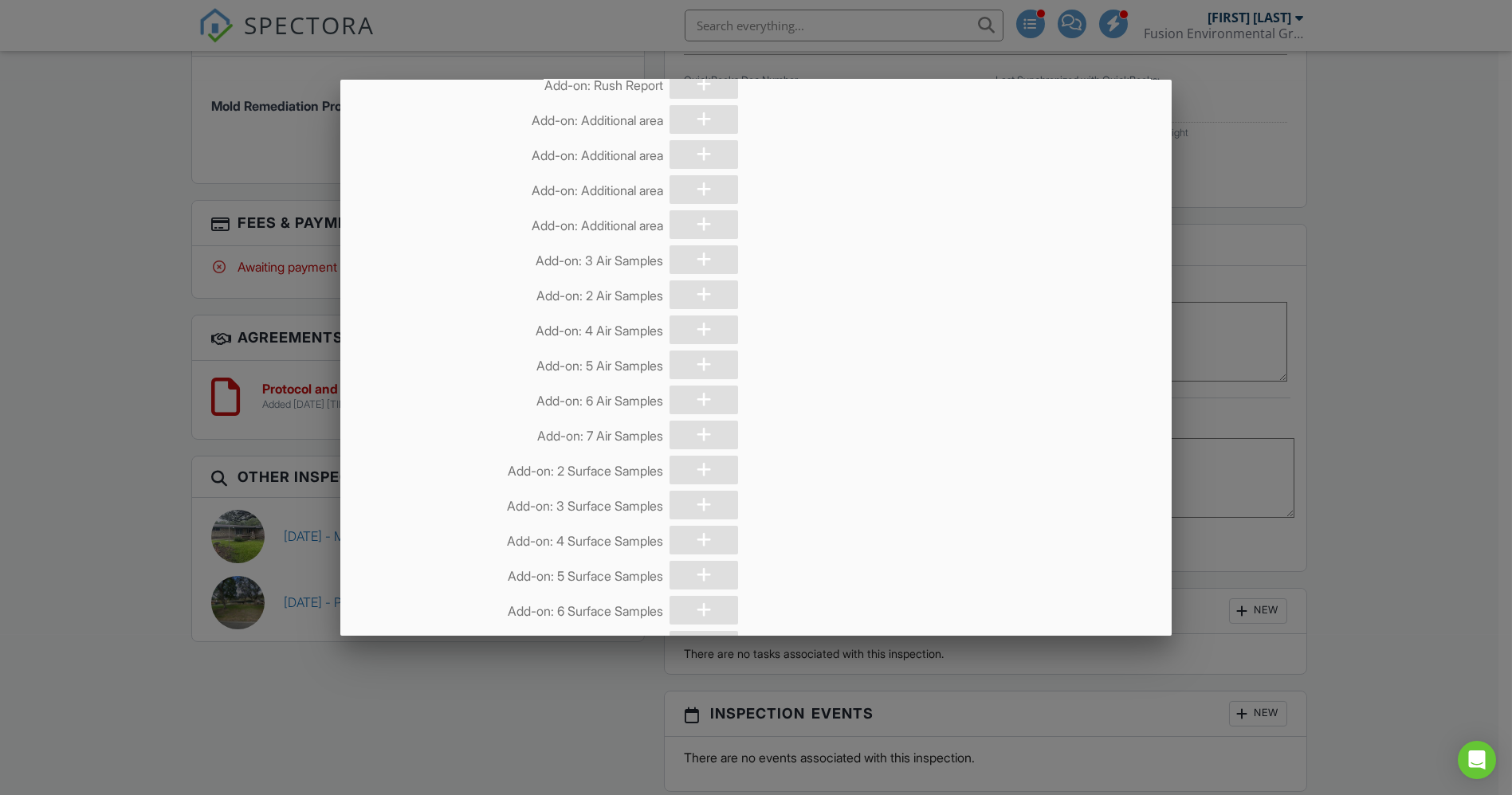 scroll, scrollTop: 3452, scrollLeft: 0, axis: vertical 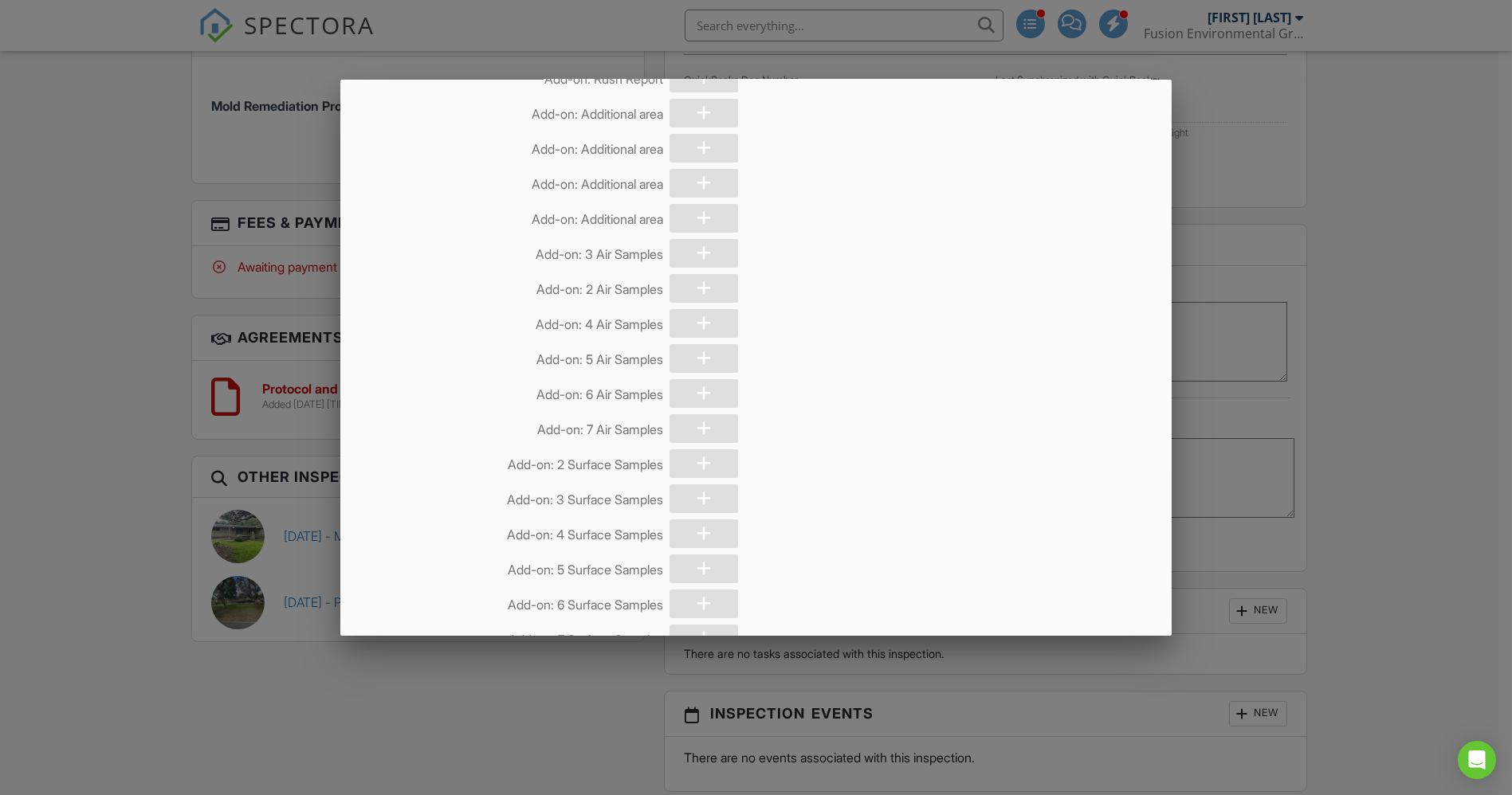 click at bounding box center [756, 417] 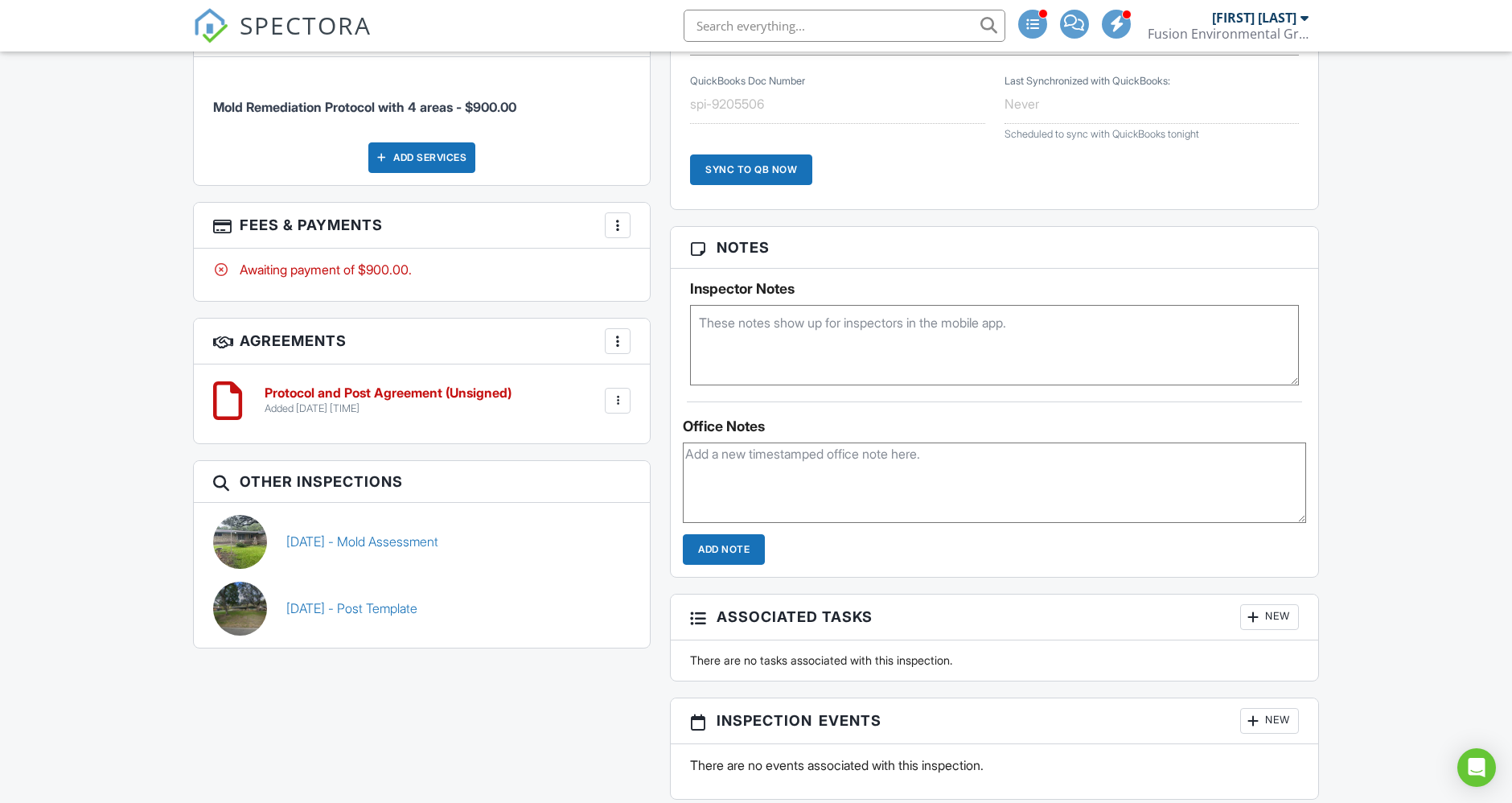 click at bounding box center [618, 225] 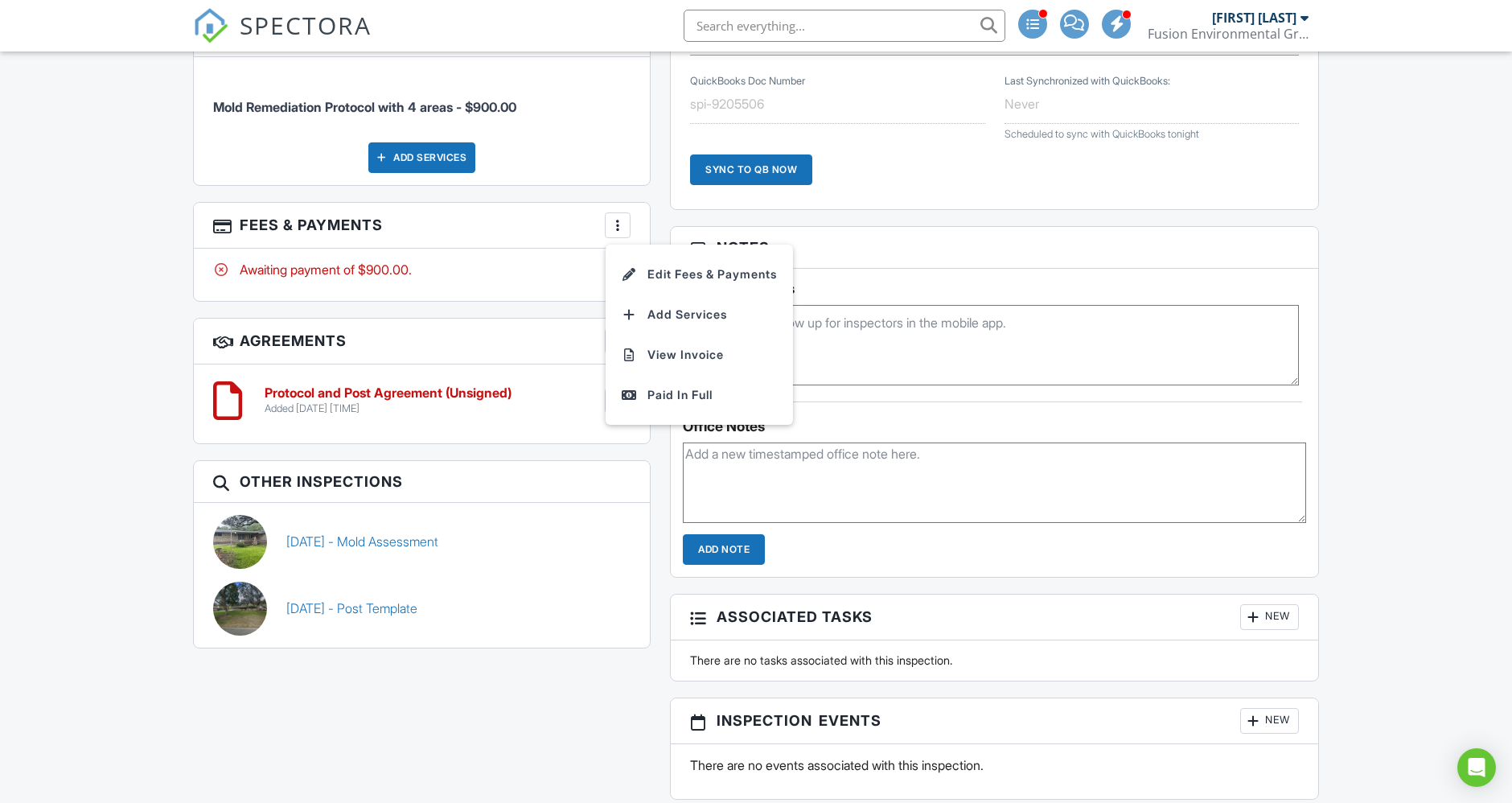 click on "Add Services" at bounding box center (699, 315) 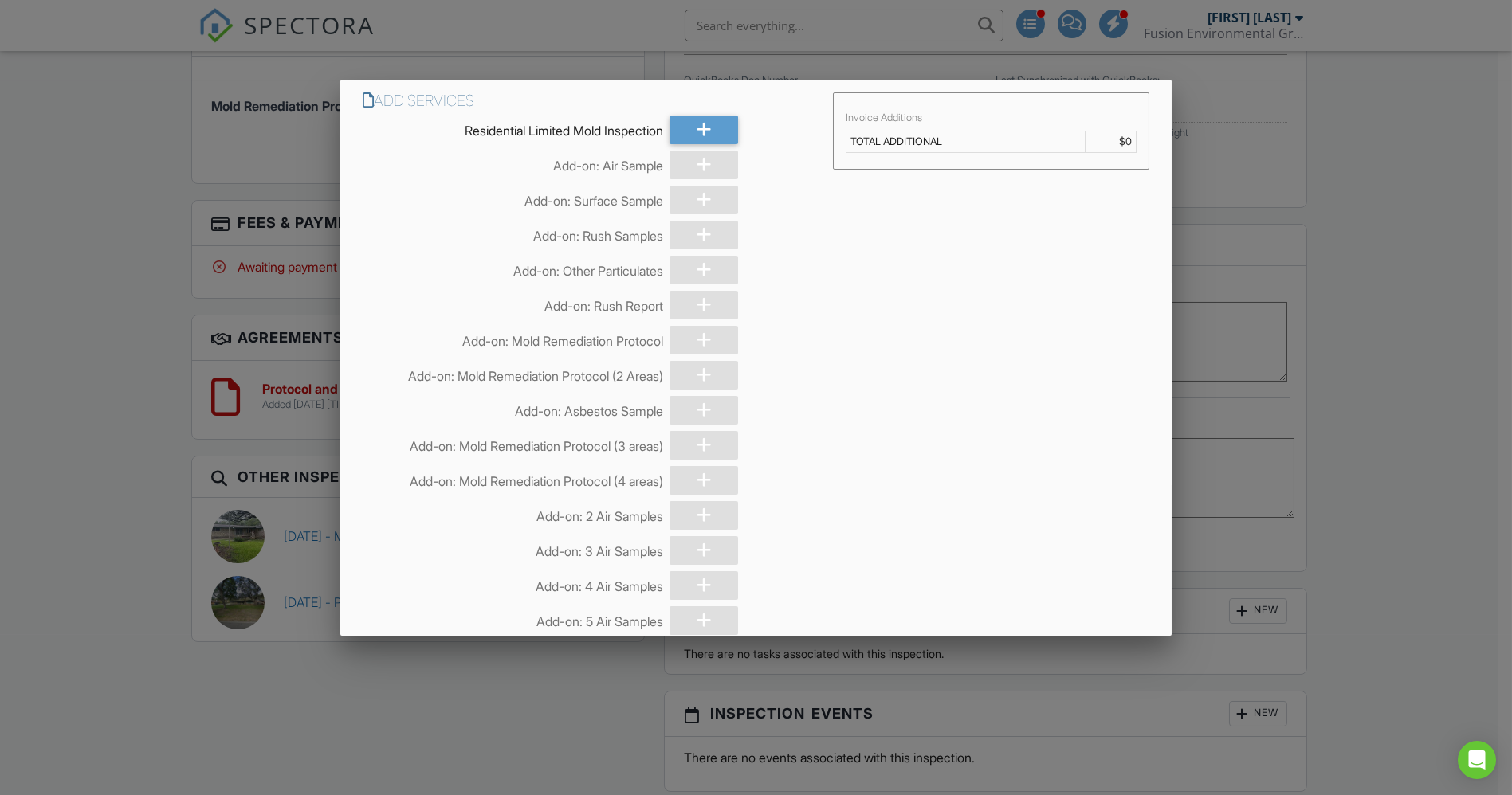 scroll, scrollTop: 253, scrollLeft: 0, axis: vertical 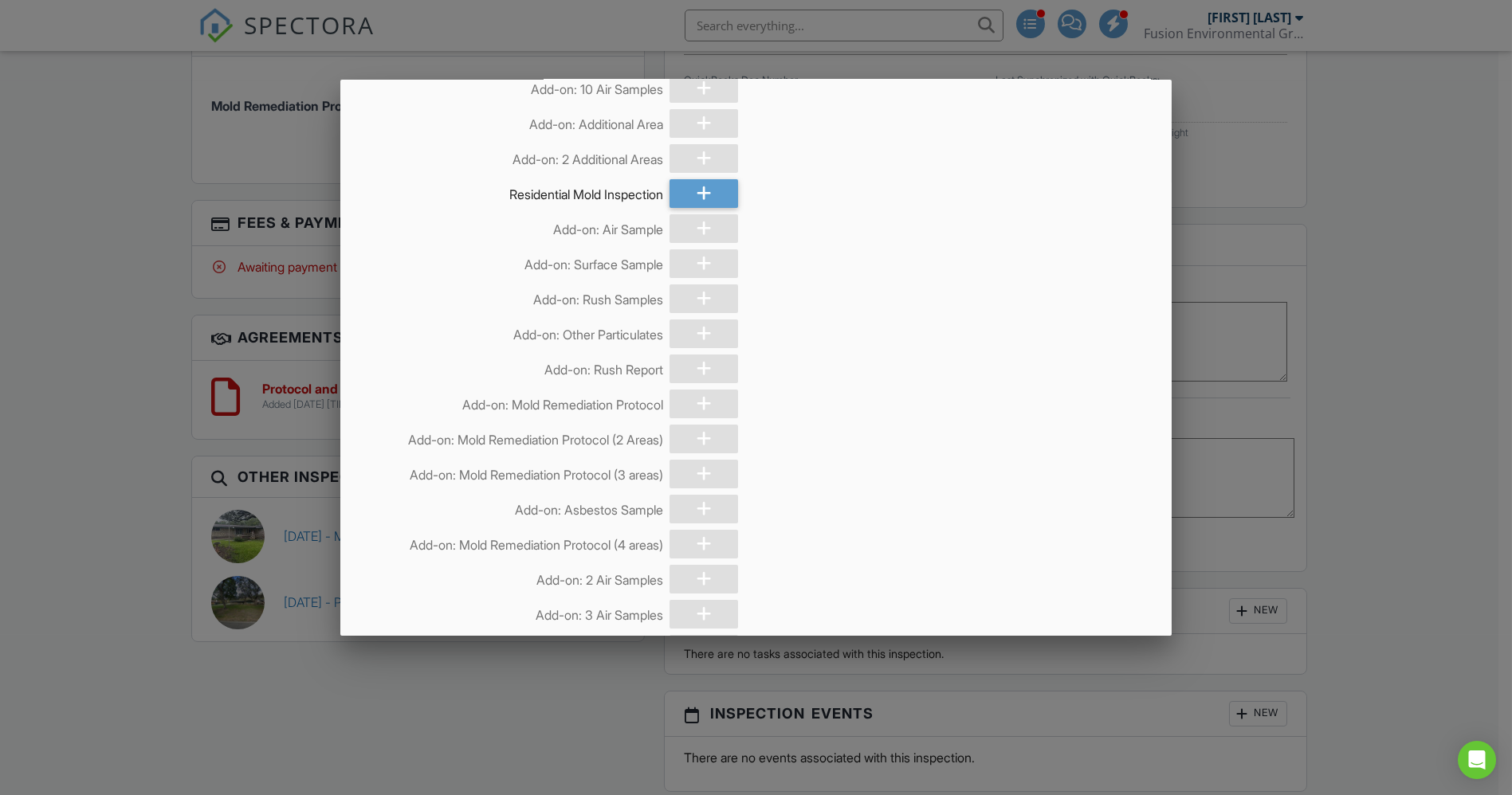 click at bounding box center (756, 417) 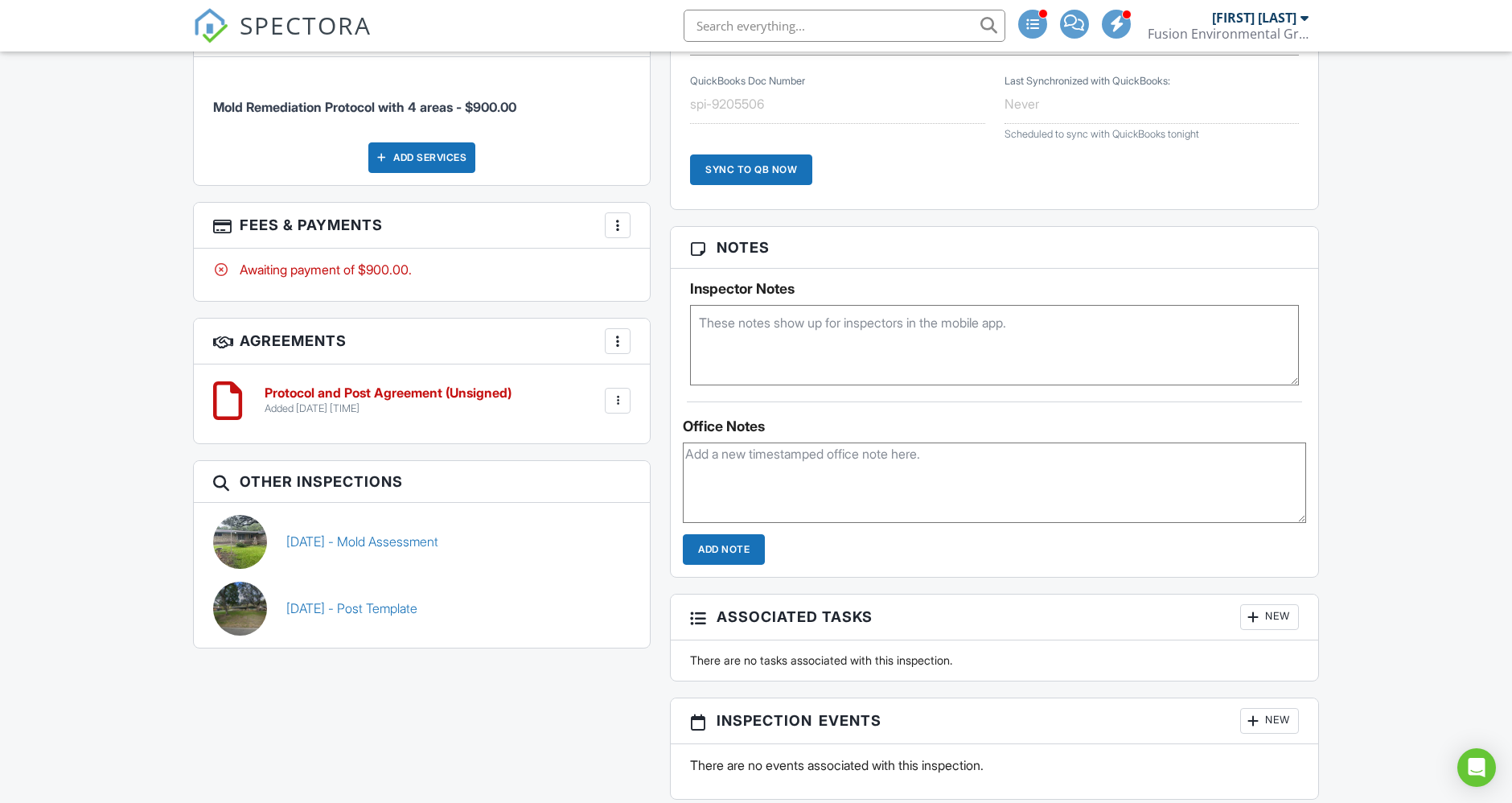 click on "More" at bounding box center [618, 225] 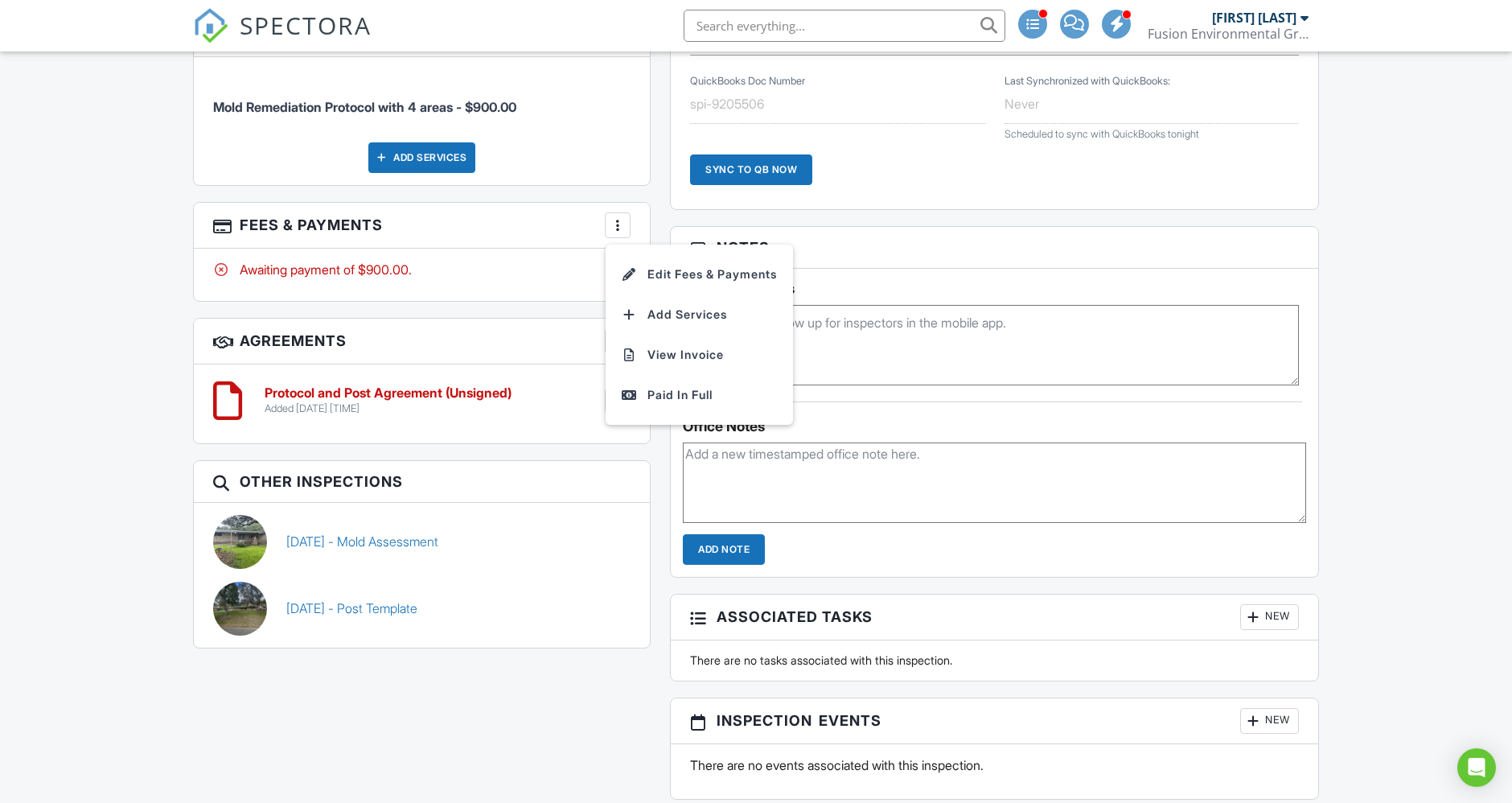 click on "Edit Fees & Payments" at bounding box center [699, 274] 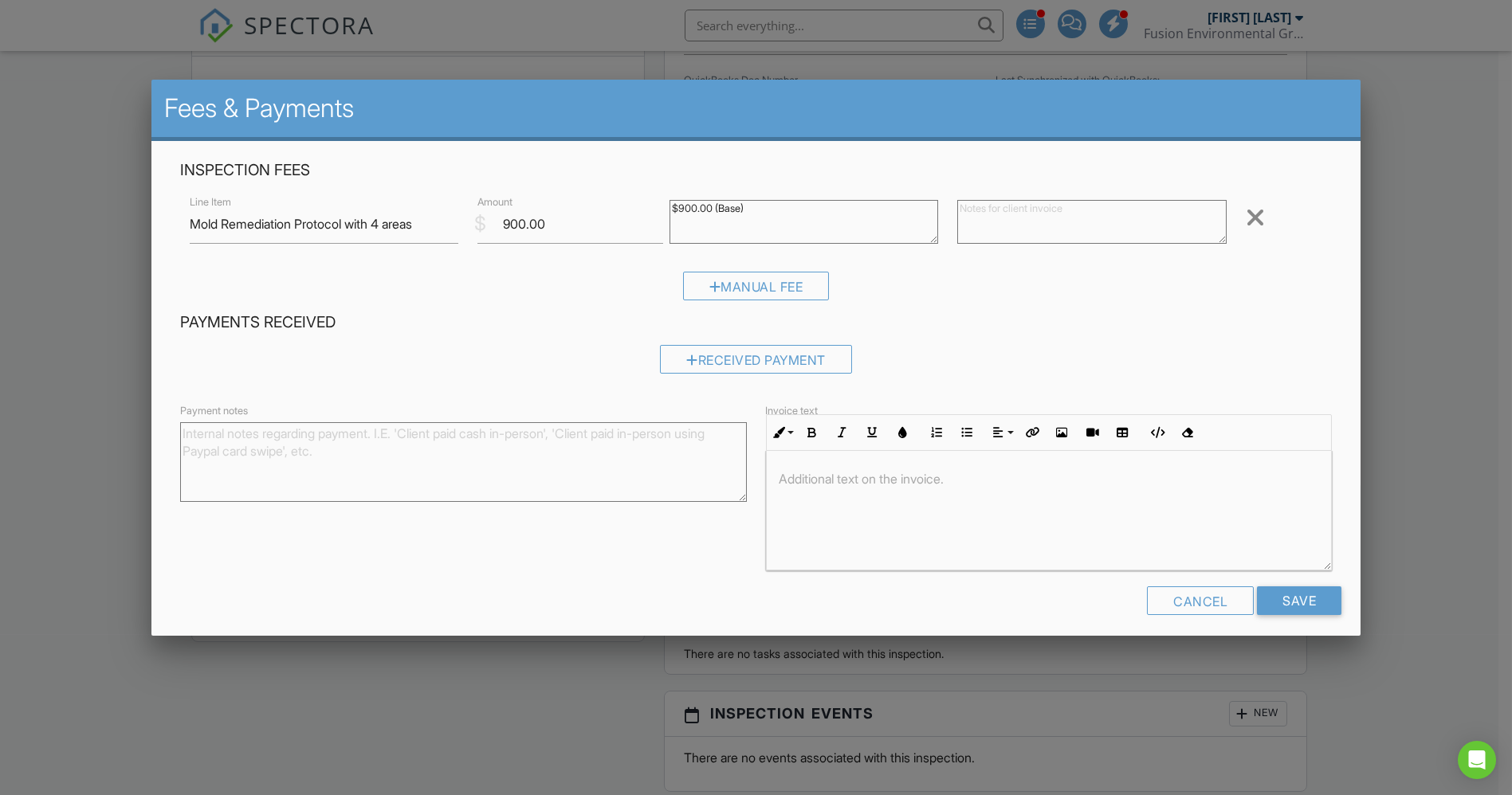 click at bounding box center [1255, 217] 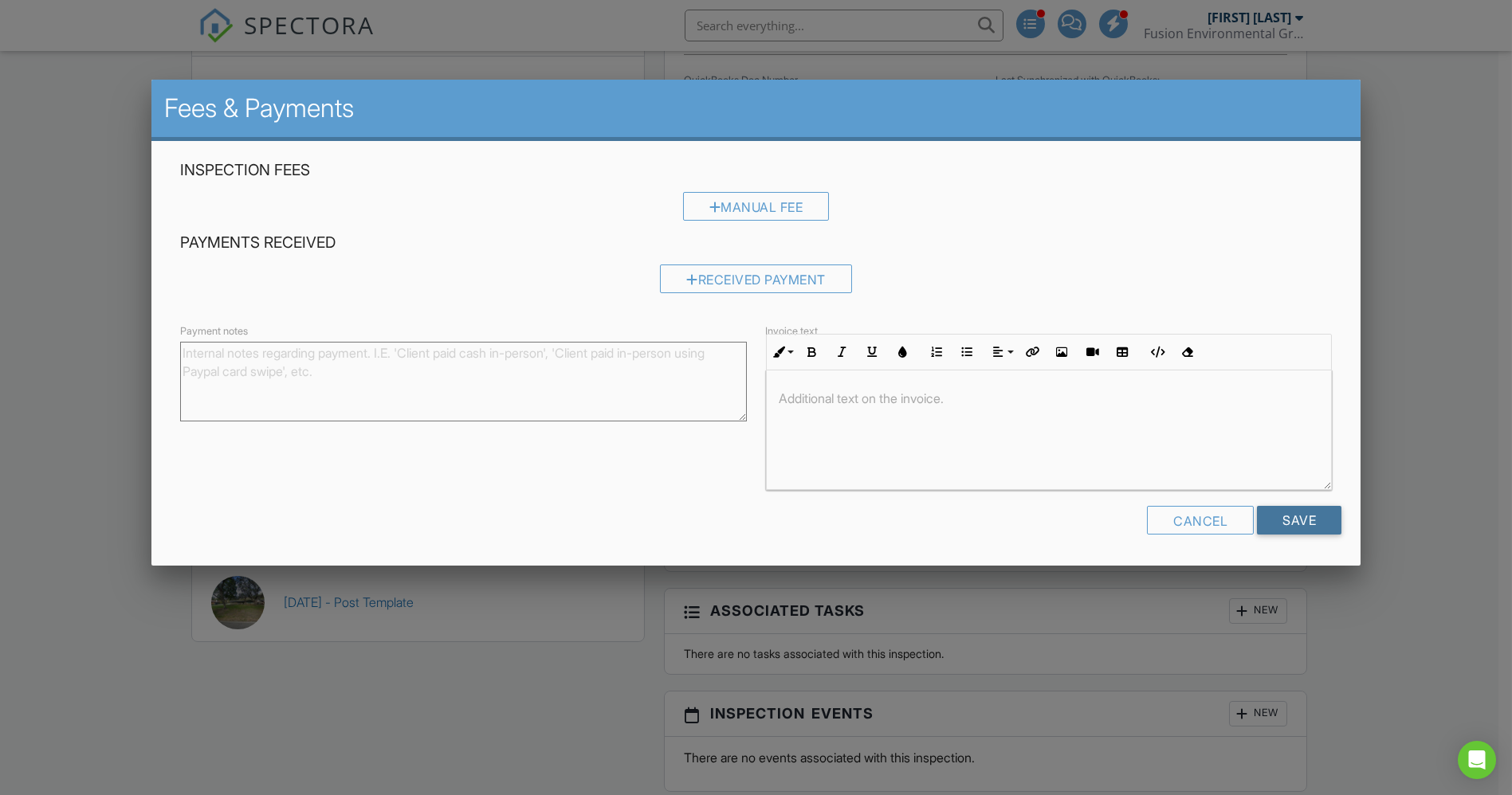 click on "Save" at bounding box center (1299, 520) 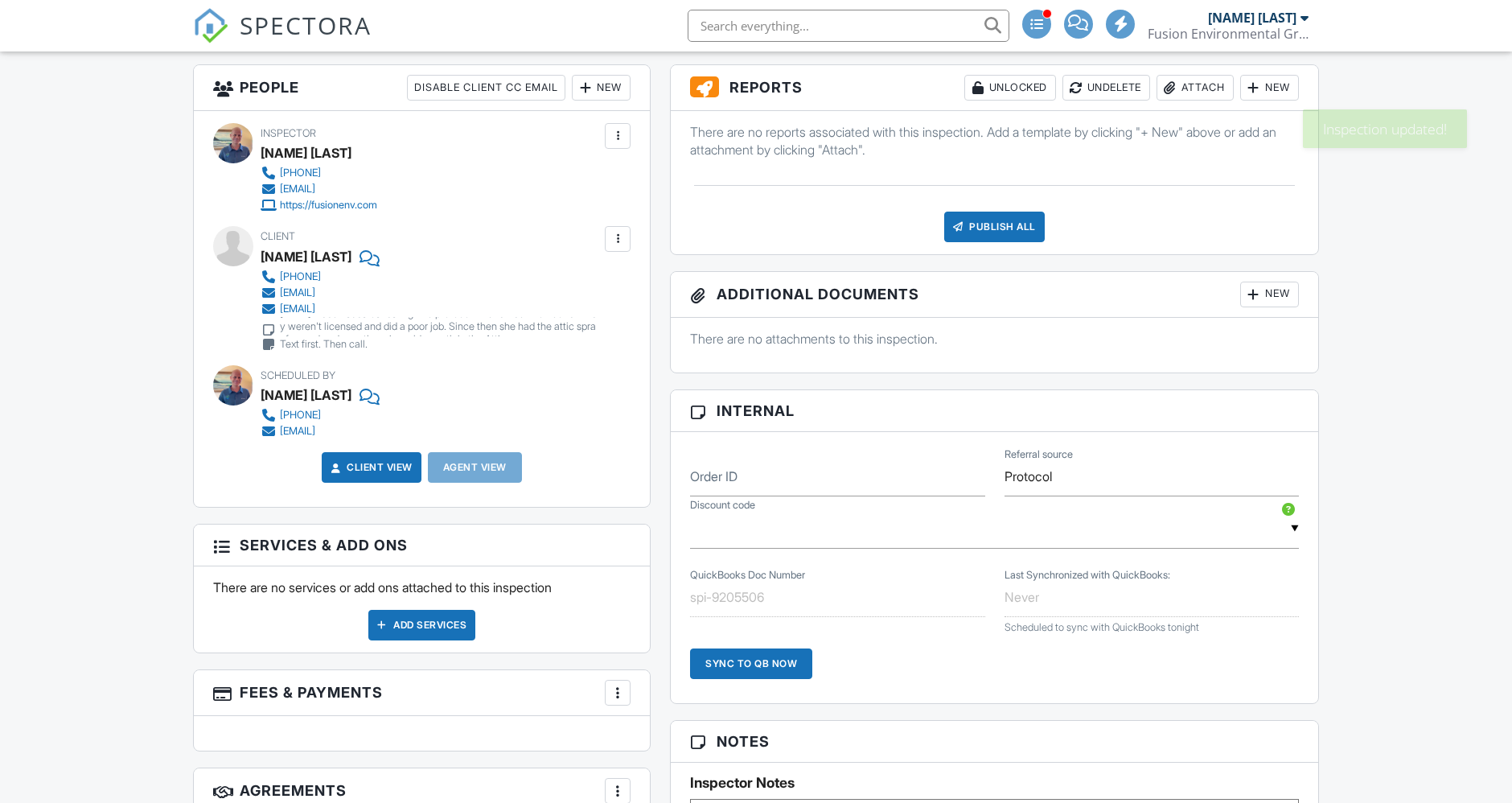 scroll, scrollTop: 805, scrollLeft: 0, axis: vertical 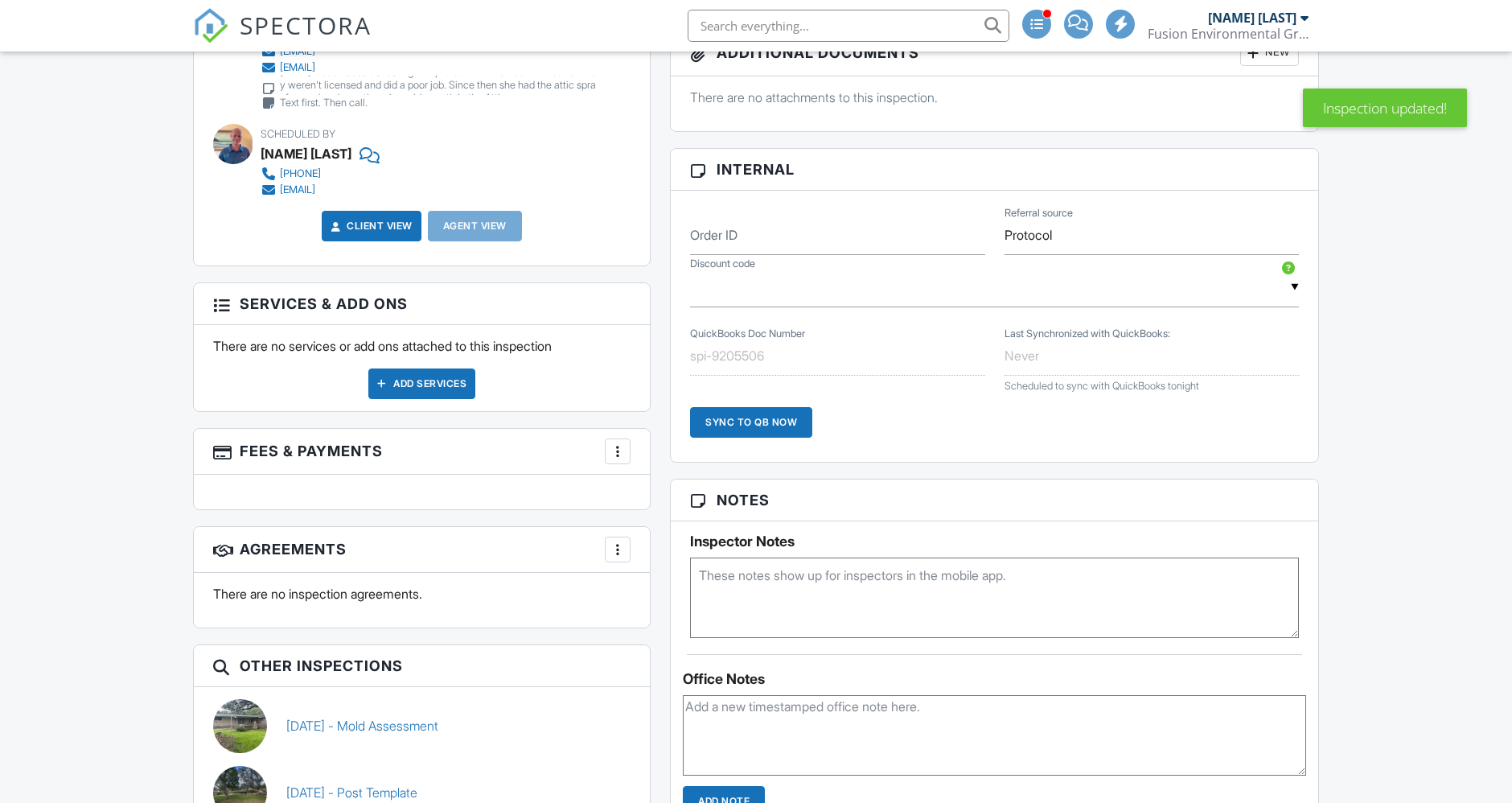 click on "Add Services" at bounding box center (421, 384) 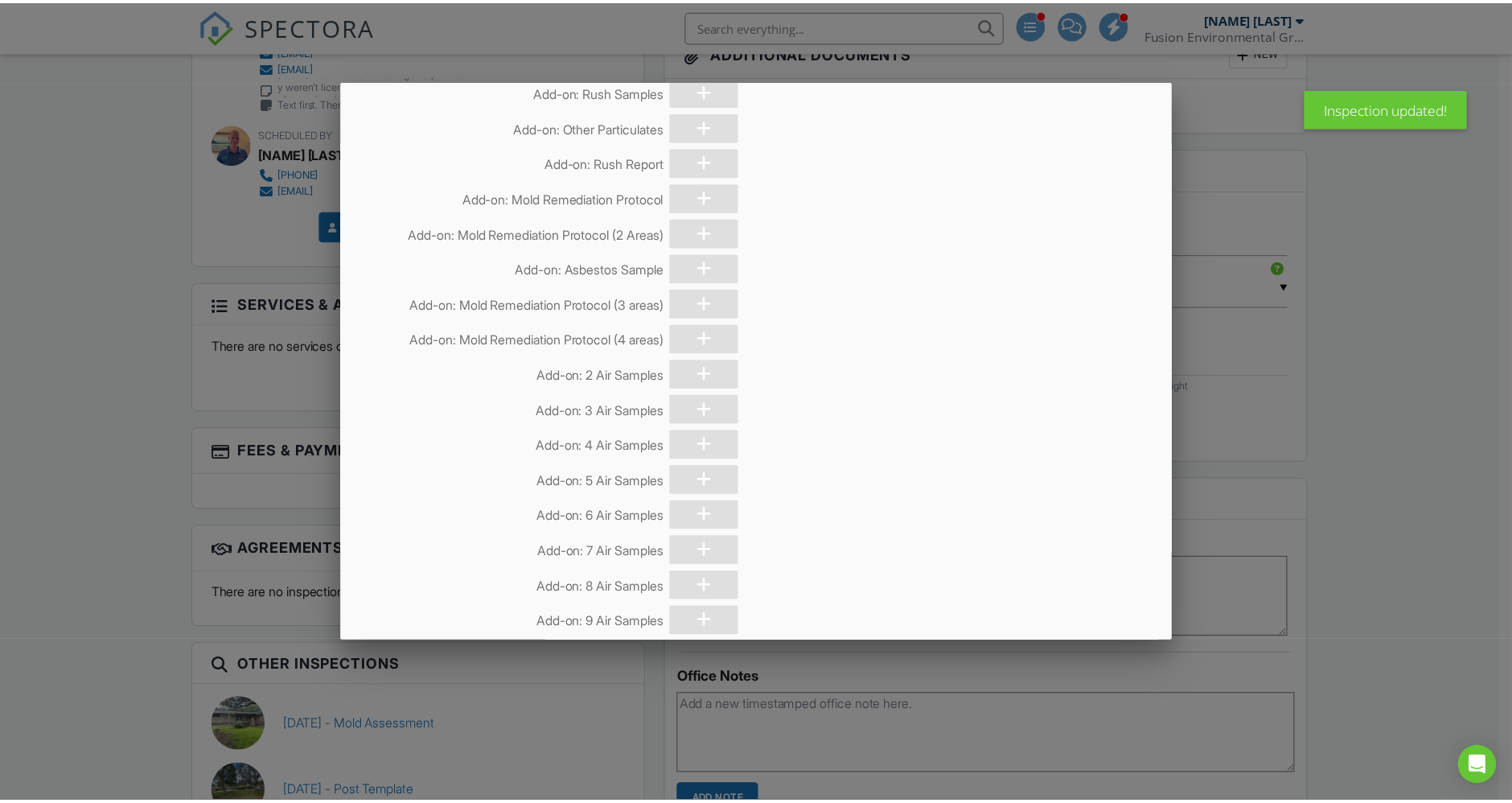 scroll, scrollTop: 0, scrollLeft: 0, axis: both 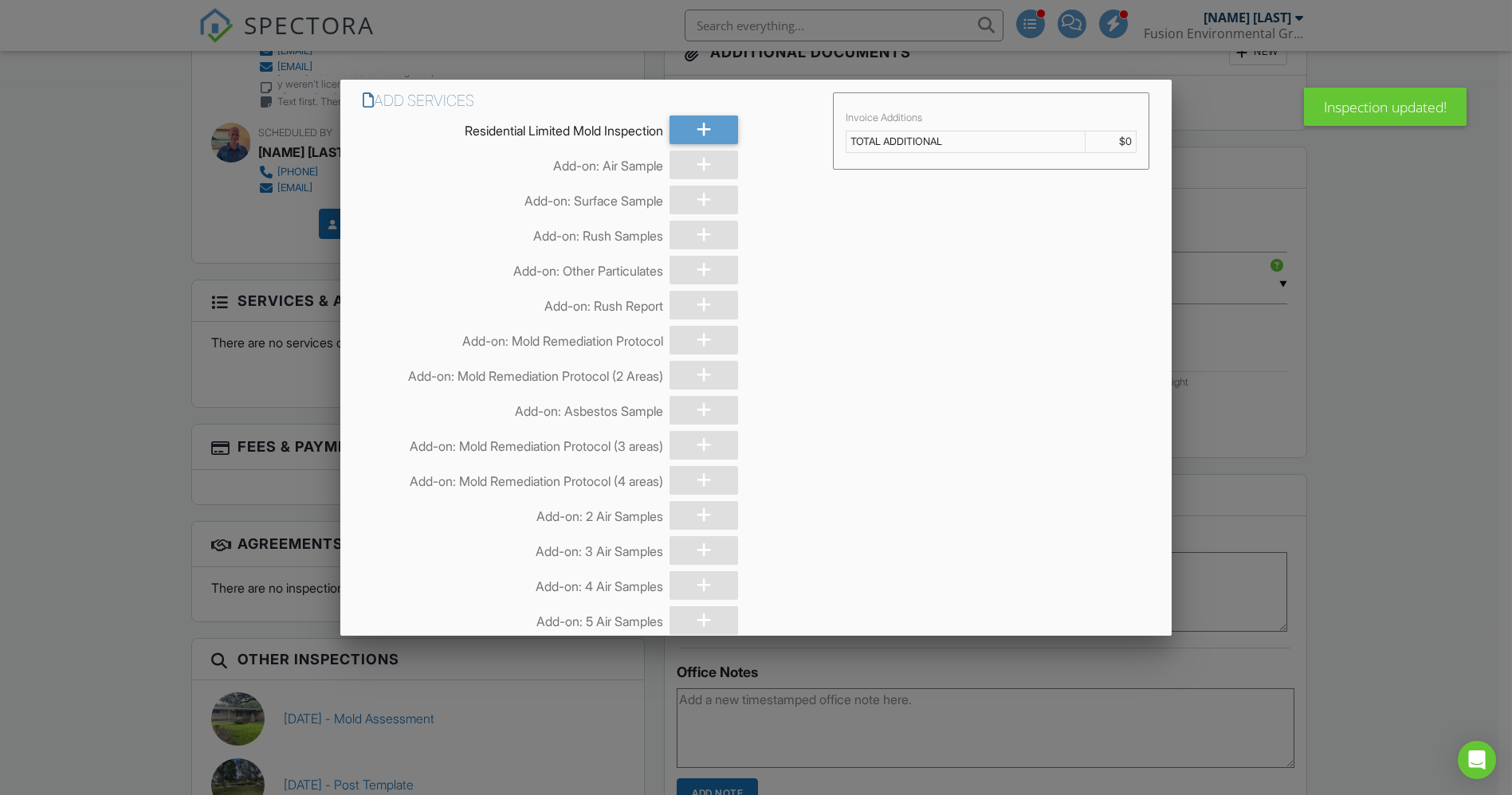 click at bounding box center (756, 417) 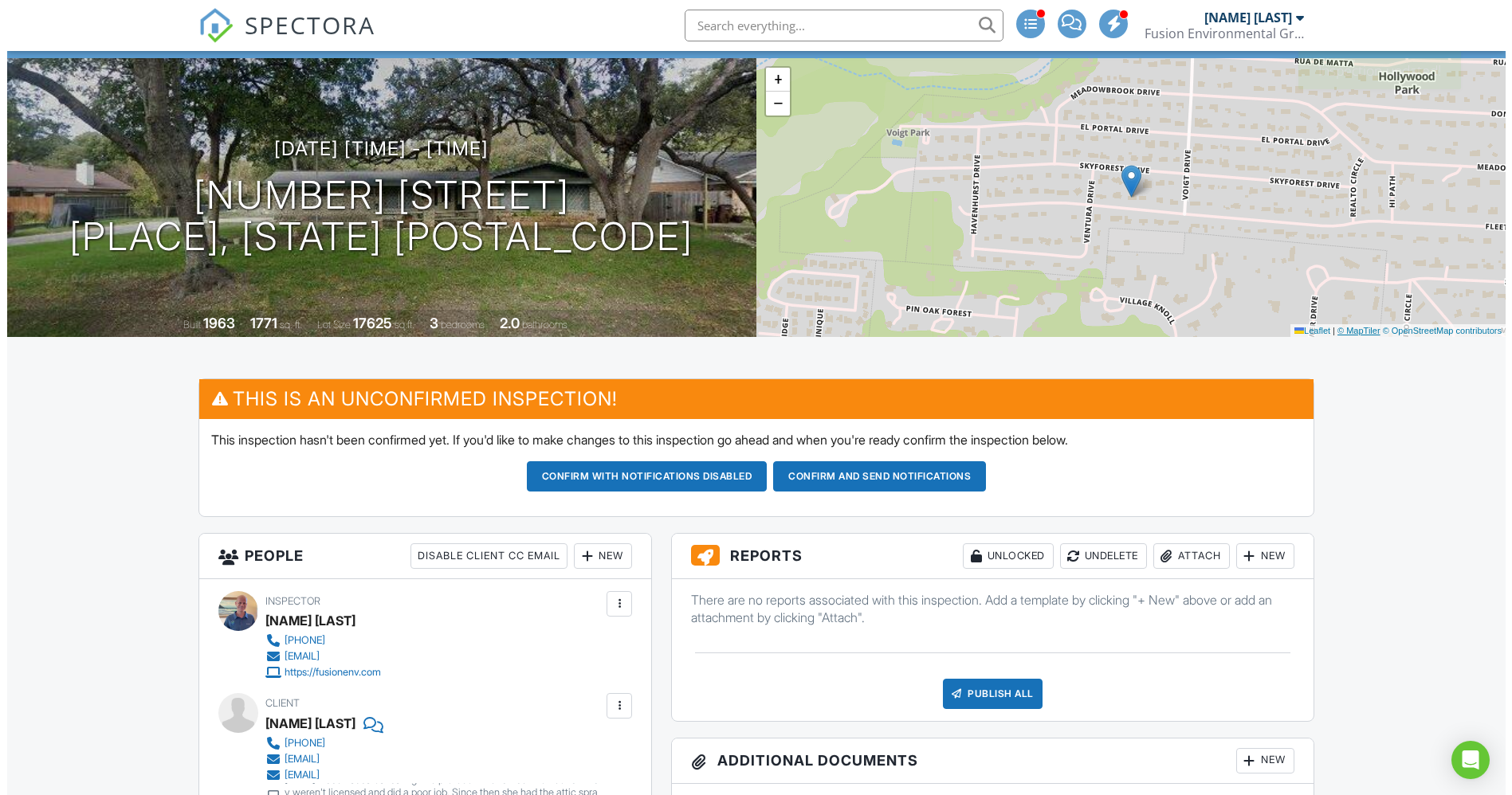 scroll, scrollTop: 0, scrollLeft: 0, axis: both 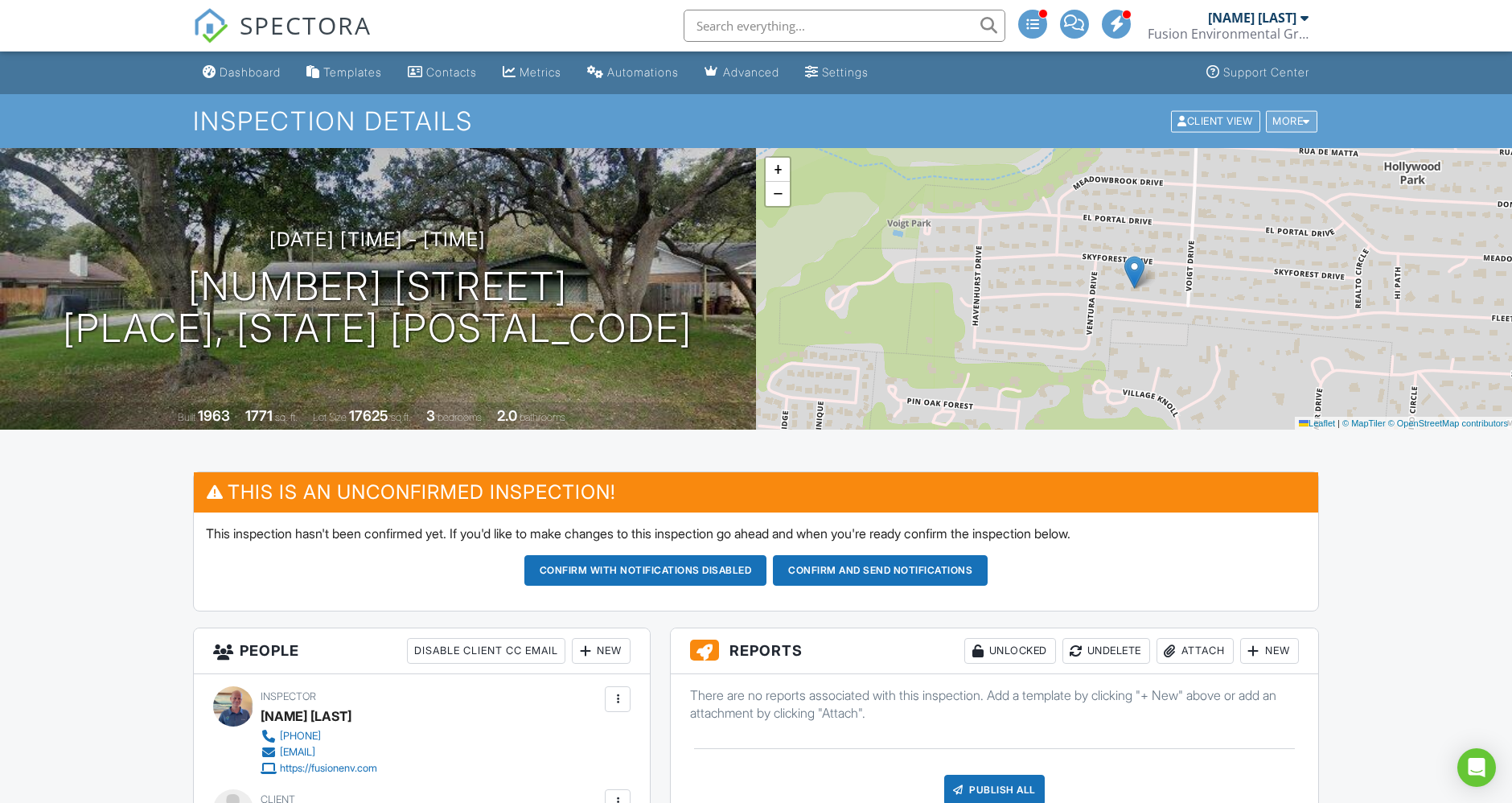 click on "More" at bounding box center [1292, 121] 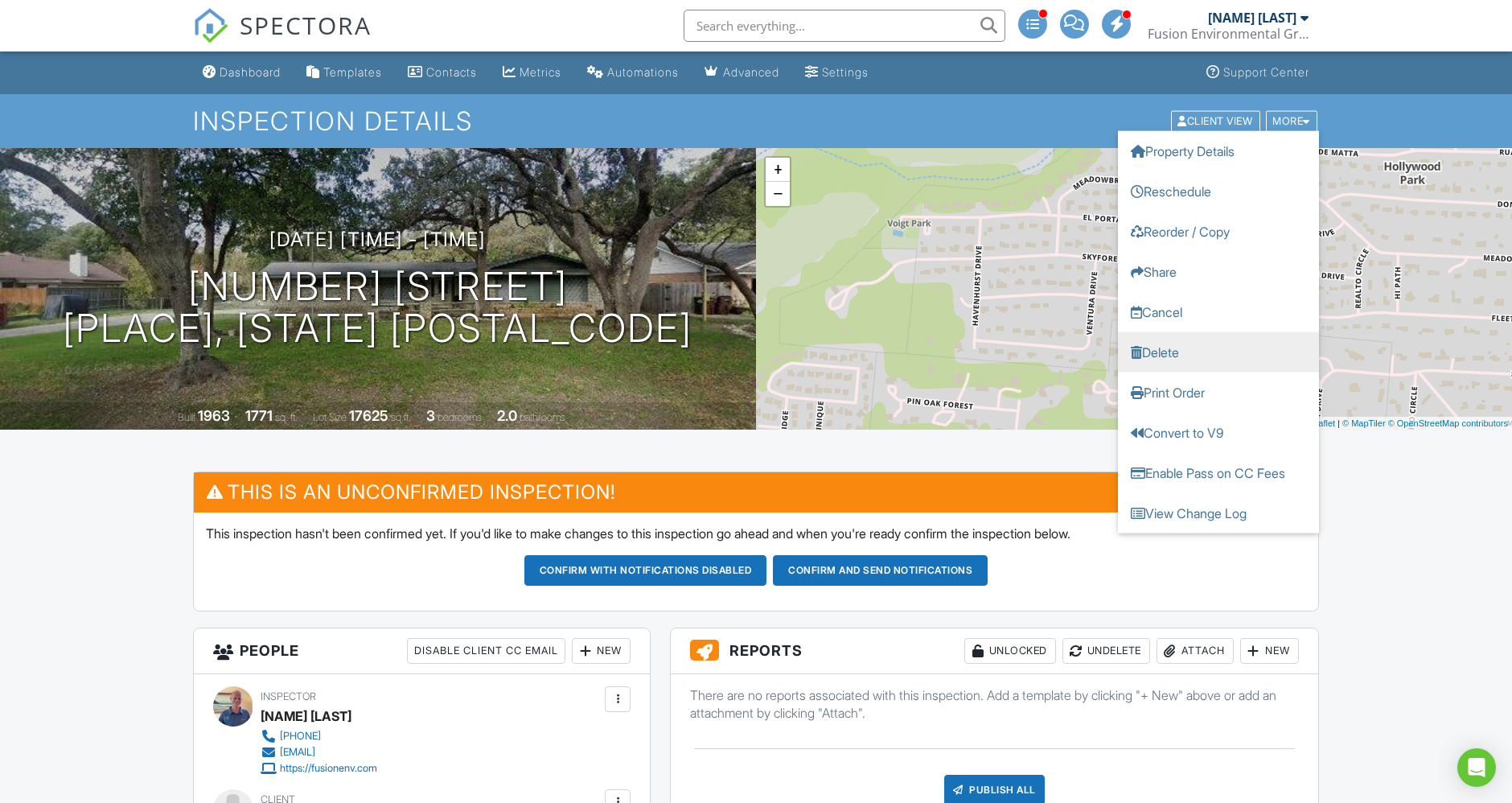 click on "Delete" at bounding box center (1218, 352) 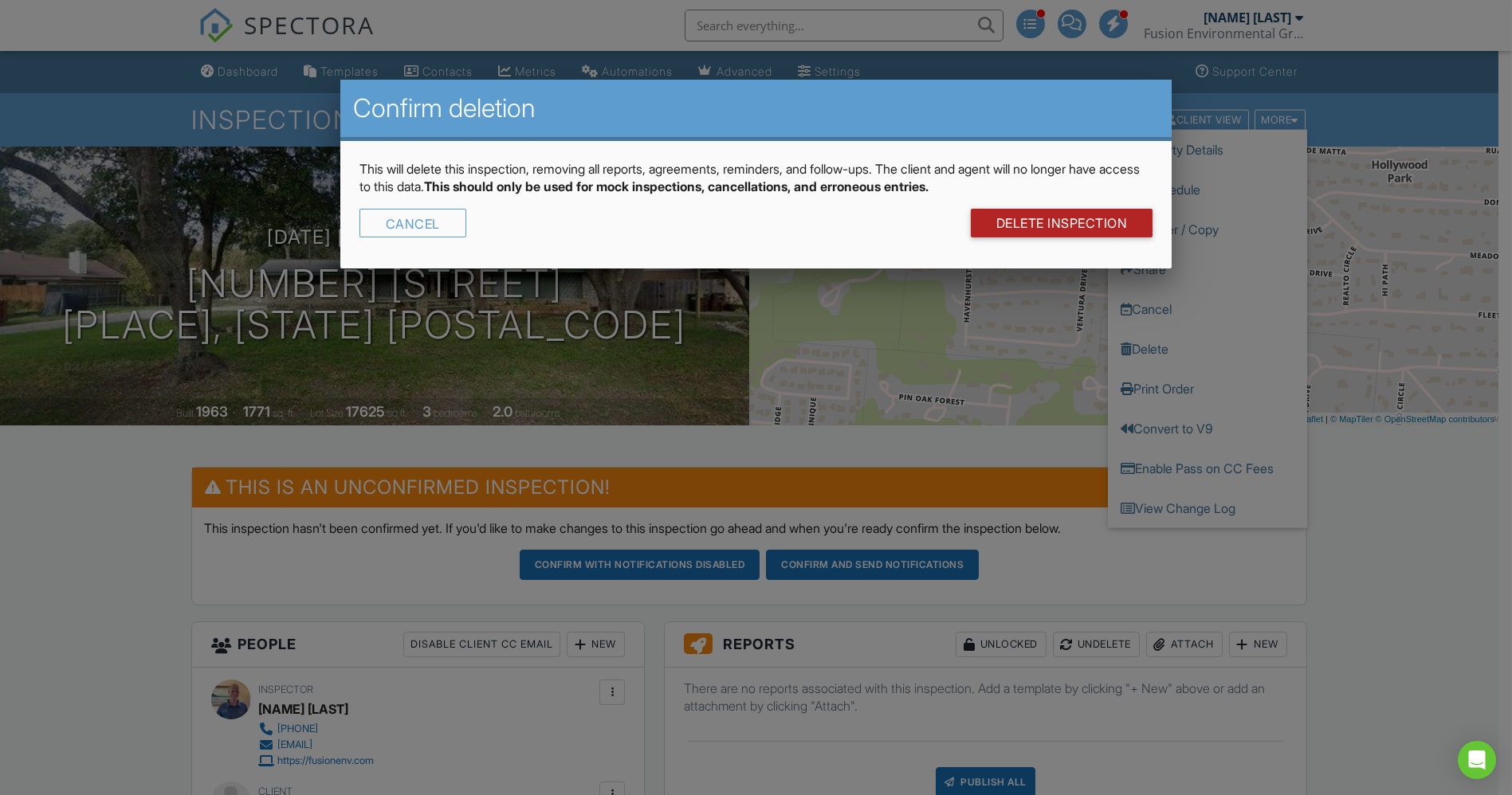 click on "DELETE Inspection" at bounding box center (1062, 223) 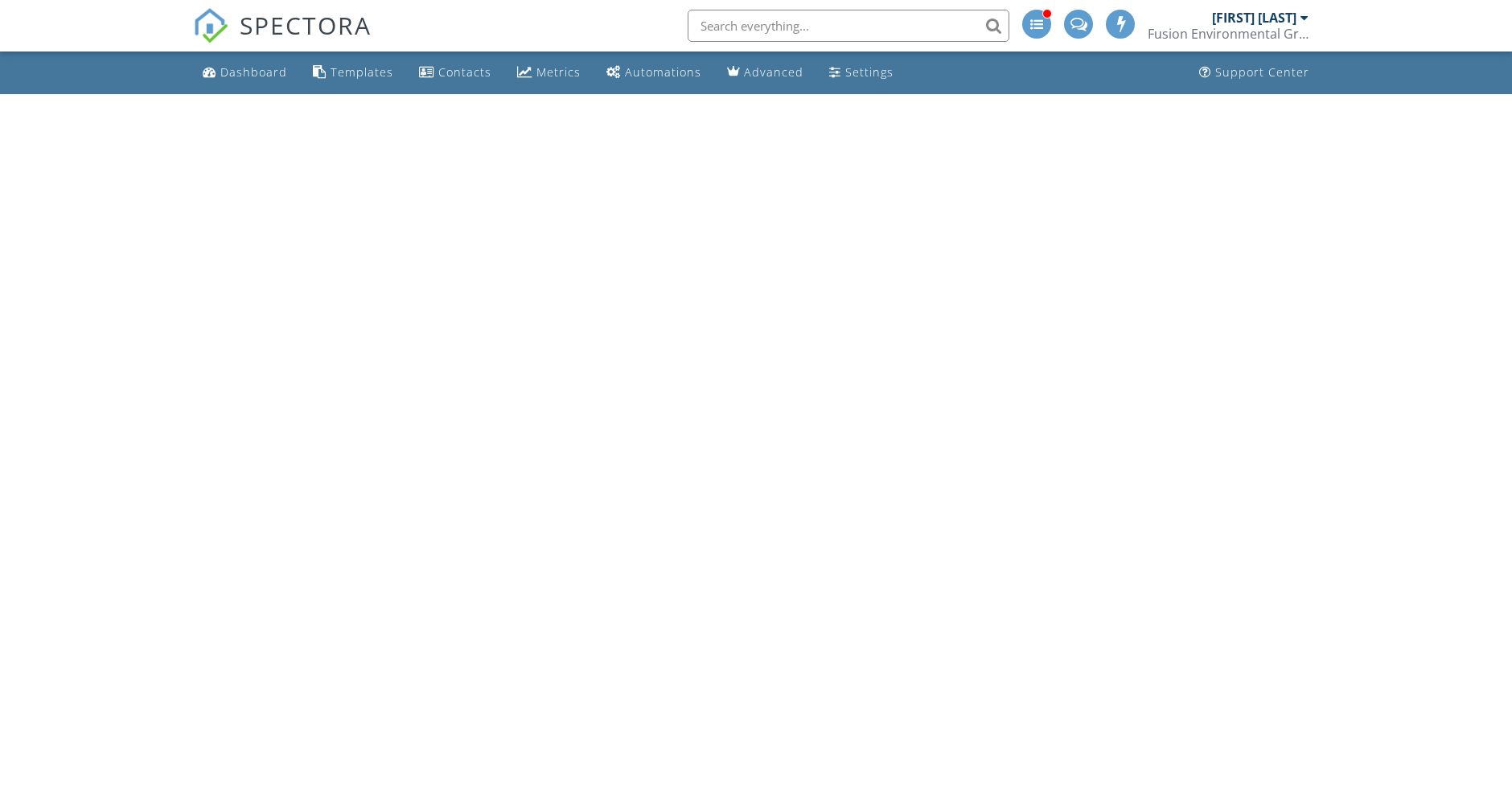 scroll, scrollTop: 0, scrollLeft: 0, axis: both 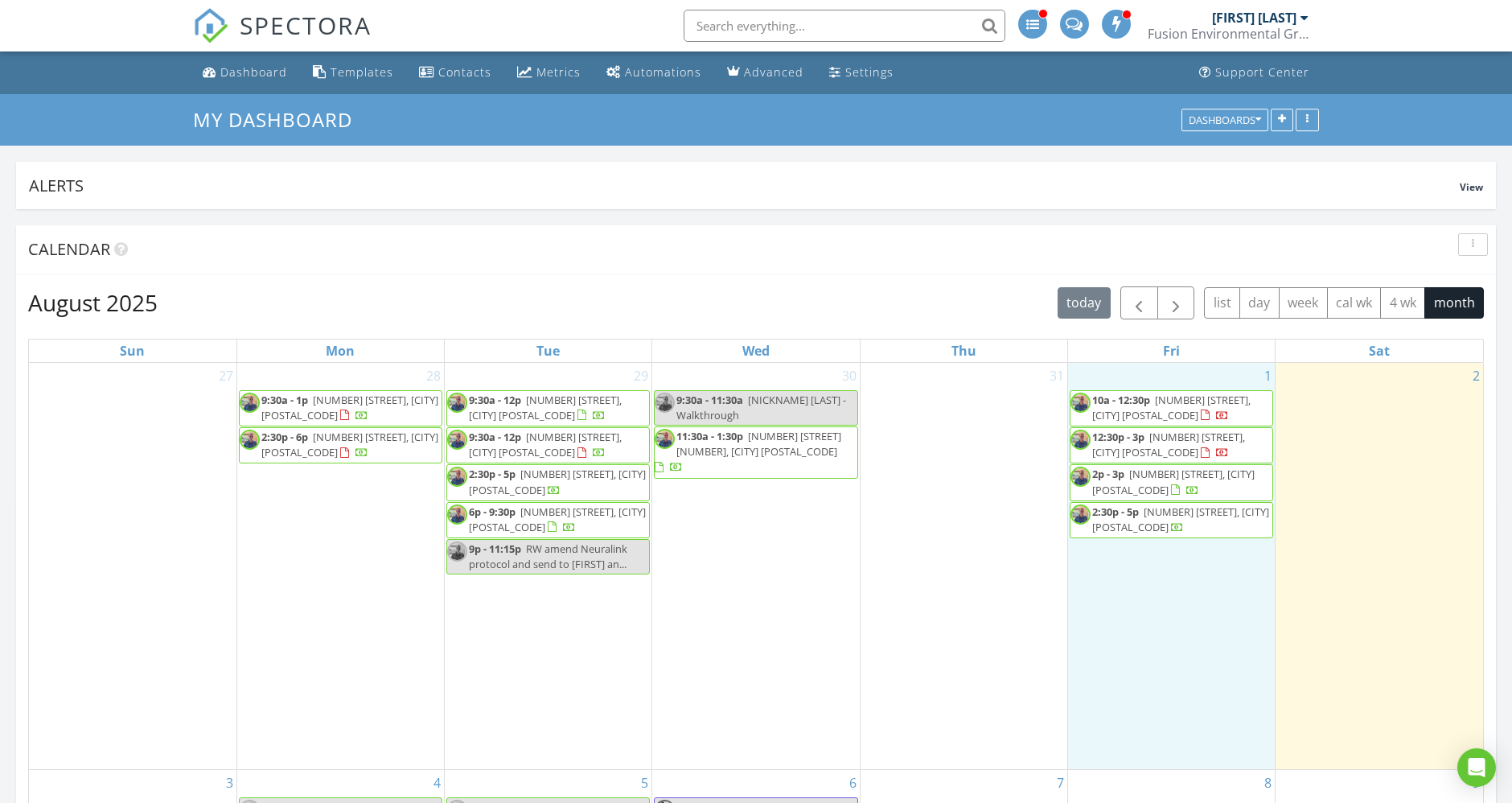click on "[NUMBER] [TIME] [NUMBER] [STREET], [CITY] [POSTAL_CODE] [TIME] [NUMBER] [STREET], [CITY] [POSTAL_CODE] [TIME] [NUMBER] [STREET], [CITY] [POSTAL_CODE] [TIME] [NUMBER] [STREET], [CITY] [POSTAL_CODE]" at bounding box center (1171, 566) 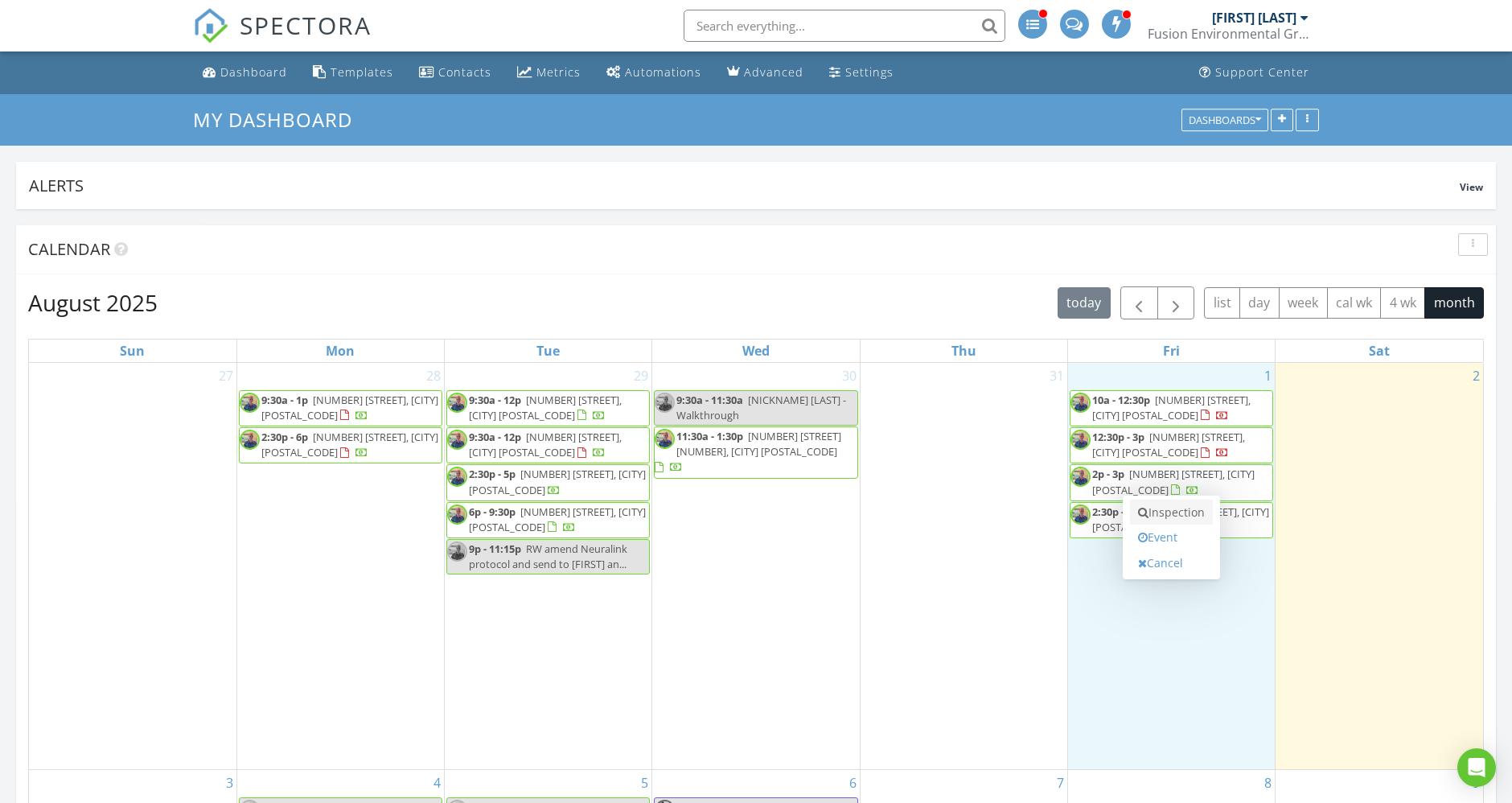 click on "Inspection" at bounding box center (1171, 513) 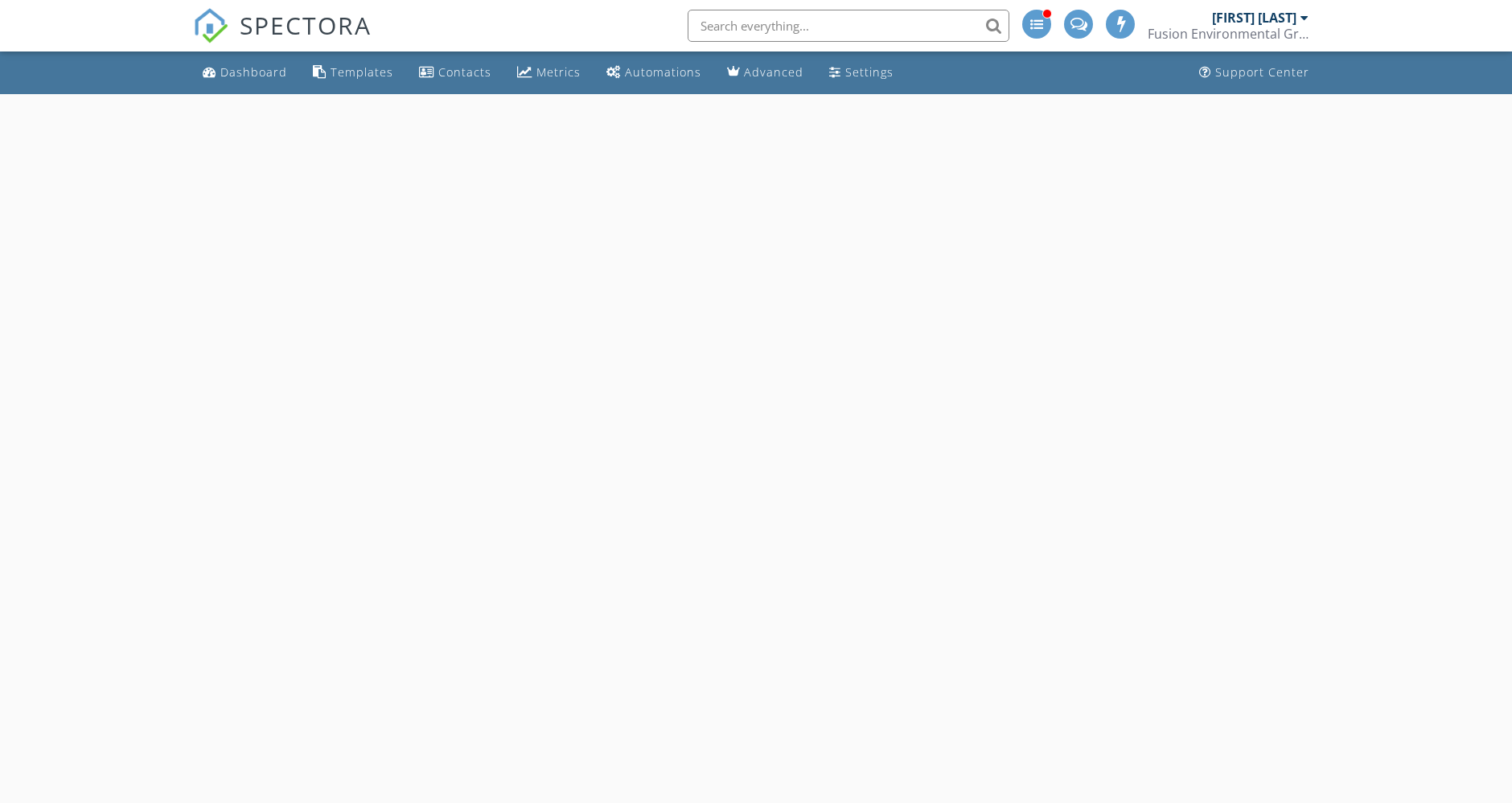 scroll, scrollTop: 0, scrollLeft: 0, axis: both 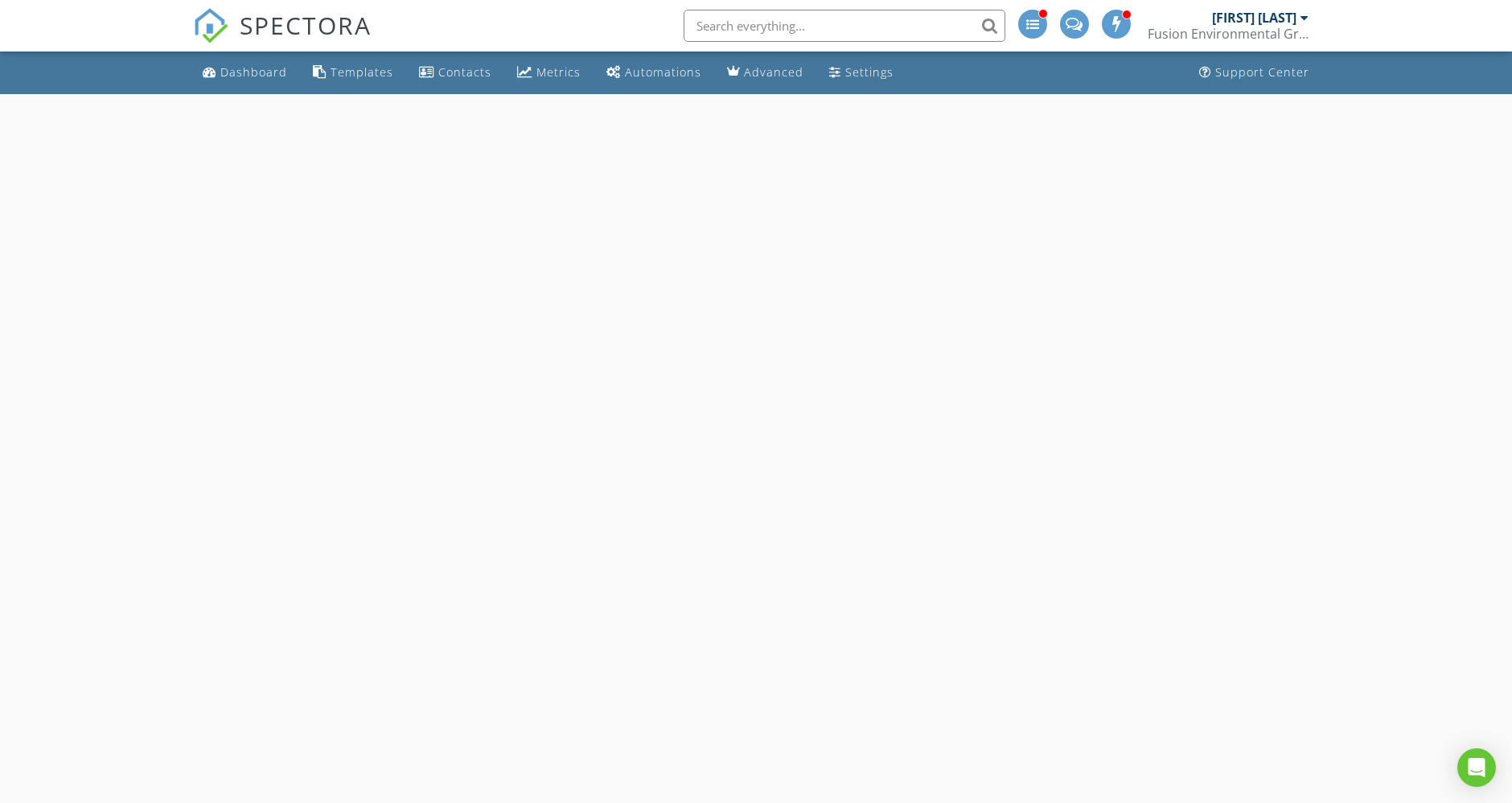 select on "7" 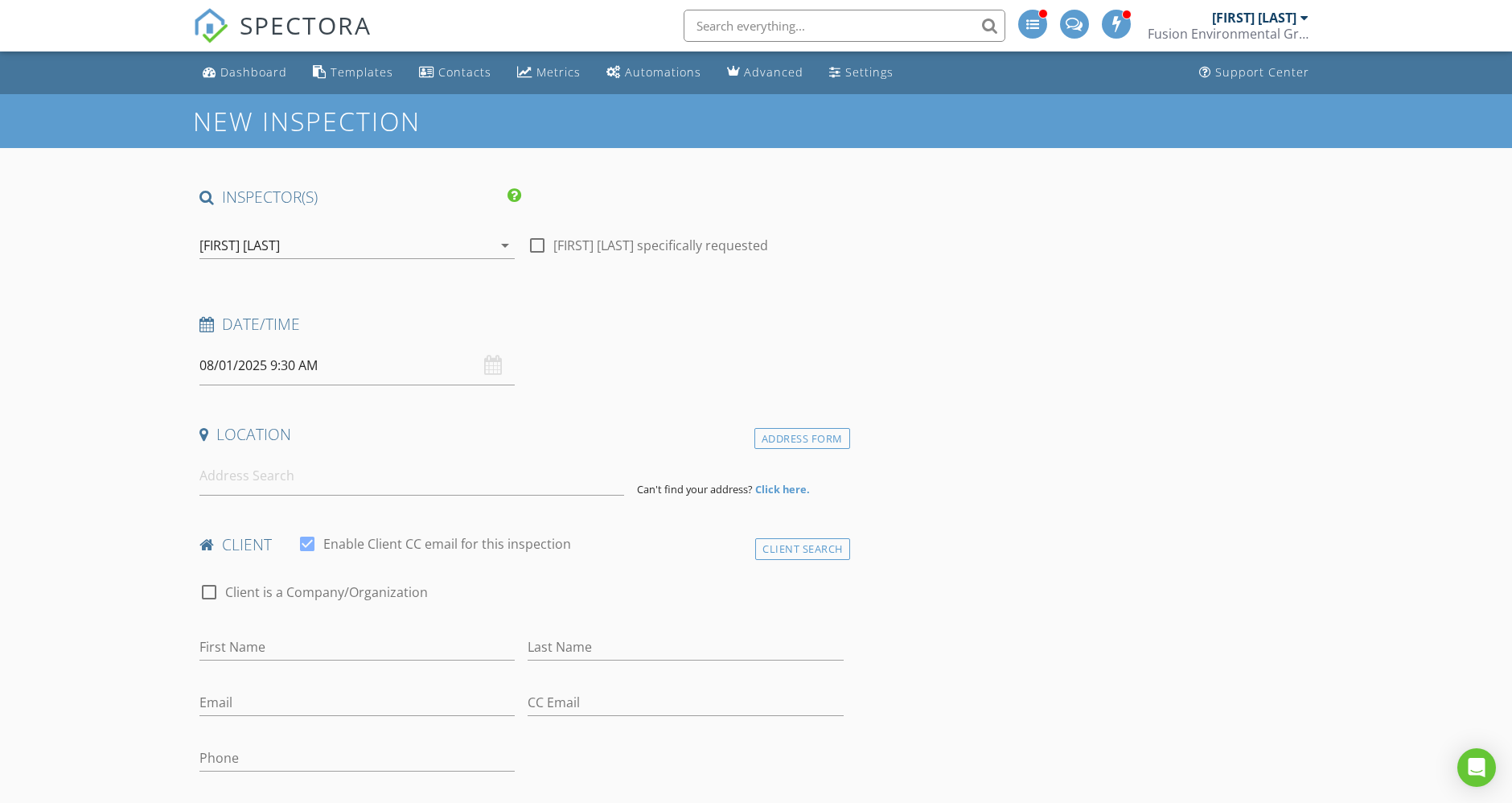 click on "08/01/2025 9:30 AM" at bounding box center [357, 365] 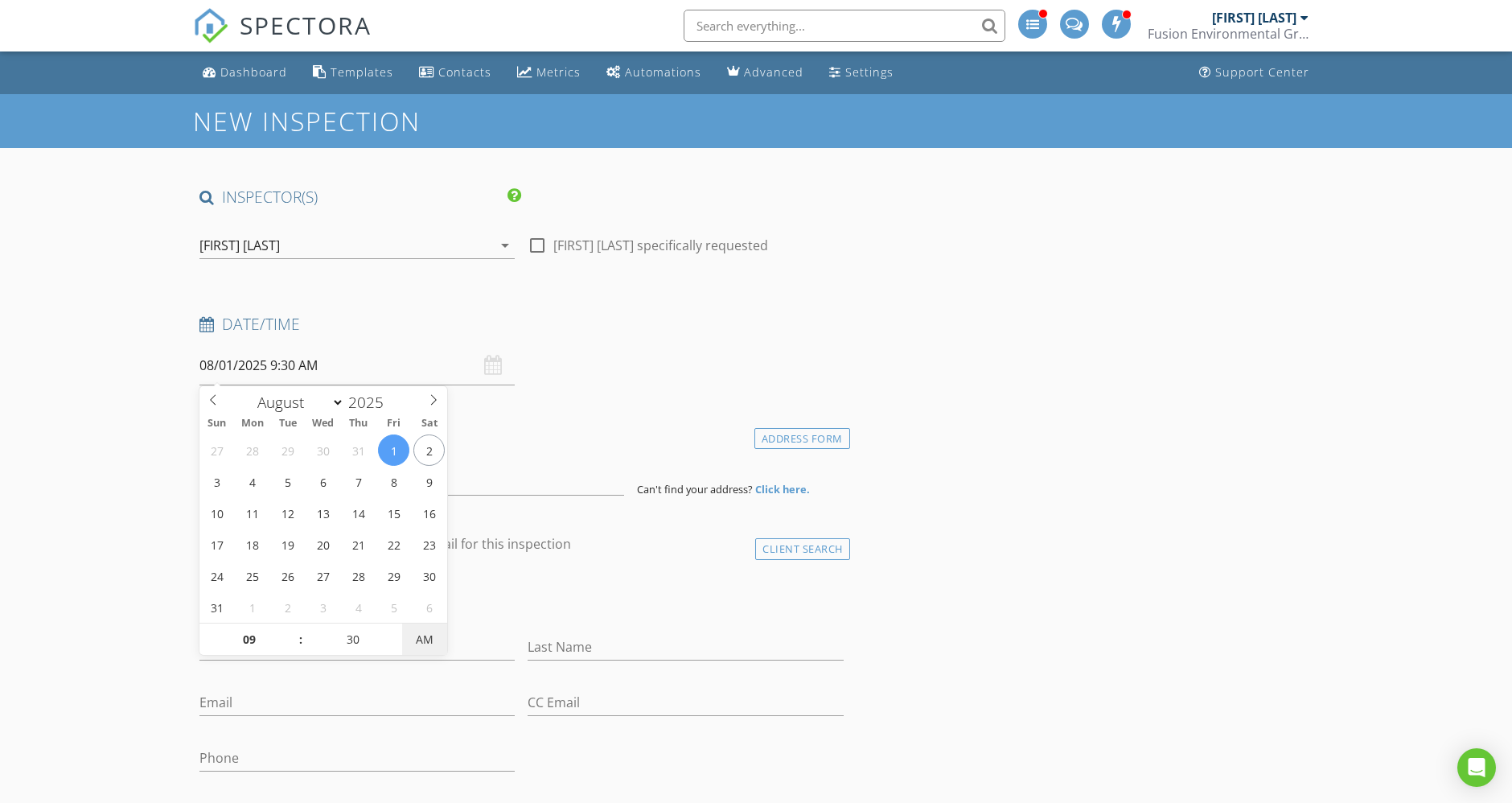 type on "[DATE] [TIME]" 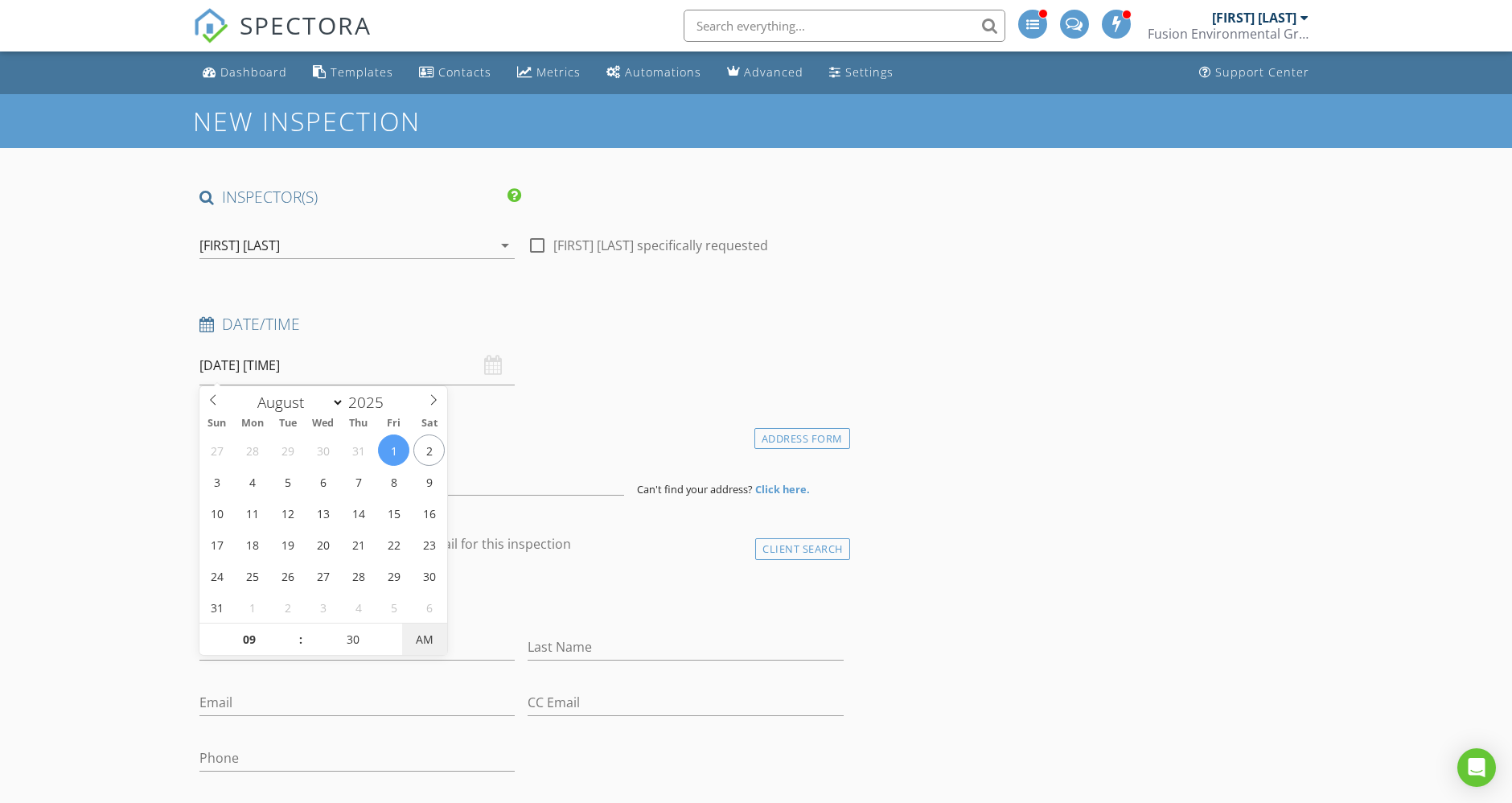 click on "AM" at bounding box center [424, 640] 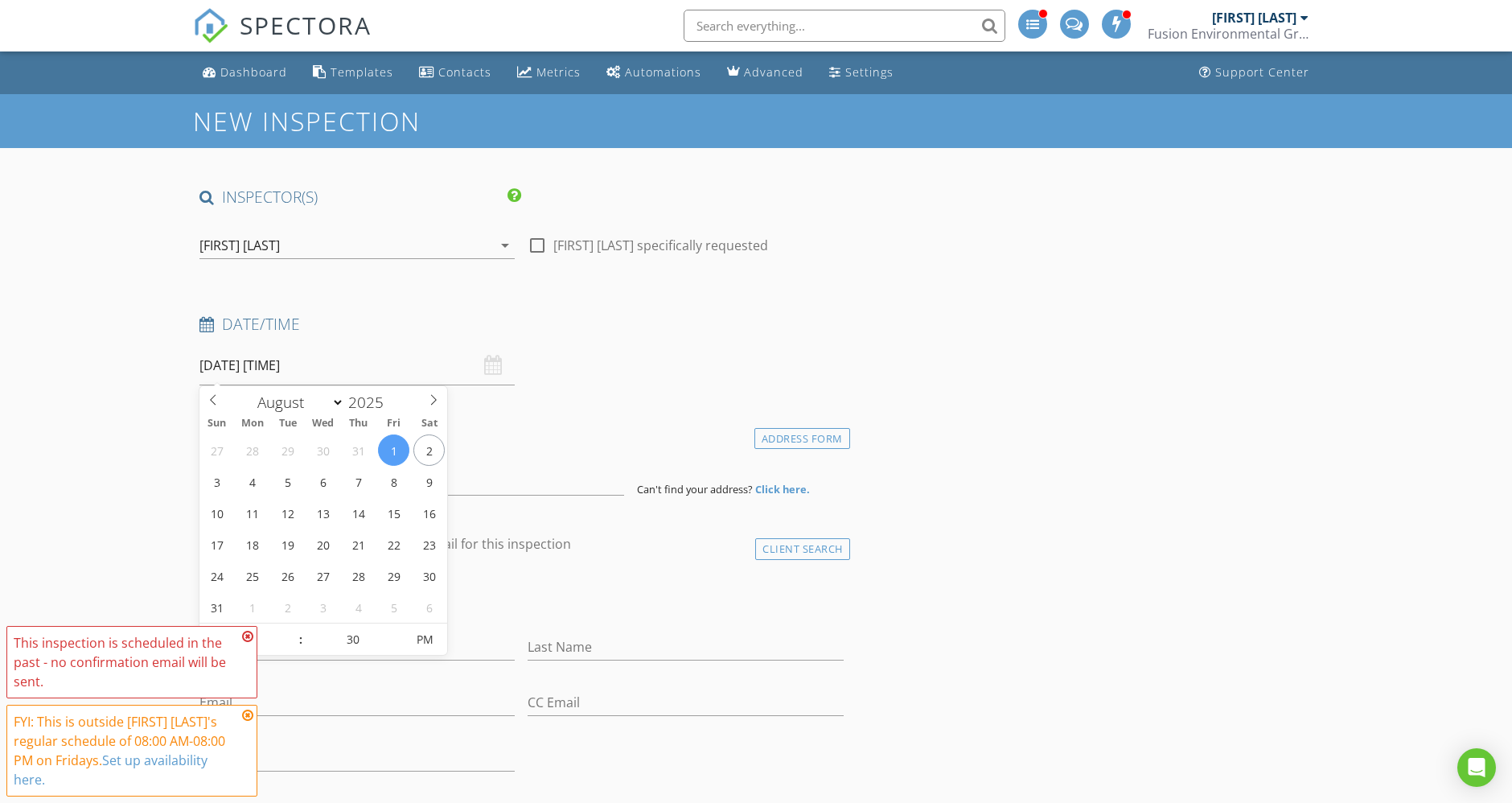 click on "Location" at bounding box center (521, 434) 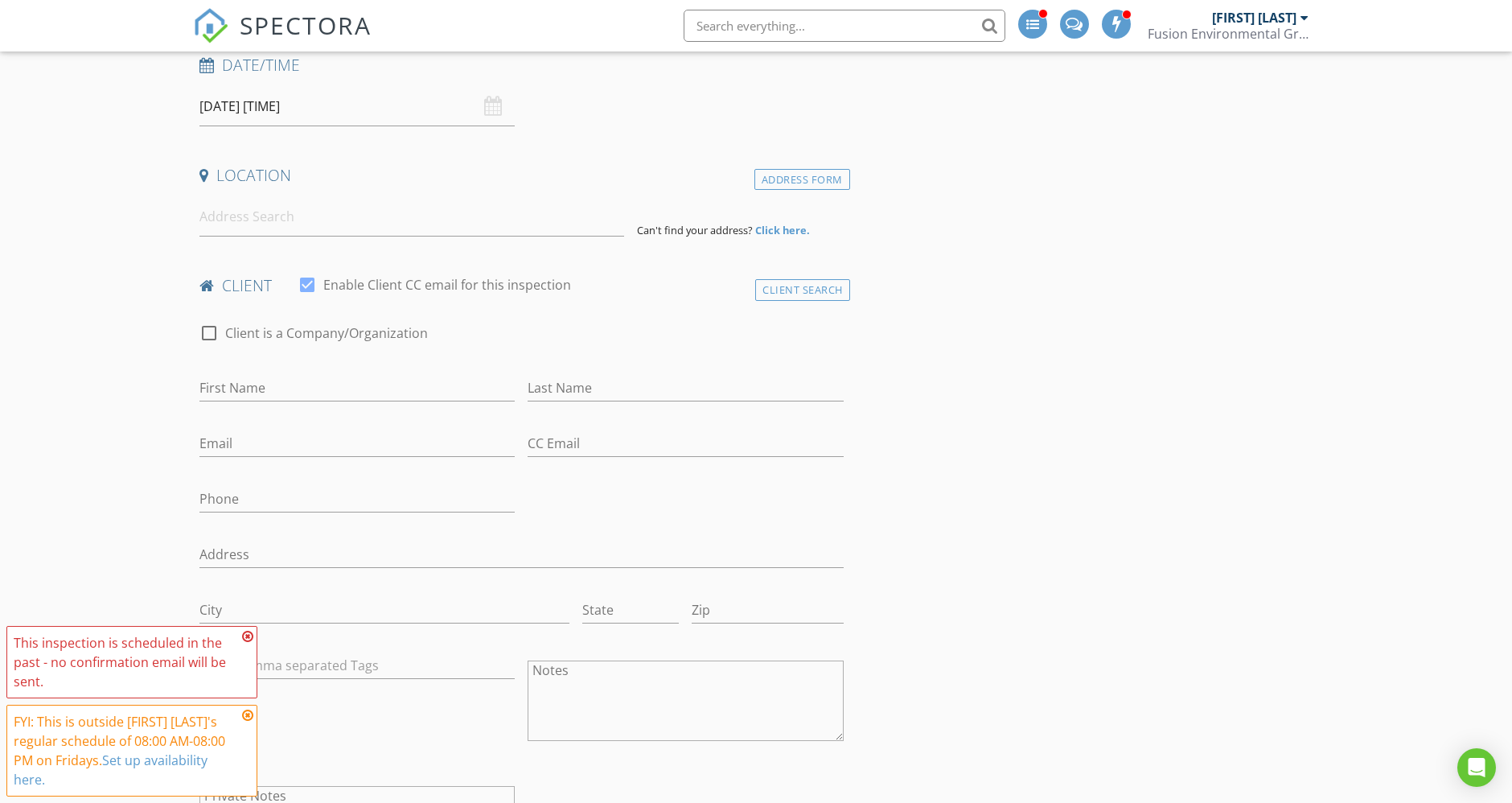 scroll, scrollTop: 268, scrollLeft: 0, axis: vertical 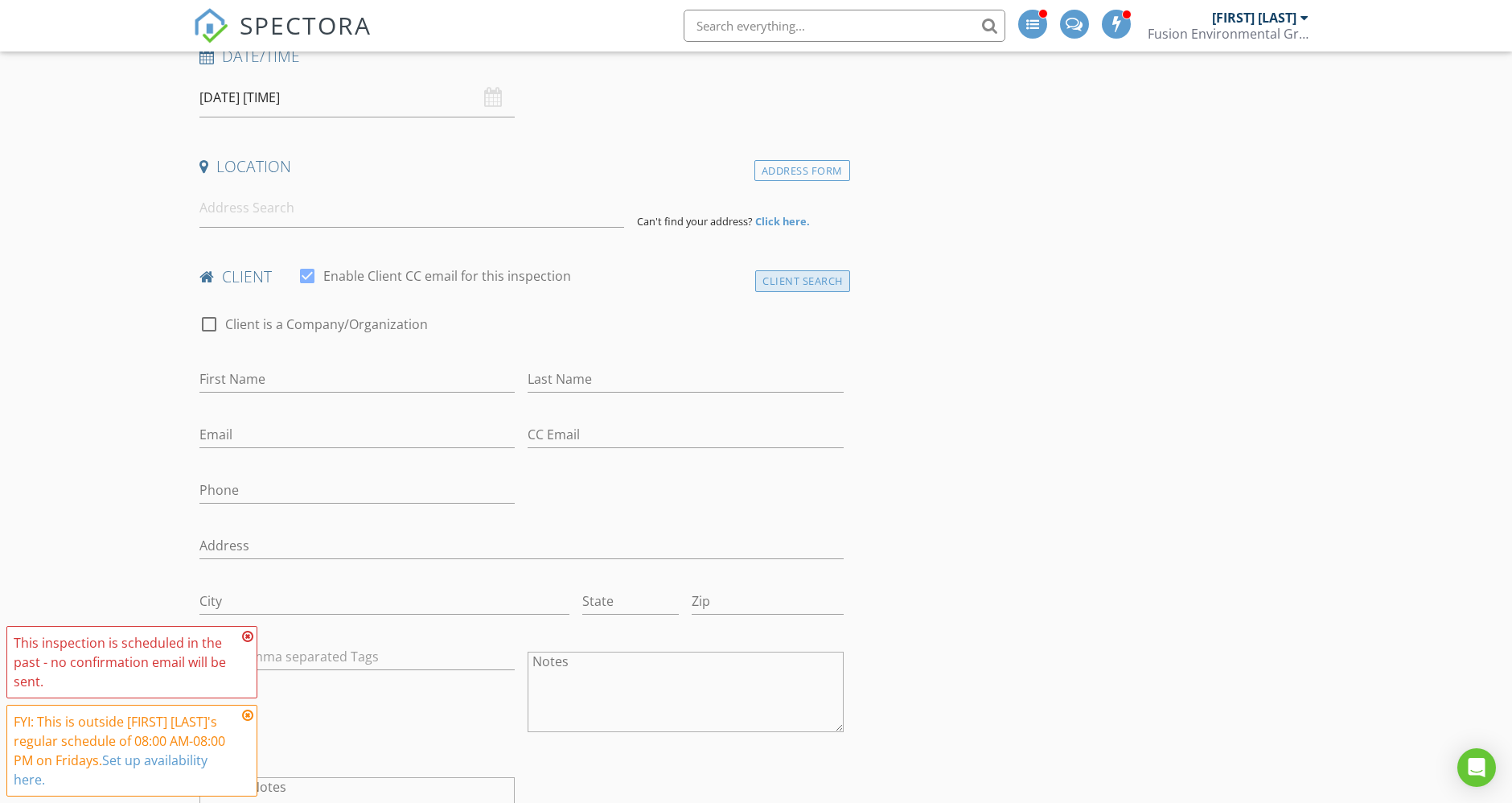 click on "Client Search" at bounding box center (803, 281) 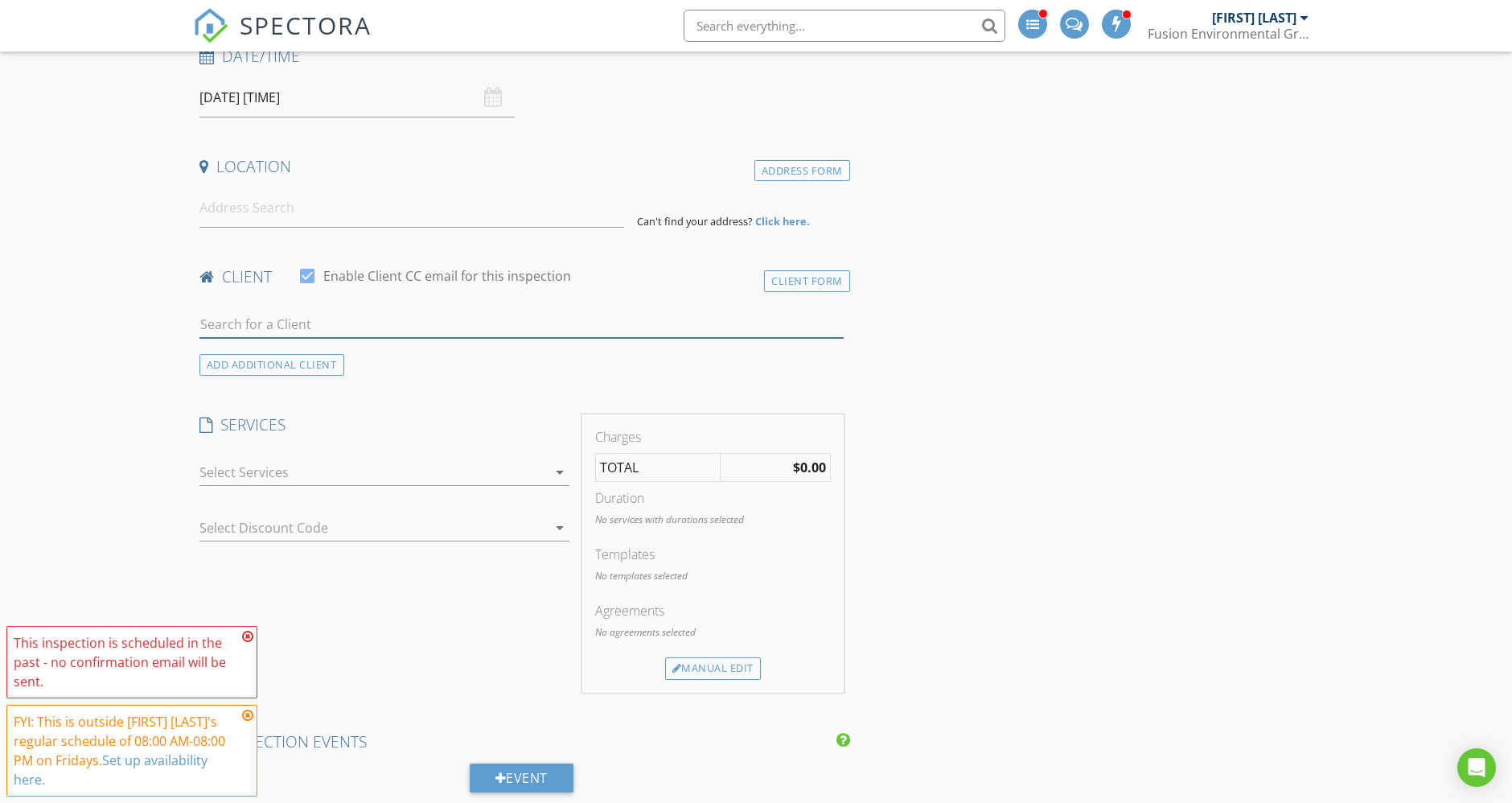 click at bounding box center [521, 324] 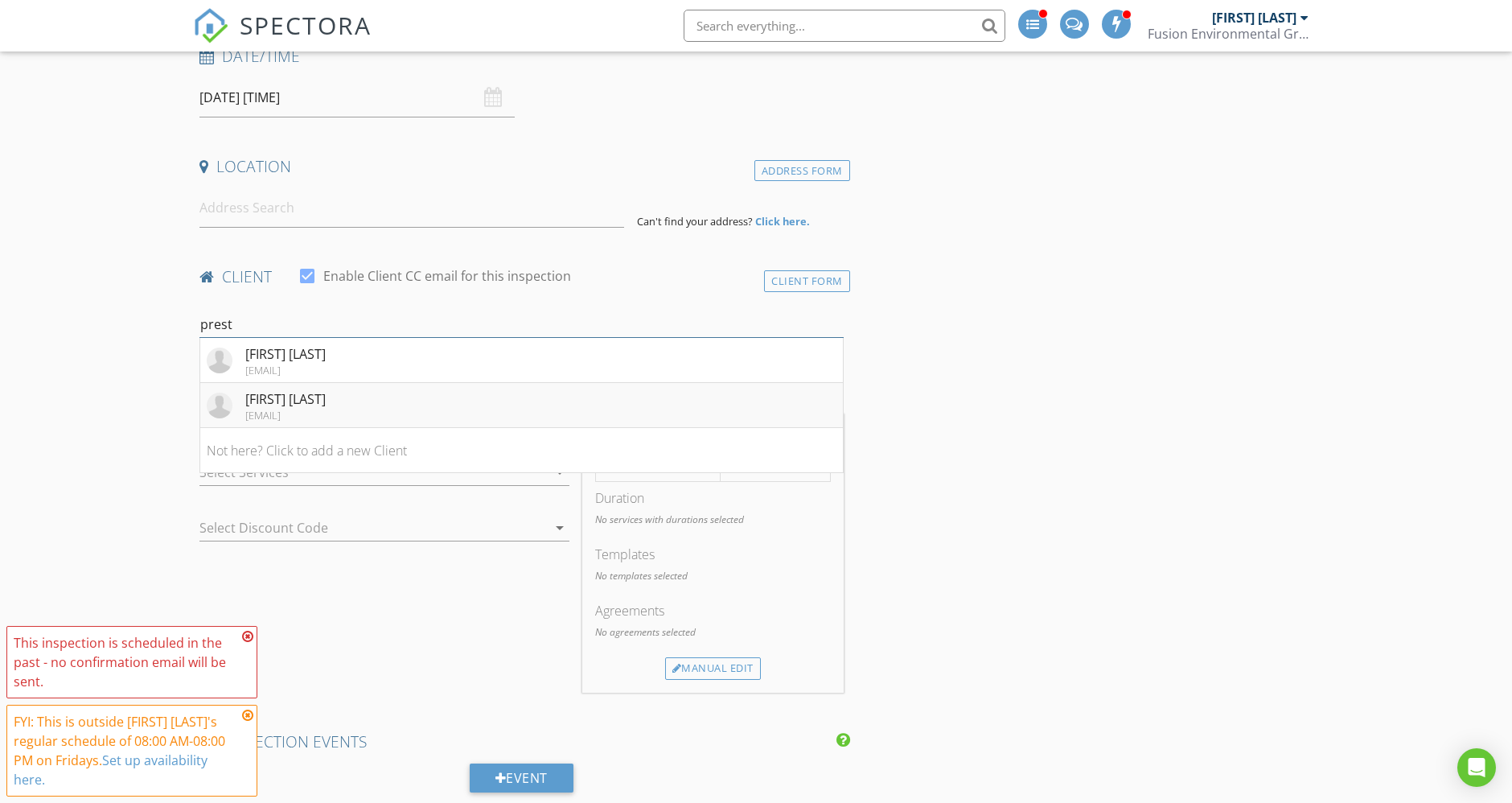 type on "prest" 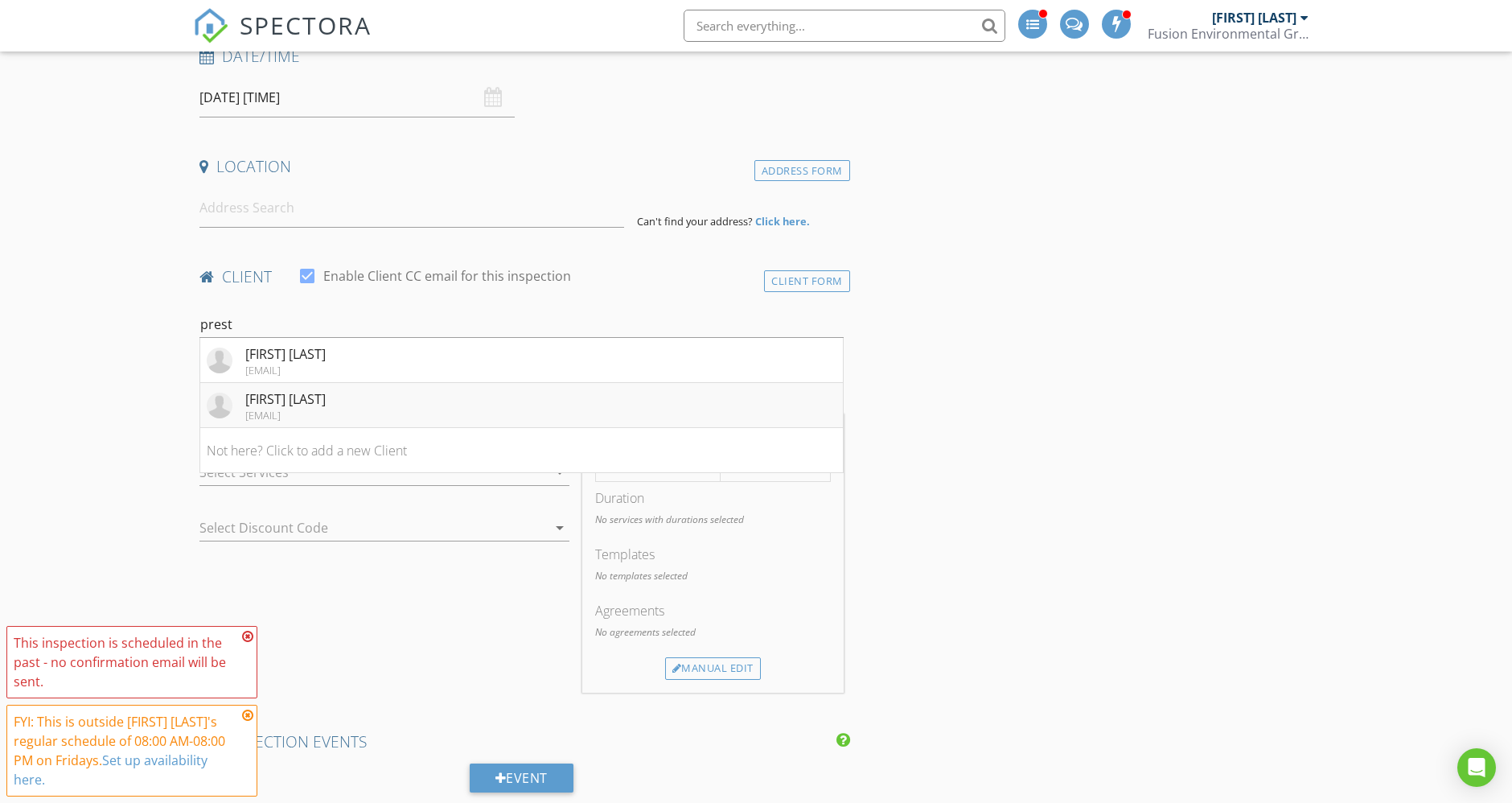click on "[EMAIL]" at bounding box center [286, 415] 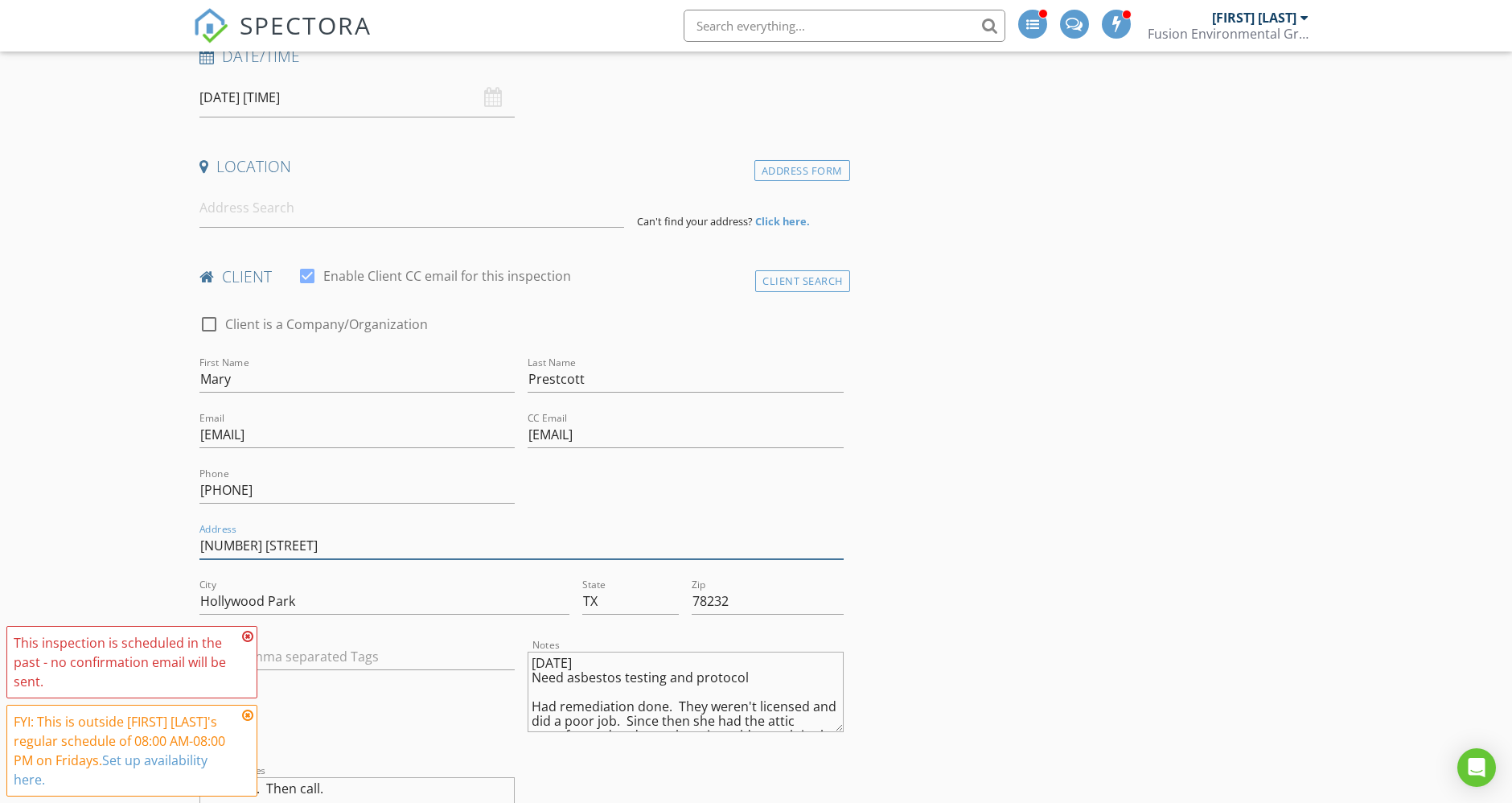 drag, startPoint x: 326, startPoint y: 539, endPoint x: 175, endPoint y: 542, distance: 151.0298 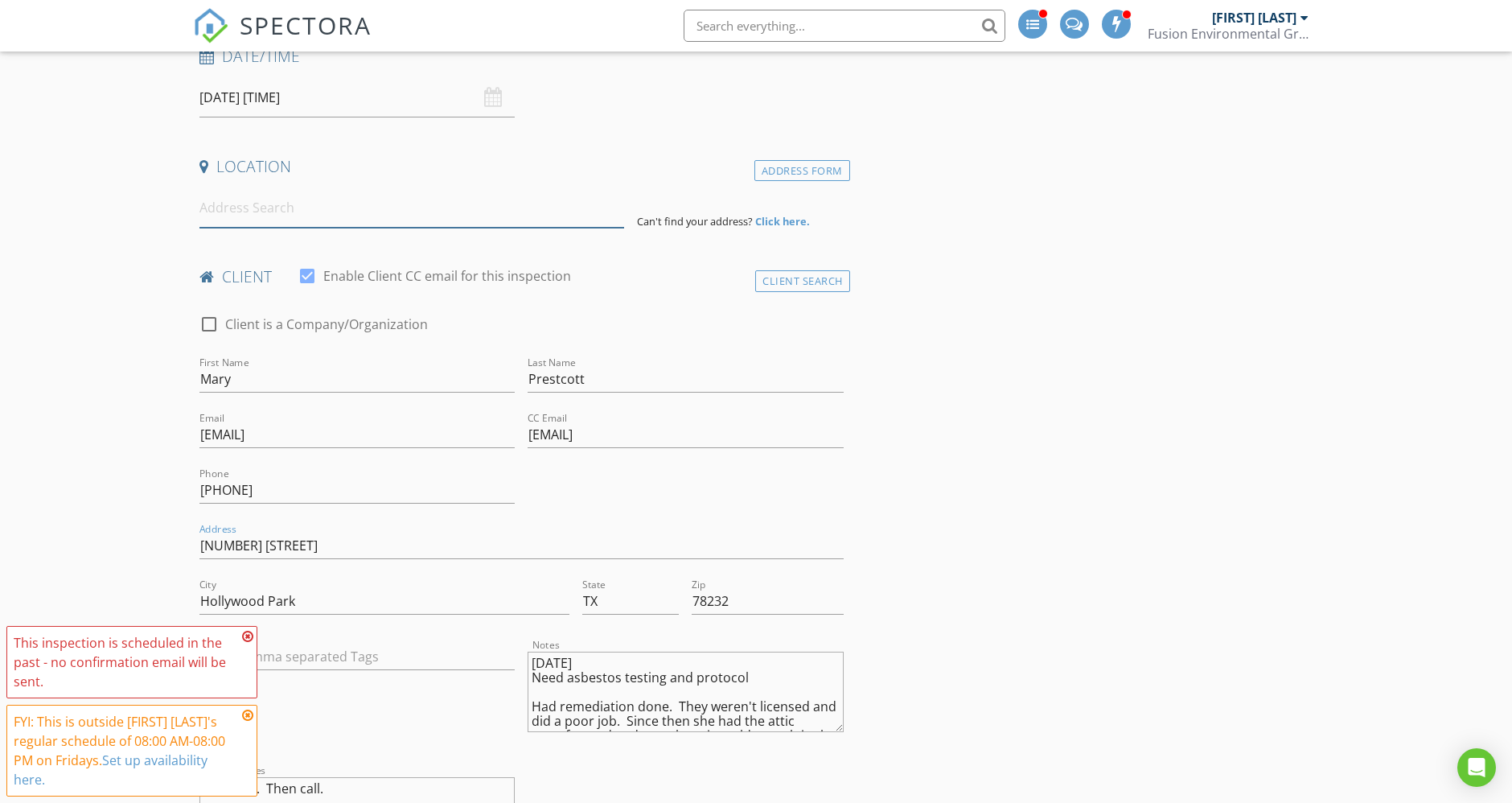 click at bounding box center (412, 208) 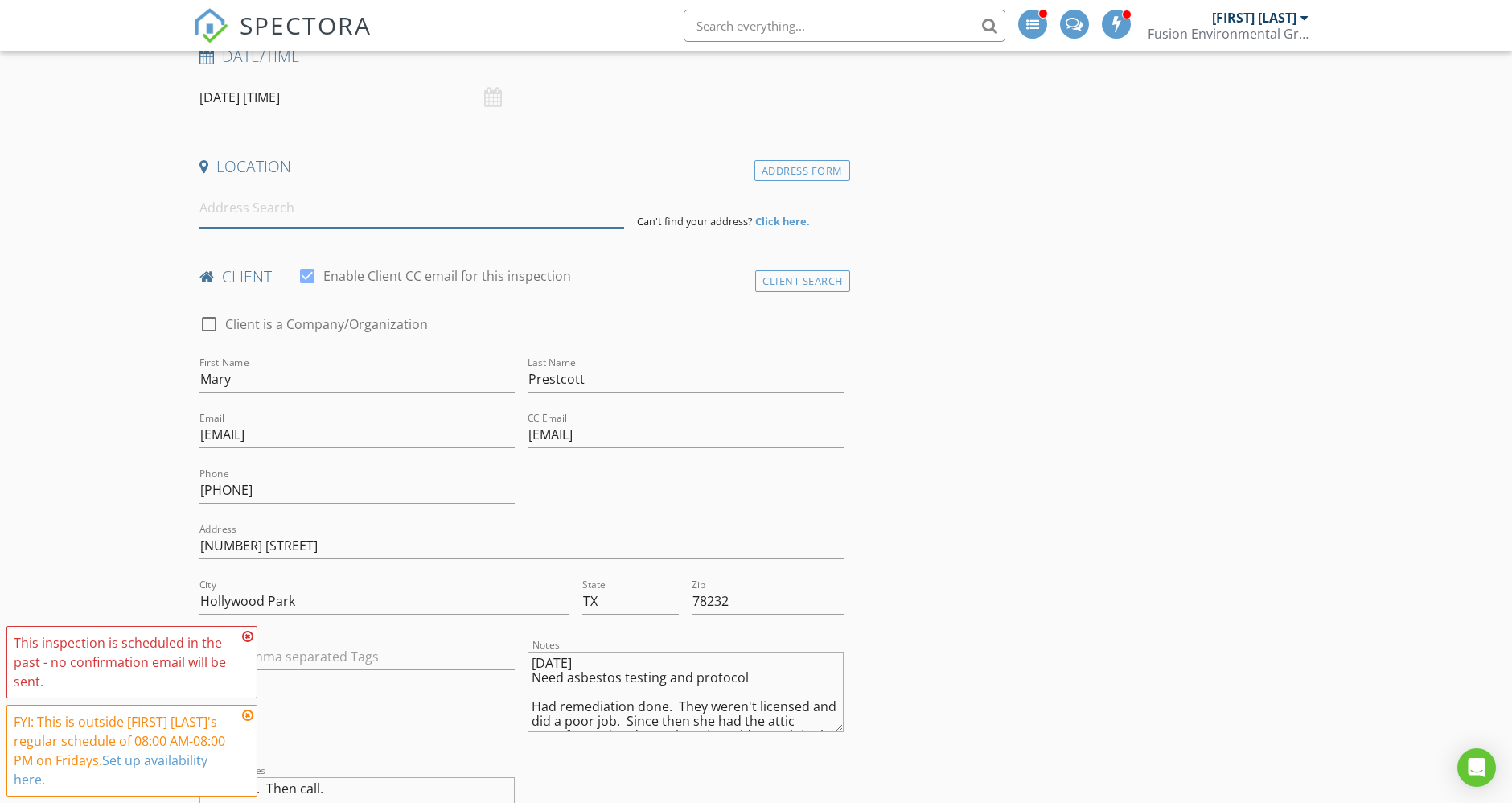 paste on "[NUMBER] [STREET]" 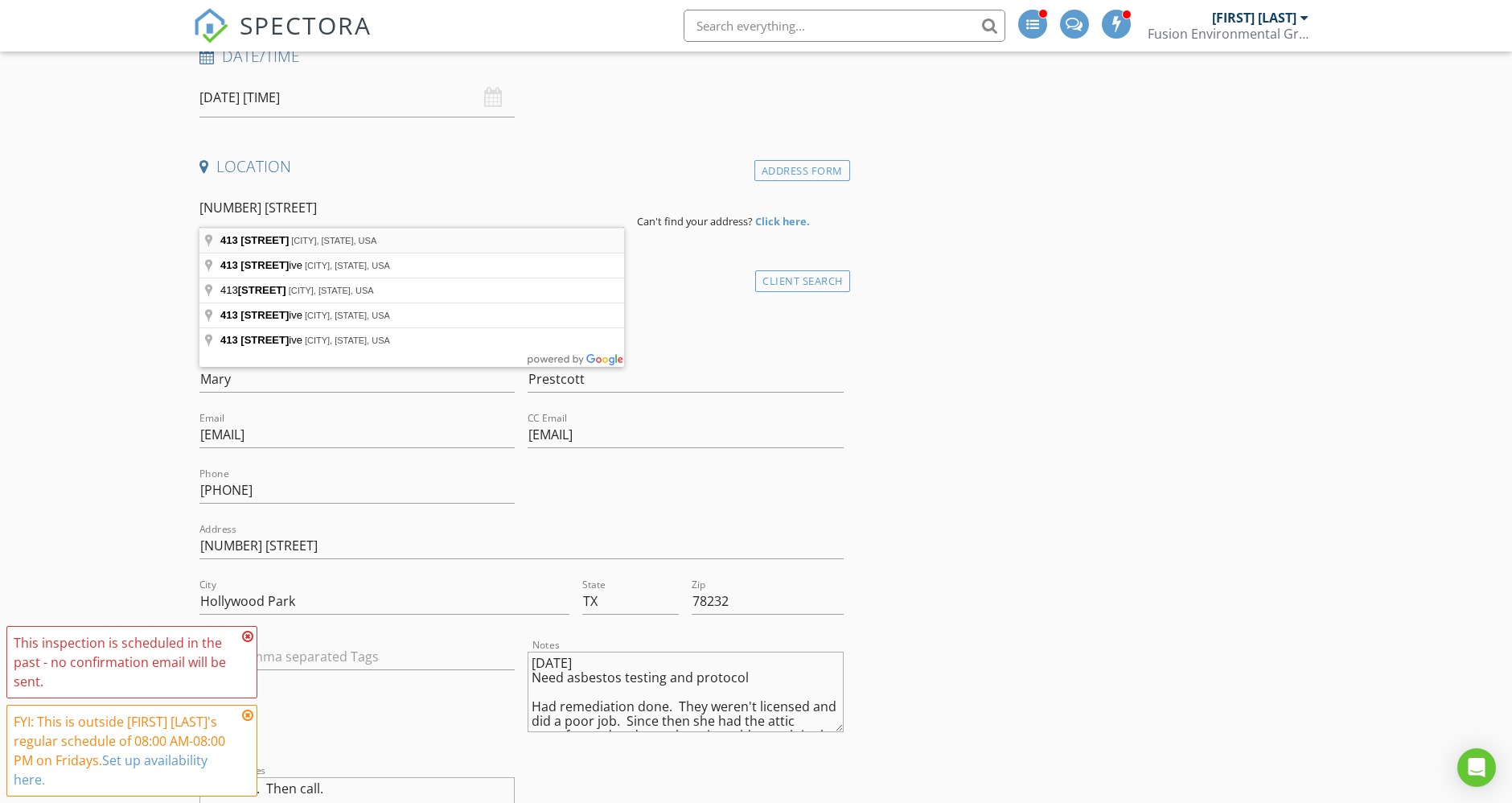 type on "413 Fleetwood Dr, Hollywood Park, TX, USA" 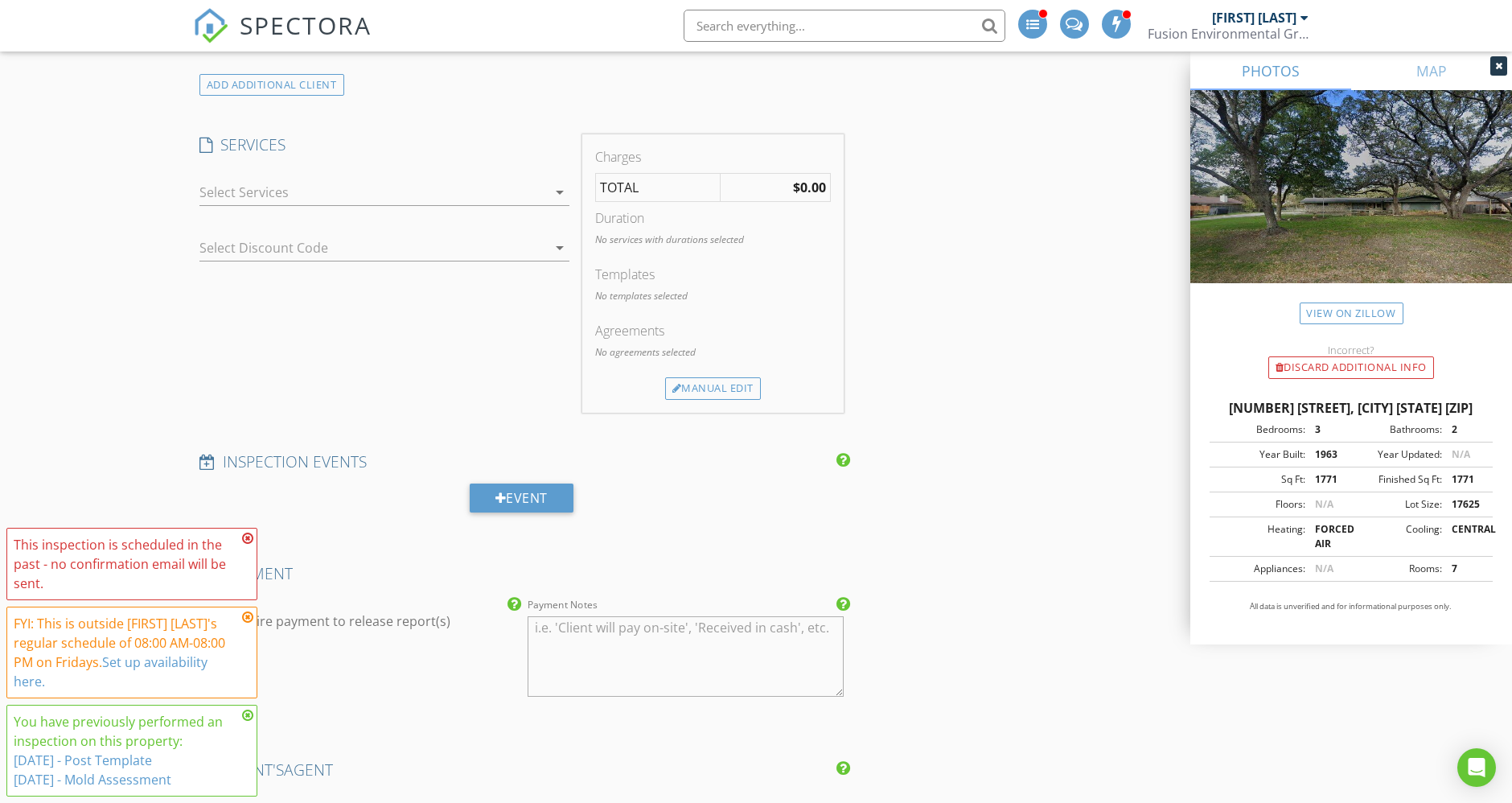 scroll, scrollTop: 1430, scrollLeft: 0, axis: vertical 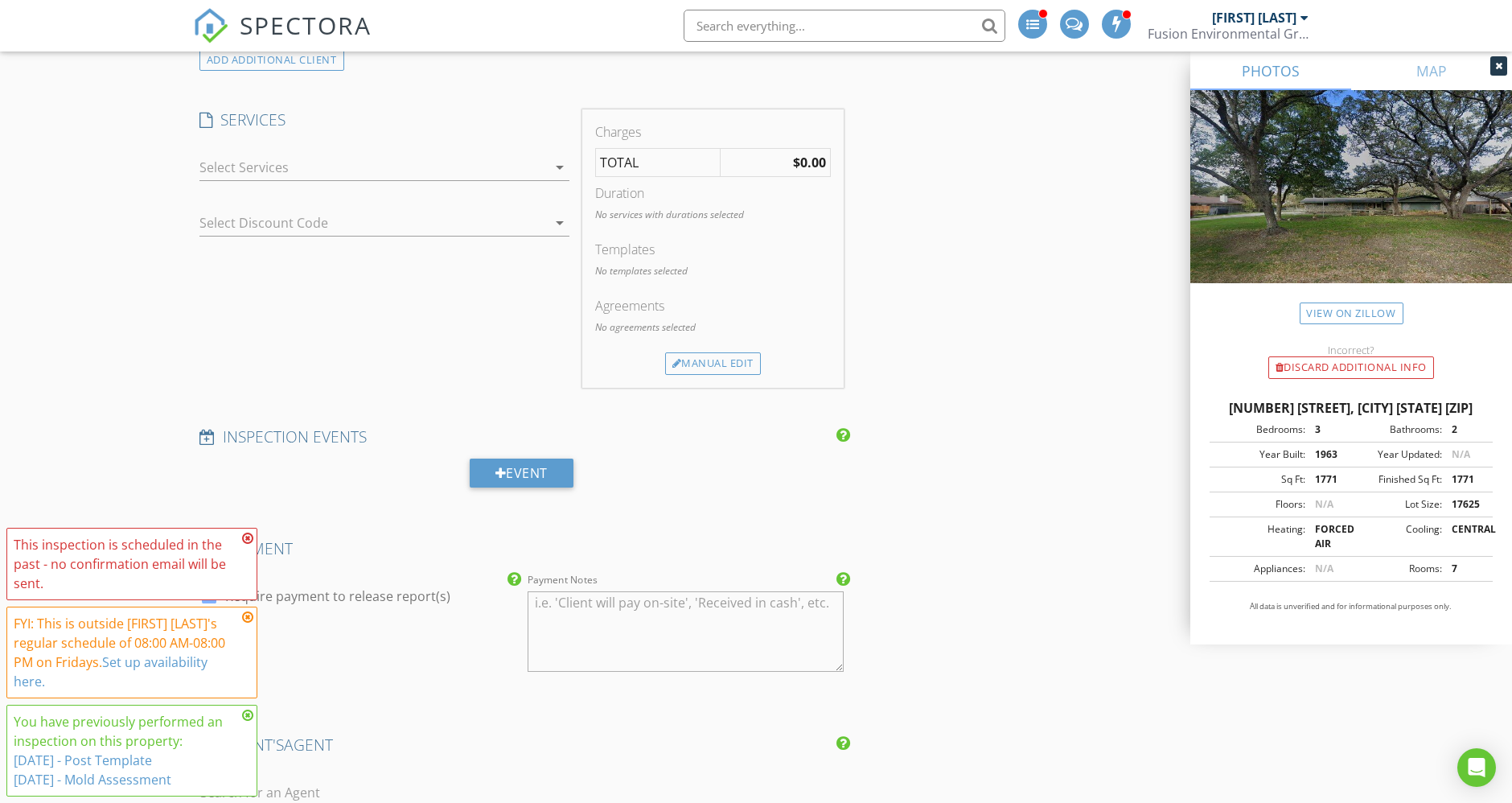 click at bounding box center (373, 167) 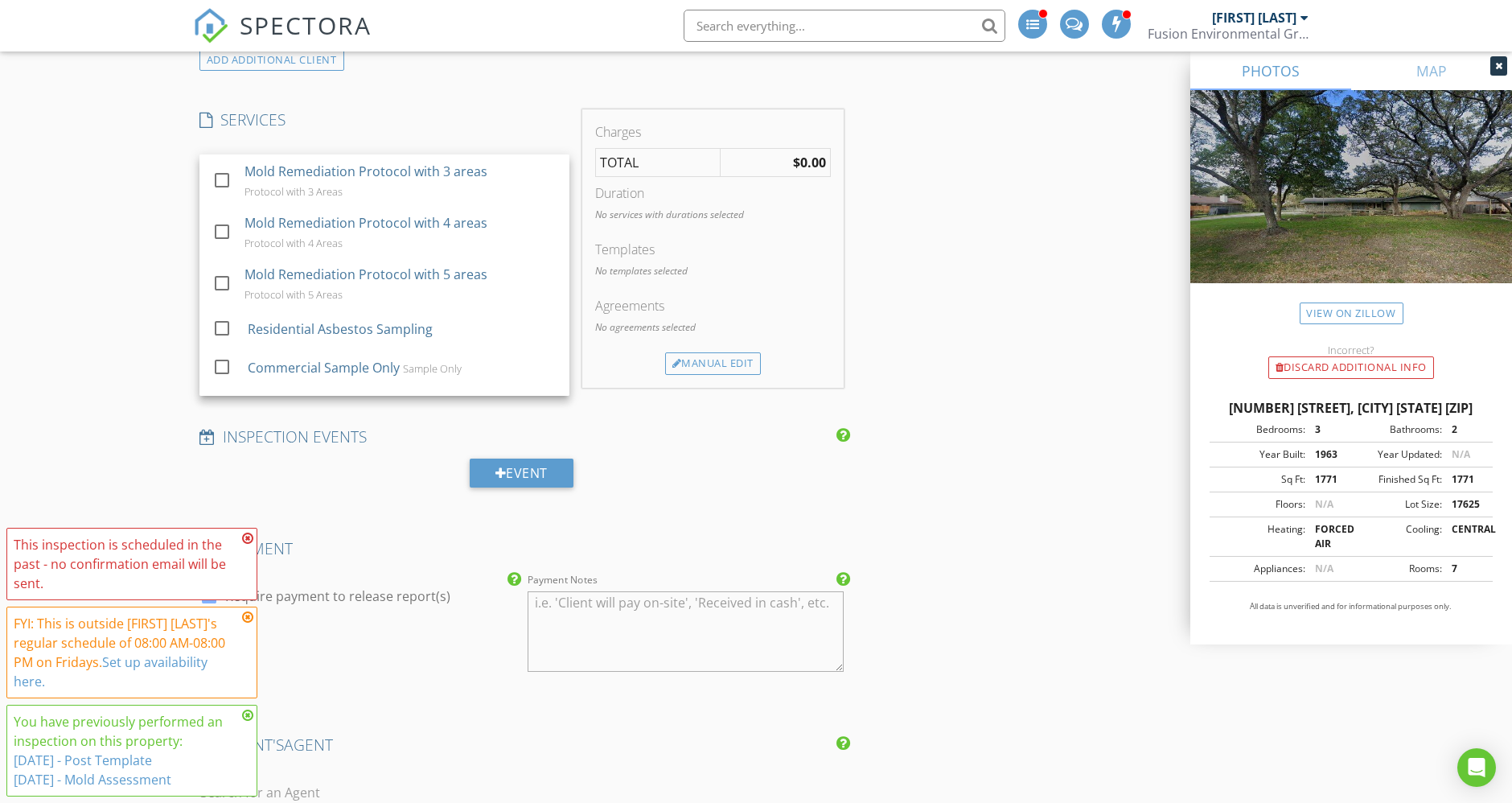 scroll, scrollTop: 493, scrollLeft: 0, axis: vertical 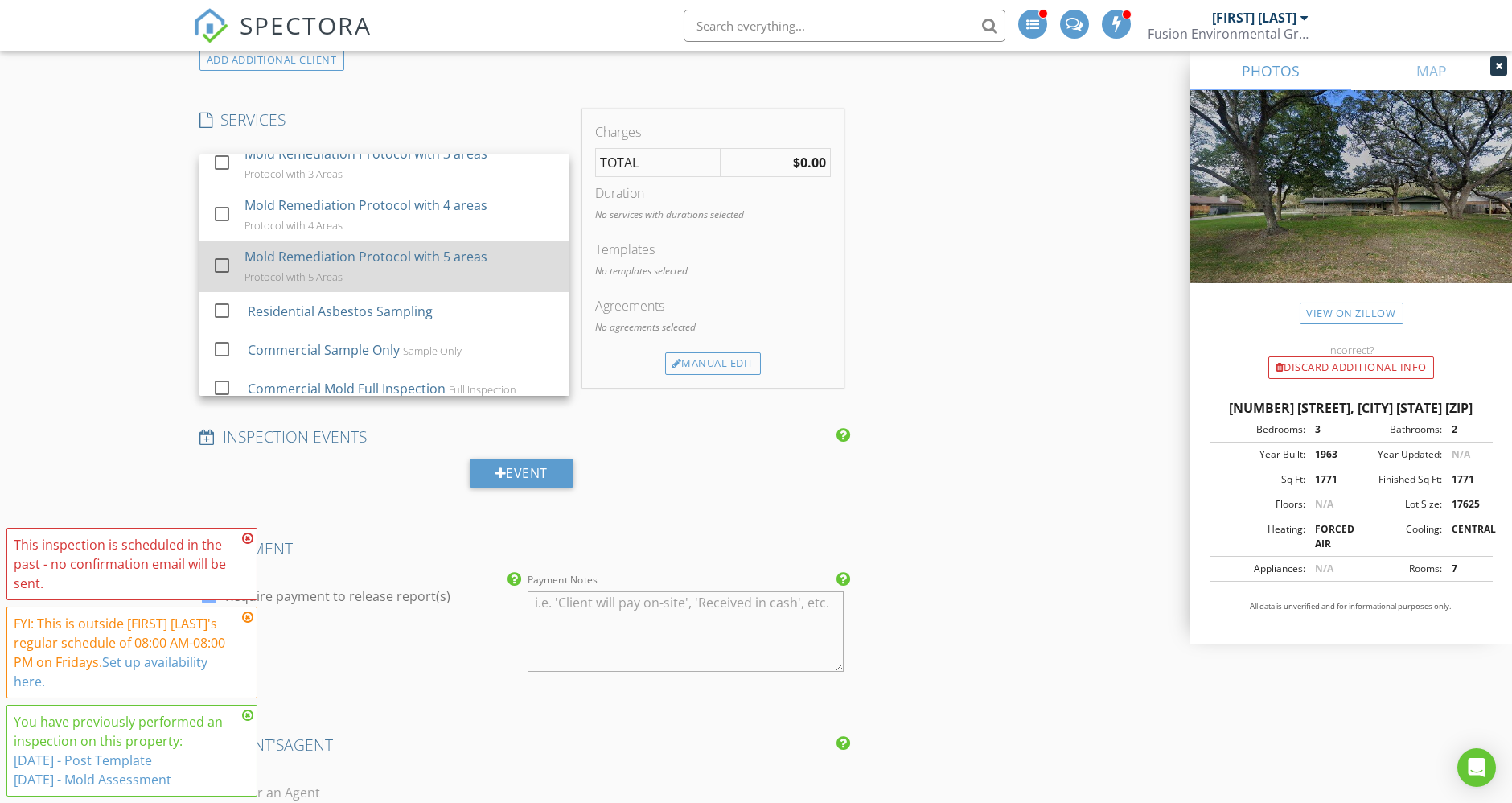 click on "Mold Remediation Protocol with 5 areas      Protocol with 5 Areas" at bounding box center [401, 266] 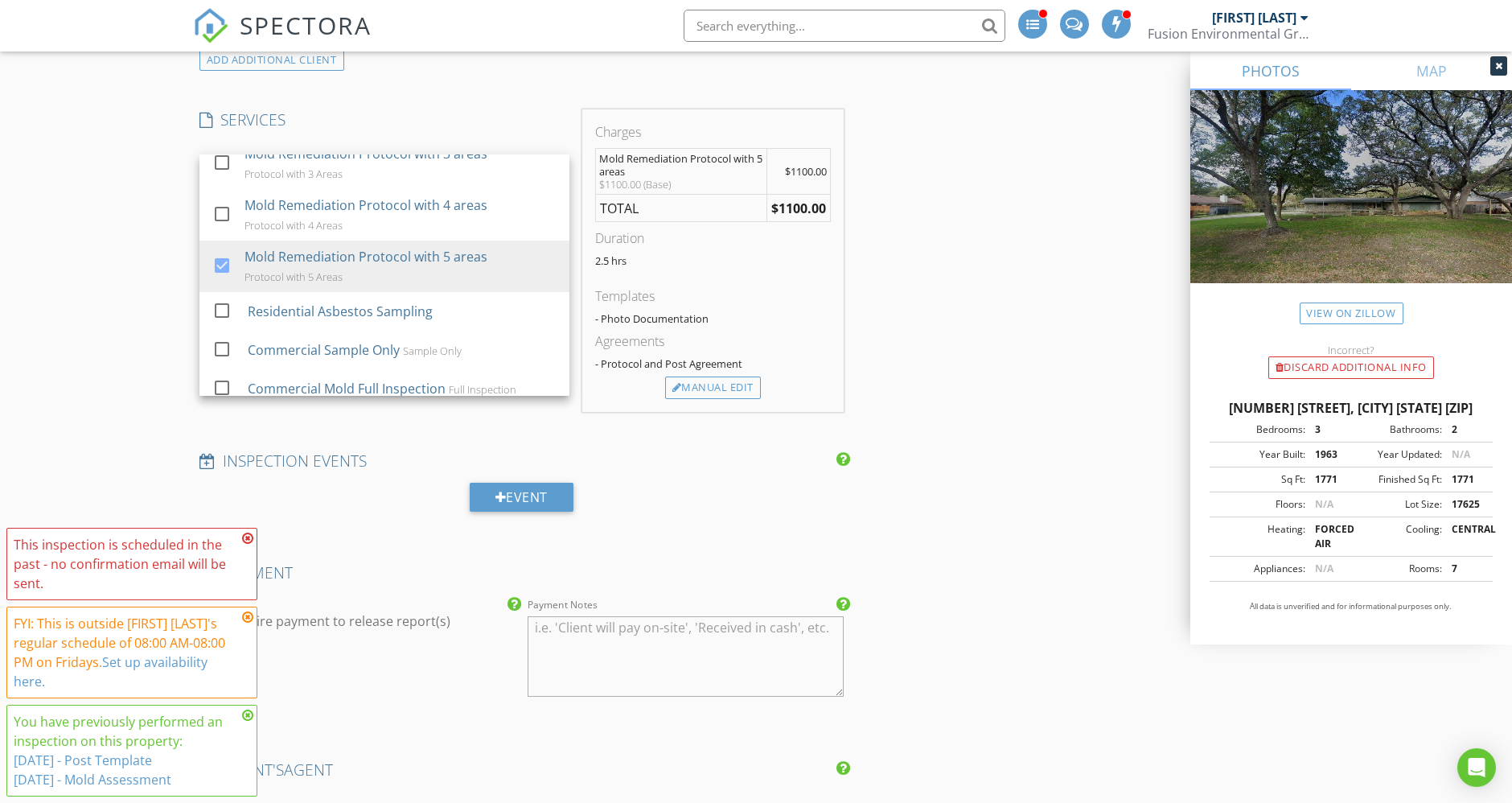click on "Event" at bounding box center [521, 503] 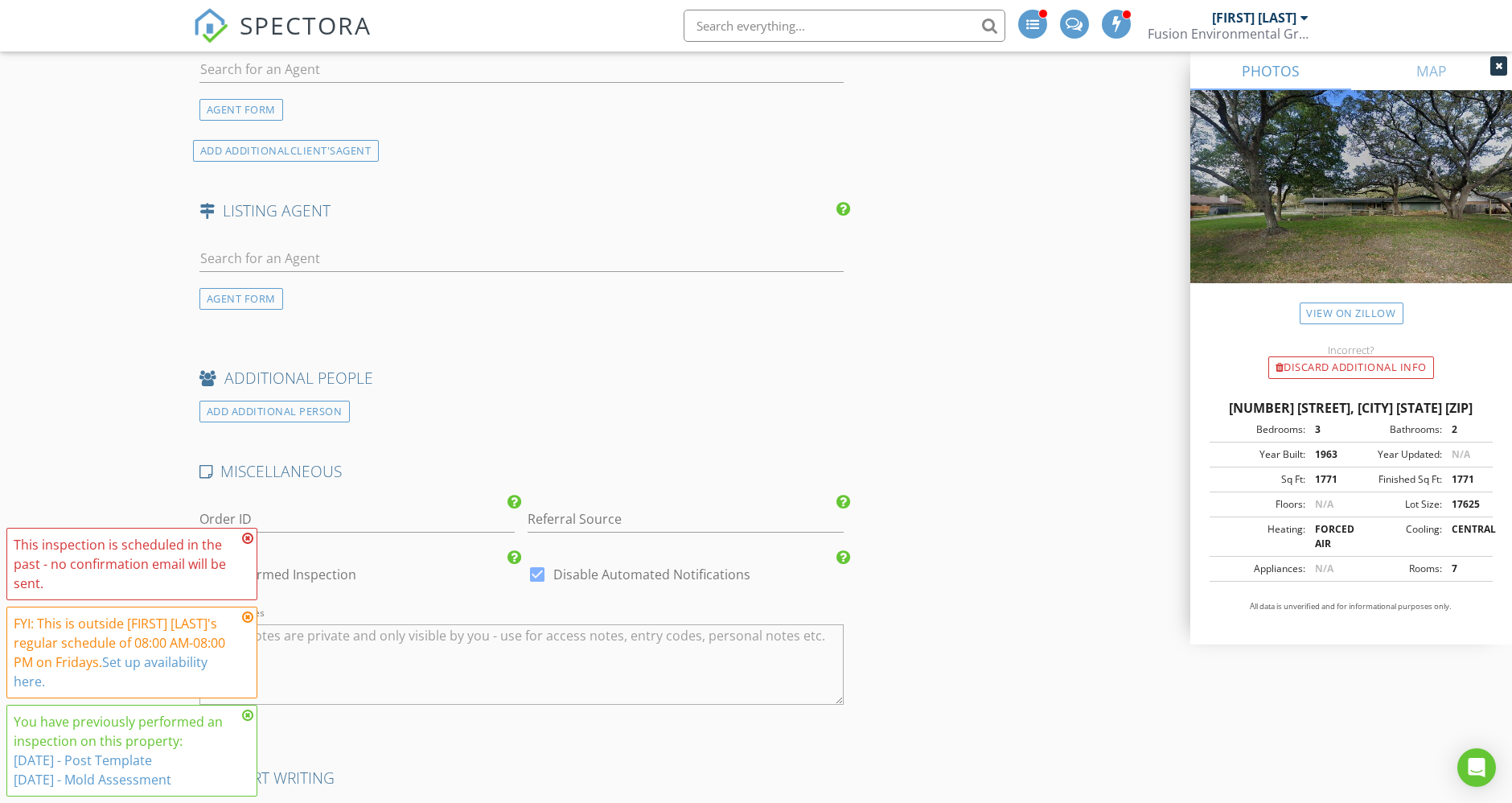 scroll, scrollTop: 2414, scrollLeft: 0, axis: vertical 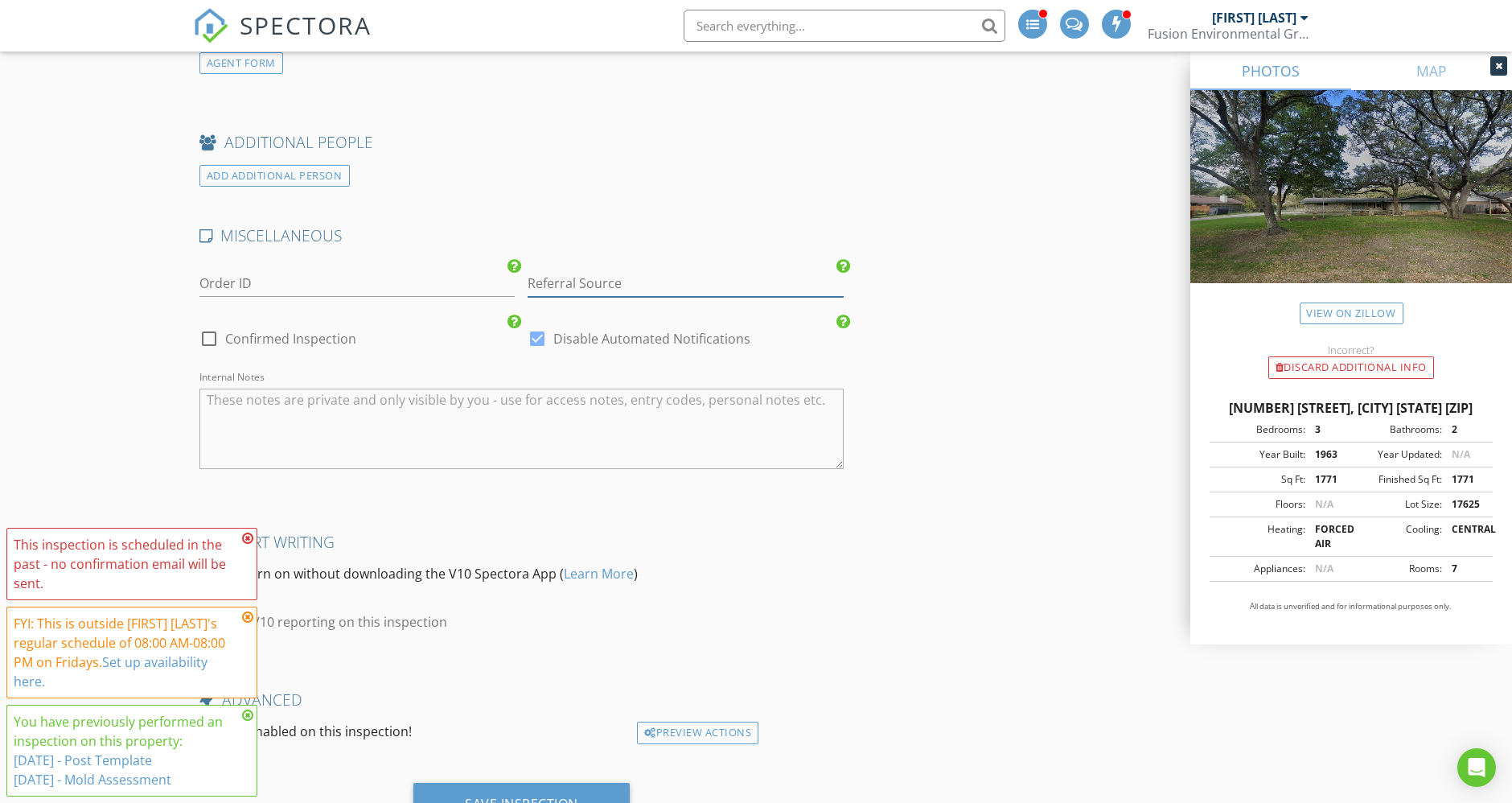 click at bounding box center (685, 283) 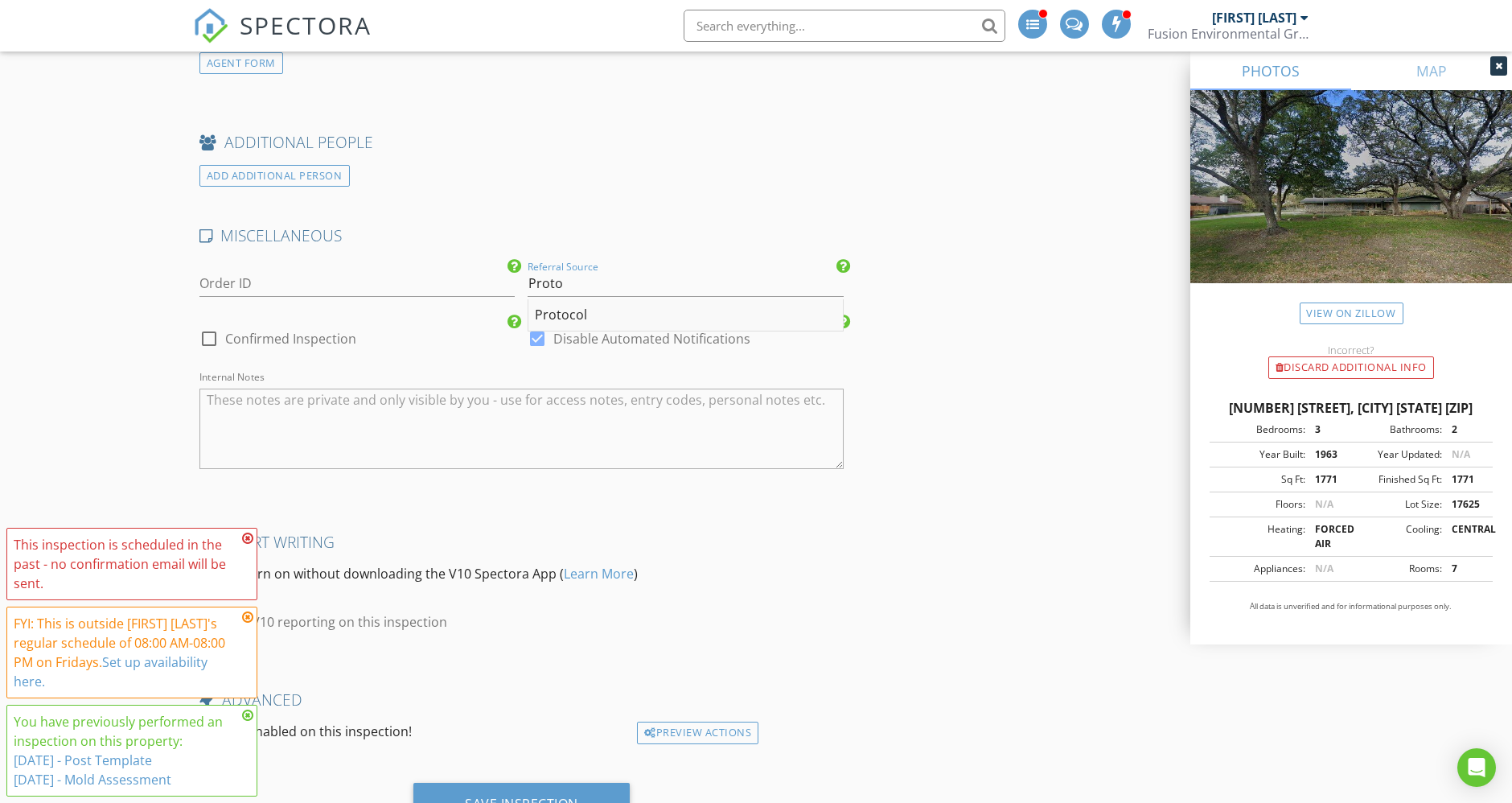 click on "Protocol" at bounding box center [685, 315] 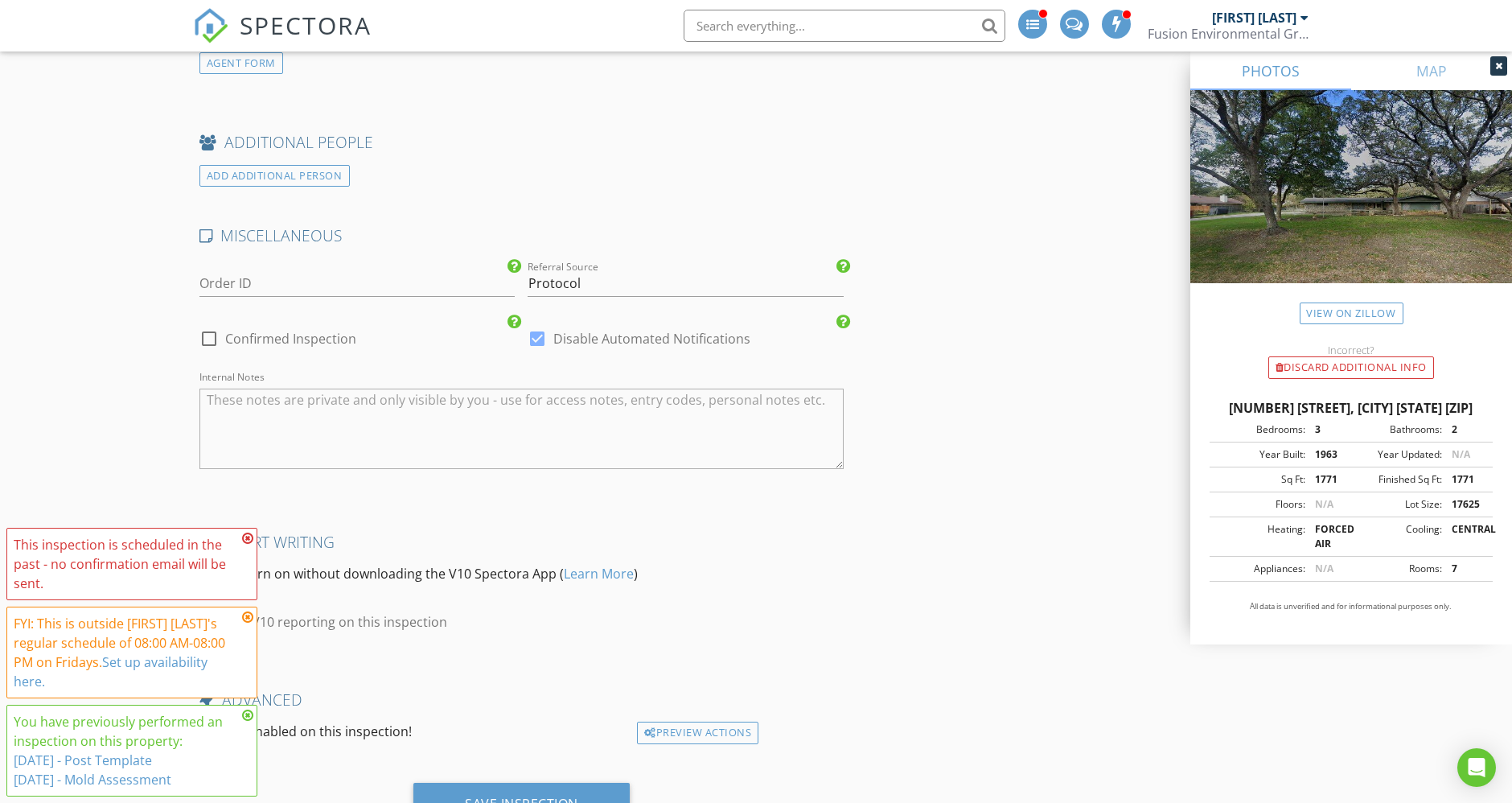 scroll, scrollTop: 2480, scrollLeft: 0, axis: vertical 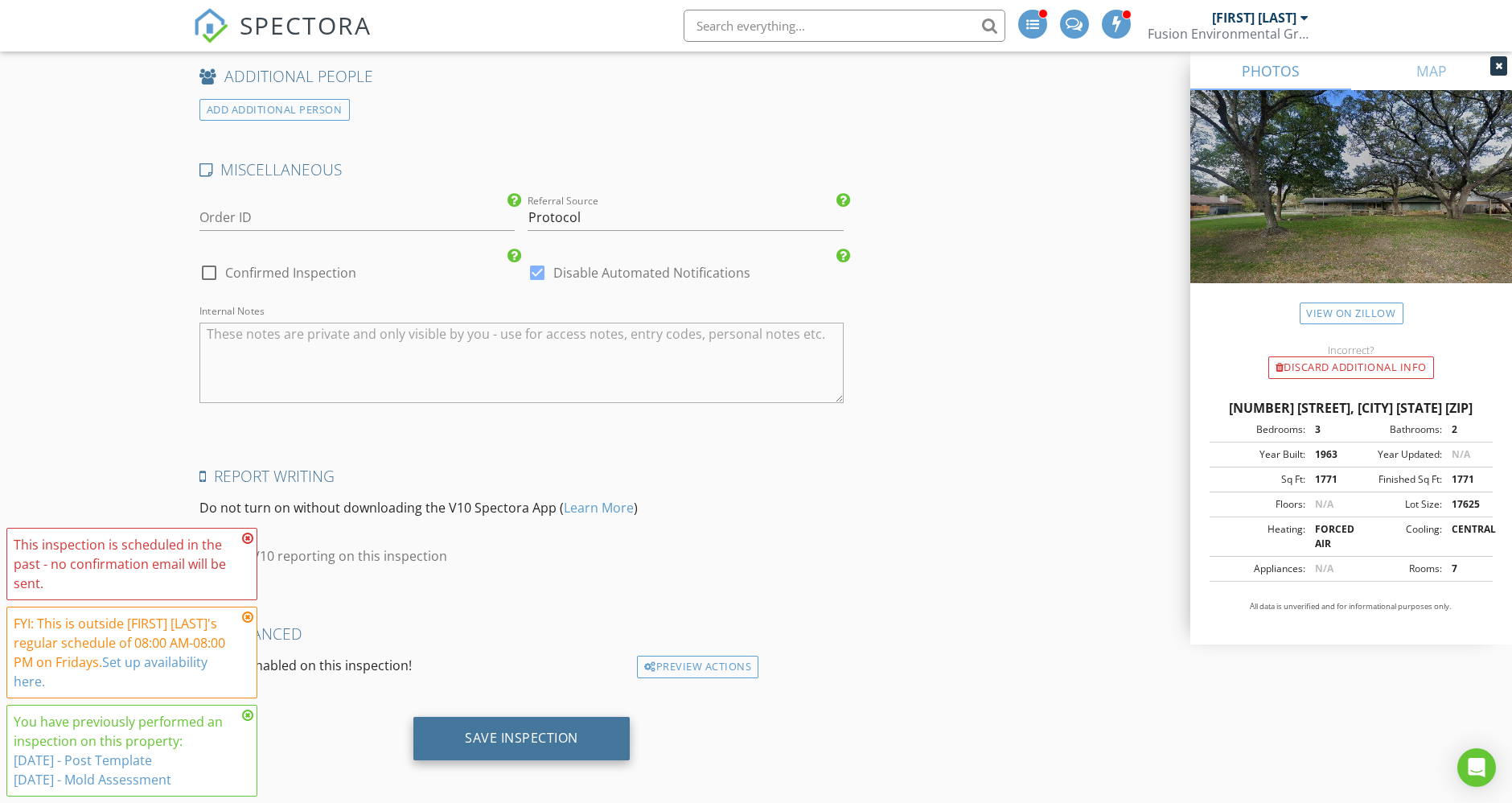 click on "Save Inspection" at bounding box center (521, 739) 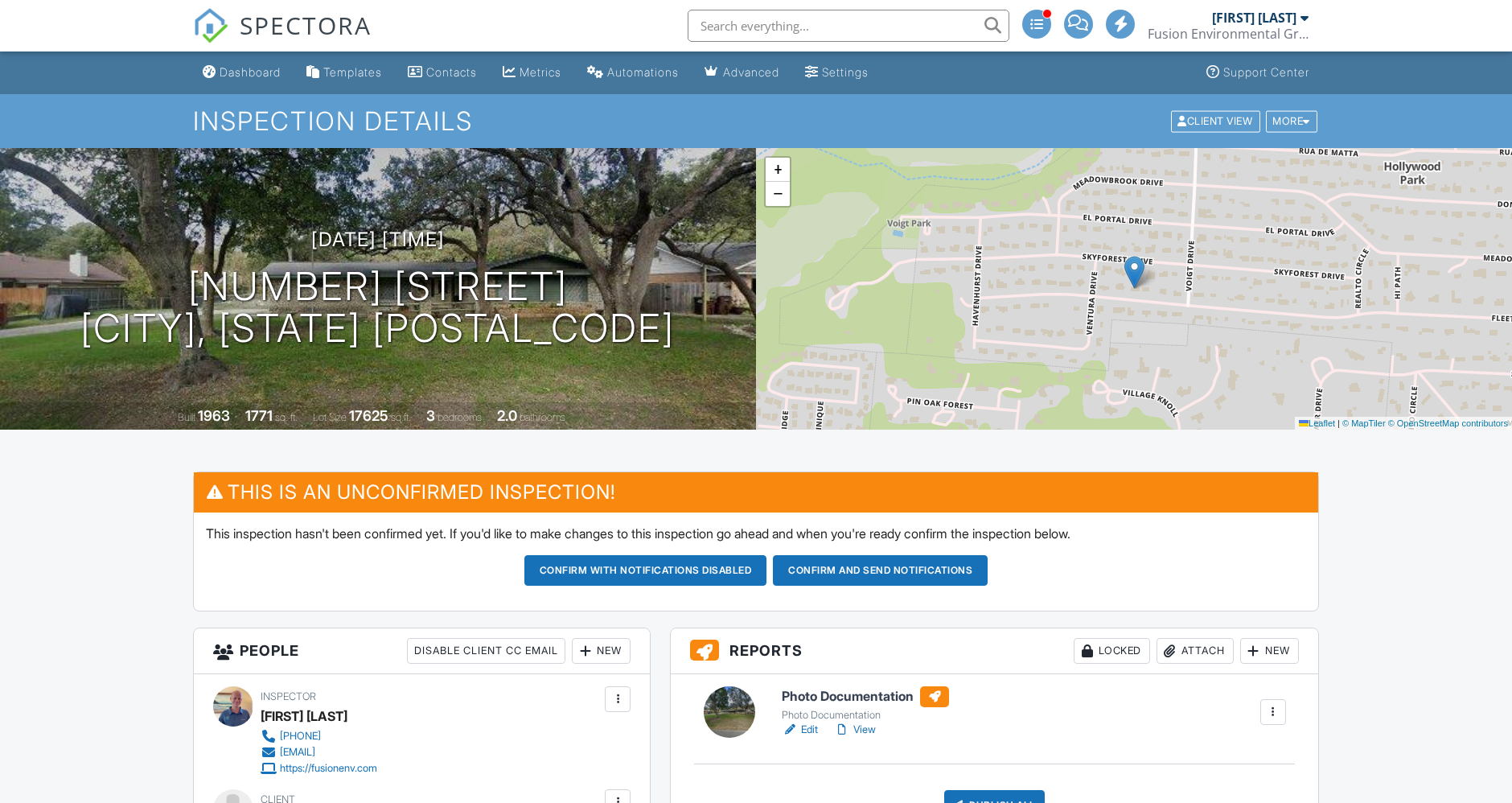 scroll, scrollTop: 536, scrollLeft: 0, axis: vertical 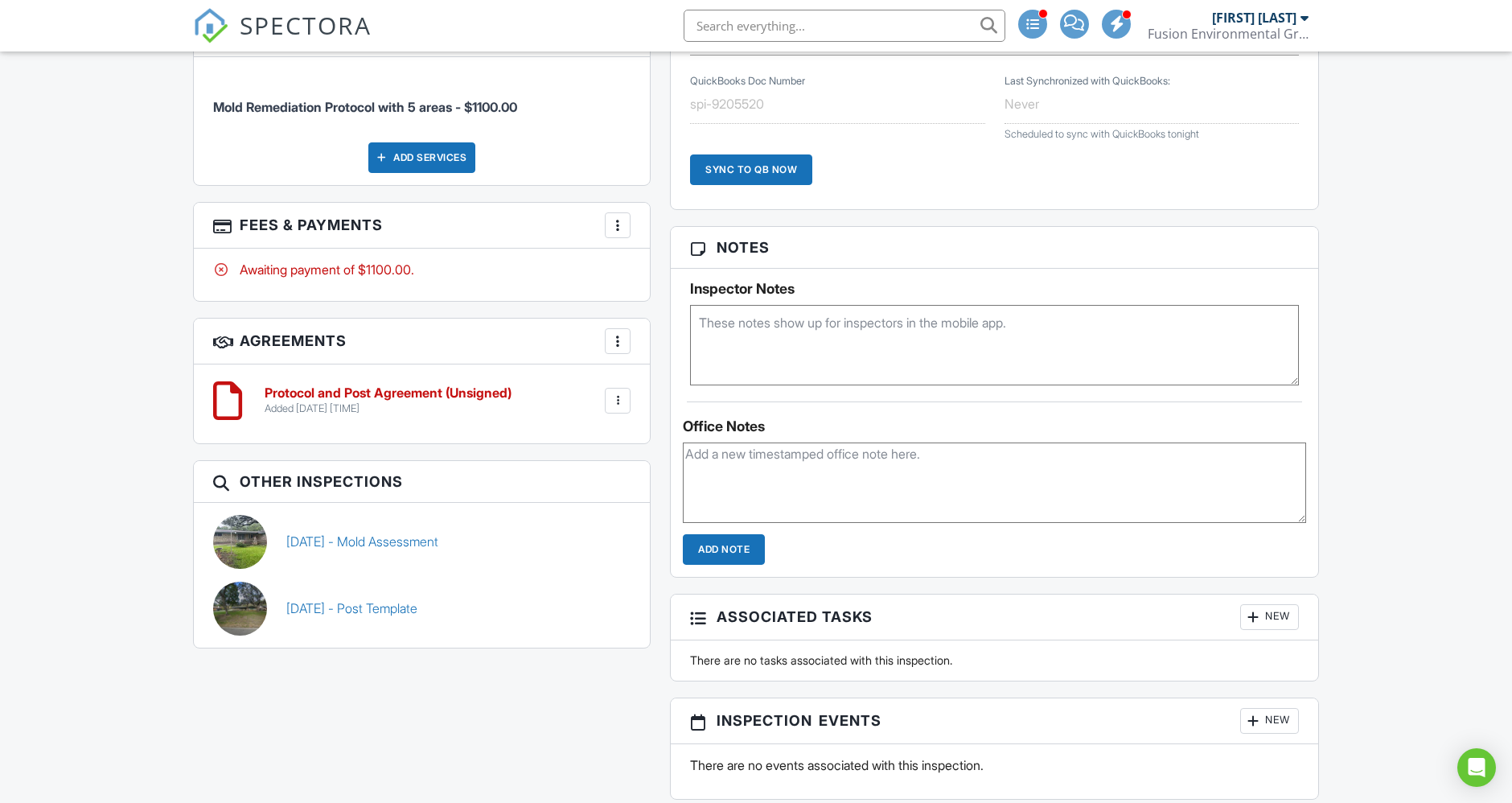 click at bounding box center [994, 345] 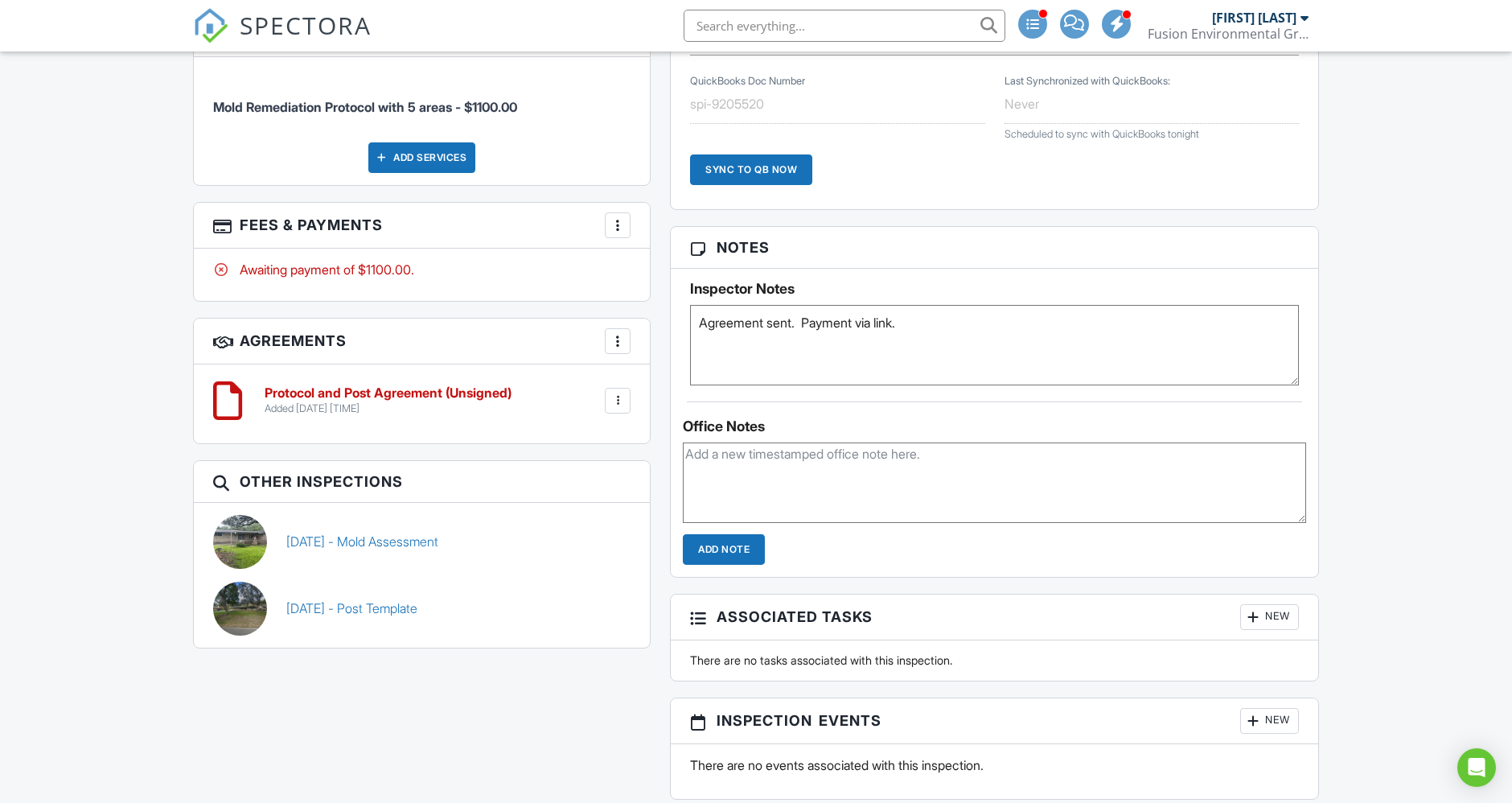 click on "Agreement sent.  Payment via link." at bounding box center (994, 345) 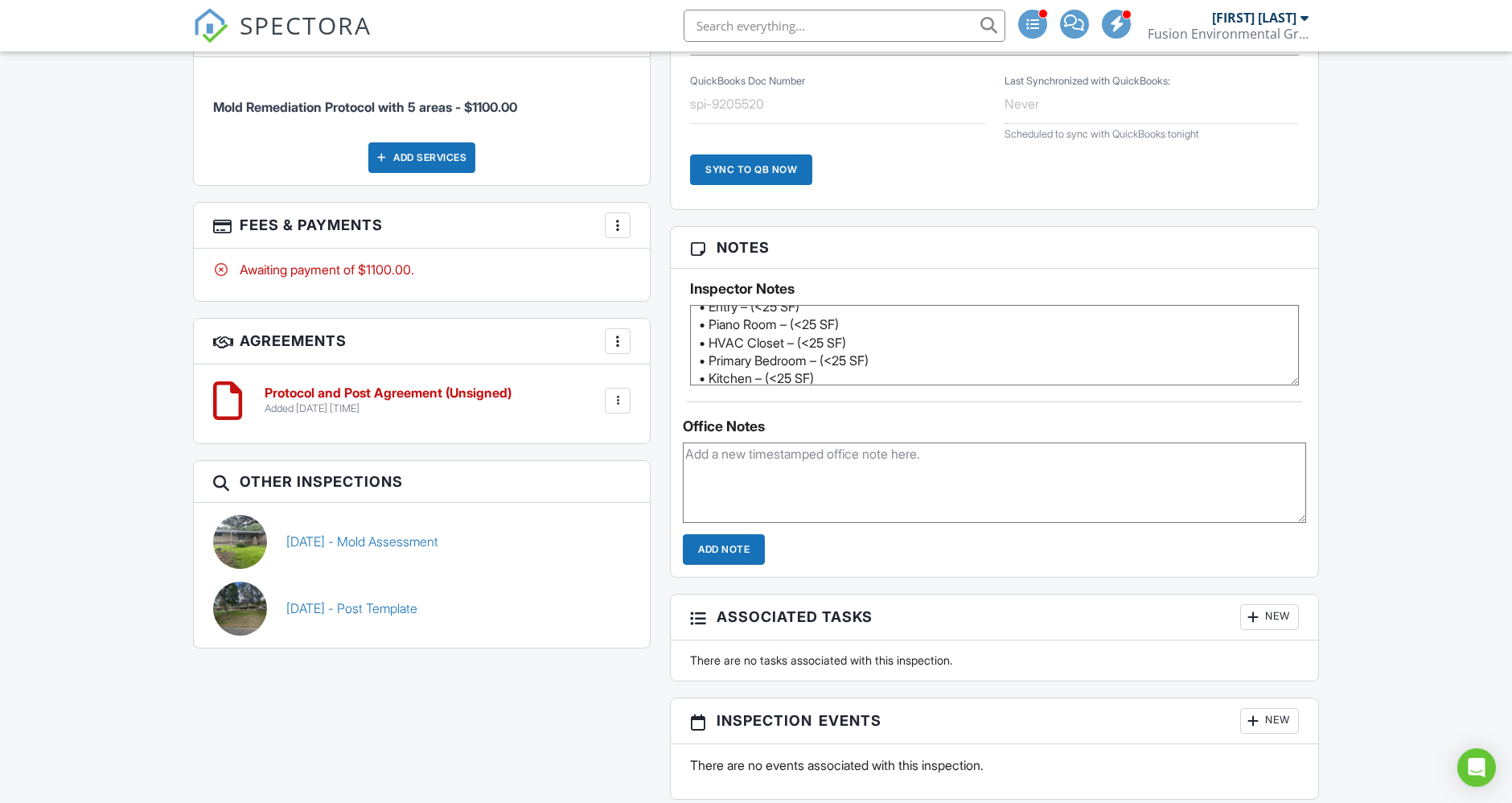 scroll, scrollTop: 89, scrollLeft: 0, axis: vertical 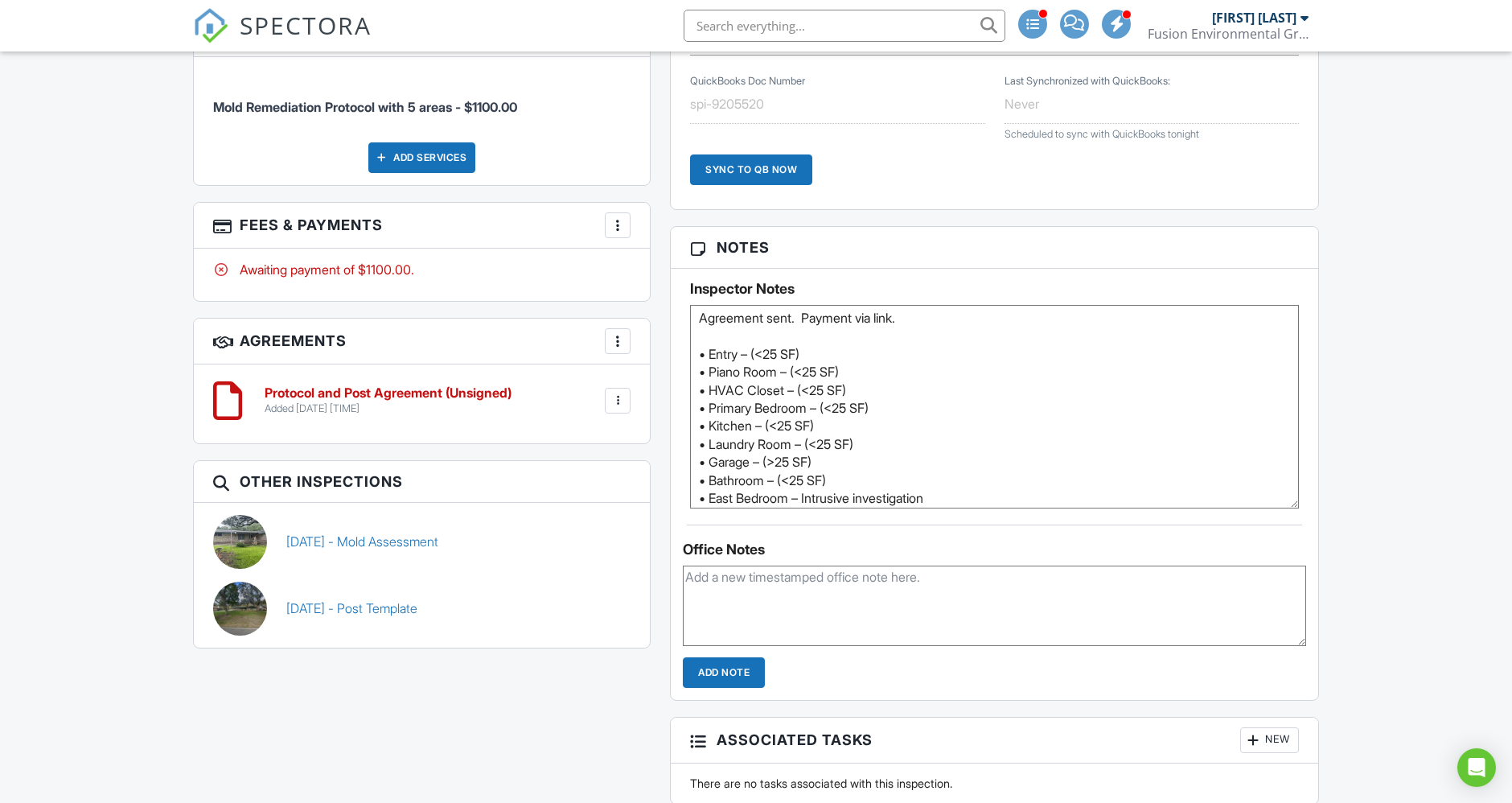 drag, startPoint x: 1292, startPoint y: 376, endPoint x: 1343, endPoint y: 500, distance: 134.0783 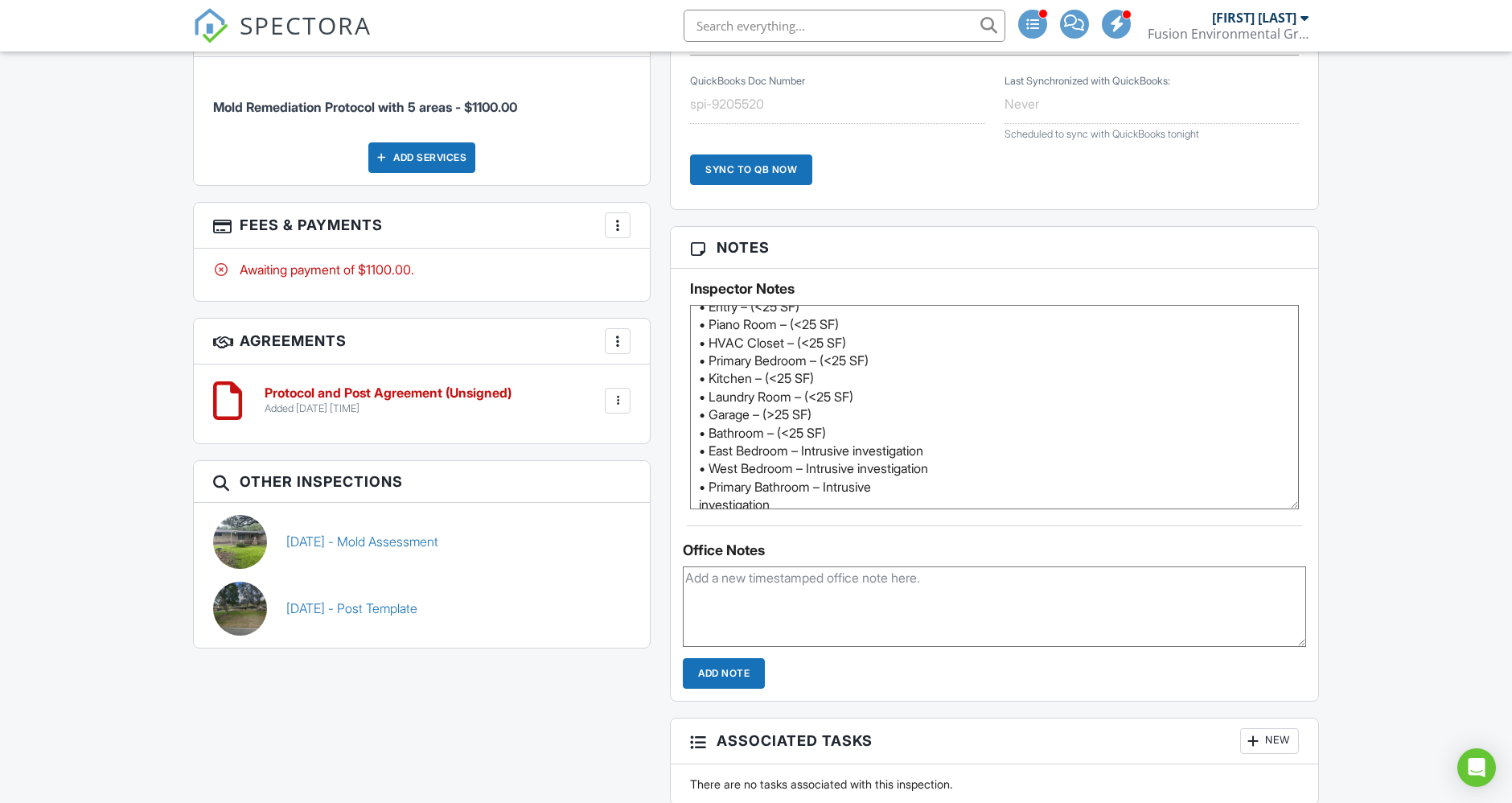 scroll, scrollTop: 64, scrollLeft: 0, axis: vertical 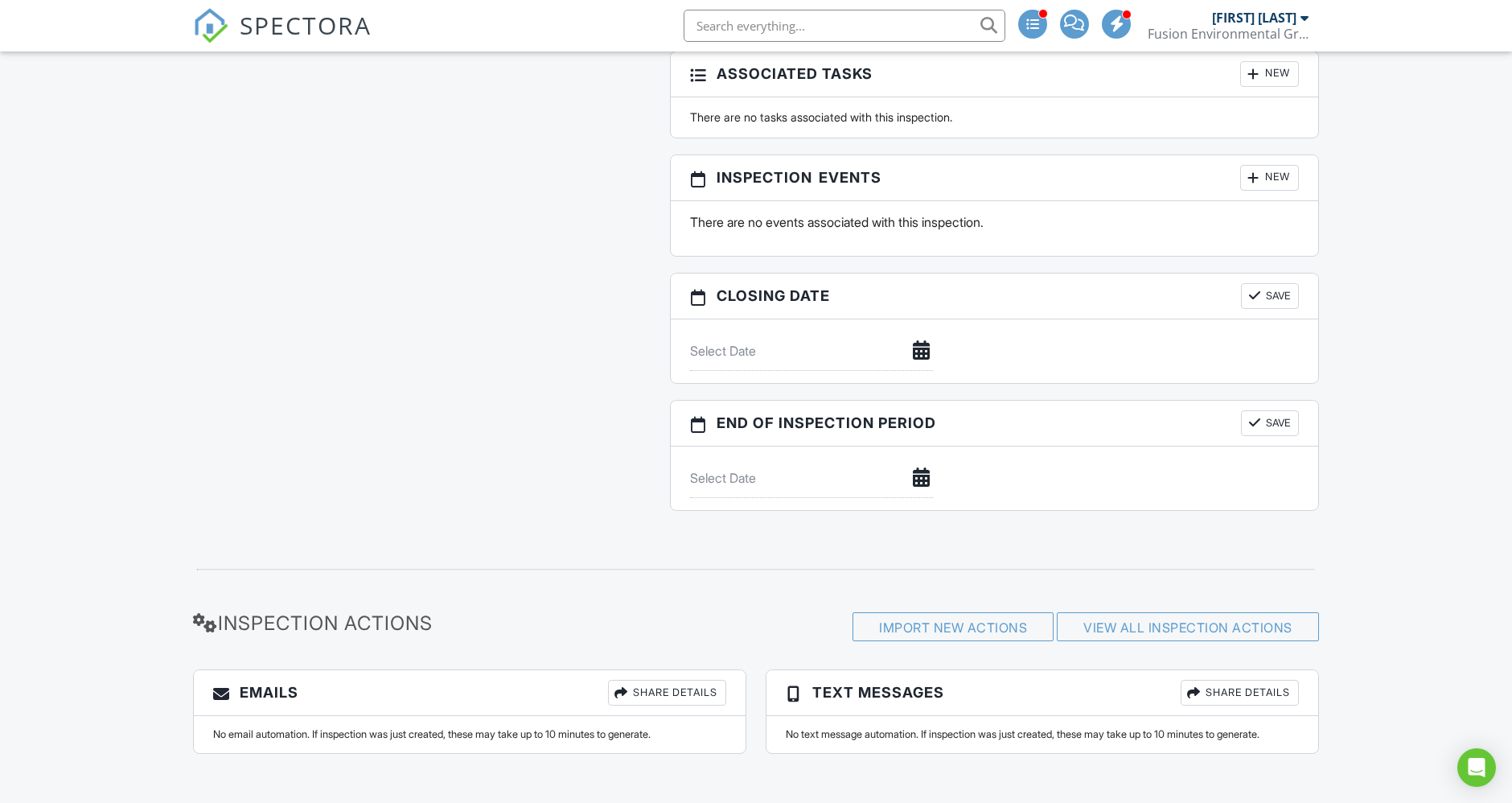 type on "Agreement sent.  Payment via link.
• Entry – (<25 SF)
• Piano Room – (<25 SF)
• HVAC Closet – (<25 SF)
• Primary Bedroom – (<25 SF)
• Kitchen – (<25 SF)
• Laundry Room – (<25 SF)
• Garage – (>25 SF)
• Bathroom – (<25 SF)
• East Bedroom – Intrusive investigation
• West Bedroom – Intrusive investigation
• Primary Bathroom – Intrusive
investigation" 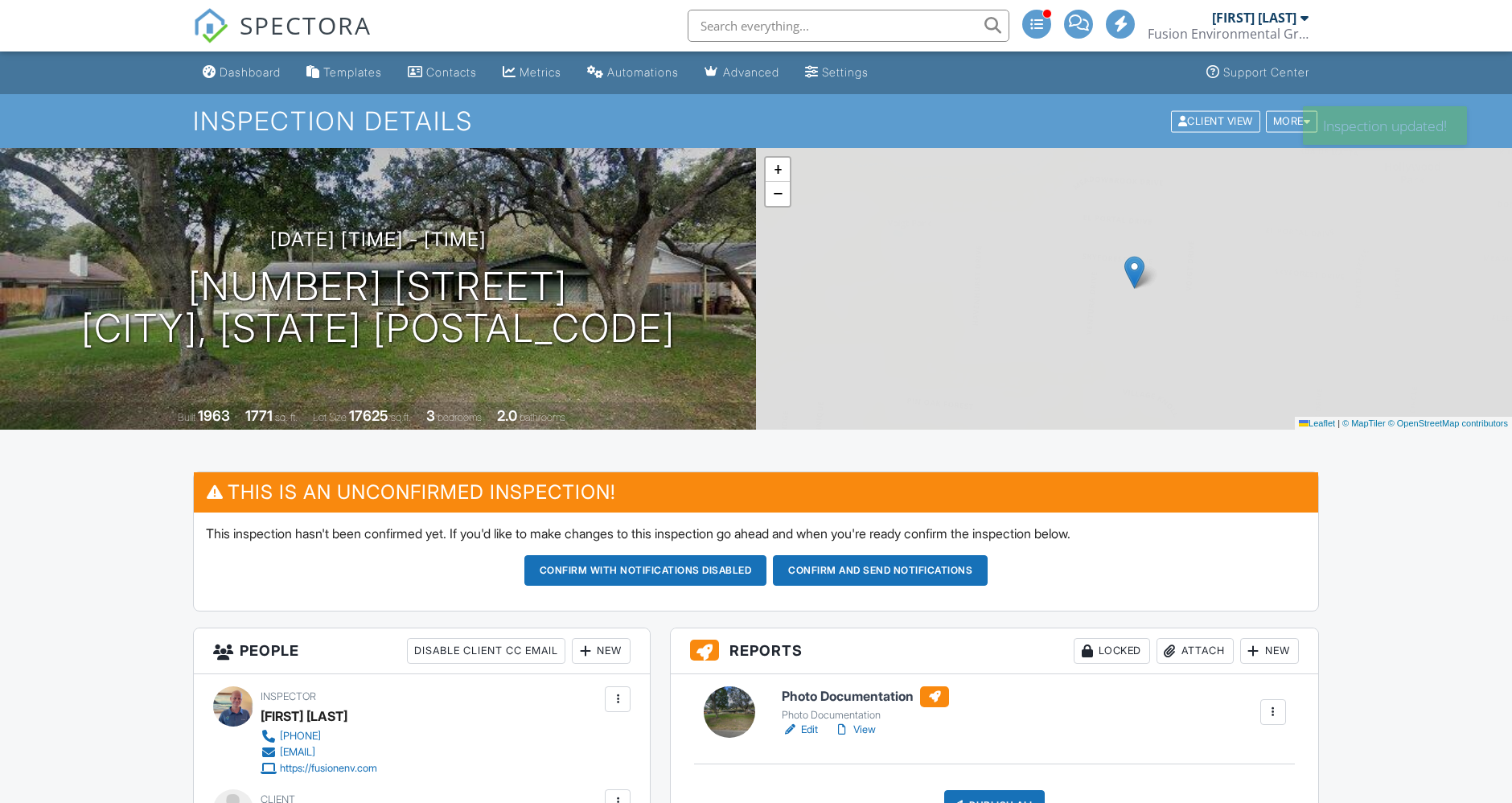 scroll, scrollTop: 0, scrollLeft: 0, axis: both 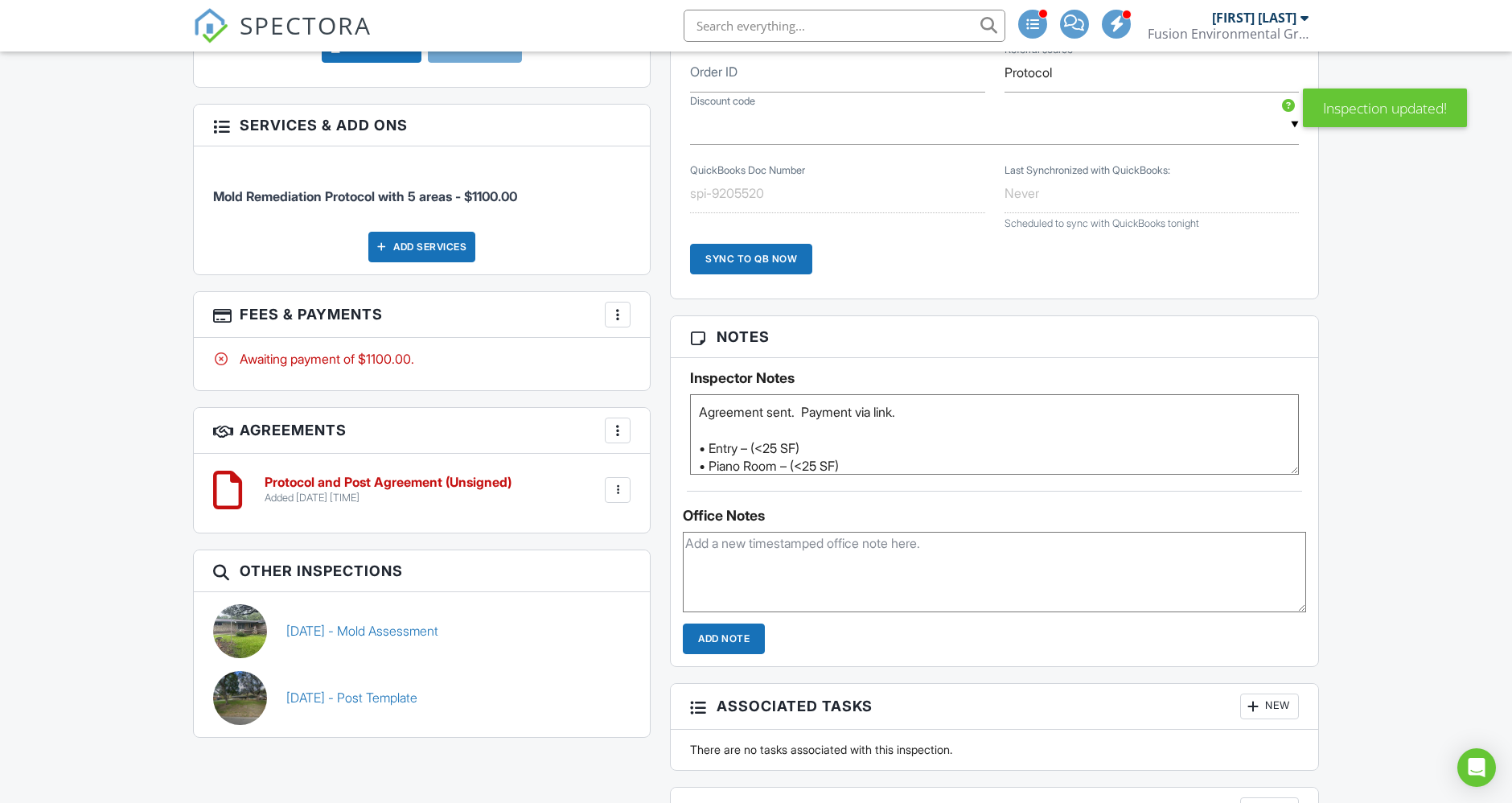 click at bounding box center [618, 490] 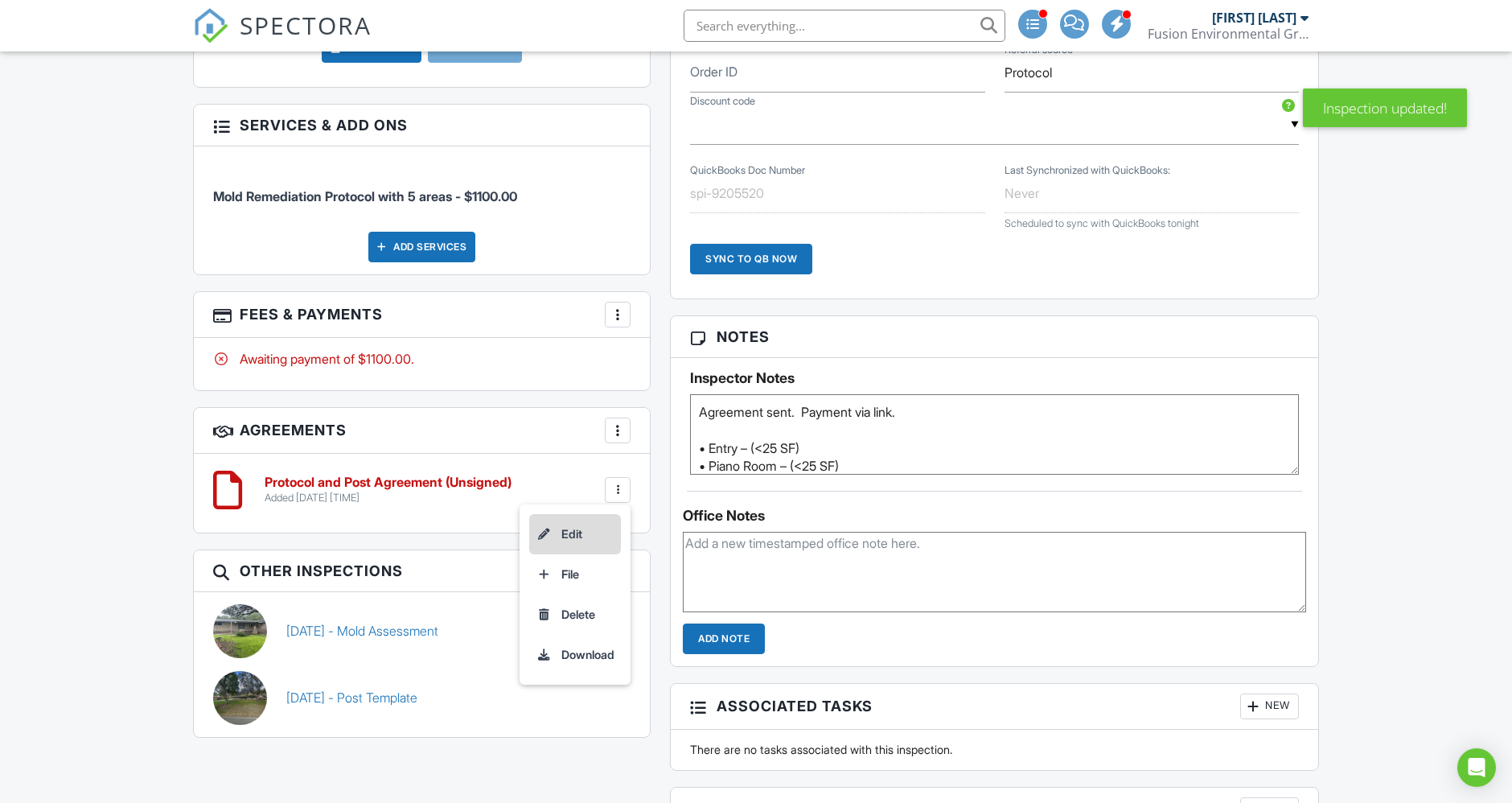 click on "Edit" at bounding box center (575, 534) 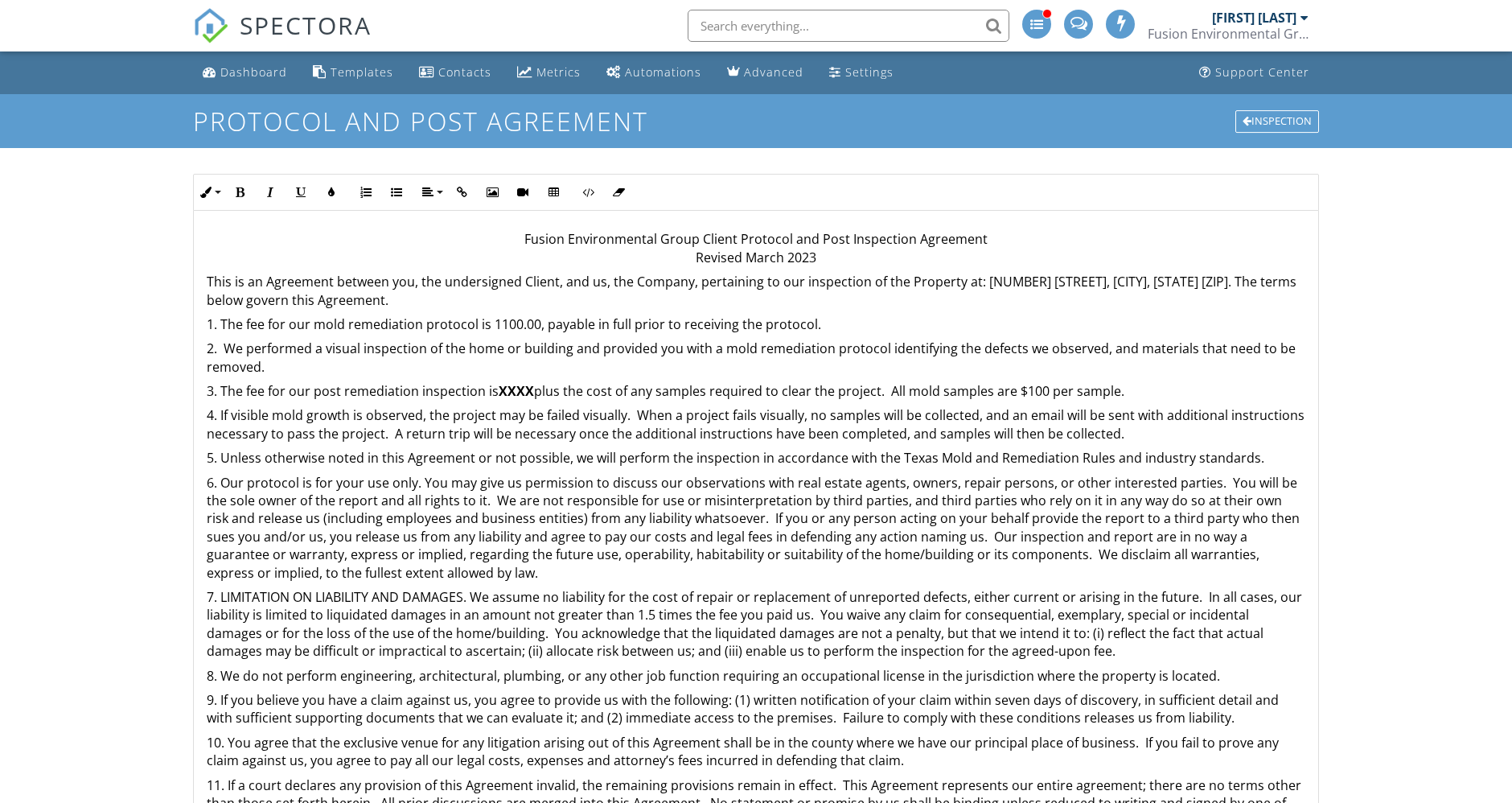 scroll, scrollTop: 0, scrollLeft: 0, axis: both 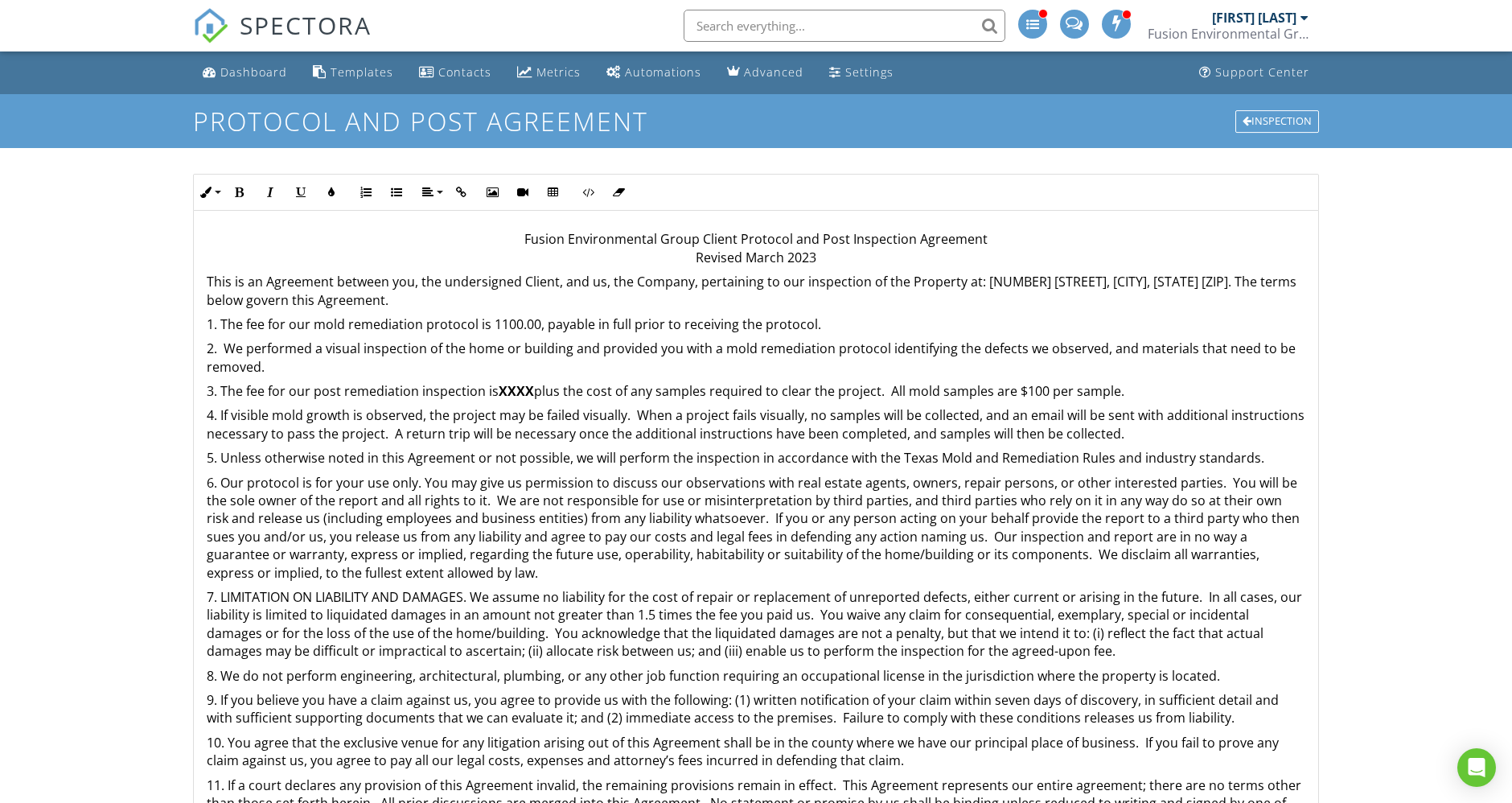 click on "XXXX" at bounding box center [516, 391] 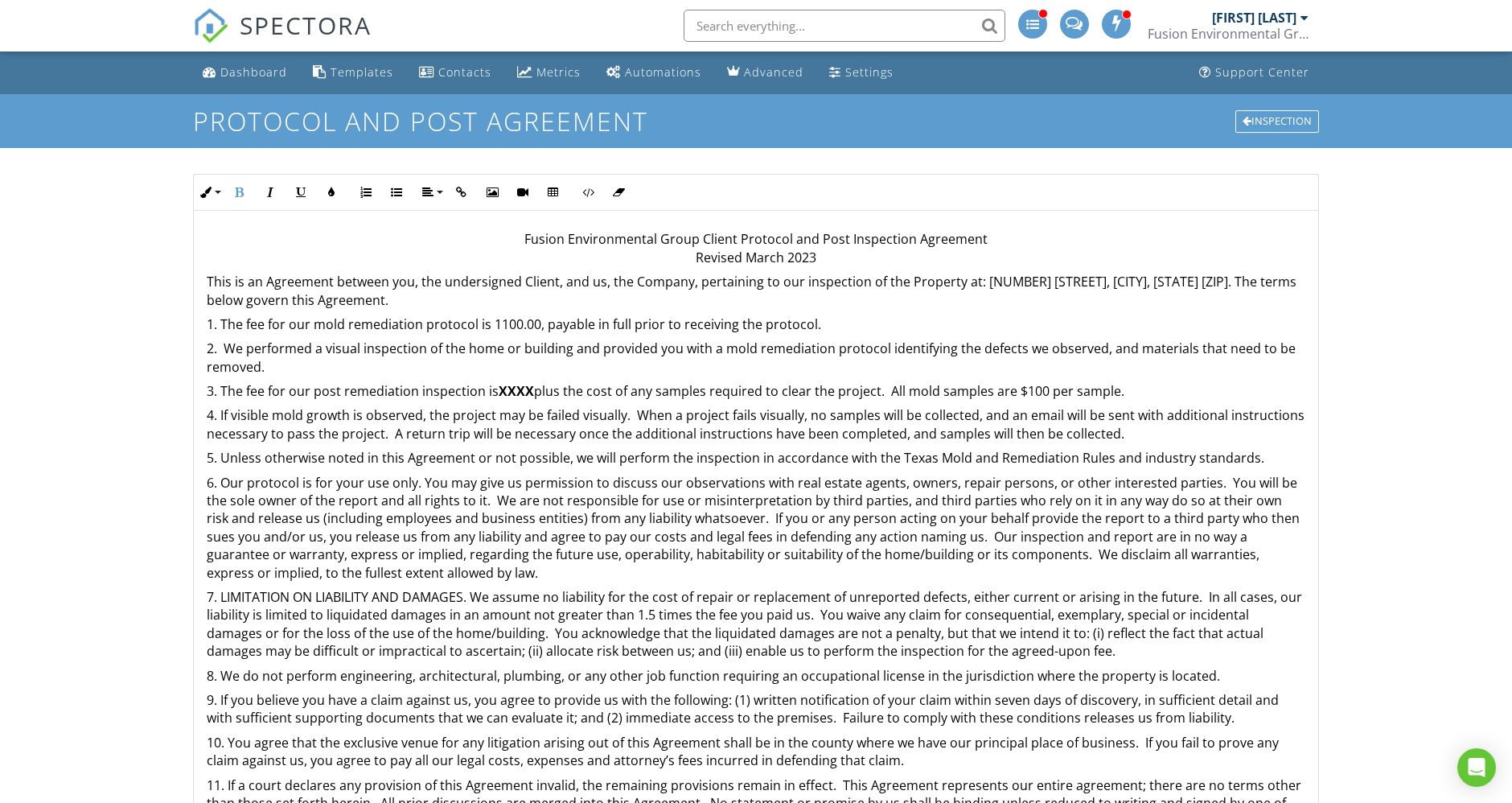 click on "XXXX" at bounding box center [516, 391] 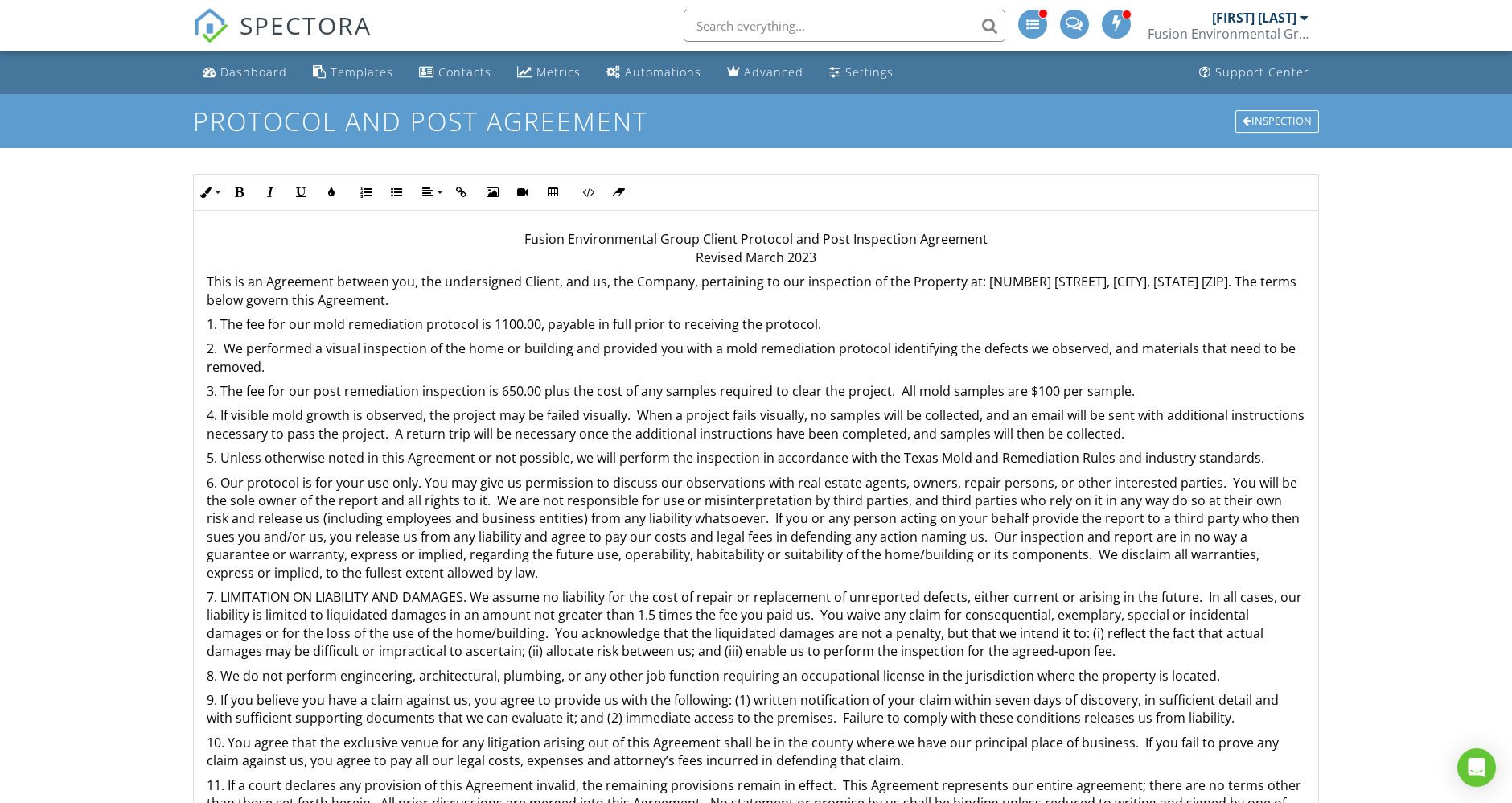 scroll, scrollTop: 165, scrollLeft: 0, axis: vertical 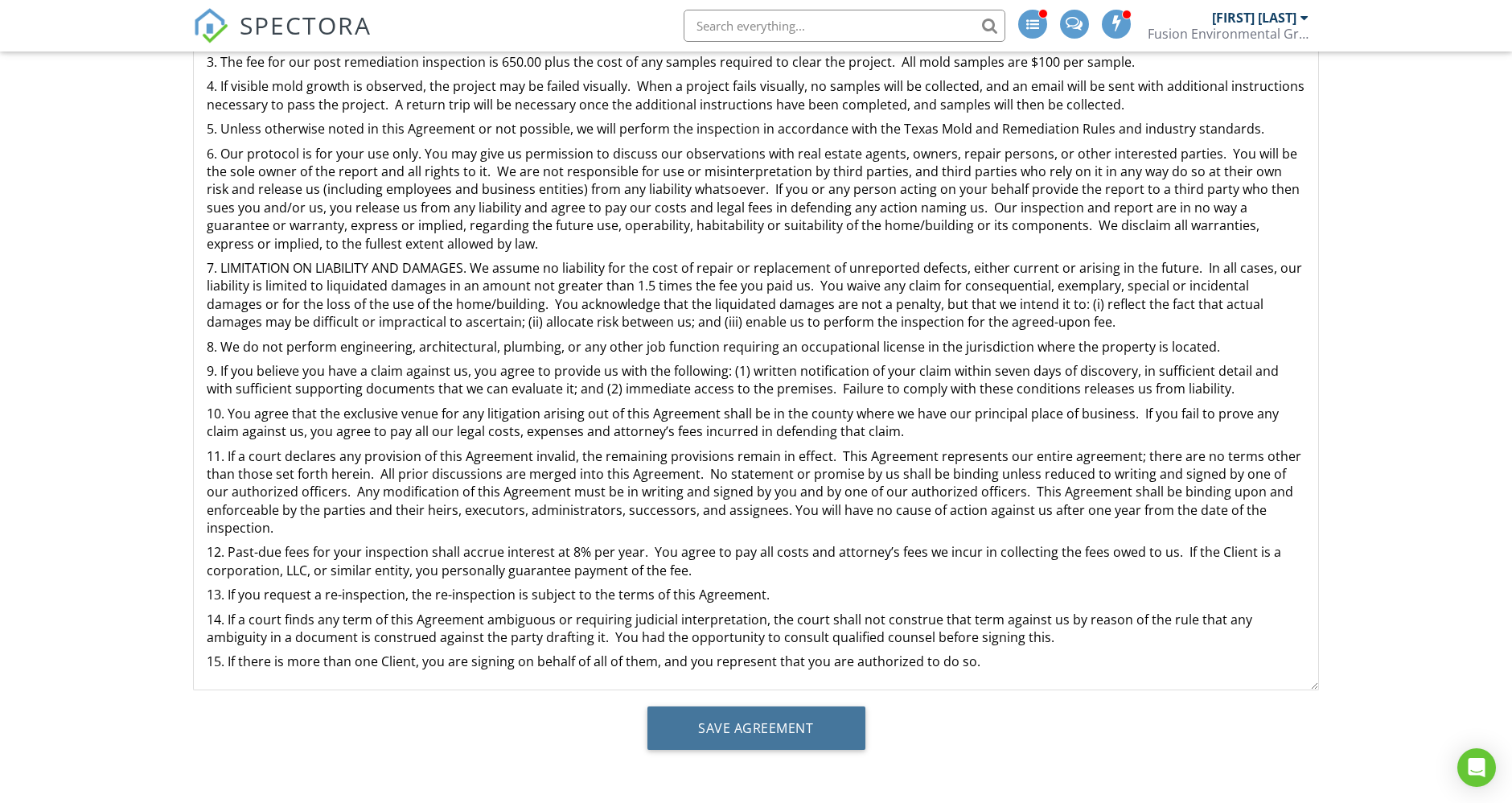 click on "Save Agreement" at bounding box center (756, 728) 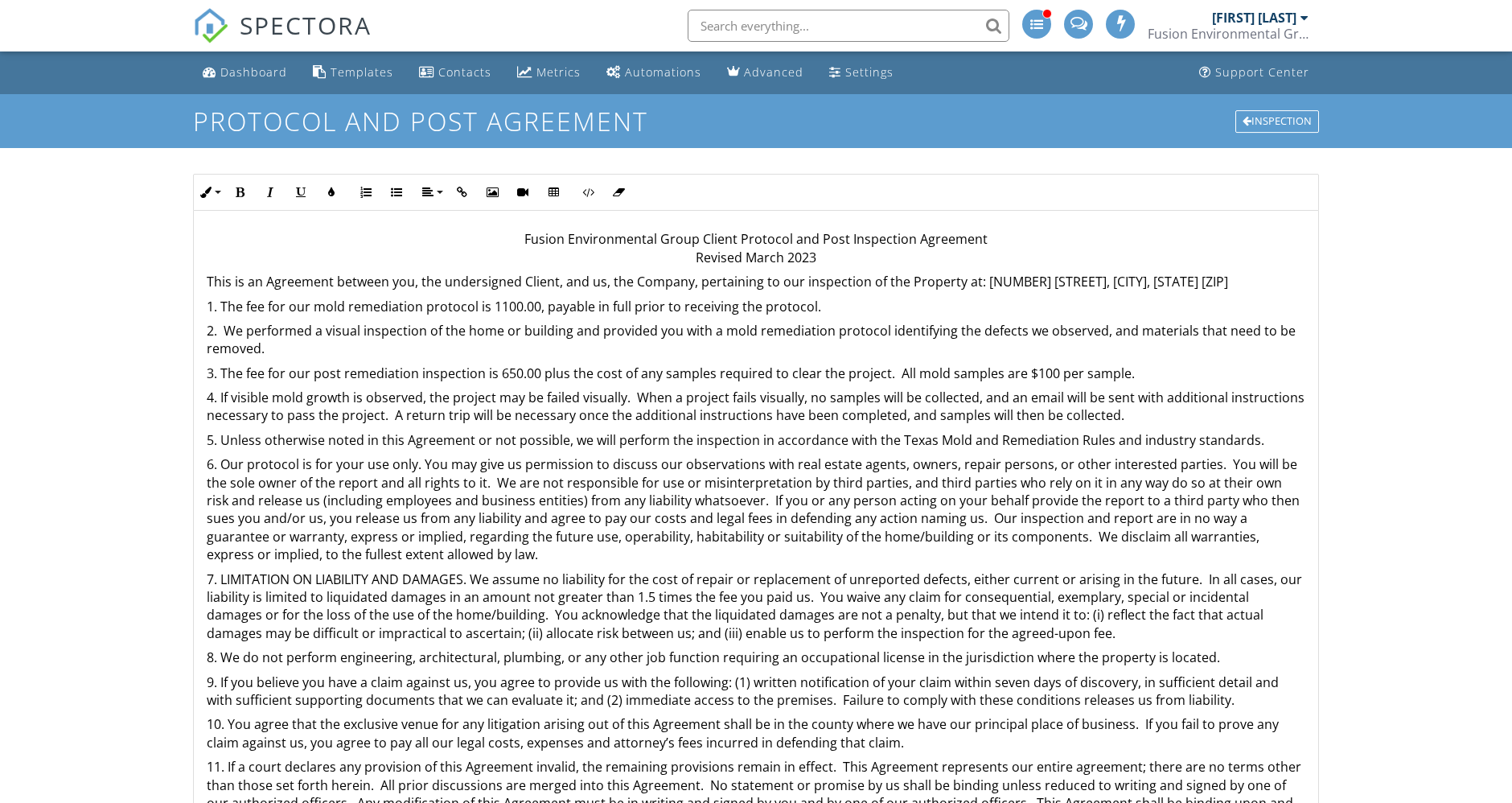 scroll, scrollTop: 164, scrollLeft: 0, axis: vertical 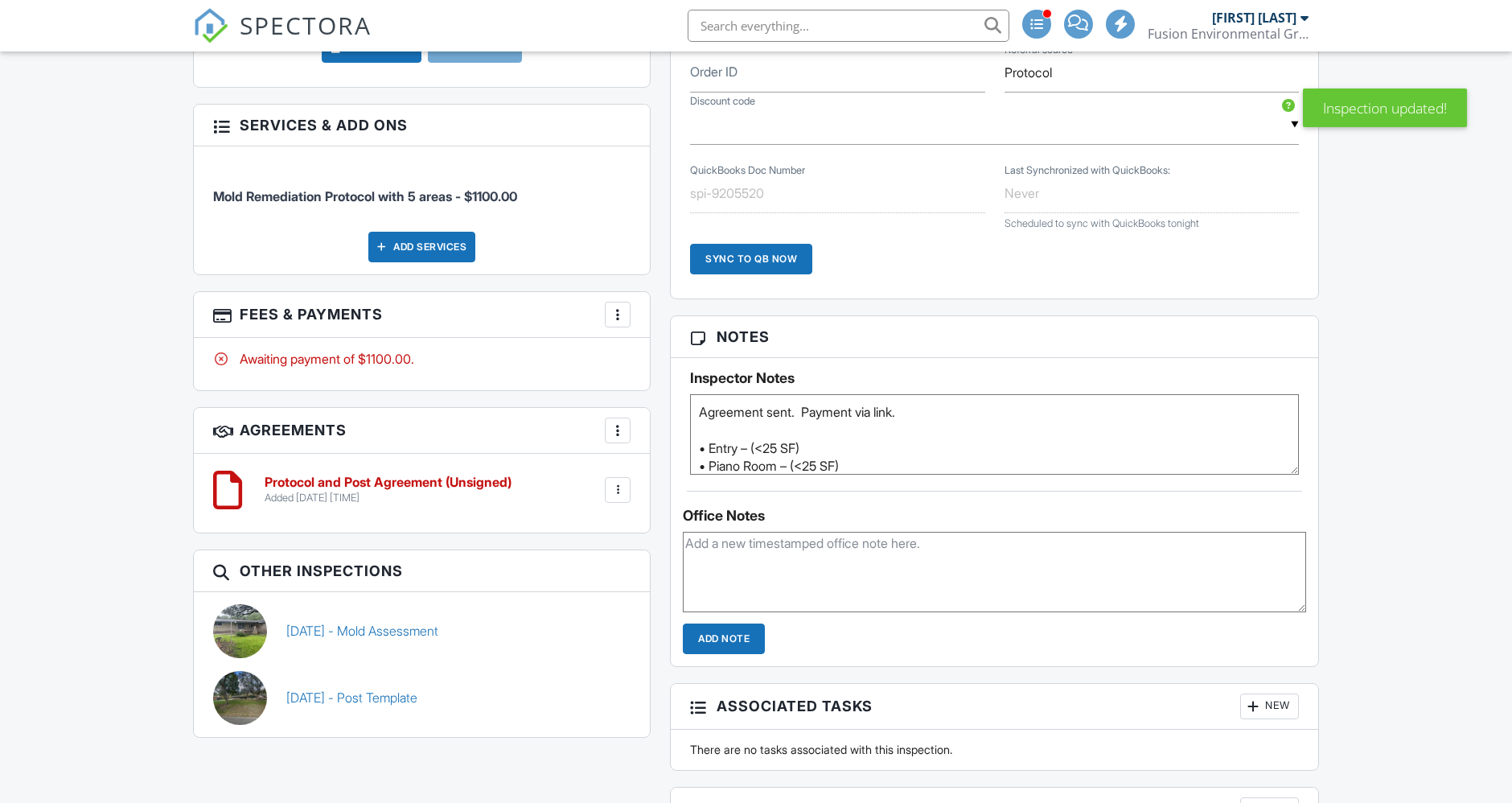 click at bounding box center [618, 315] 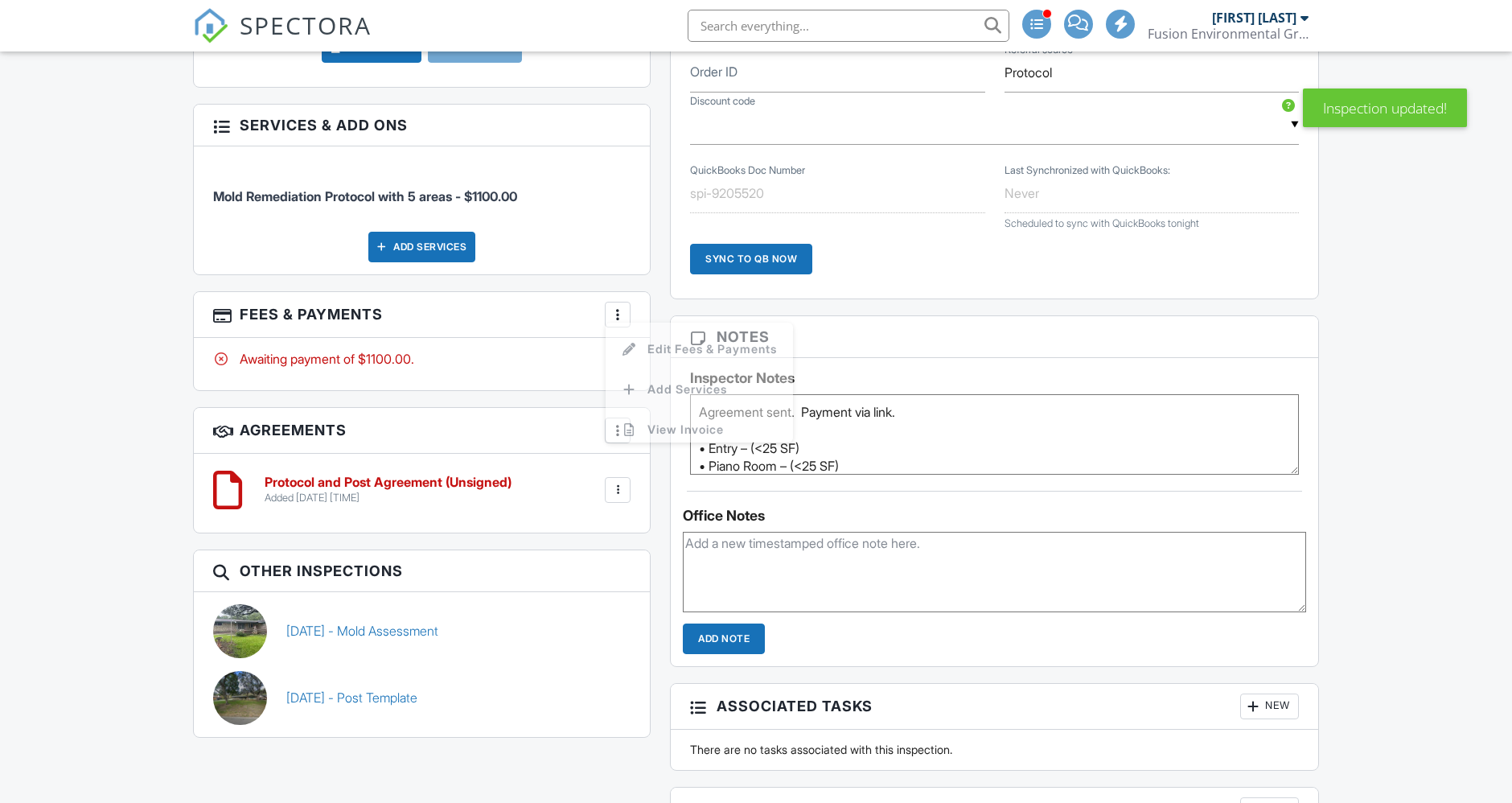 scroll, scrollTop: 983, scrollLeft: 0, axis: vertical 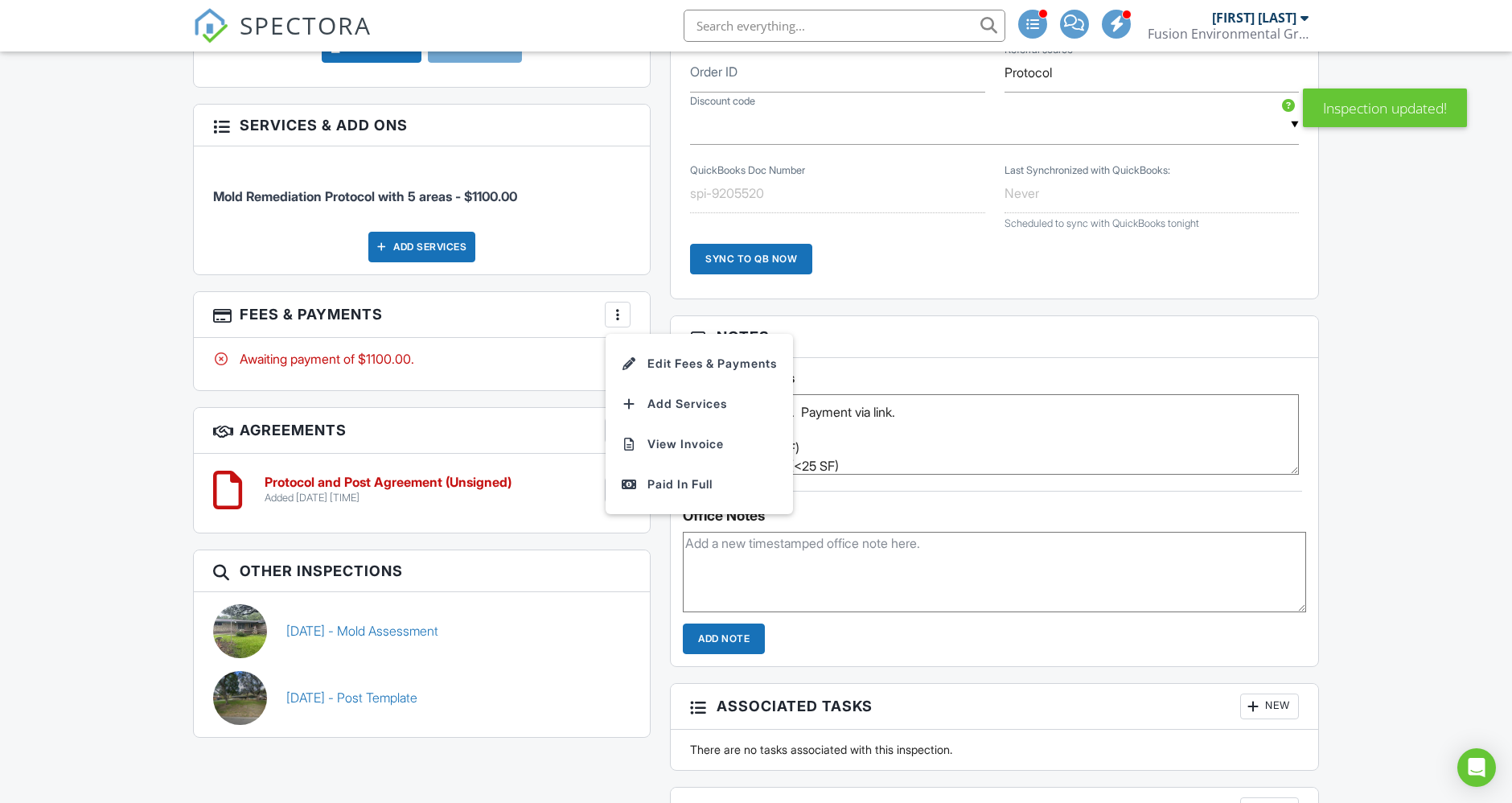 click on "Last Synchronized with QuickBooks:
Never
Scheduled to sync with QuickBooks tonight" at bounding box center [1152, 202] 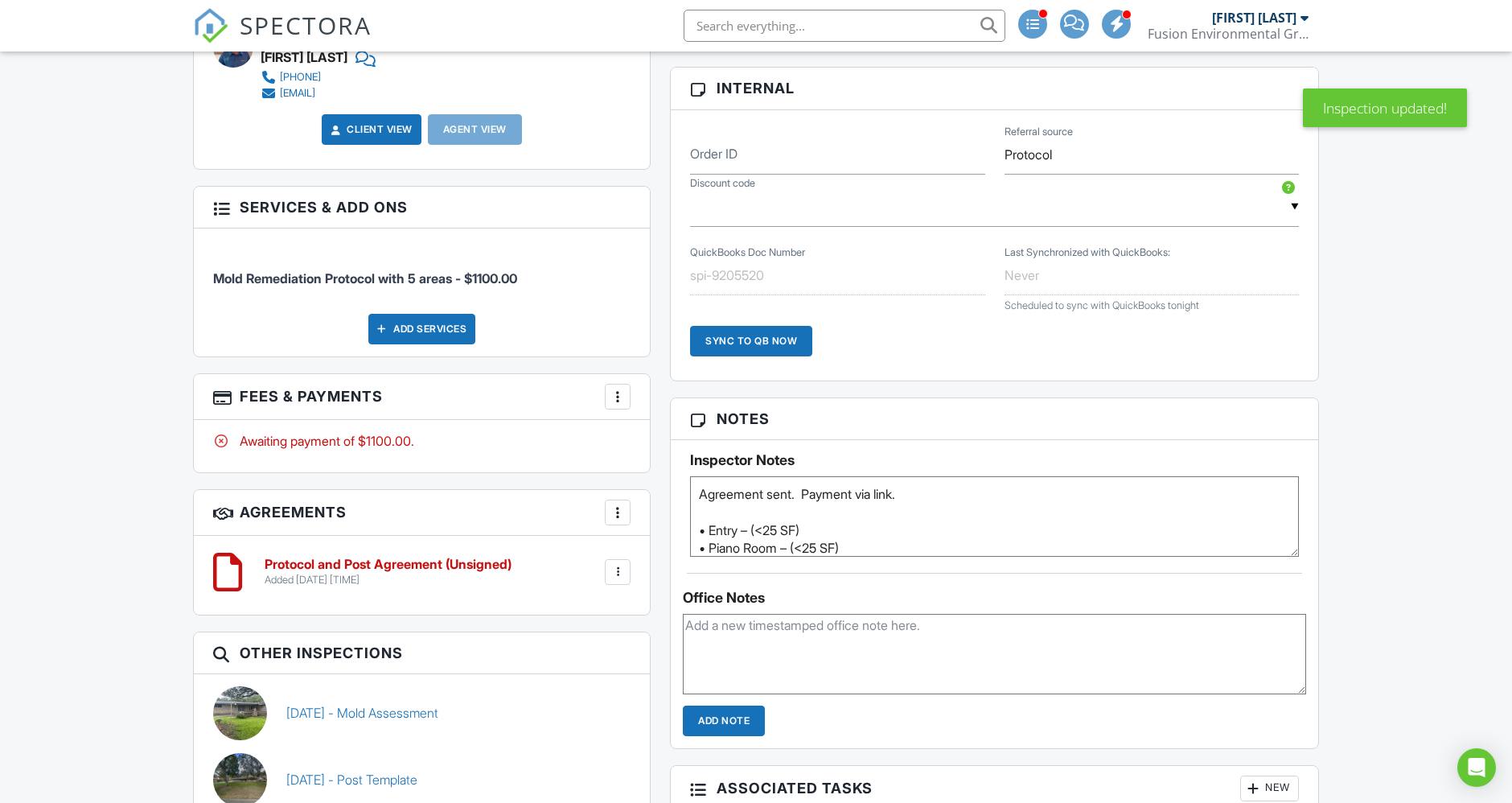 scroll, scrollTop: 714, scrollLeft: 0, axis: vertical 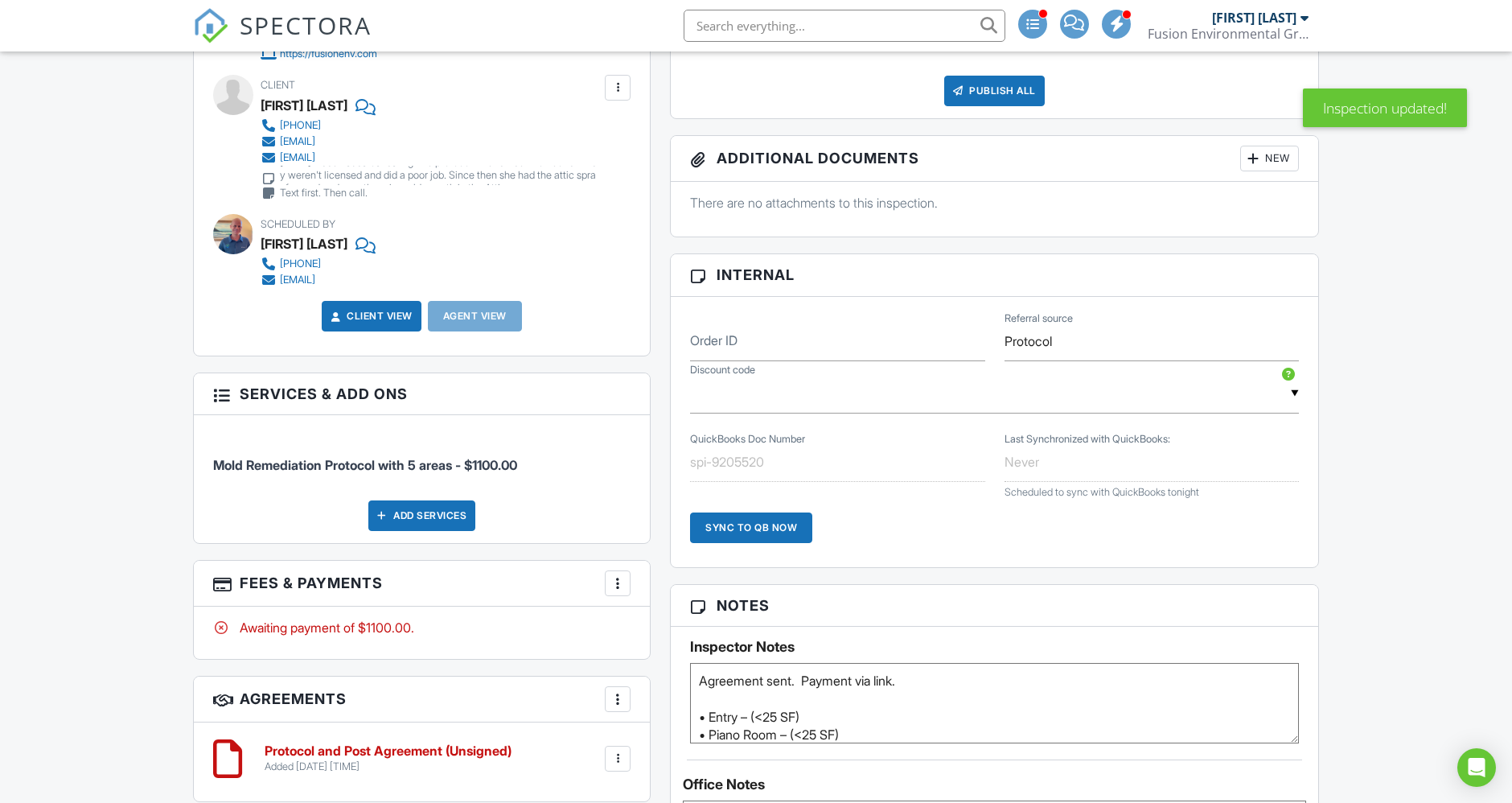 click on "▼ Senior Discount - 10.0% off - Discounts for Seniors Veteran Discount - 10.0% off - Veteran Discount Return Customer Discount - 10.0% off - Return Customer Discount Yelp - 10.0% off - Yelp new client discount
Senior Discount - 10.0% off - Discounts for Seniors
Veteran Discount - 10.0% off - Veteran Discount
Return Customer Discount - 10.0% off - Return Customer Discount
Yelp - 10.0% off - Yelp new client discount" at bounding box center (994, 393) 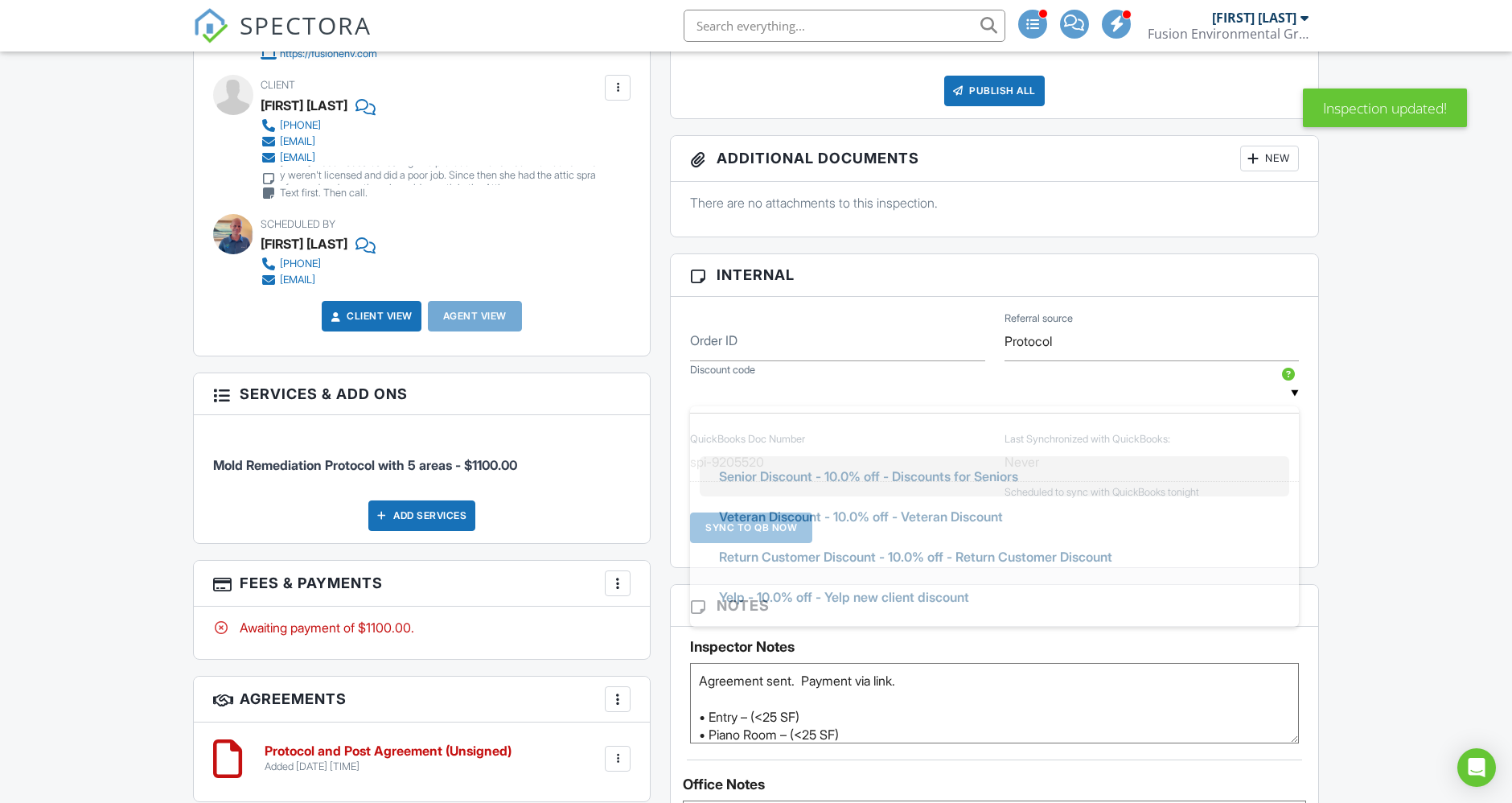 click on "Senior Discount - 10.0% off - Discounts for Seniors" at bounding box center (869, 476) 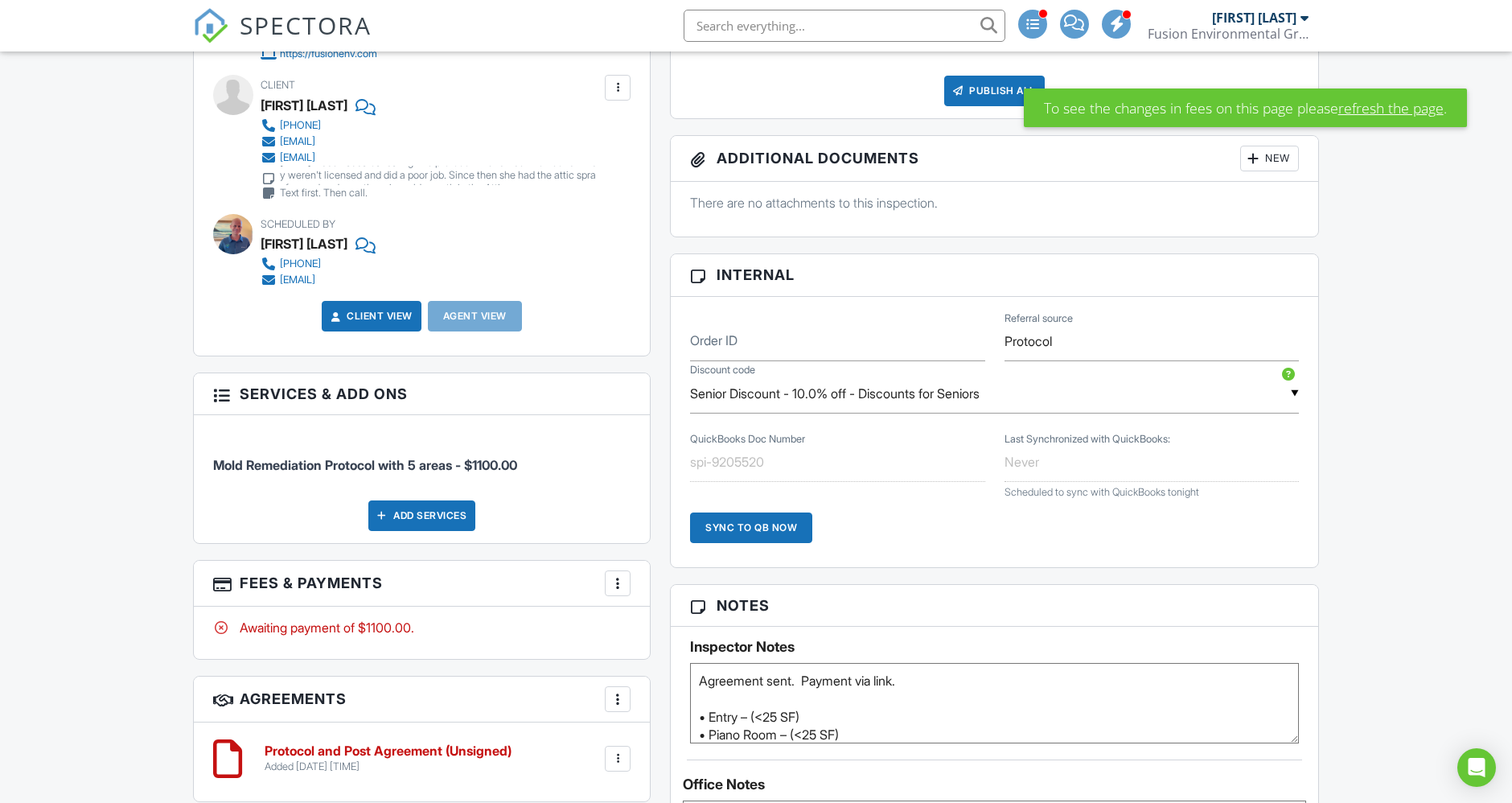 click on "refresh the page" at bounding box center (1391, 108) 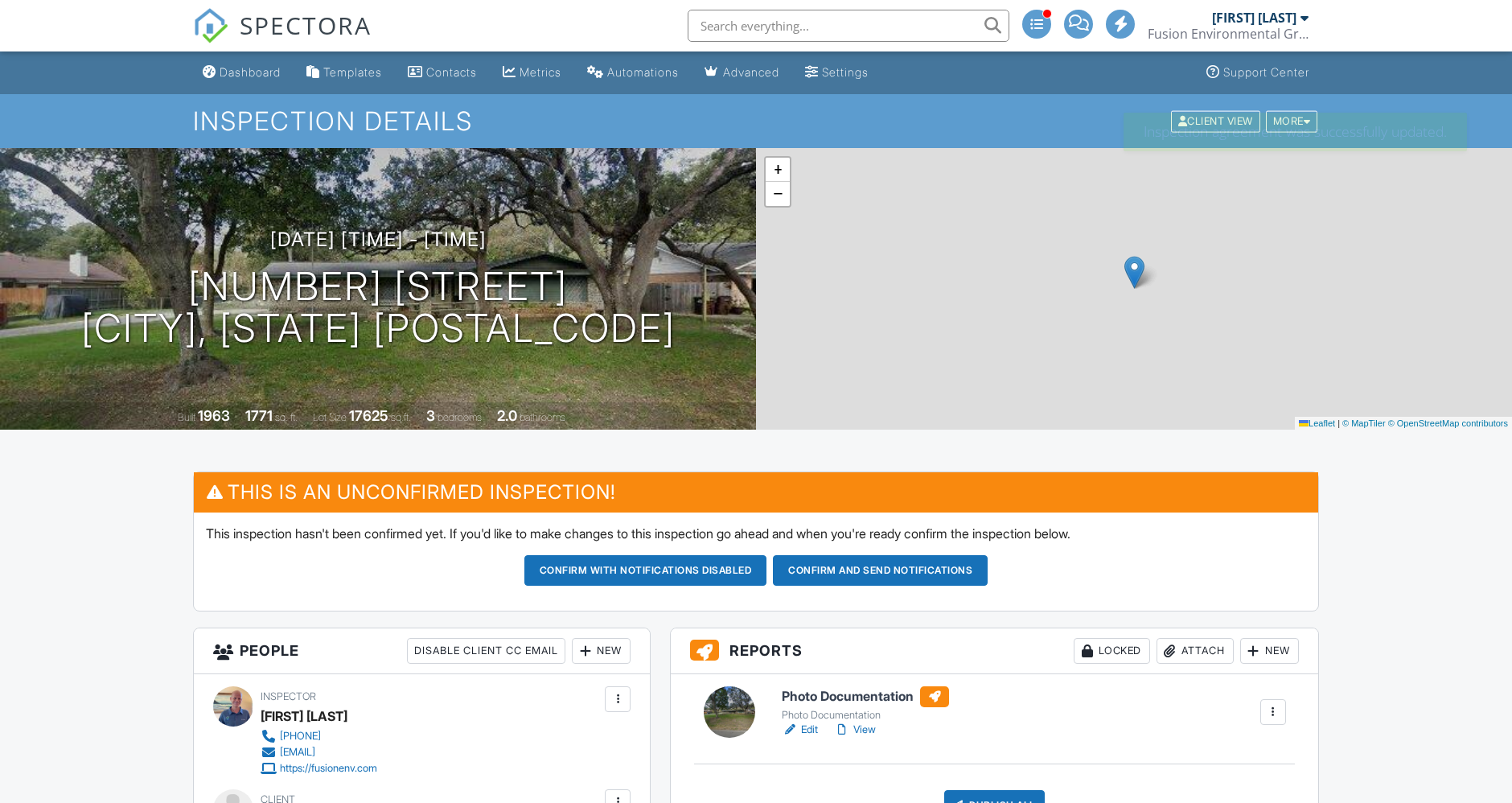 scroll, scrollTop: 0, scrollLeft: 0, axis: both 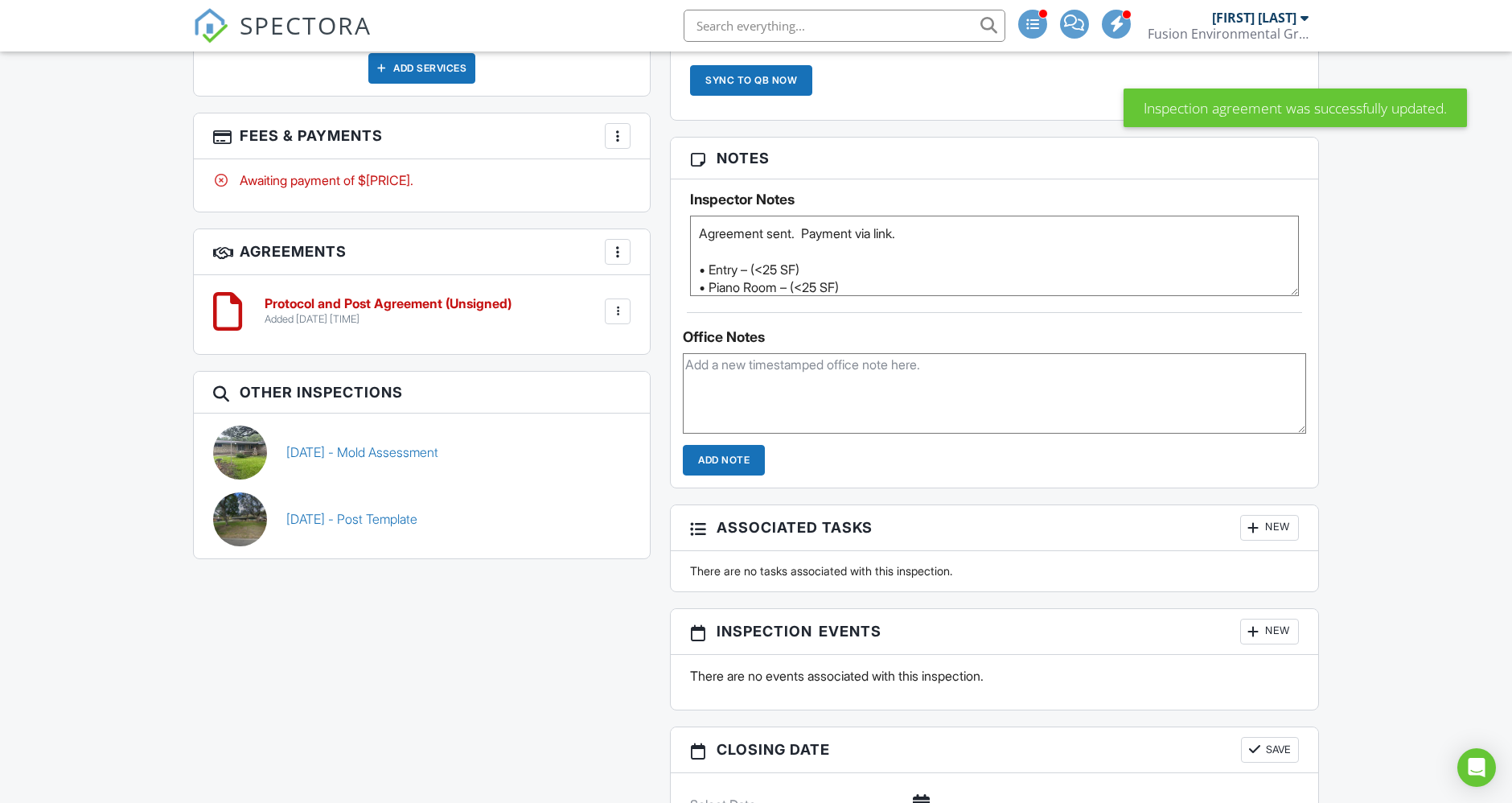 click at bounding box center [618, 311] 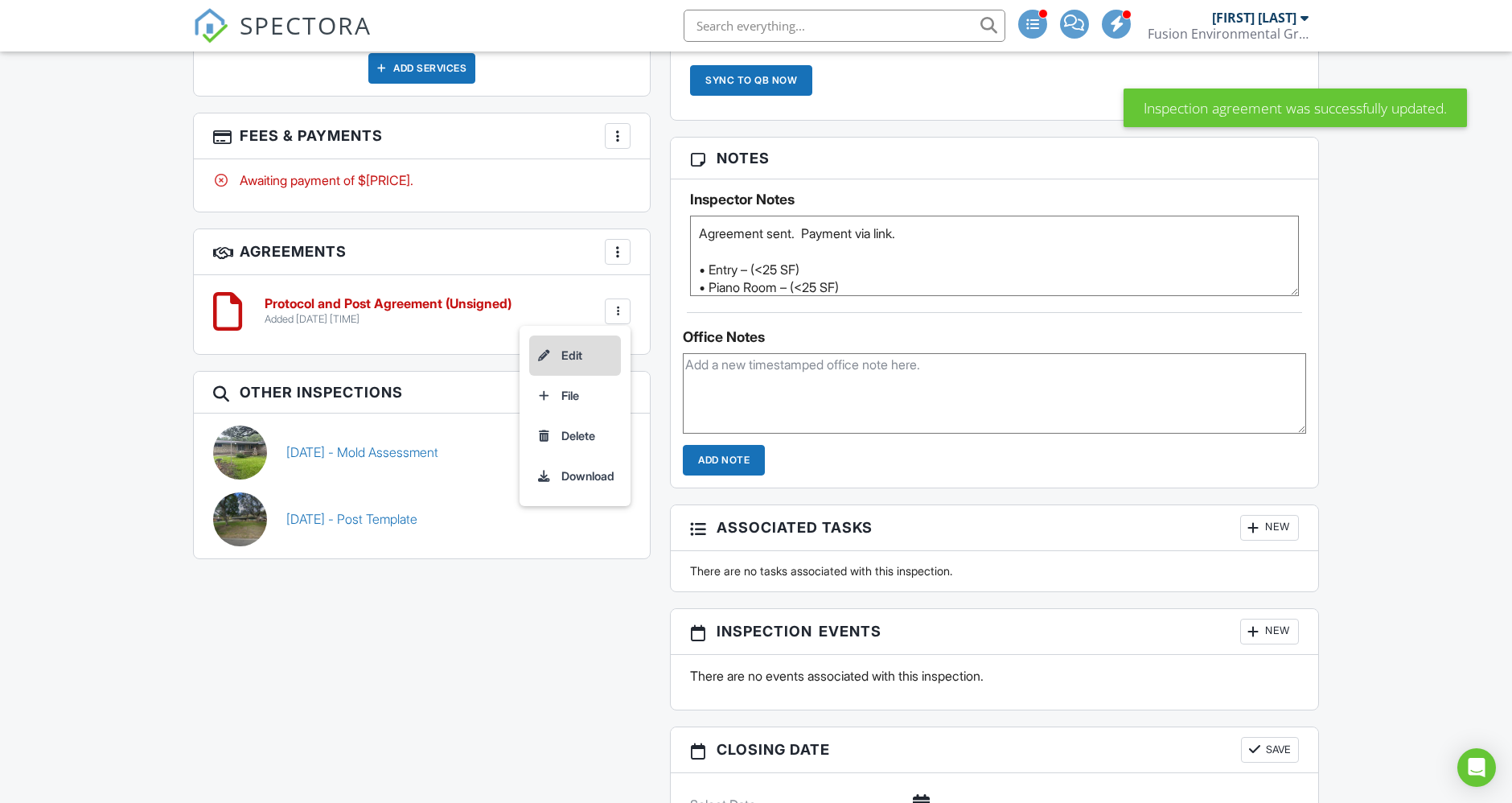 click on "Edit" at bounding box center (575, 356) 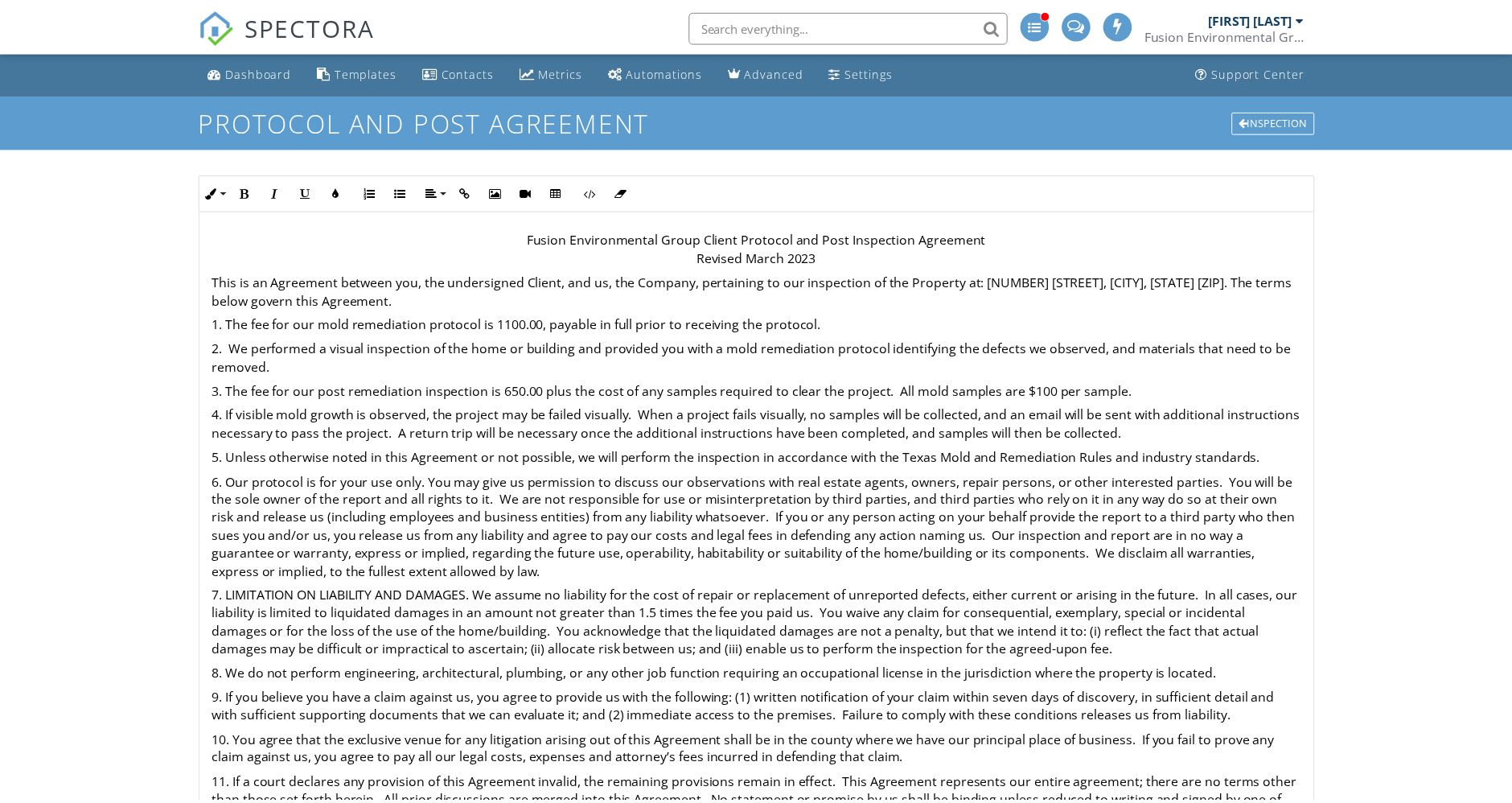 scroll, scrollTop: 0, scrollLeft: 0, axis: both 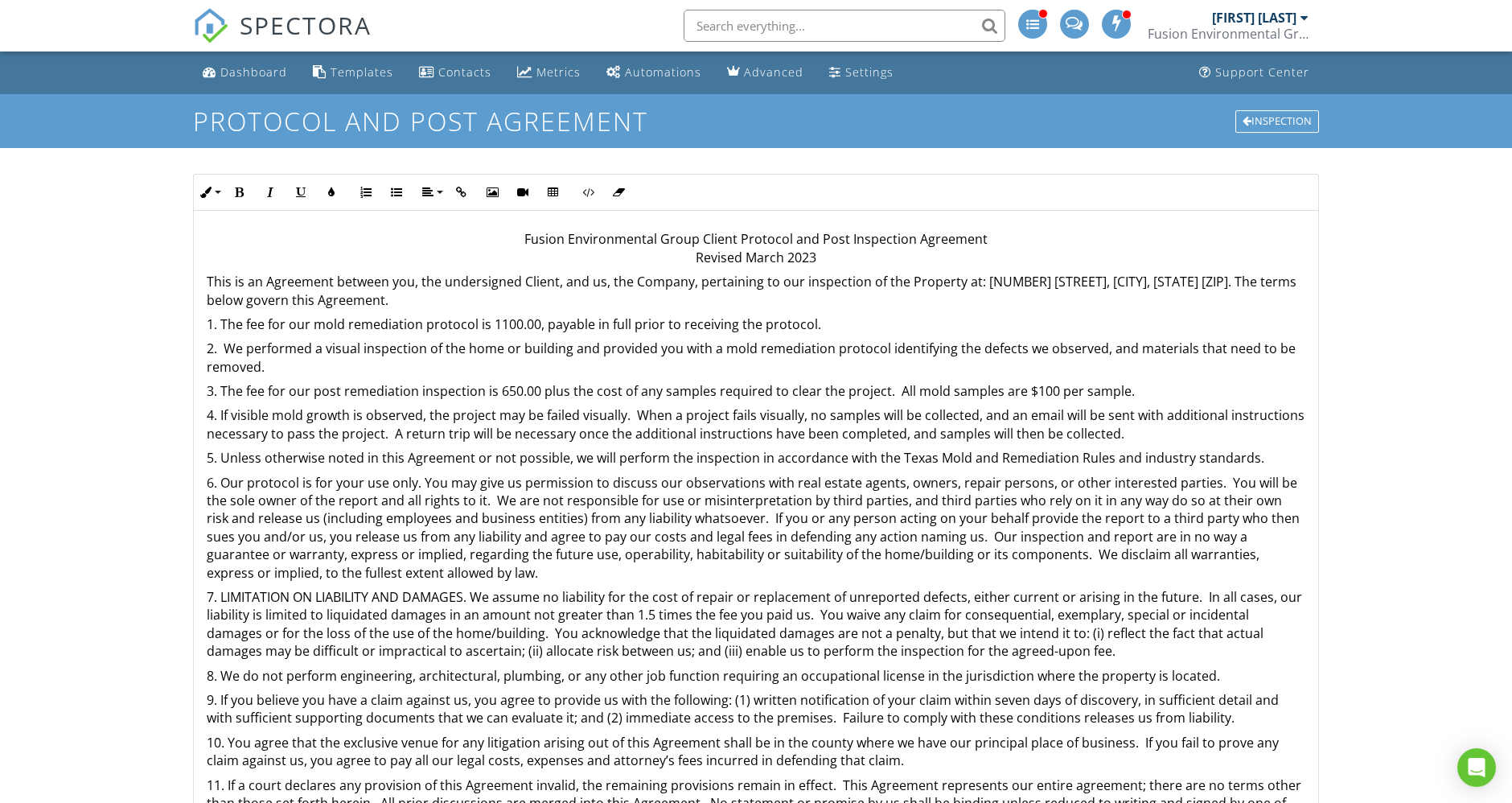 click on "Dashboard
Templates
Contacts
Metrics
Automations
Advanced
Settings
Support Center
Protocol and Post Agreement
Inspection
Inline Style XLarge Large Normal Small Light Small/Light Bold Italic Underline Colors Ordered List Unordered List Align Align Left Align Center Align Right Align Justify Insert Link Insert Image Insert Video Insert Table Code View Clear Formatting Fusion Environmental Group Client Protocol and Post Inspection Agreement Revised March [YEAR] This is an Agreement between you, the undersigned Client, and us, the Company, pertaining to our inspection of the Property at: [NUMBER] [STREET], [CITY], [STATE] [ZIP]. The terms below govern this Agreement. 1. The fee for our mold remediation protocol is [PRICE], payable in full prior to receiving the protocol.  13. If you request a re-inspection, the re-inspection is subject to the terms of this Agreement." at bounding box center (756, 509) 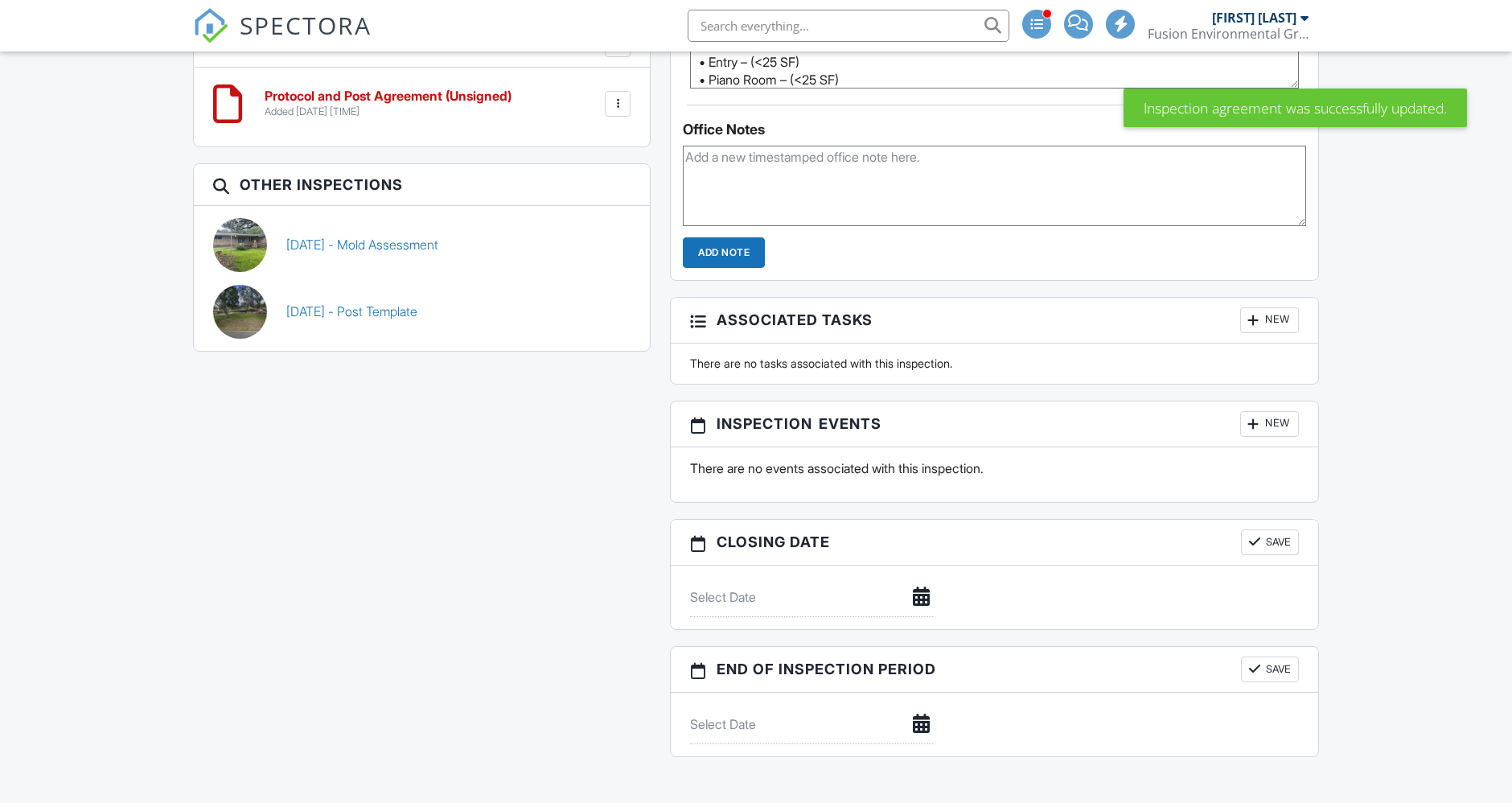 scroll, scrollTop: 1616, scrollLeft: 0, axis: vertical 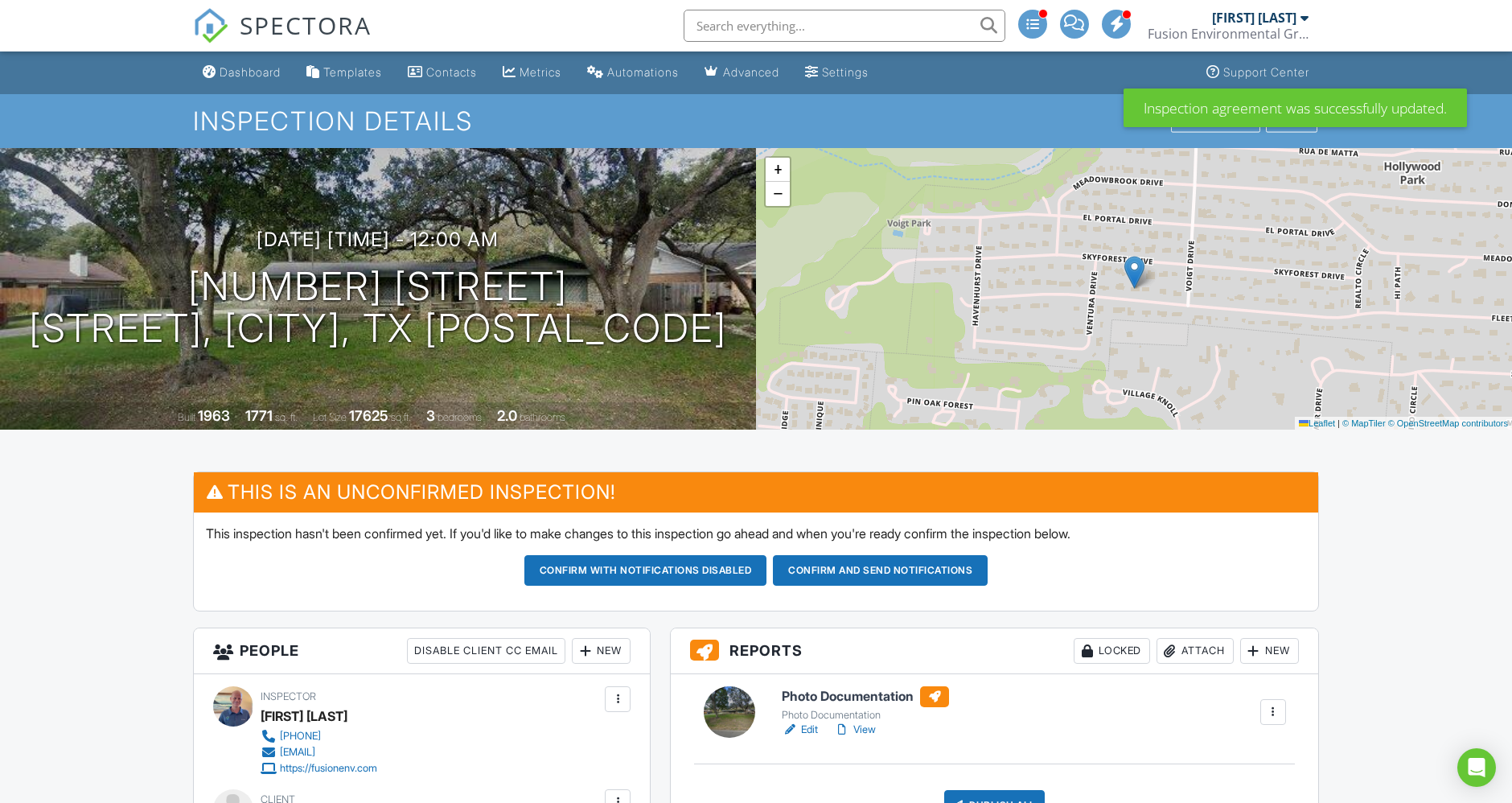 click on "Dashboard
Templates
Contacts
Metrics
Automations
Advanced
Settings
Support Center
Inspection Details
Client View
More
Property Details
Reschedule
Reorder / Copy
Share
Cancel
Delete
Print Order
Convert to V9
Enable Pass on CC Fees
View Change Log
08/01/2025  9:30 pm
- 12:00 am
413 Fleetwood Dr
Hollywood Park, TX 78232
Built
1963
1771
sq. ft.
Lot Size
17625
sq.ft.
3
bedrooms
2.0
bathrooms
+ −  Leaflet   |   © MapTiler   © OpenStreetMap contributors
This is an Unconfirmed Inspection!
This inspection hasn't been confirmed yet. If you'd like to make changes to this inspection go ahead and when you're ready confirm the inspection below.
Confirm with notifications disabled" at bounding box center (756, 1239) 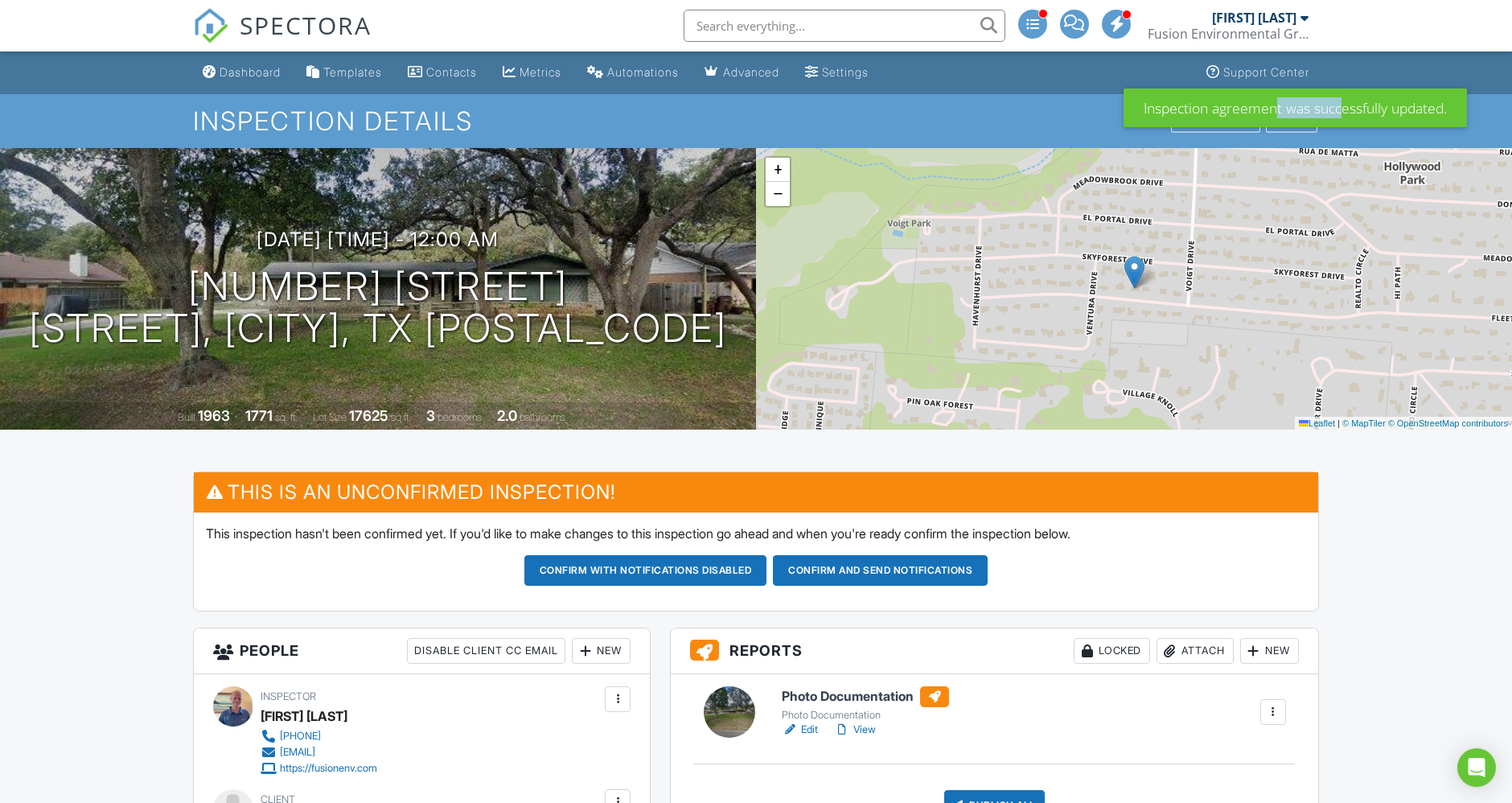drag, startPoint x: 1337, startPoint y: 105, endPoint x: 1022, endPoint y: 84, distance: 315.6992 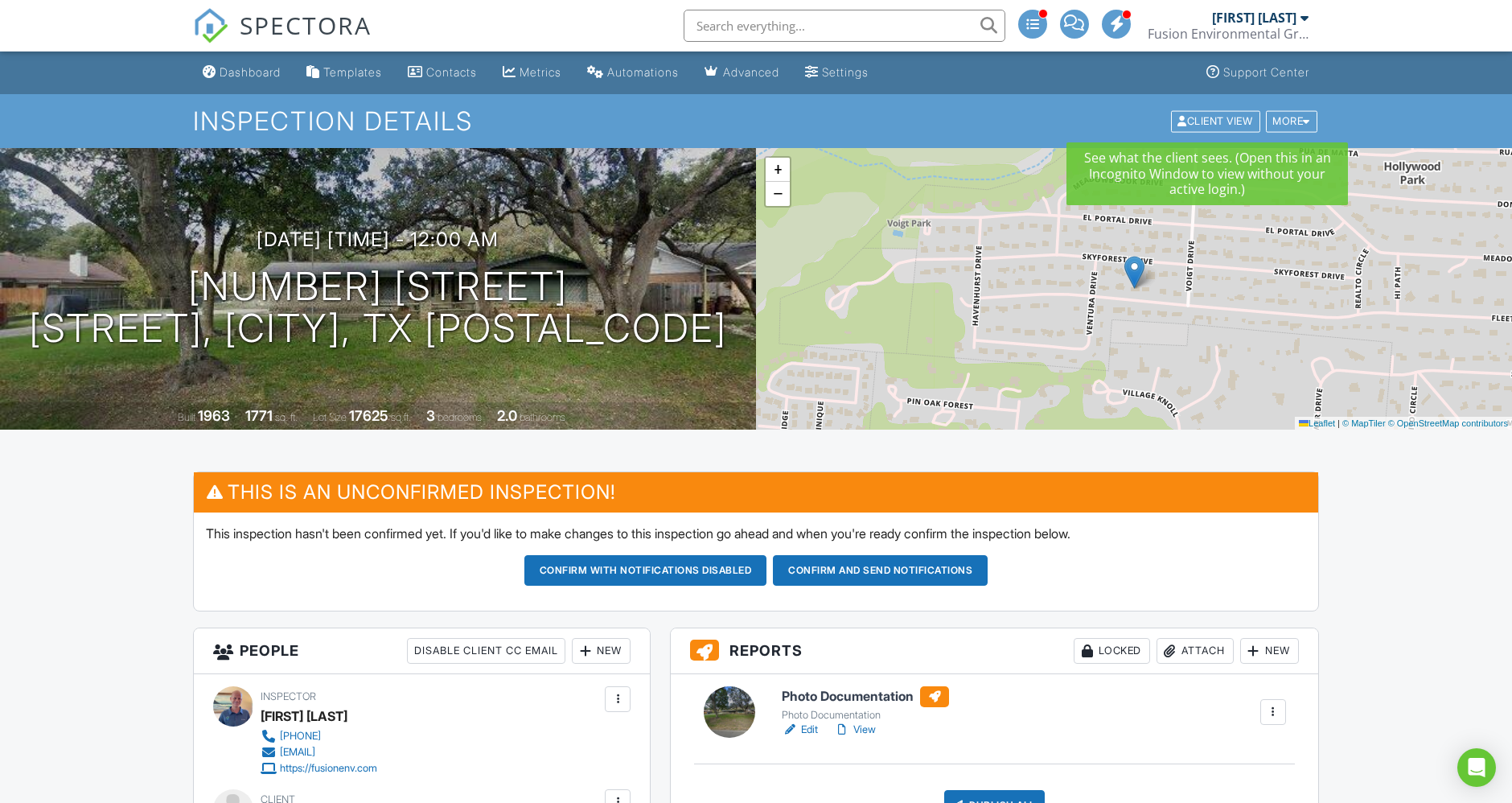 drag, startPoint x: 1026, startPoint y: 105, endPoint x: 1066, endPoint y: 110, distance: 40.311289 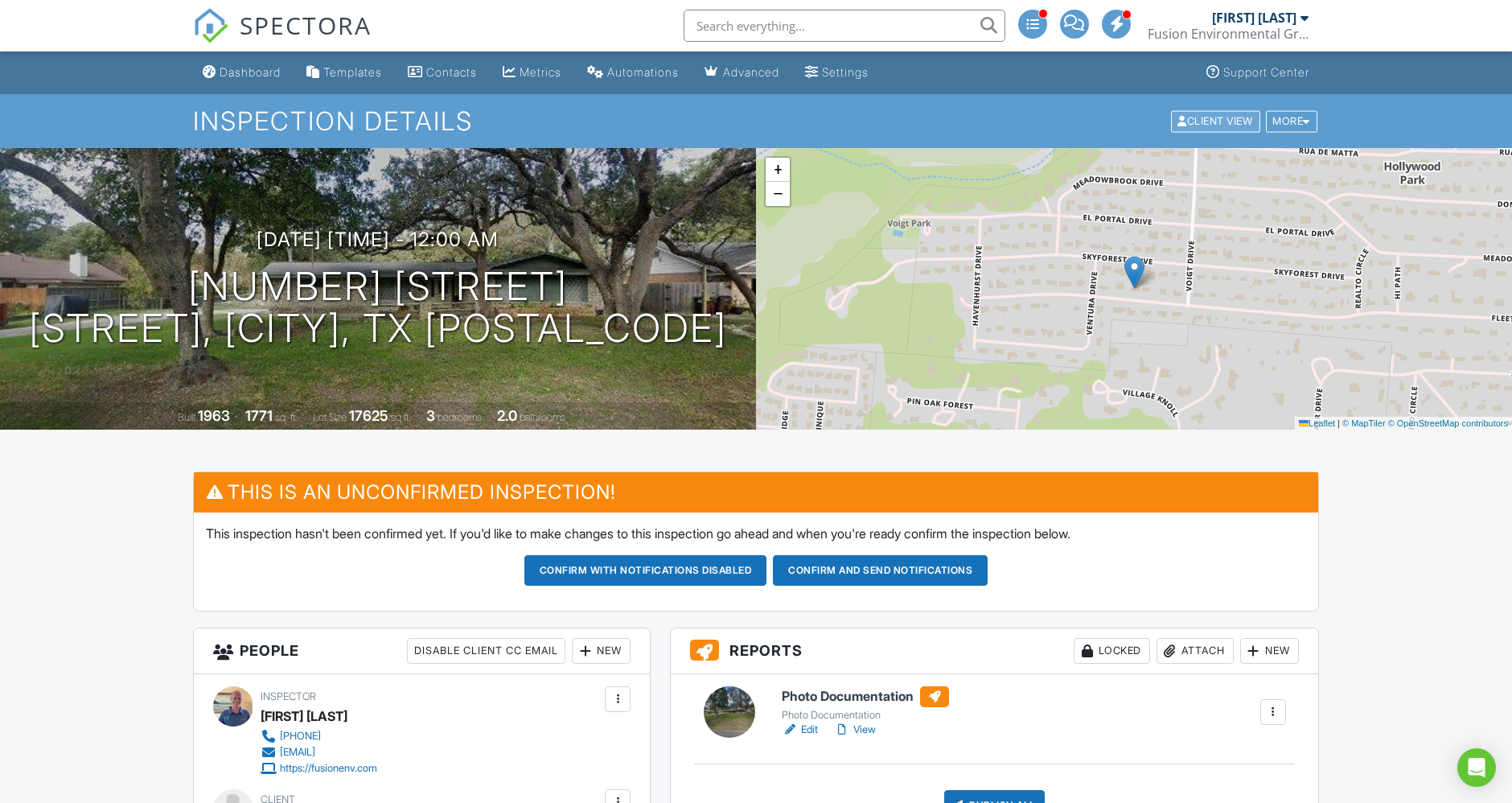 click on "Client View" at bounding box center [1215, 121] 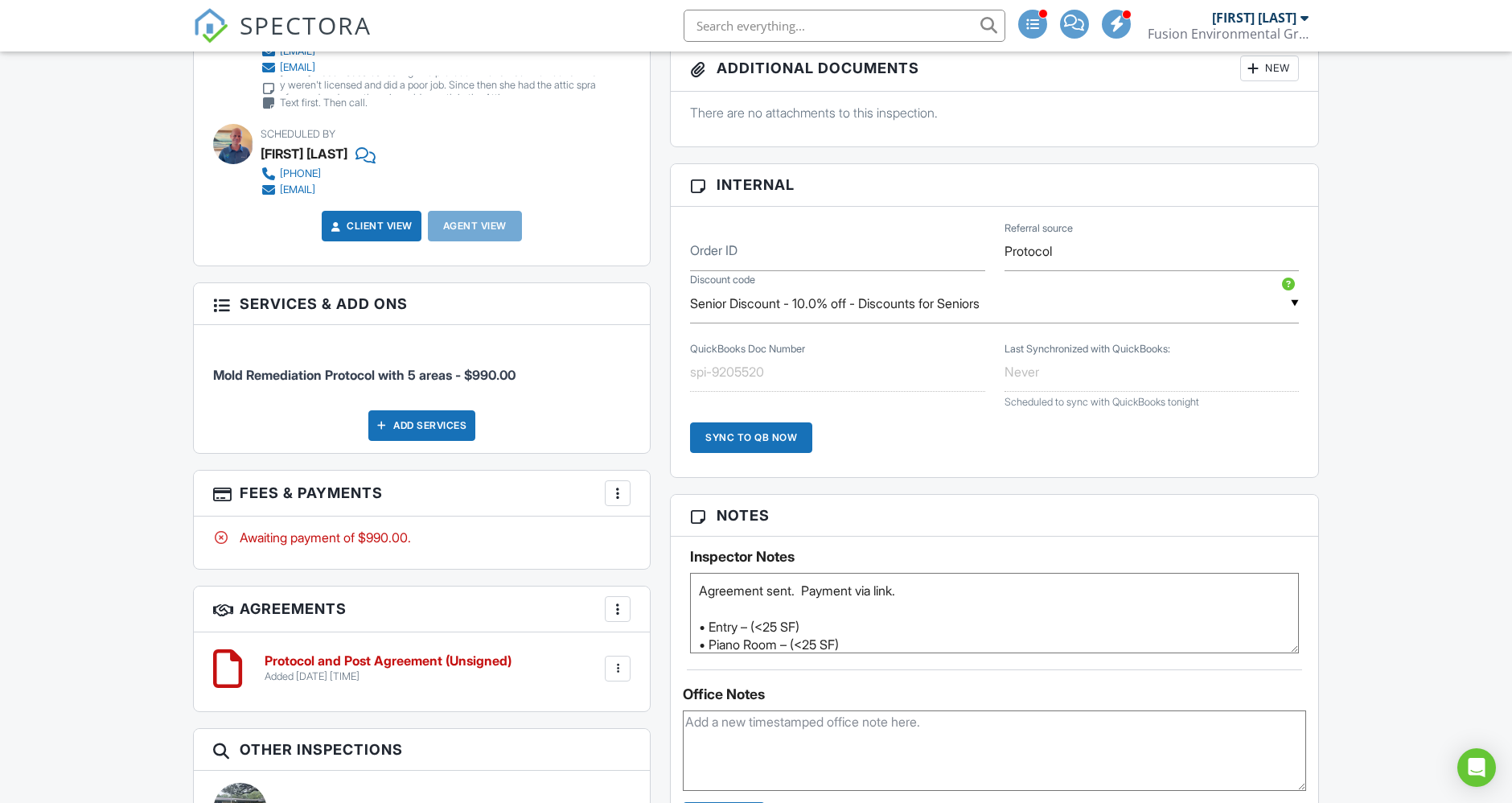 scroll, scrollTop: 536, scrollLeft: 0, axis: vertical 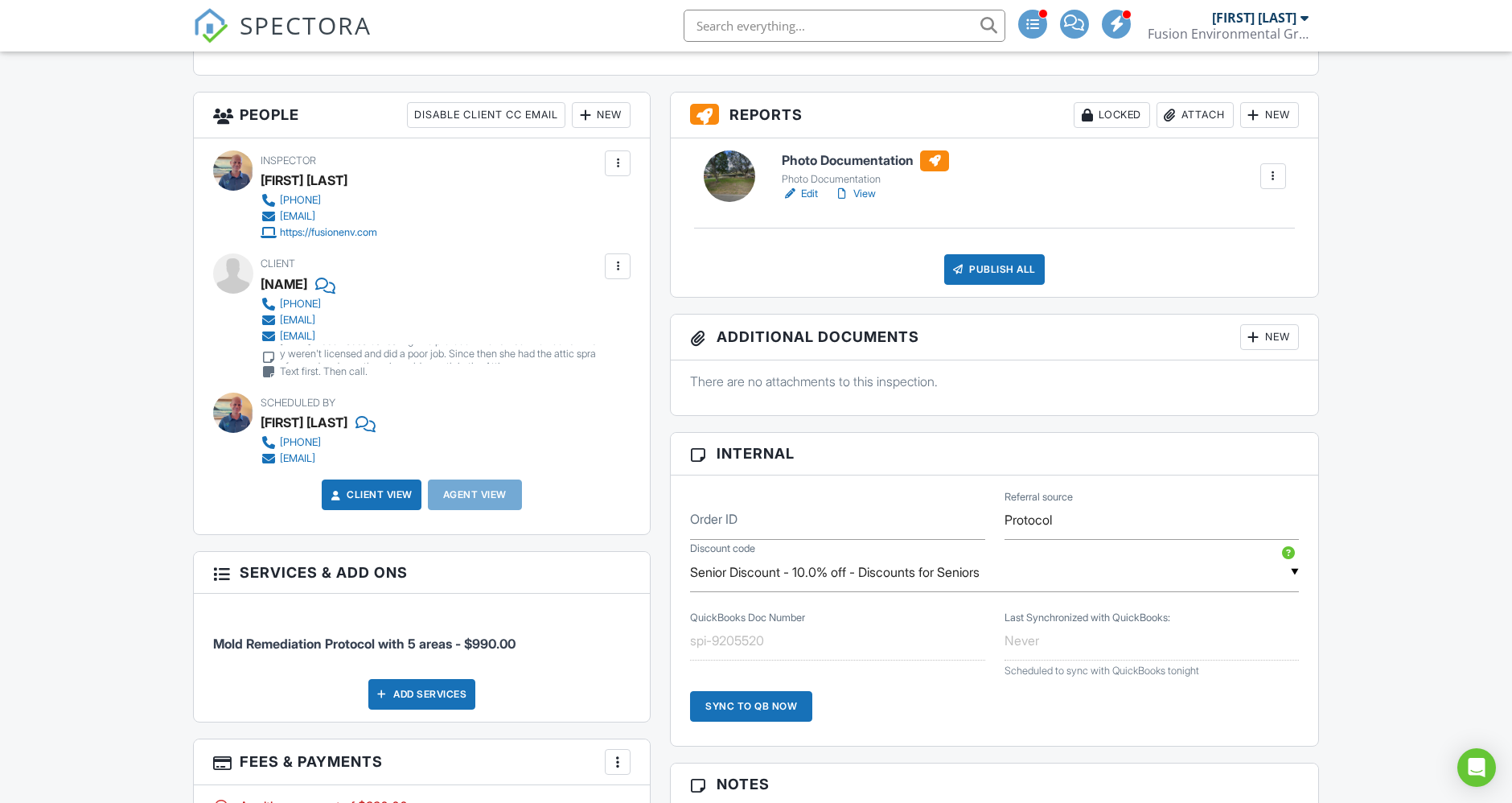 drag, startPoint x: 101, startPoint y: 378, endPoint x: 127, endPoint y: 374, distance: 26.30589 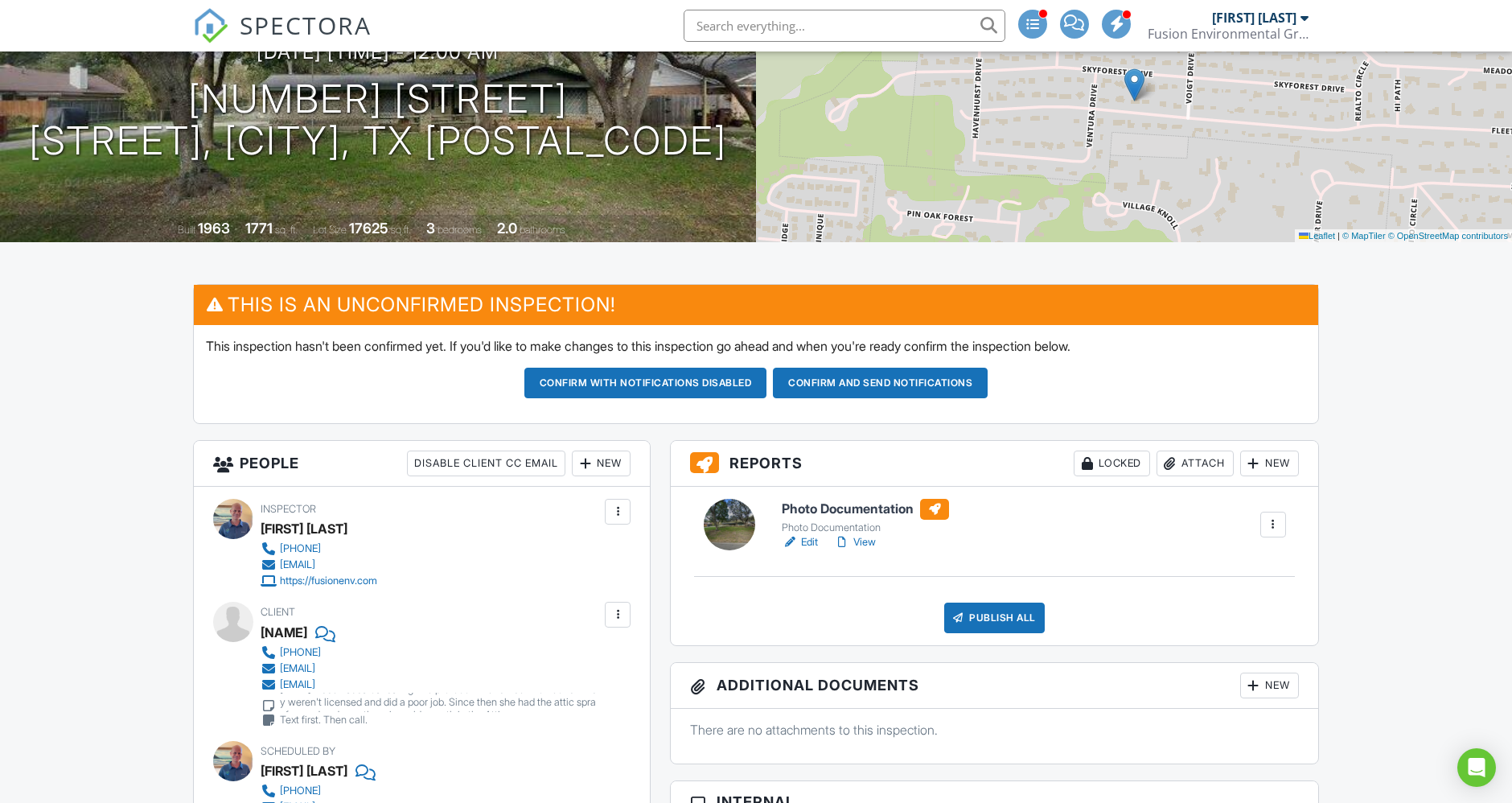 scroll, scrollTop: 0, scrollLeft: 0, axis: both 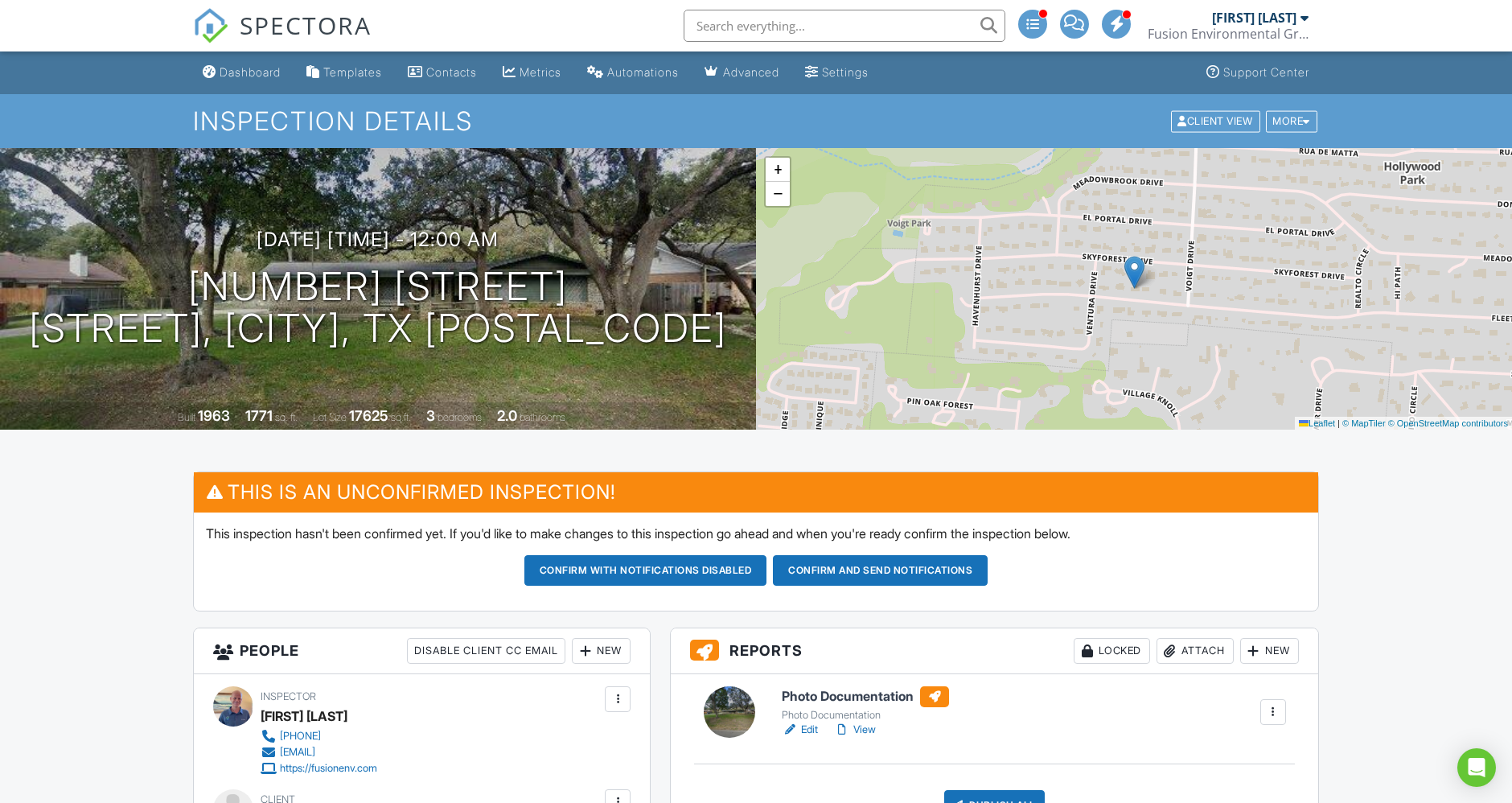 click at bounding box center [844, 26] 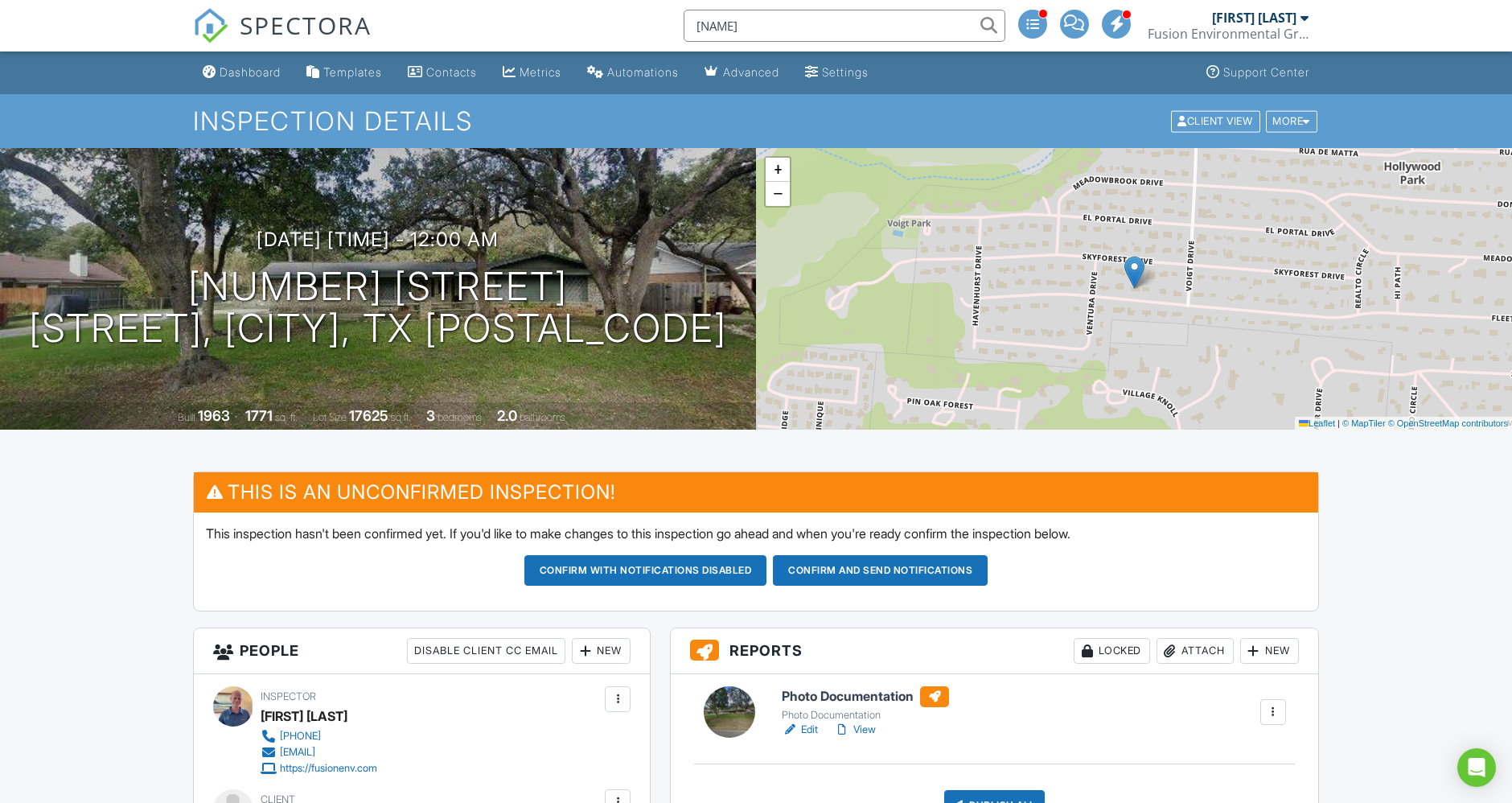 type on "sharon" 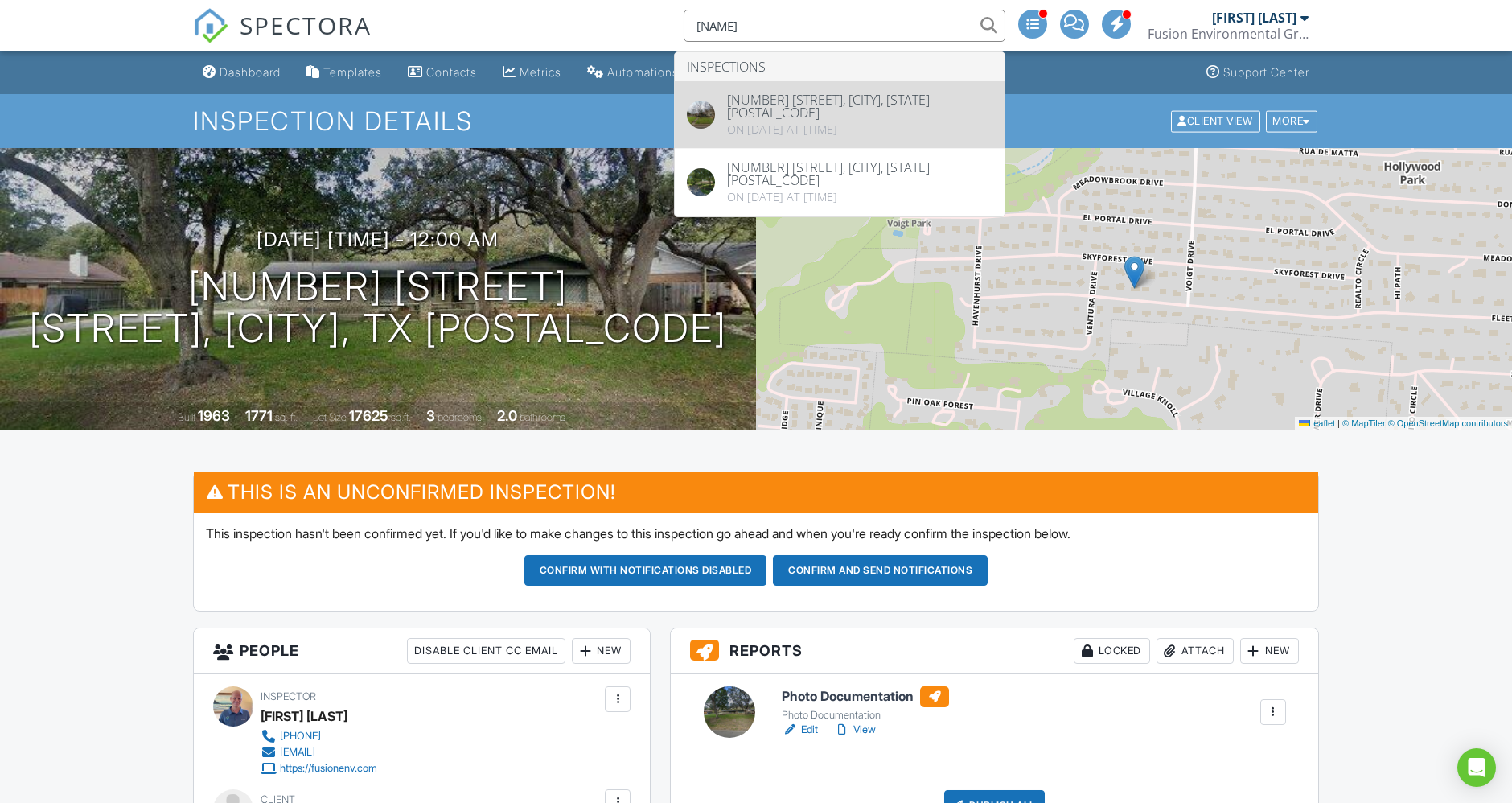 type 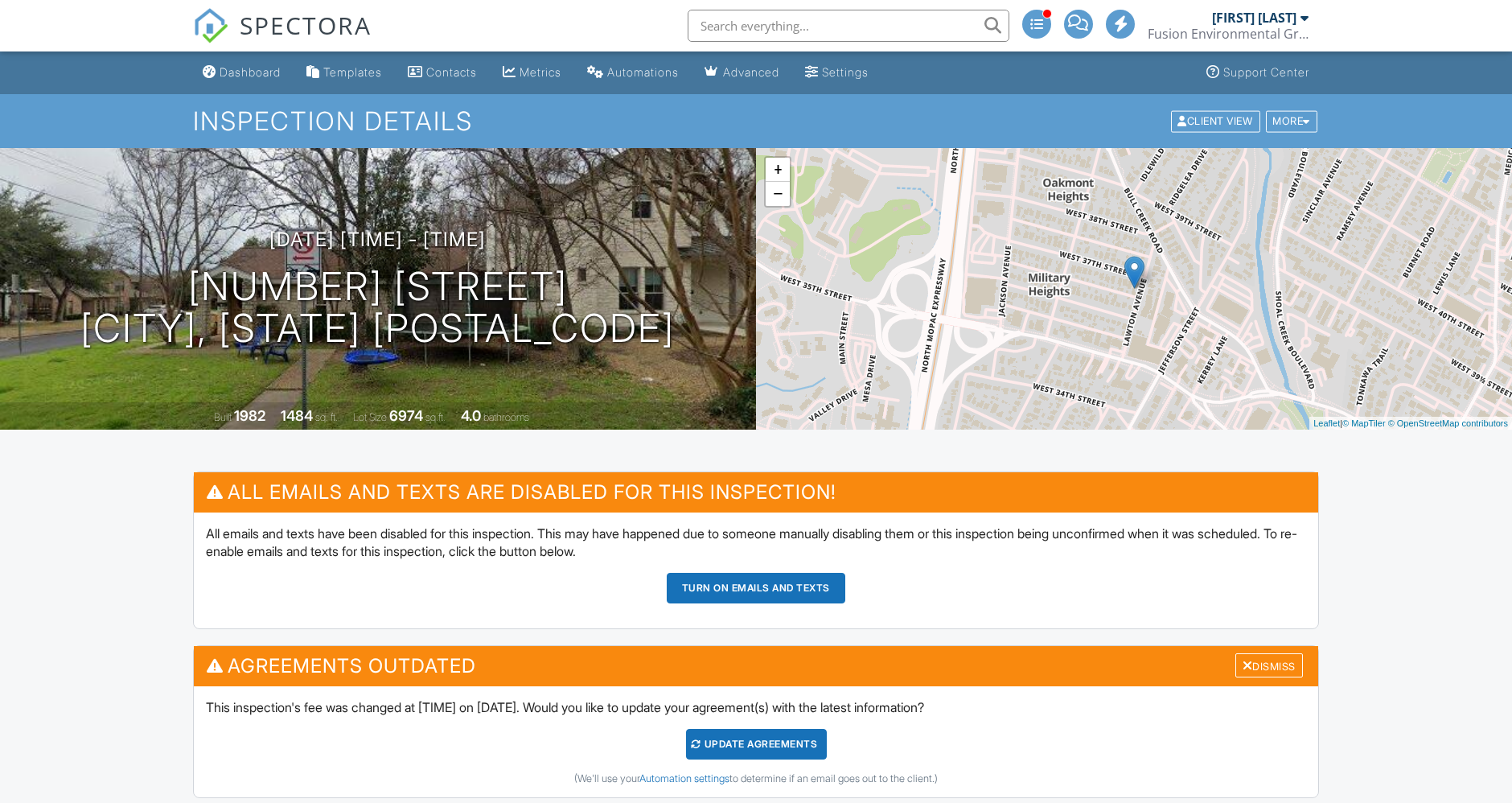 scroll, scrollTop: 805, scrollLeft: 0, axis: vertical 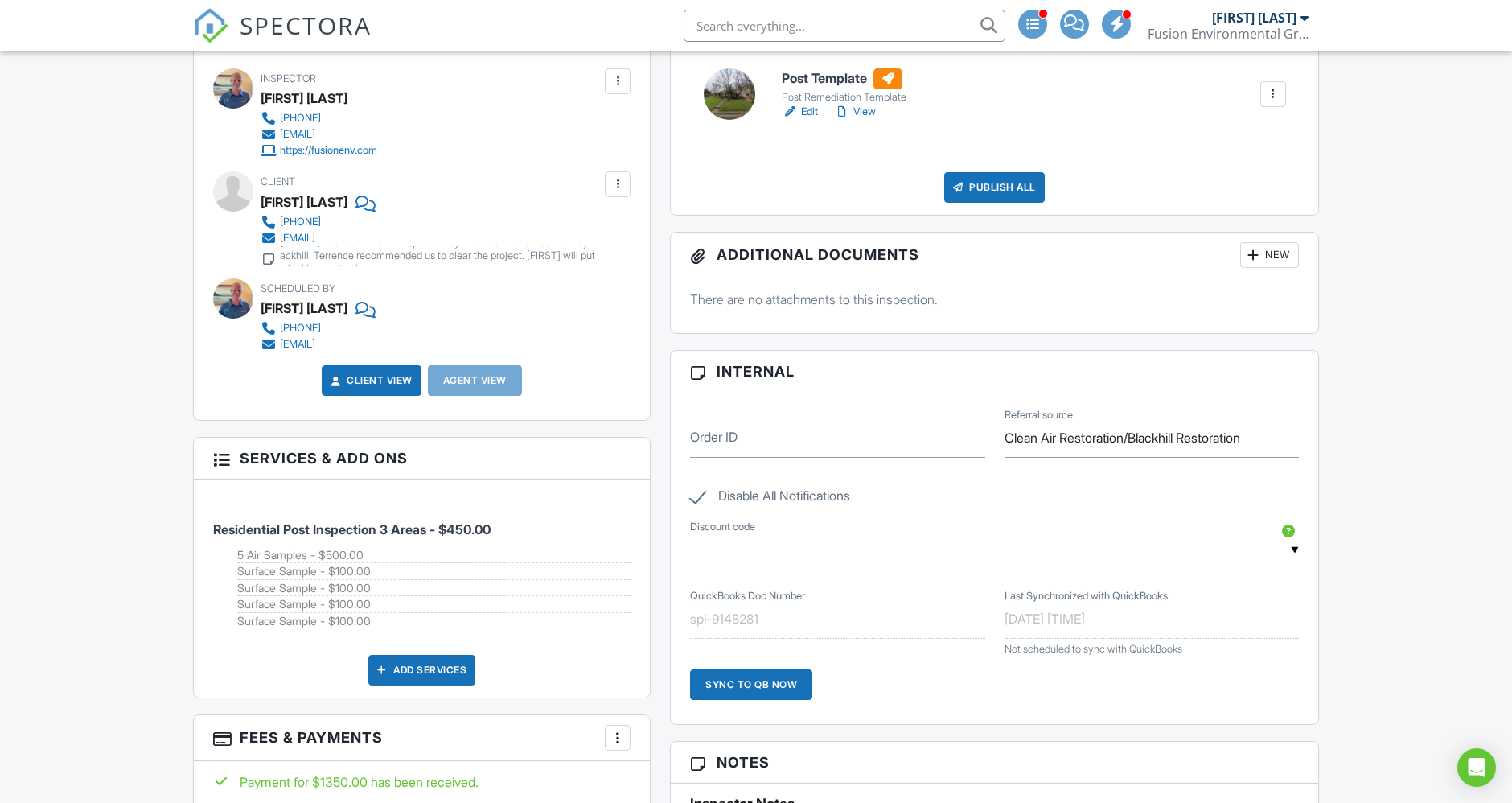 click at bounding box center (844, 26) 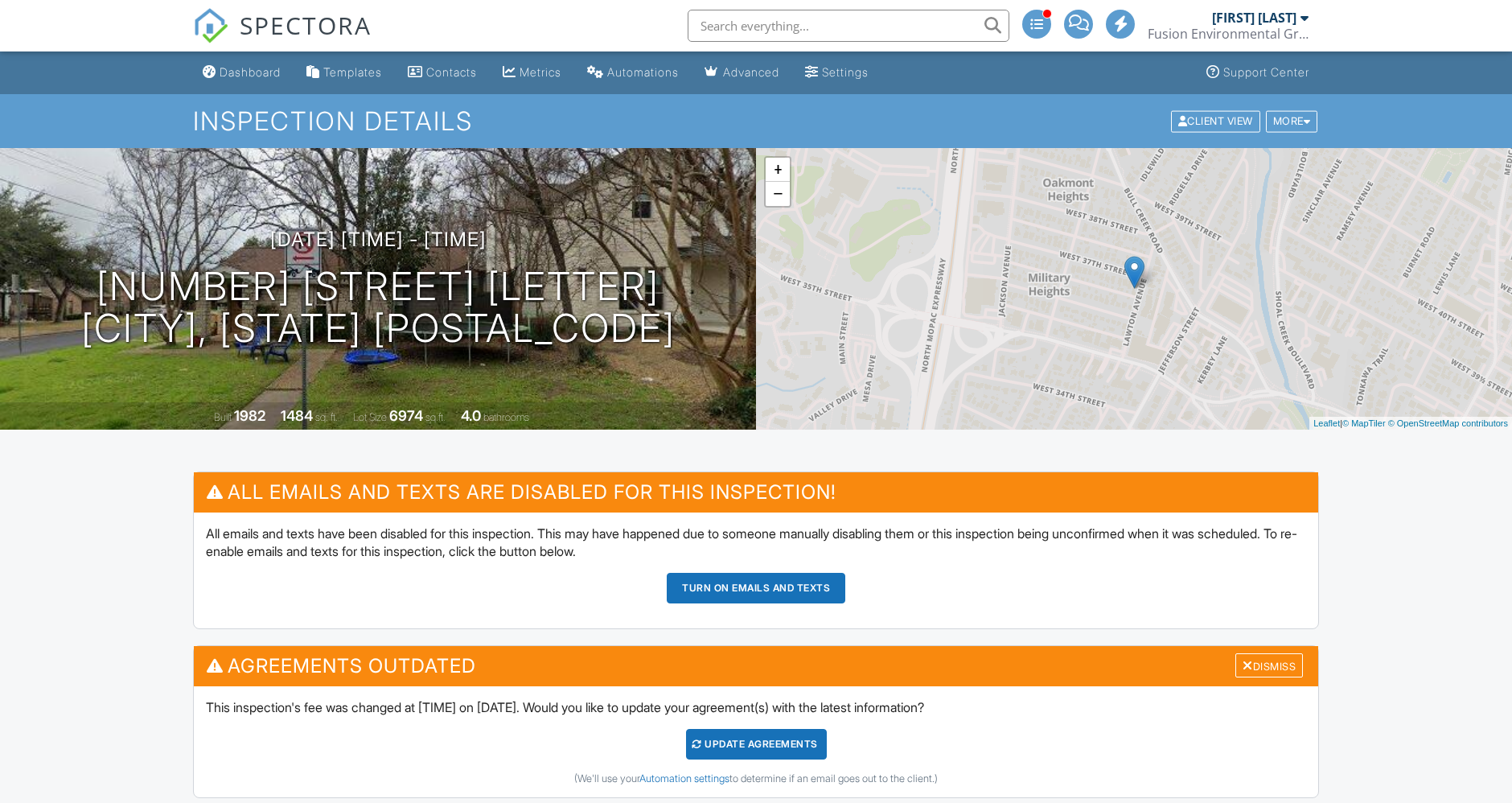 click at bounding box center (848, 26) 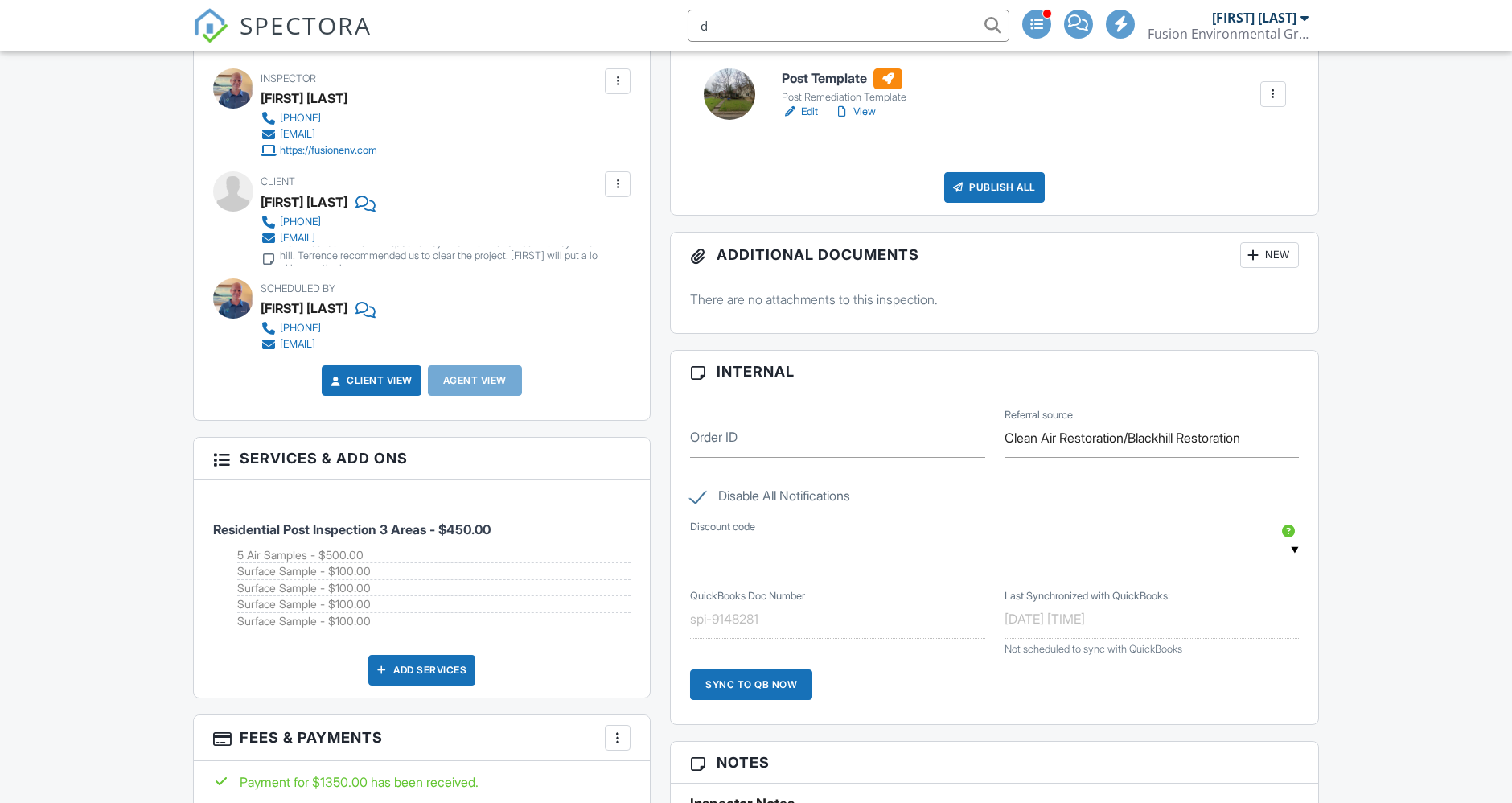 scroll, scrollTop: 805, scrollLeft: 0, axis: vertical 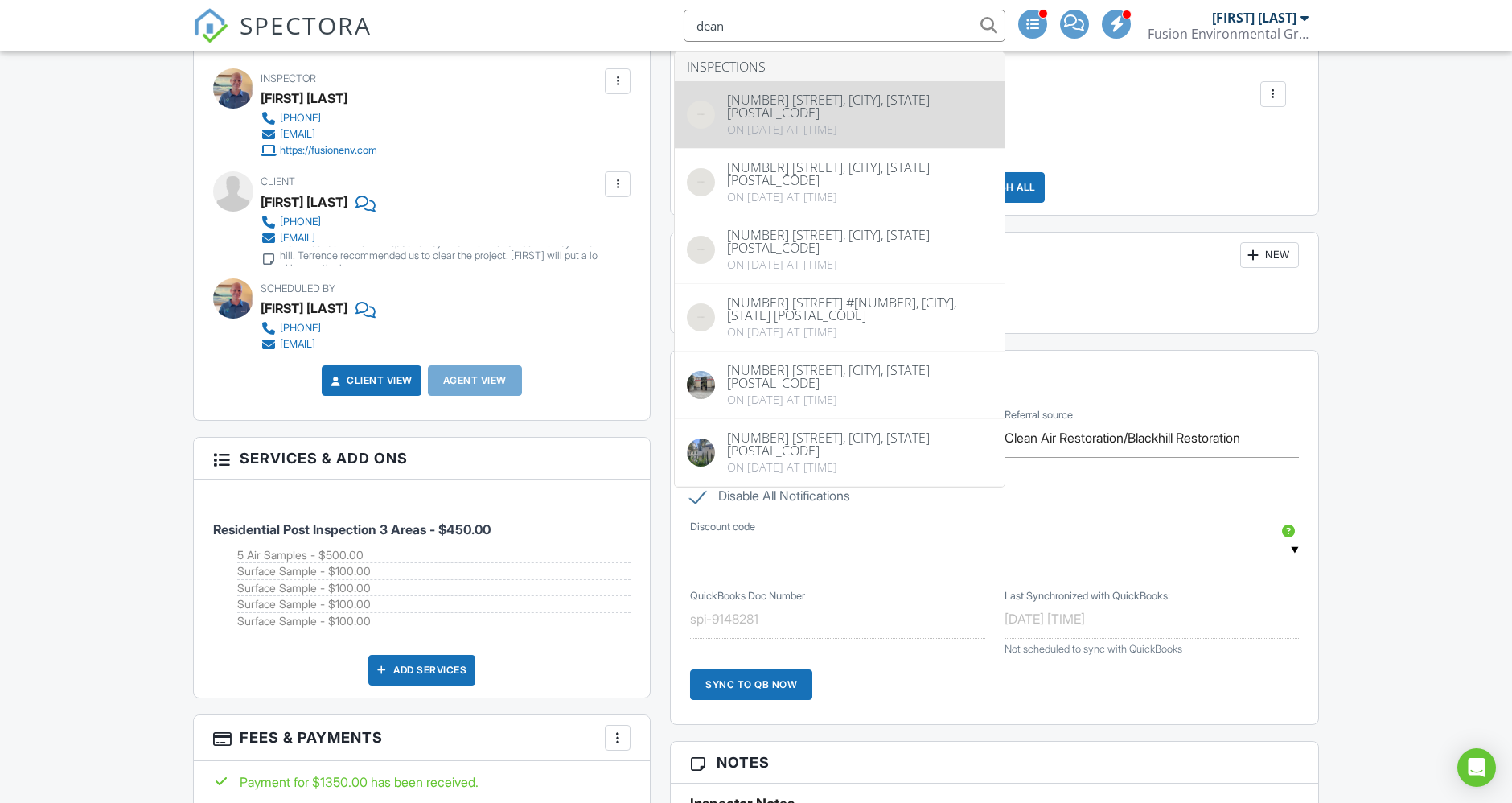 type on "dean" 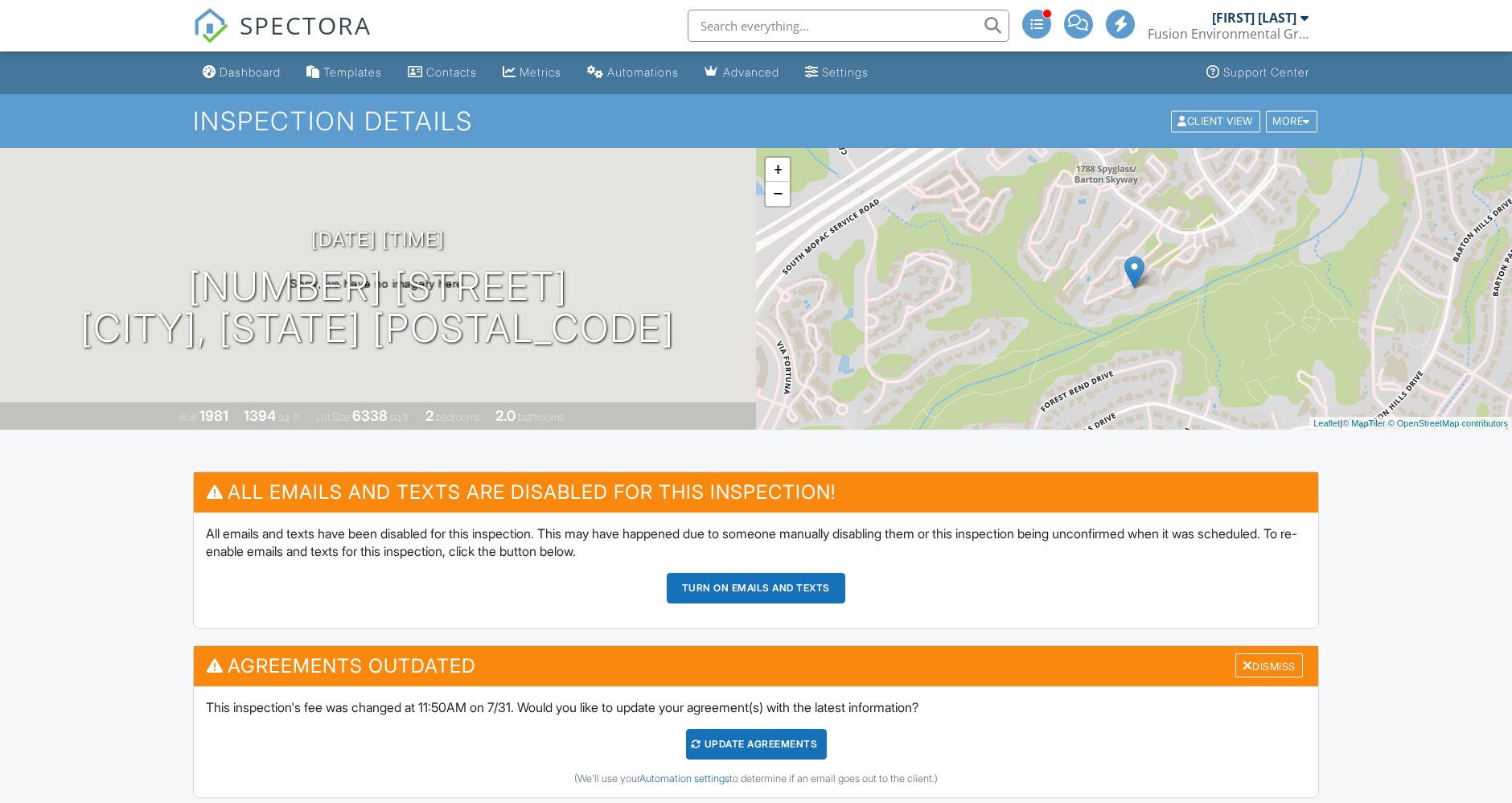 scroll, scrollTop: 894, scrollLeft: 0, axis: vertical 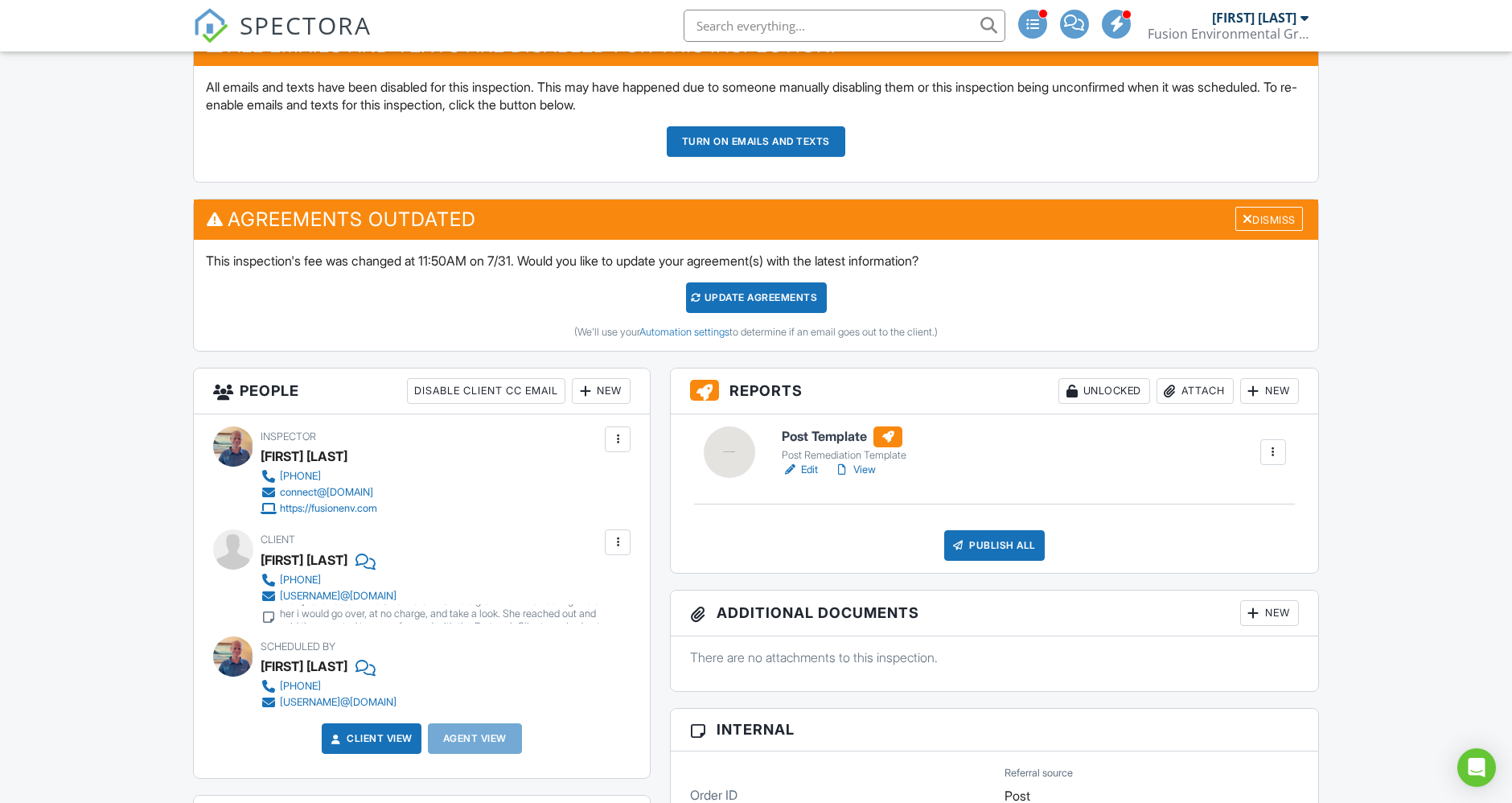 click on "View" at bounding box center (855, 470) 